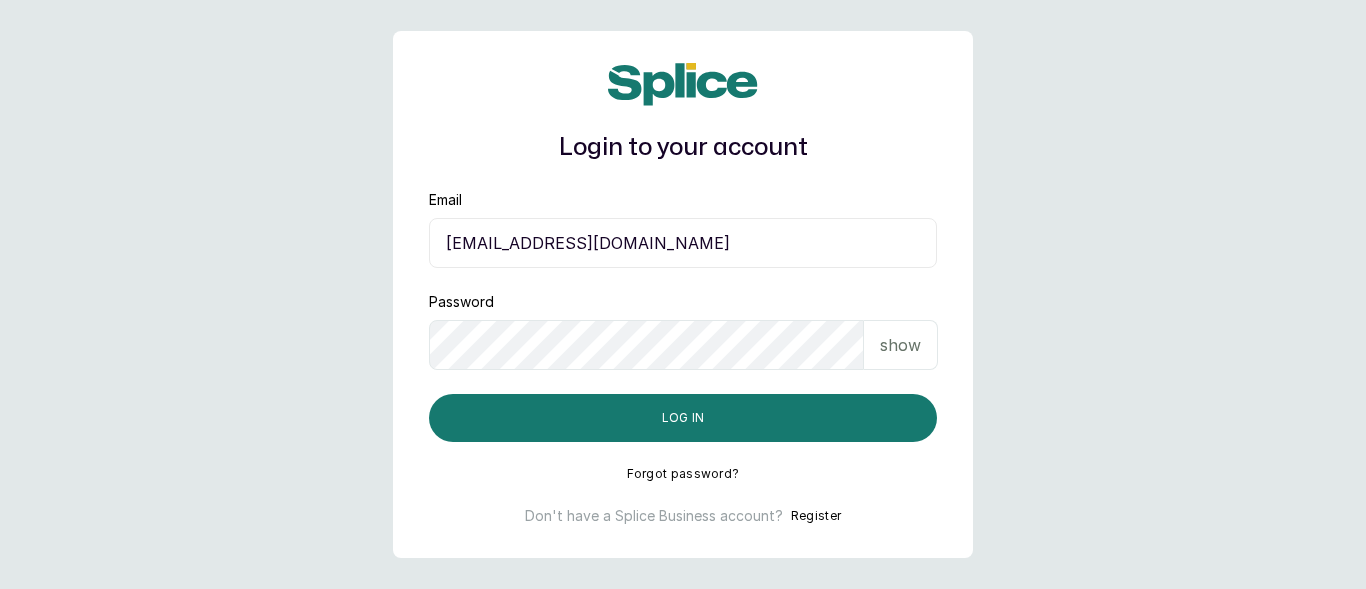 scroll, scrollTop: 0, scrollLeft: 0, axis: both 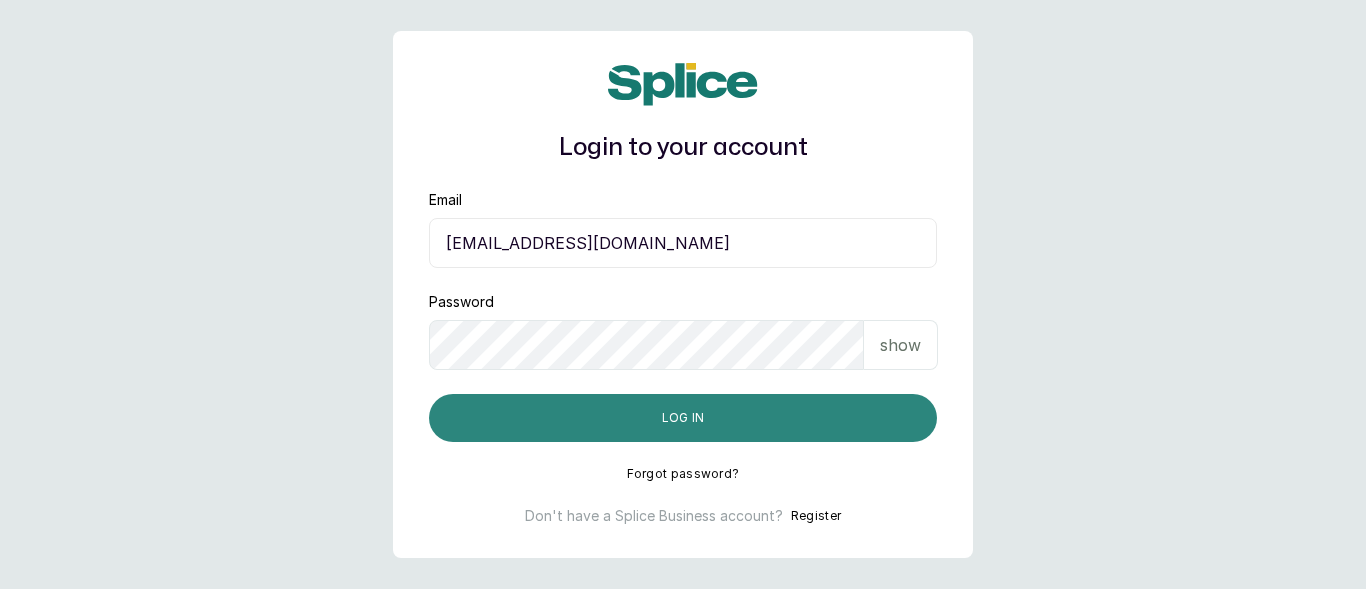 click on "Log in" at bounding box center [683, 418] 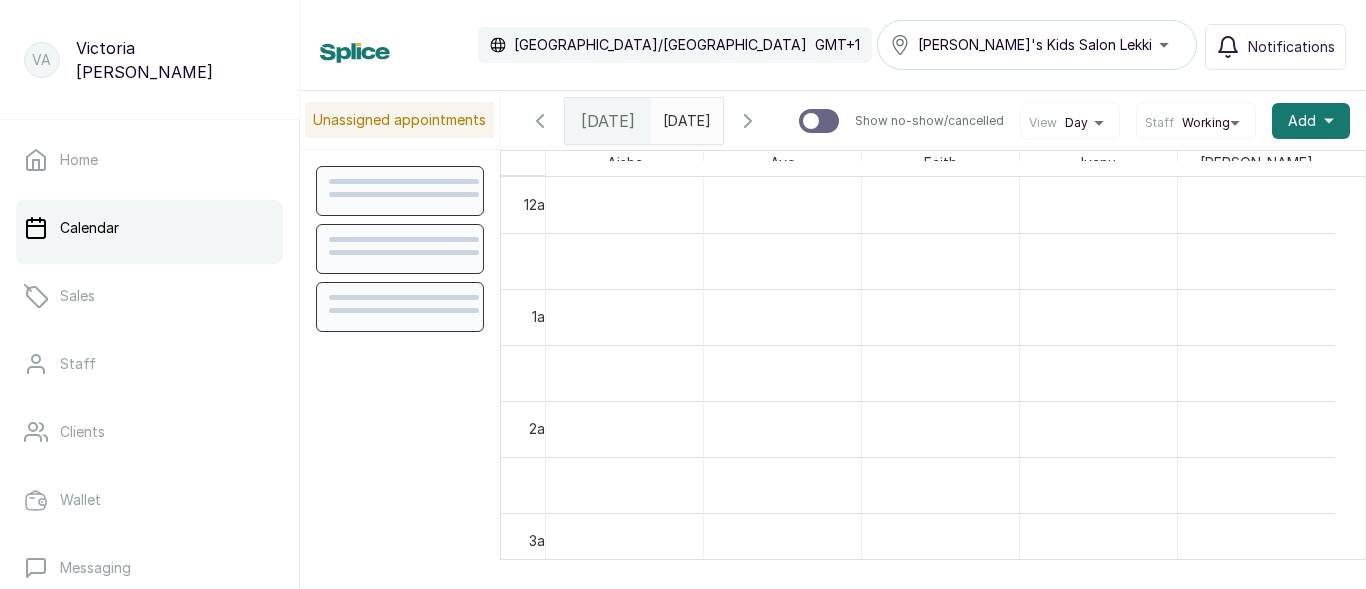 scroll, scrollTop: 0, scrollLeft: 0, axis: both 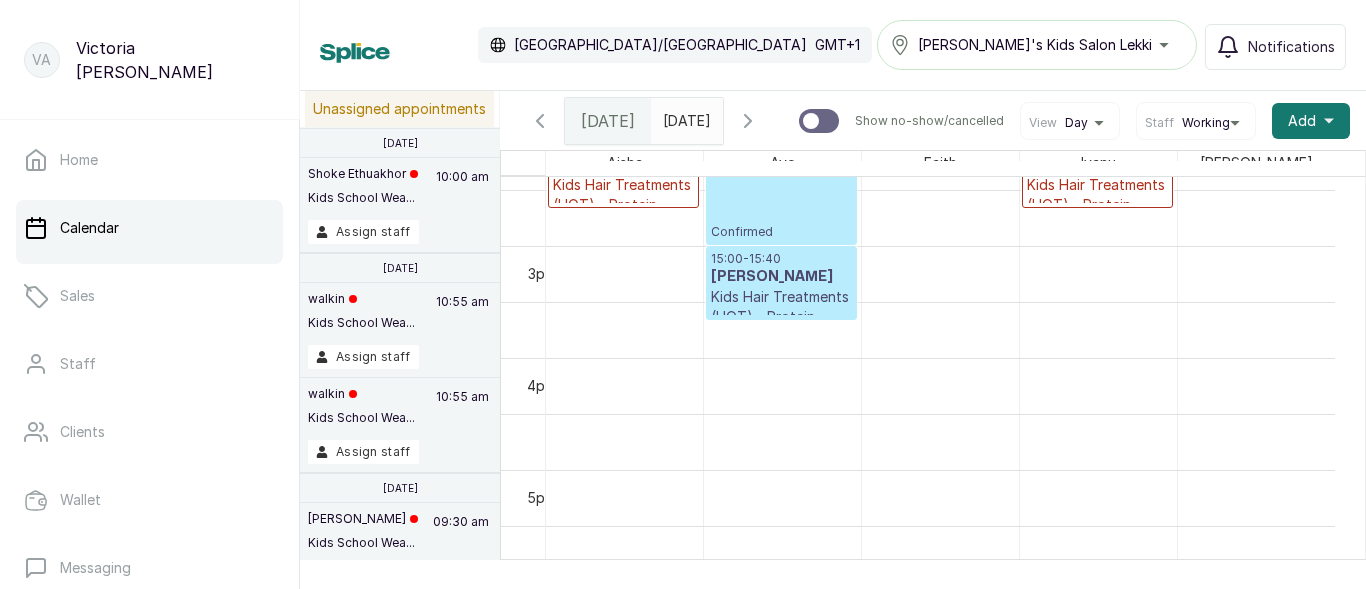 click 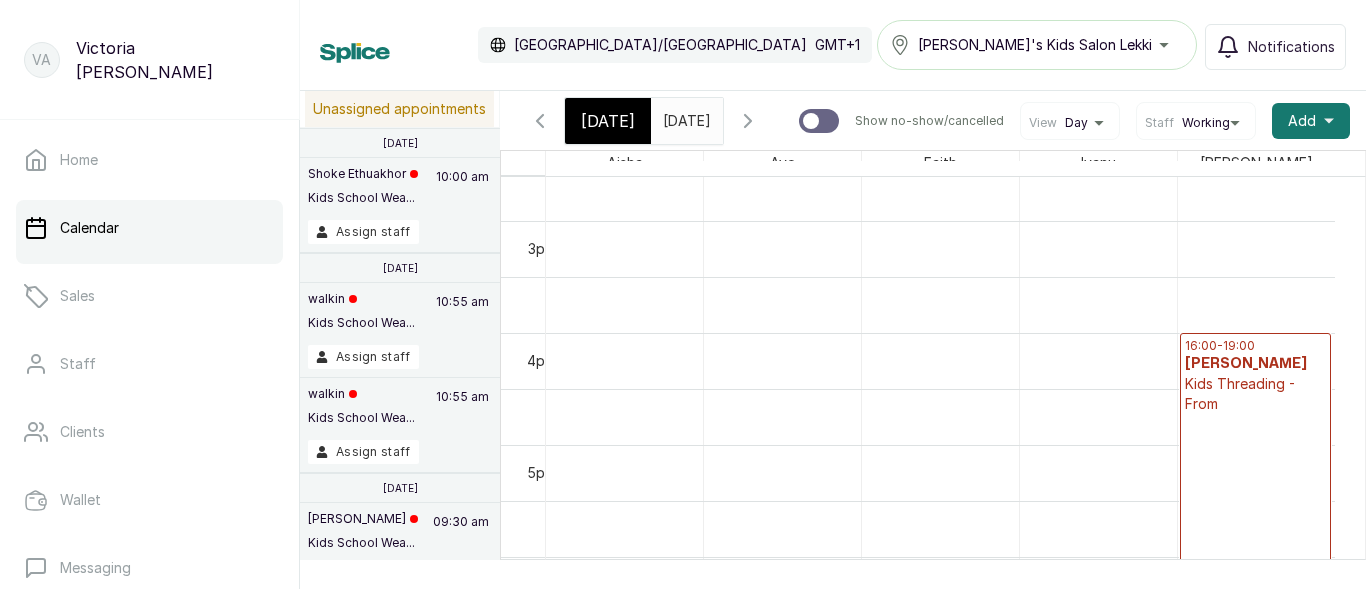 click on "[DATE]" at bounding box center [608, 121] 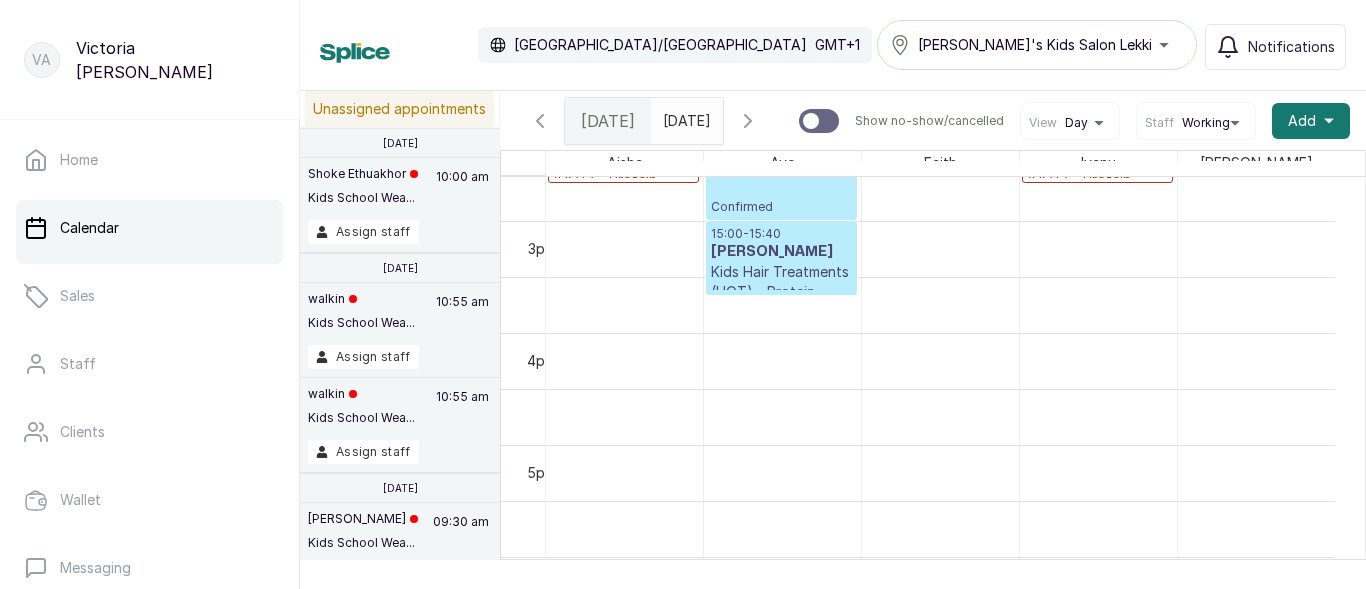 scroll, scrollTop: 673, scrollLeft: 0, axis: vertical 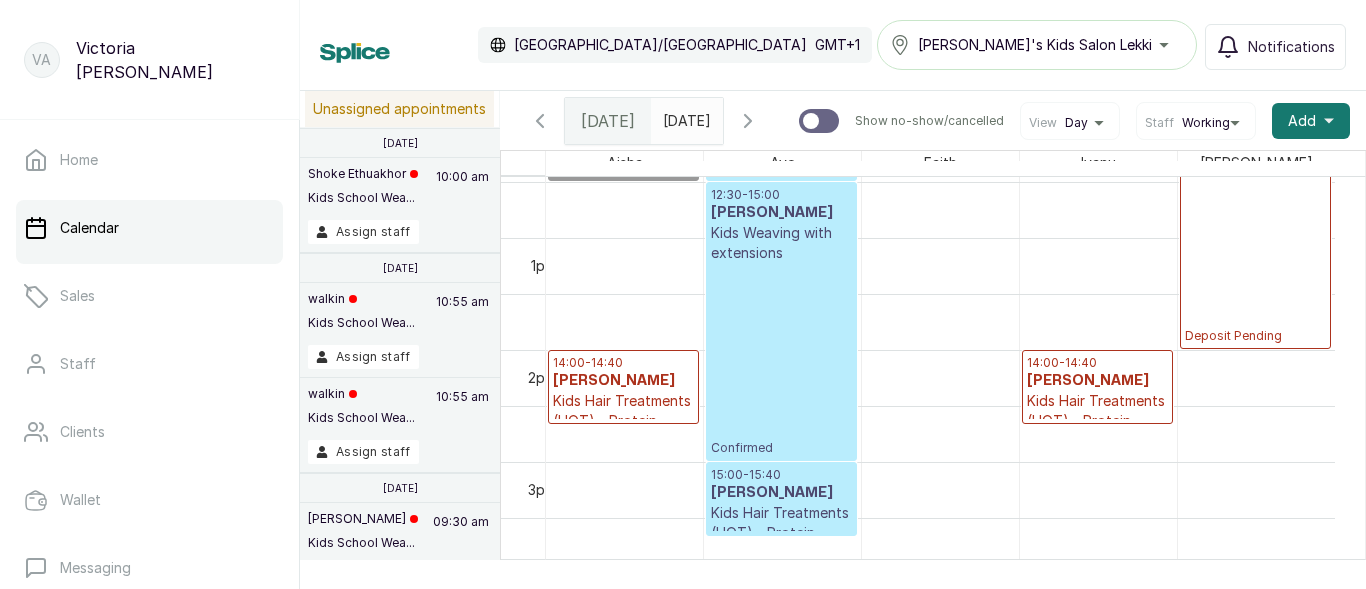click on "[PERSON_NAME]" at bounding box center (623, 381) 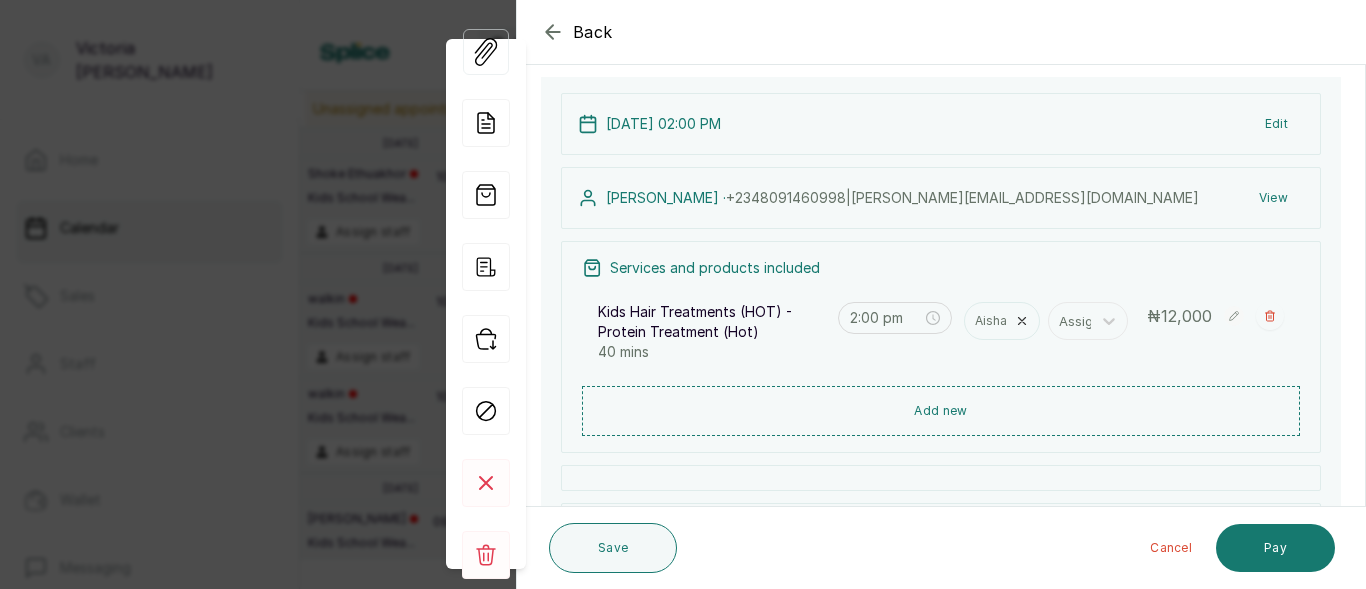 click 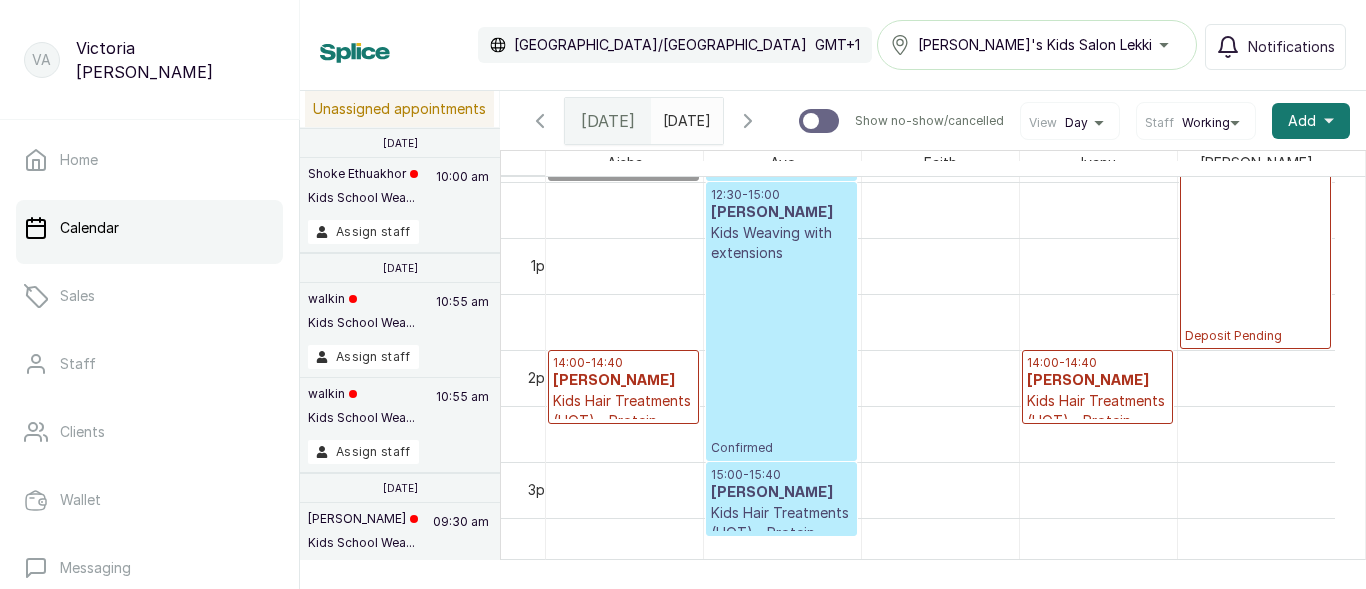 scroll, scrollTop: 1679, scrollLeft: 0, axis: vertical 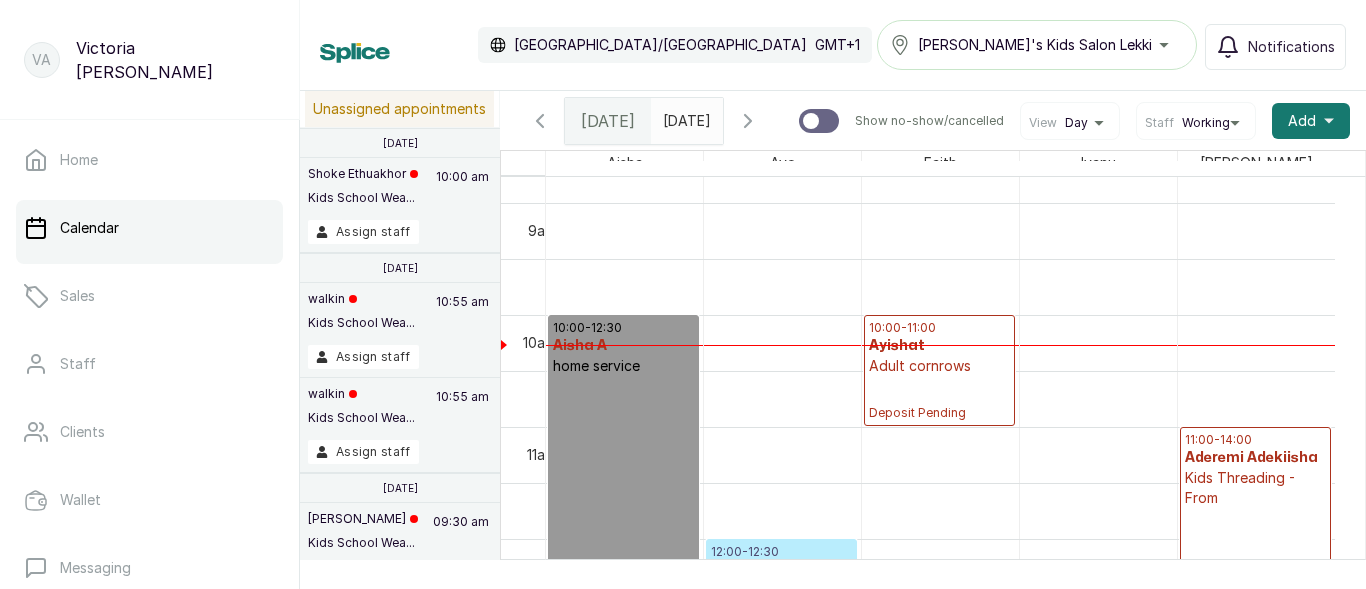 click at bounding box center [668, 116] 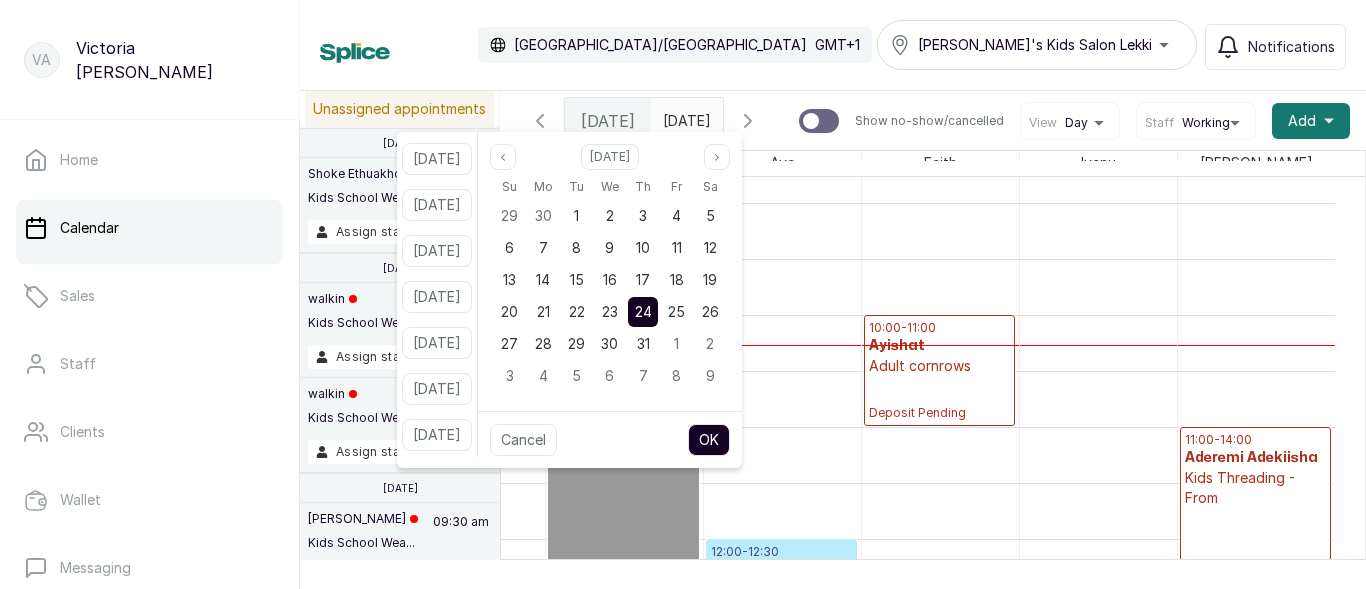 type on "yyyy-MM-dd" 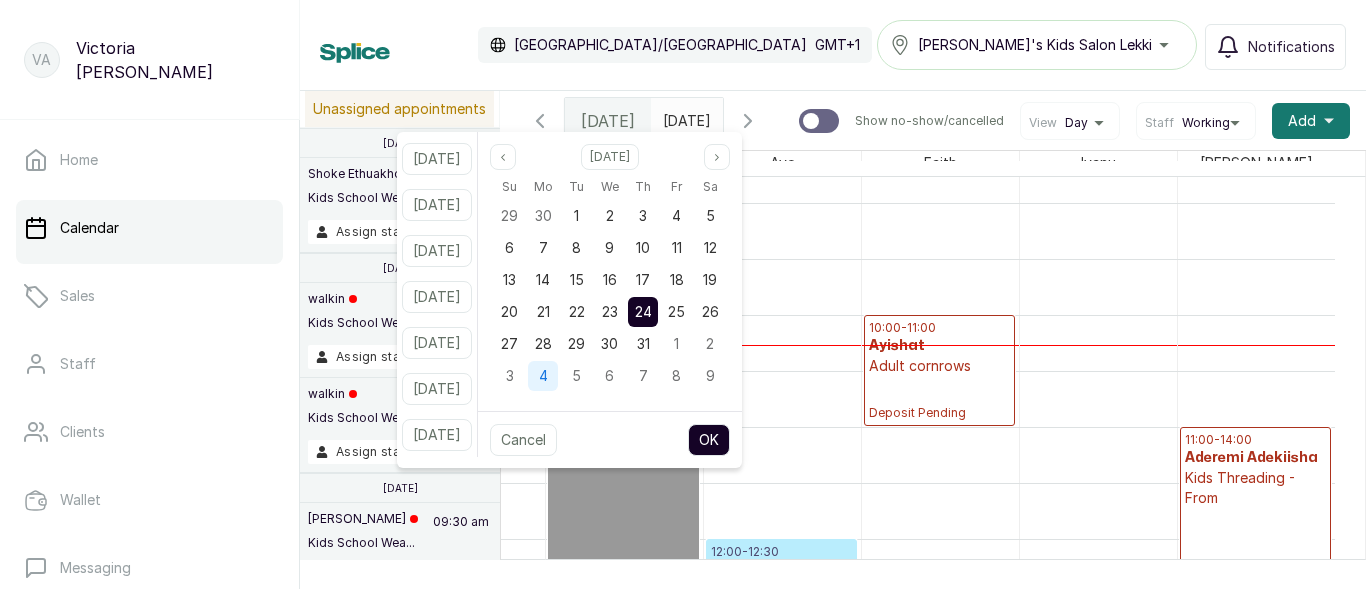 click on "4" at bounding box center (543, 376) 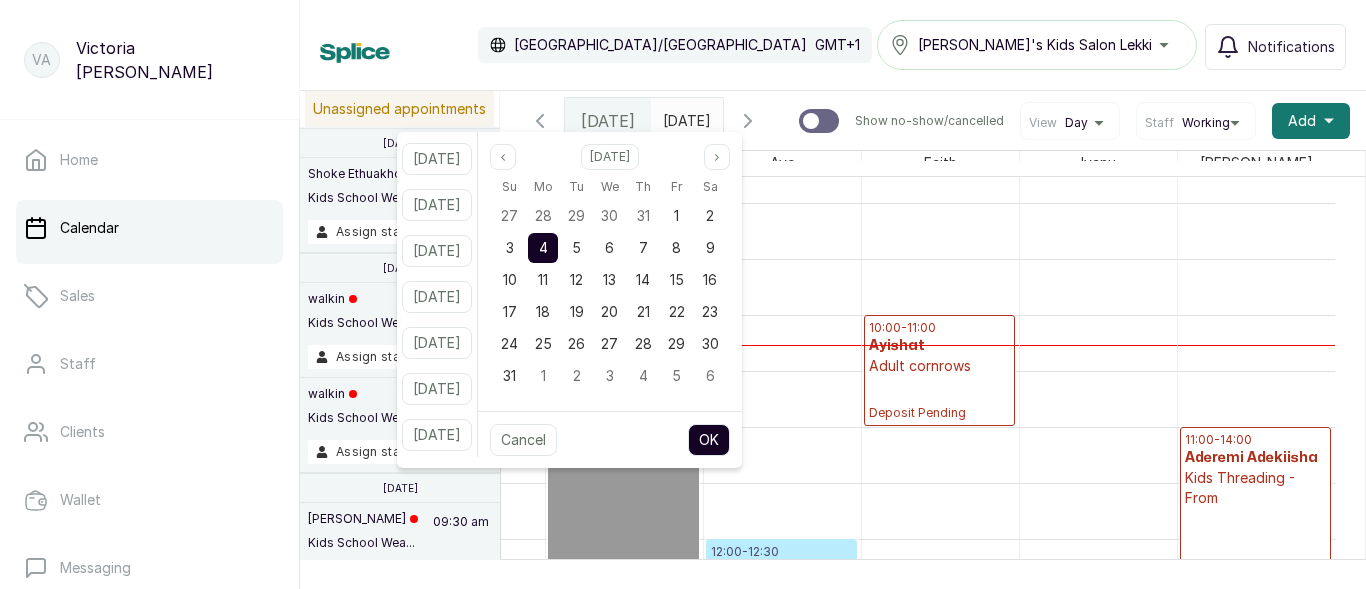 click on "4" at bounding box center (543, 248) 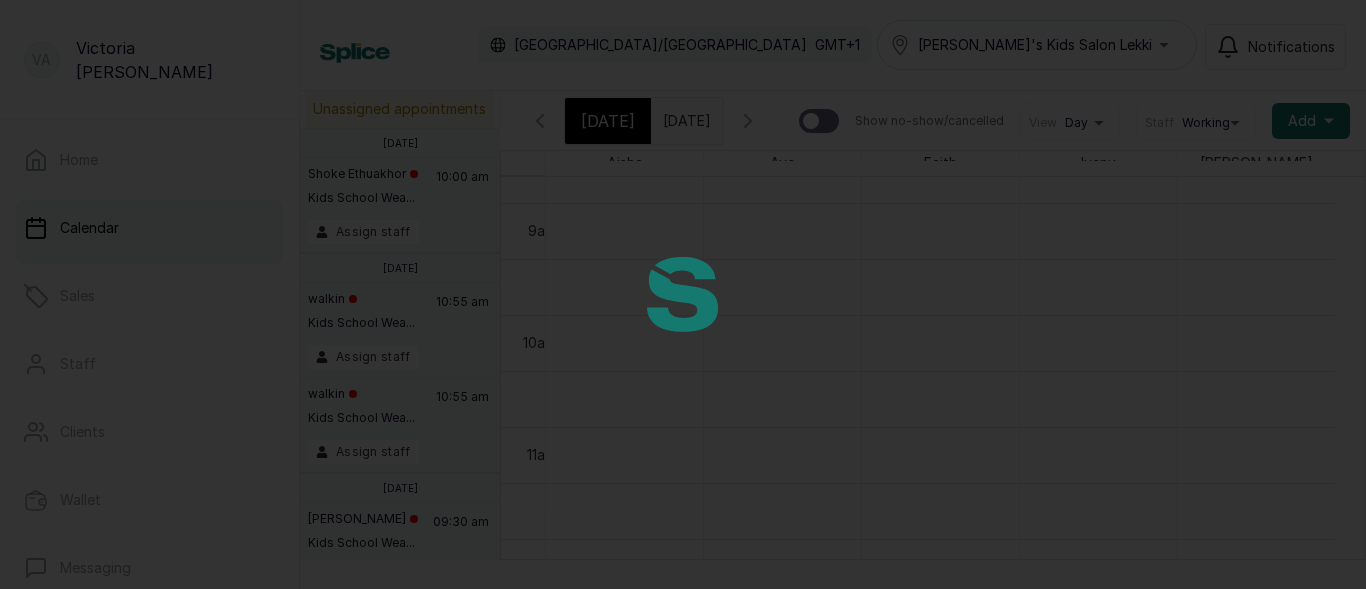 type on "[DATE]" 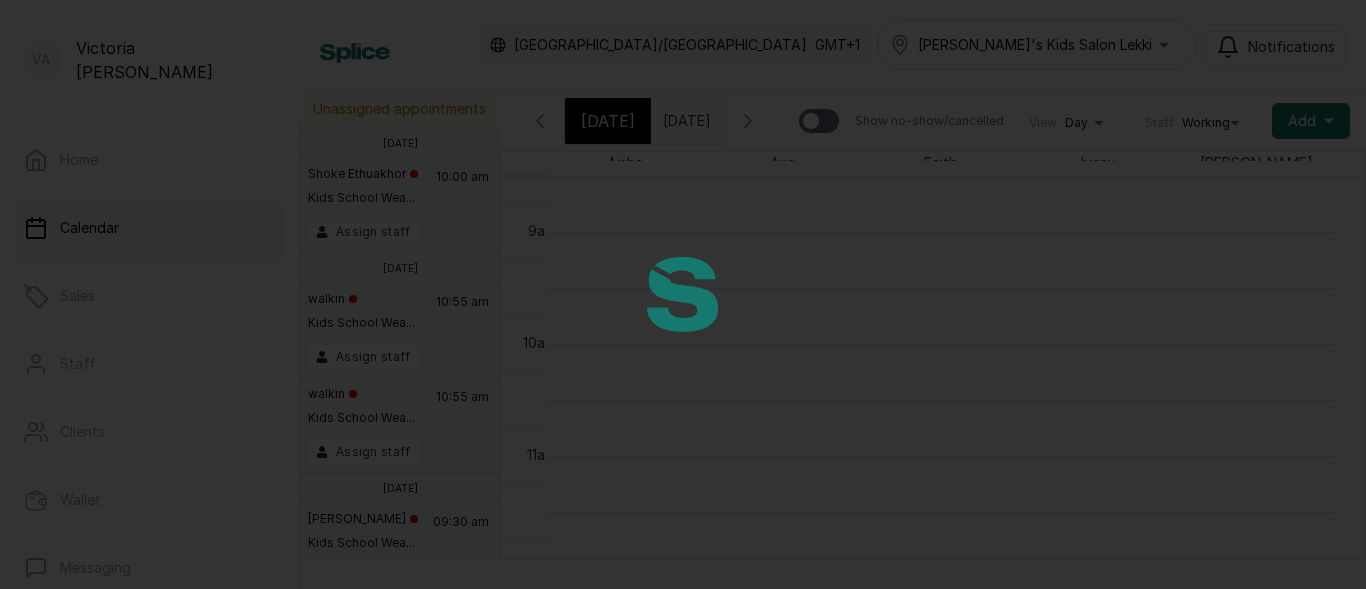 scroll, scrollTop: 673, scrollLeft: 0, axis: vertical 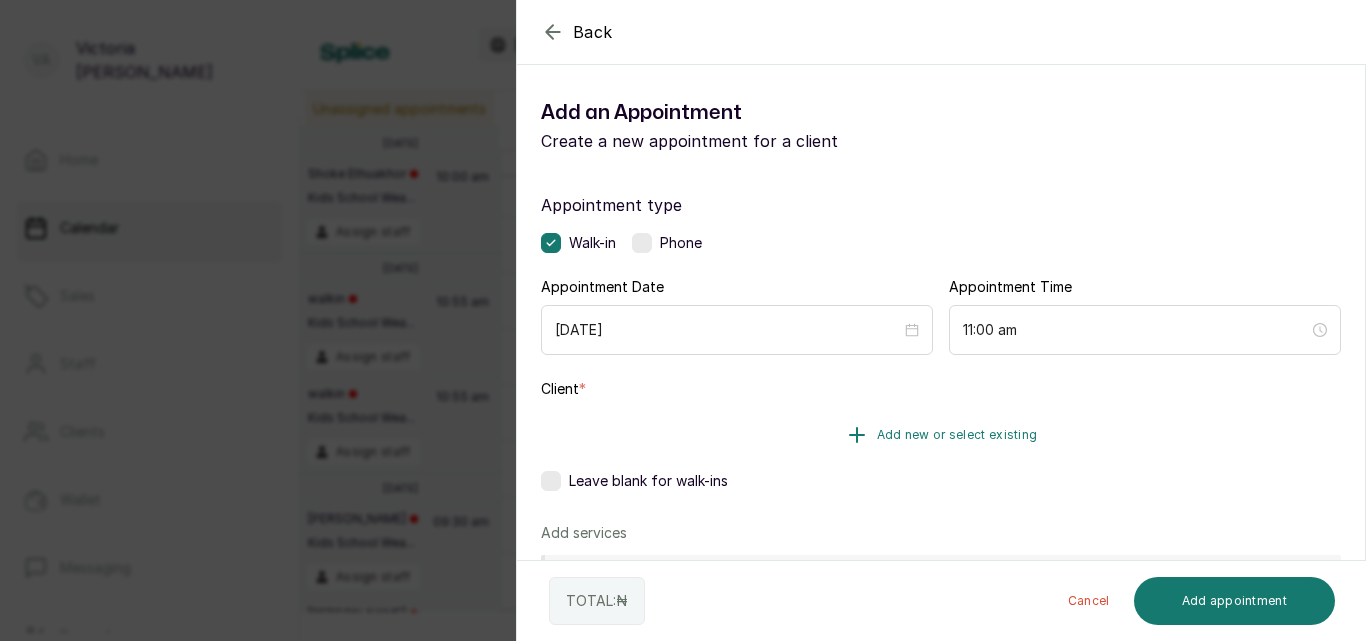 click on "Add new or select existing" at bounding box center (941, 435) 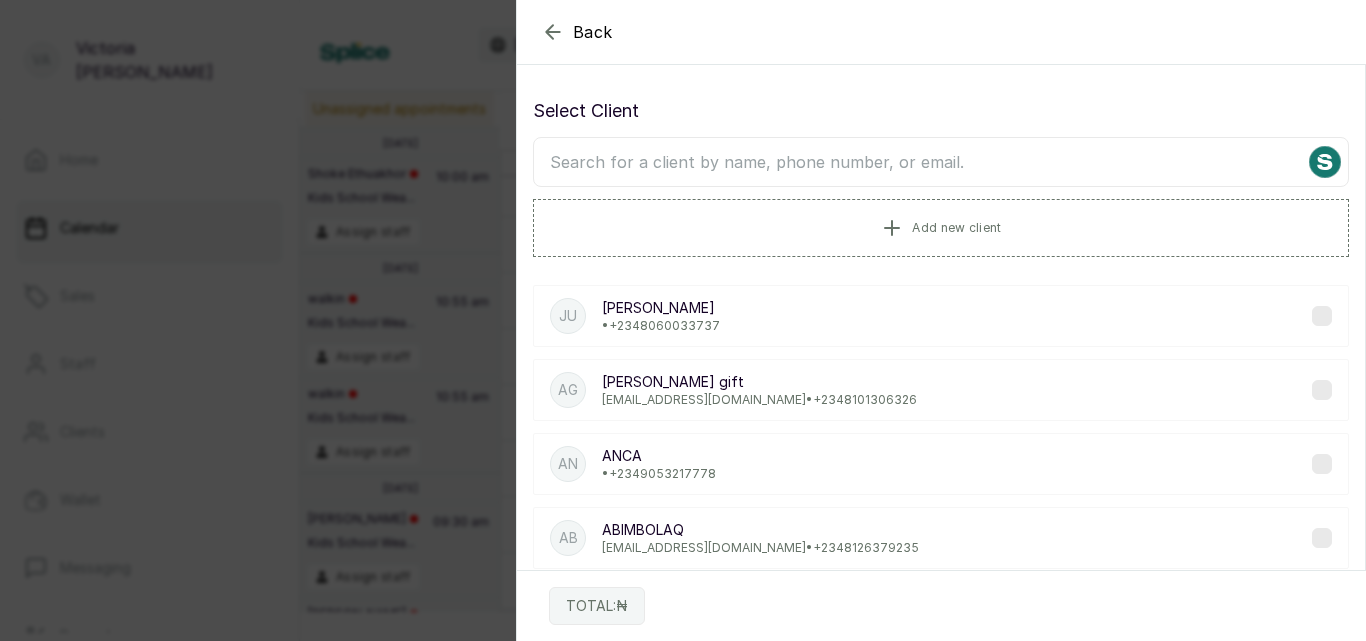 click at bounding box center (941, 162) 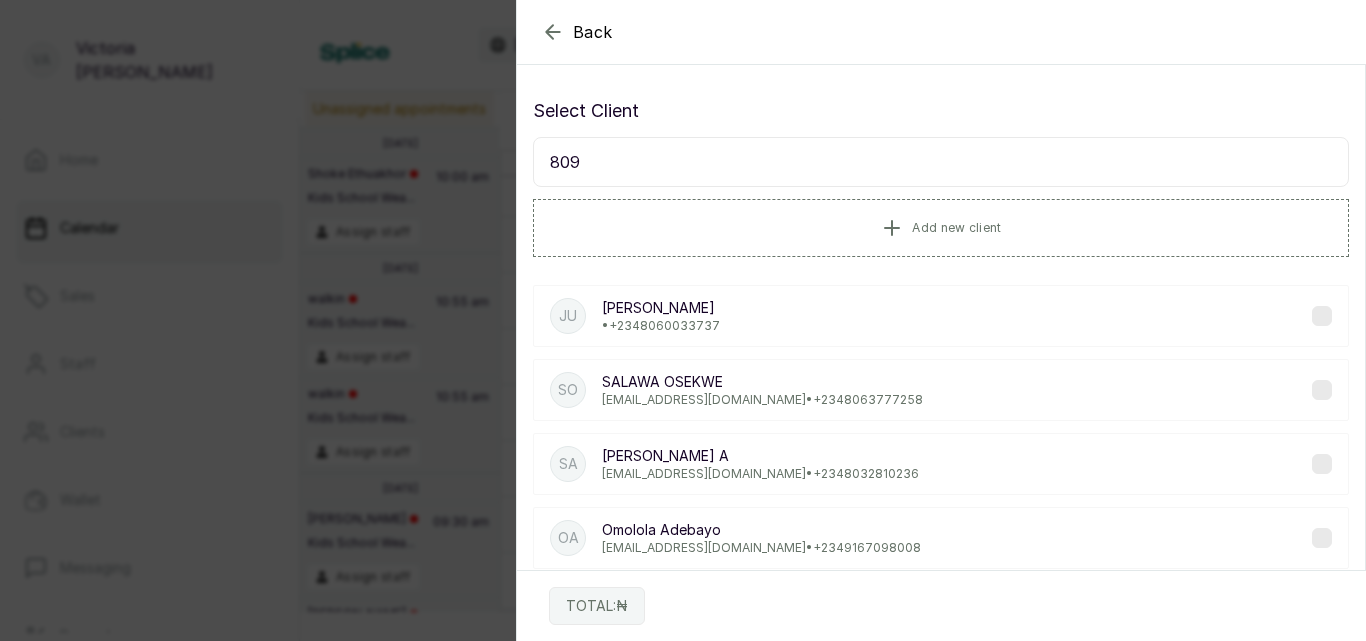 type on "8095" 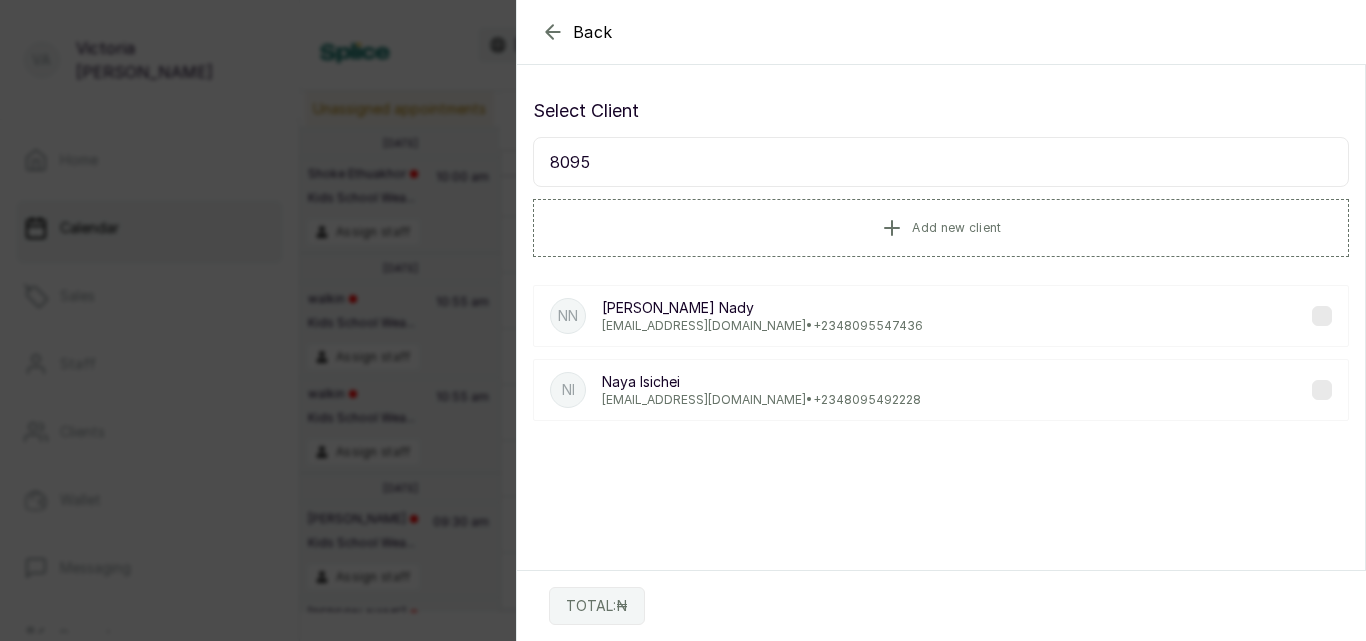 click on "[PERSON_NAME]" at bounding box center [761, 382] 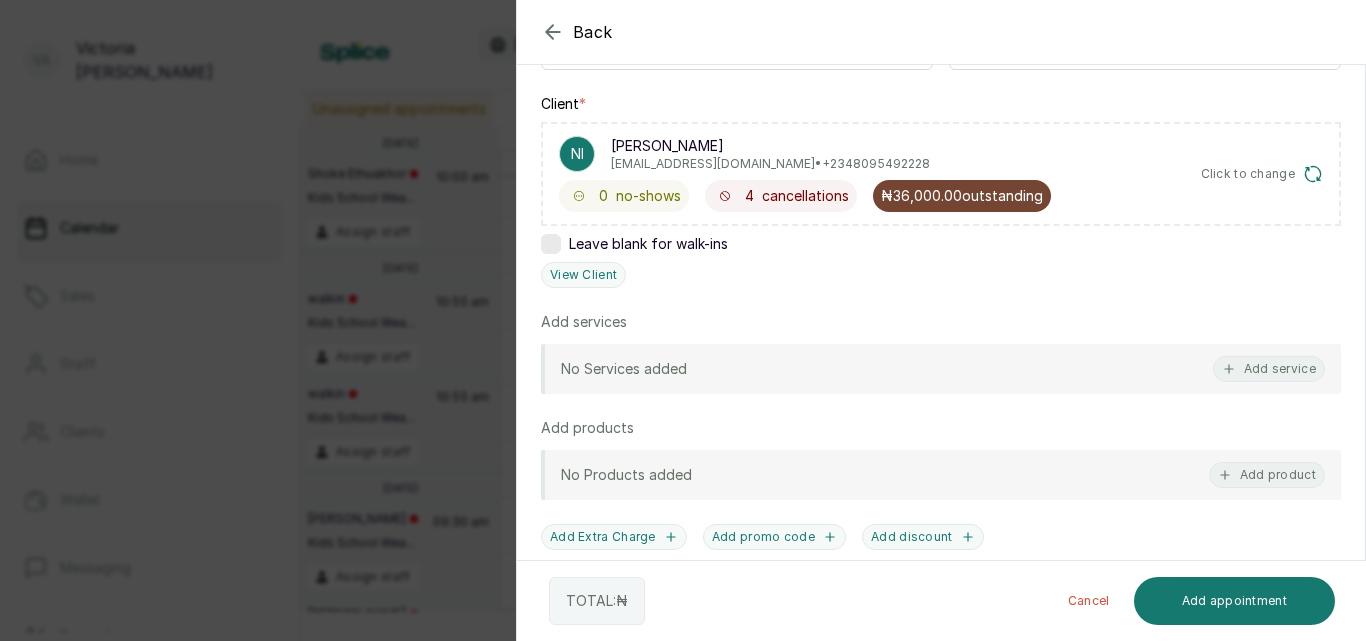 scroll, scrollTop: 315, scrollLeft: 0, axis: vertical 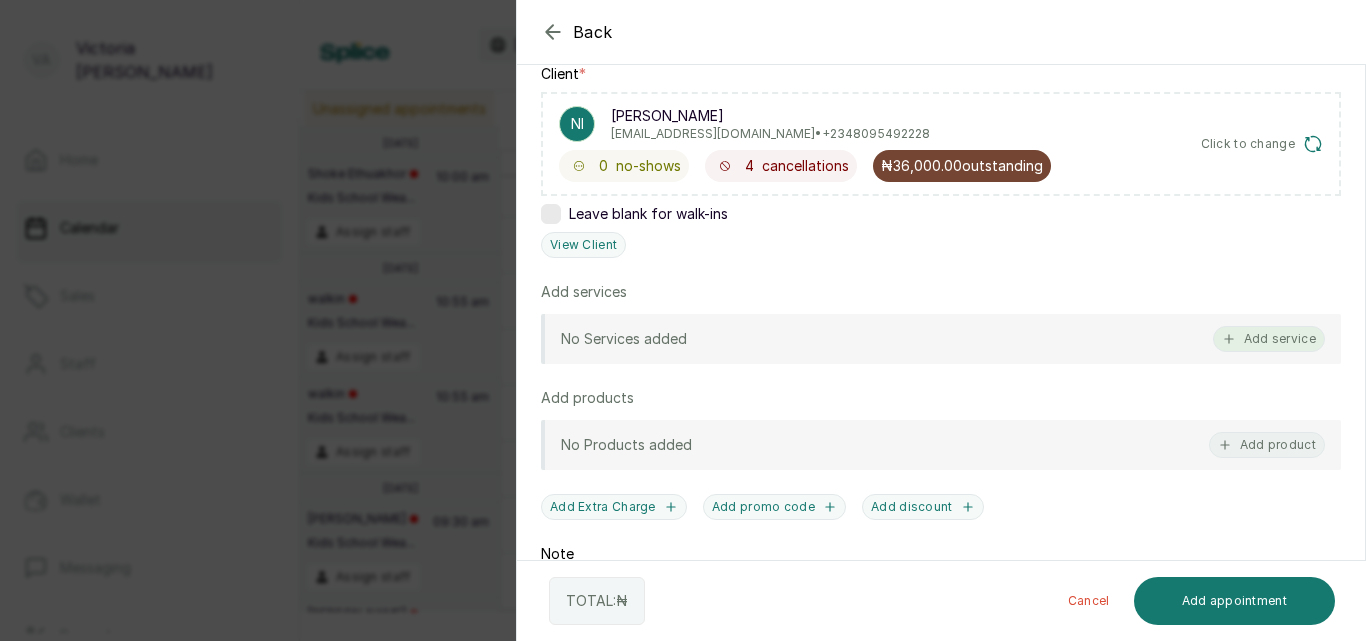 click on "Add service" at bounding box center (1269, 339) 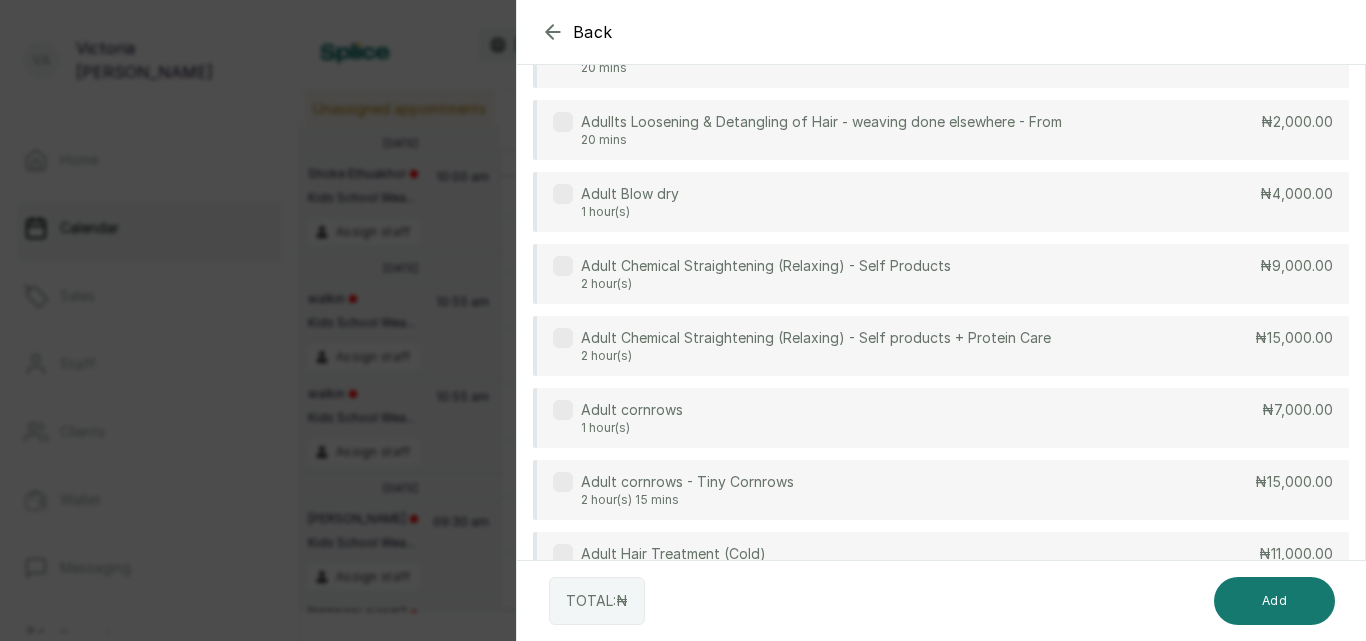 scroll, scrollTop: 80, scrollLeft: 0, axis: vertical 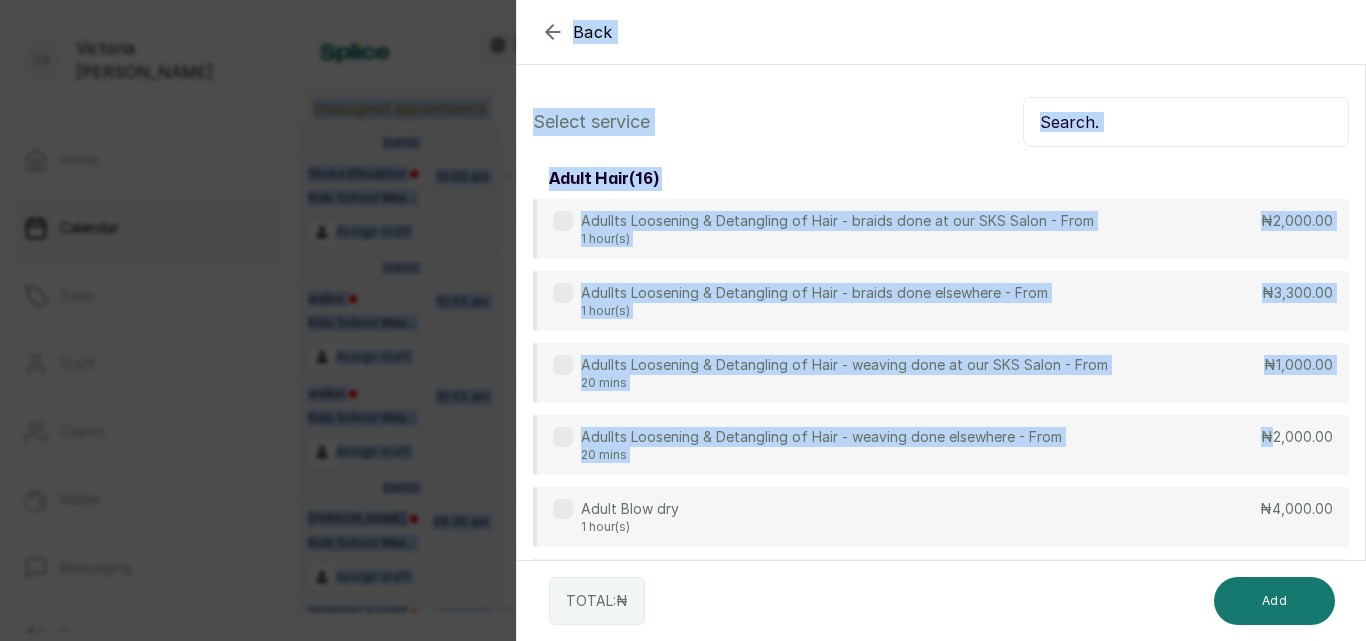 drag, startPoint x: 1257, startPoint y: 342, endPoint x: 1279, endPoint y: -87, distance: 429.56372 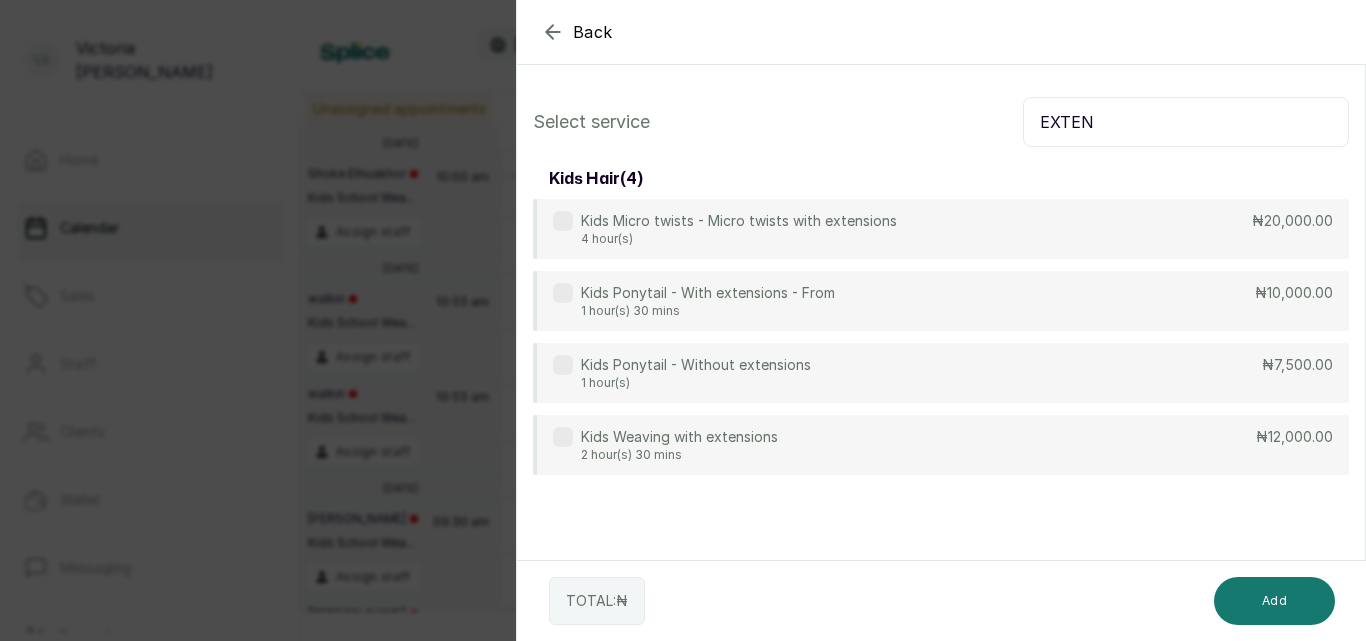 type on "EXTEN" 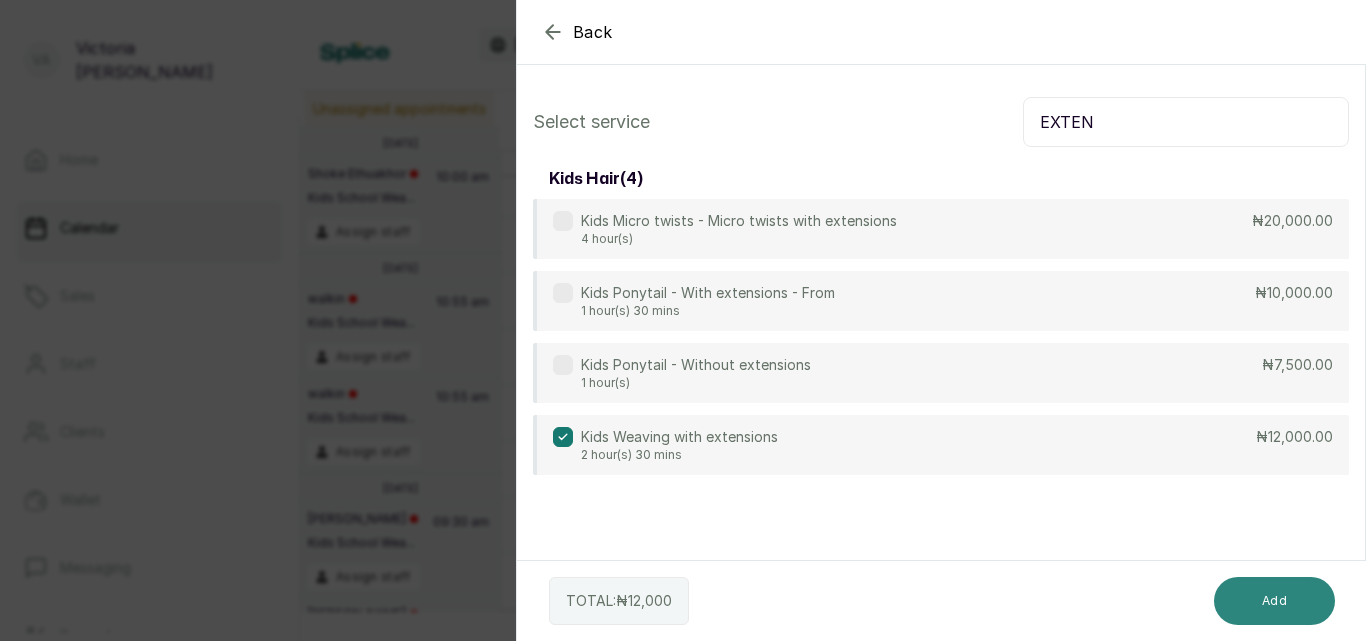 click on "Add" at bounding box center [1274, 601] 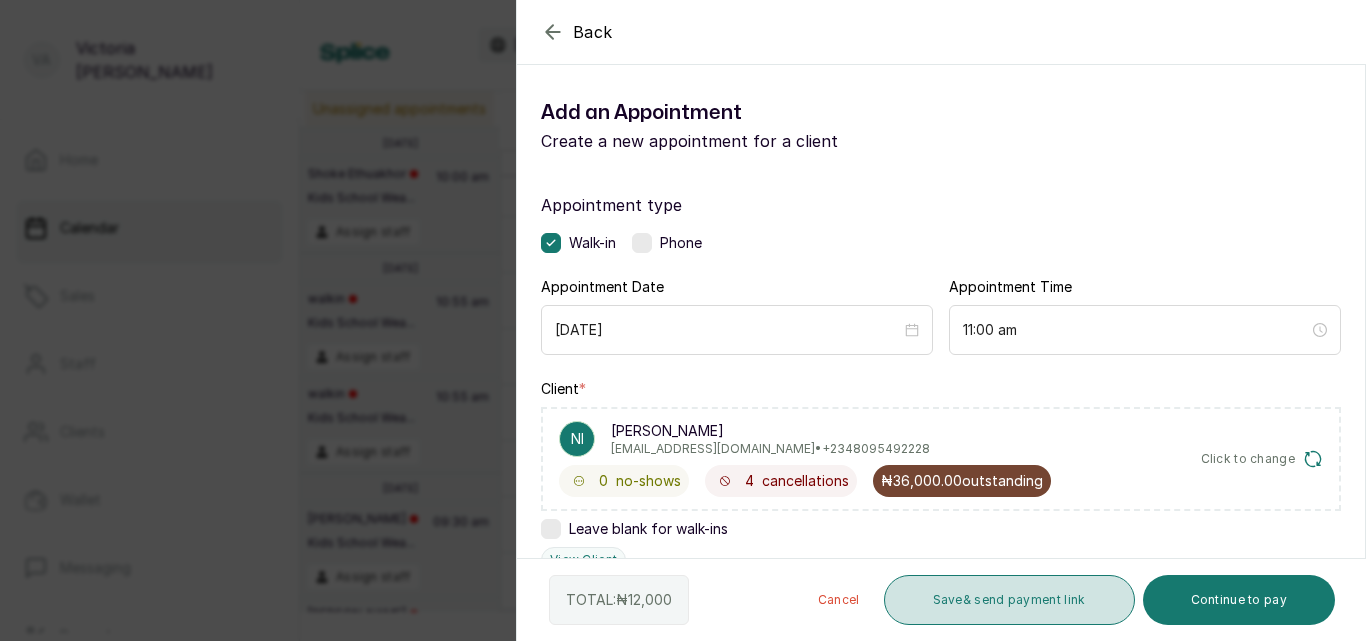 click on "Save  & send payment link" at bounding box center [1009, 600] 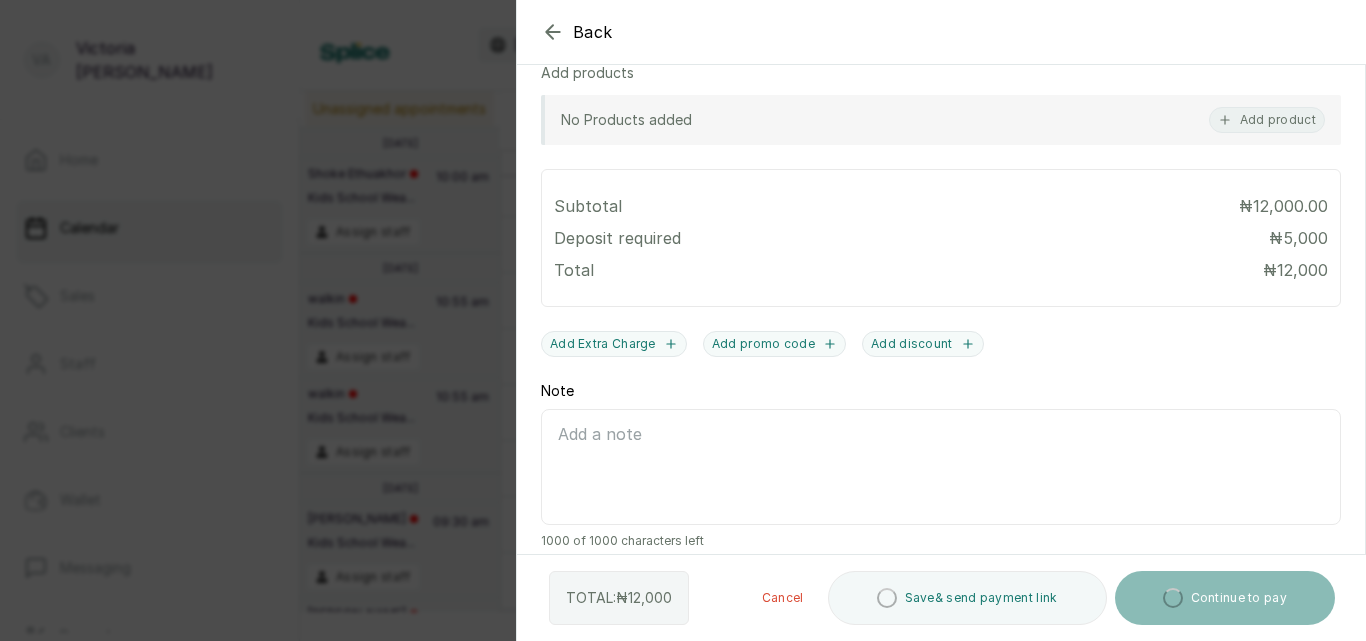 scroll, scrollTop: 689, scrollLeft: 0, axis: vertical 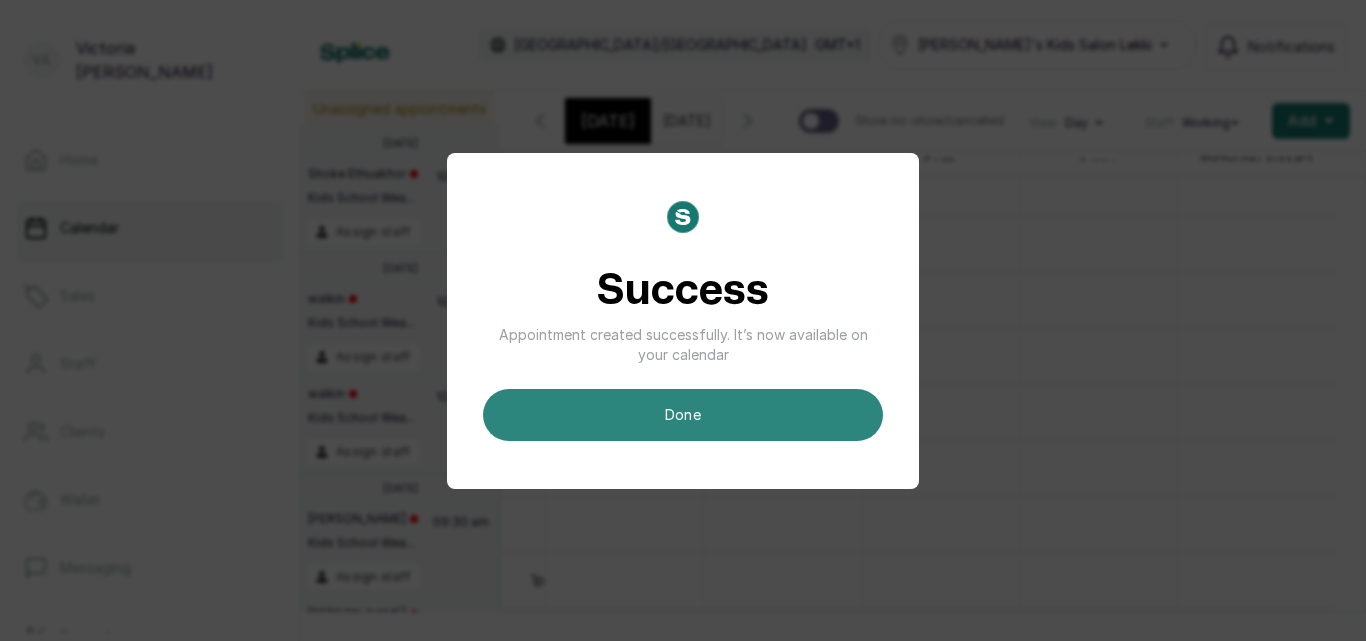click on "done" at bounding box center [683, 415] 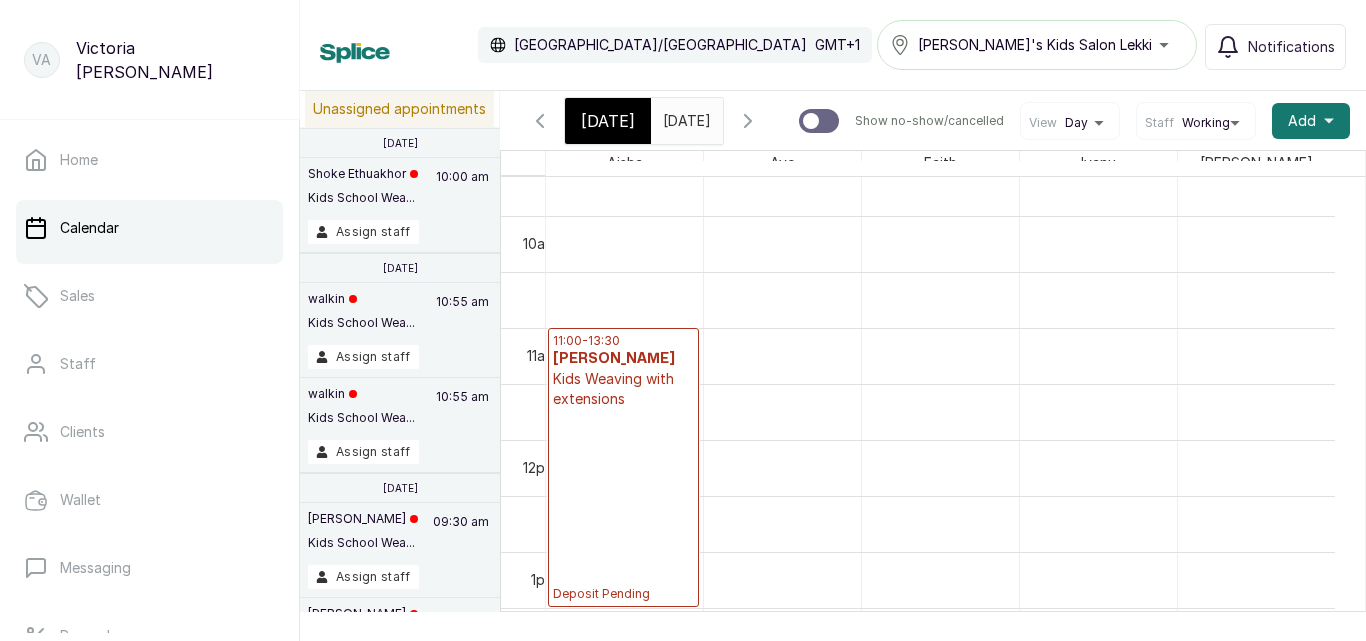 scroll, scrollTop: 673, scrollLeft: 0, axis: vertical 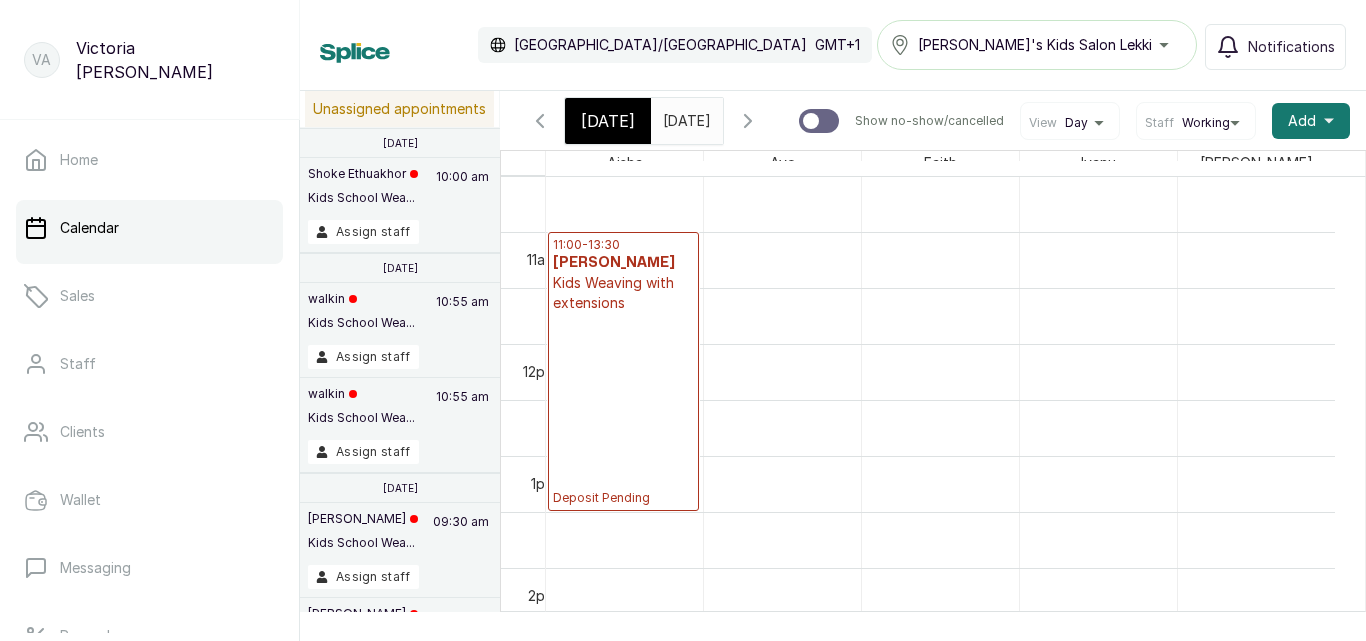 click on "[DATE]" at bounding box center [608, 121] 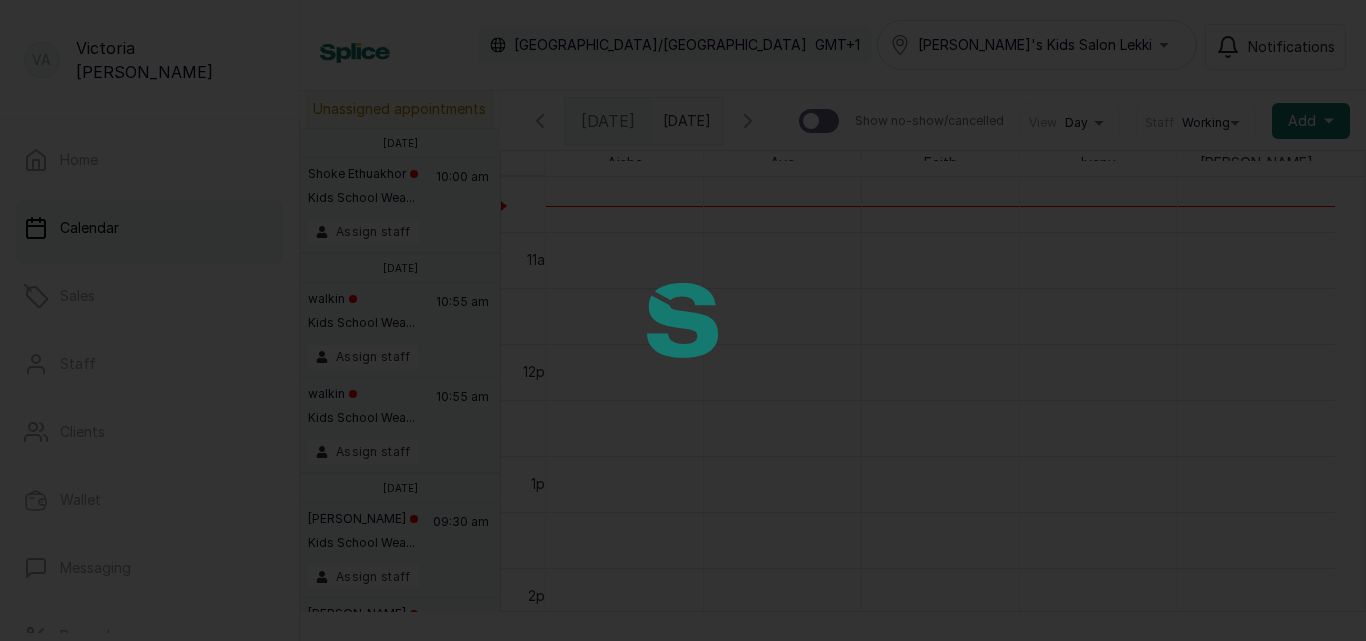 scroll, scrollTop: 673, scrollLeft: 0, axis: vertical 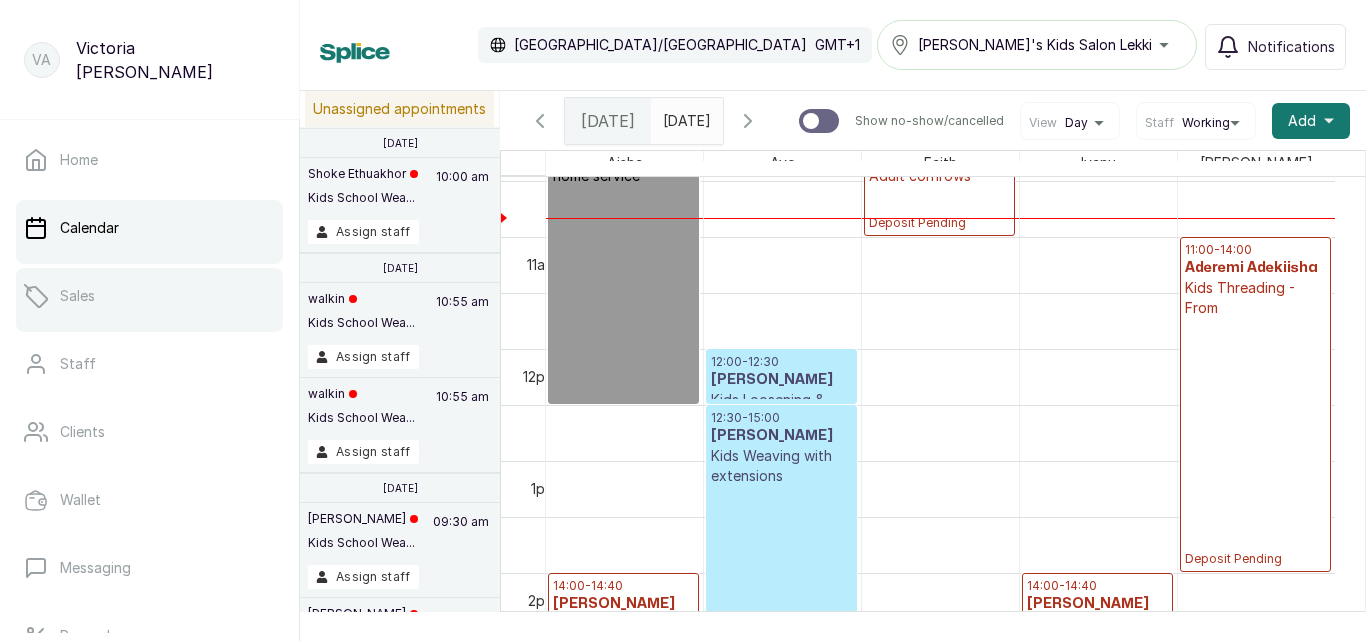 click on "Sales" at bounding box center [77, 296] 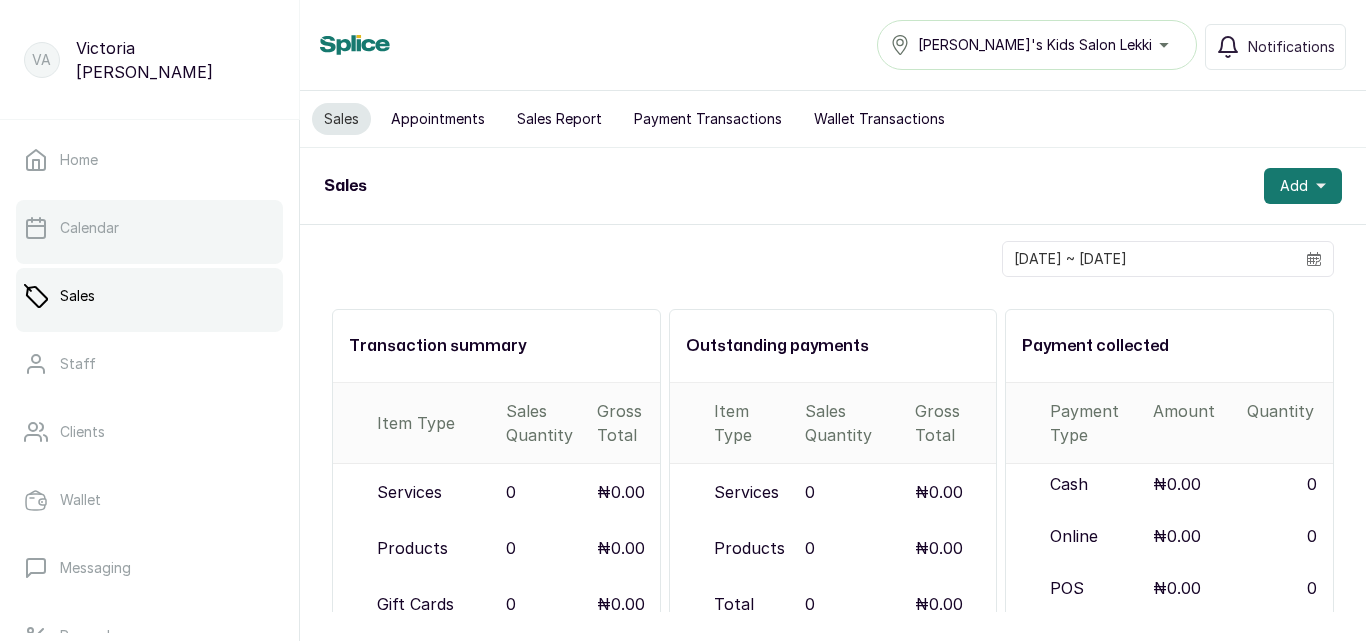 click on "Calendar" at bounding box center (89, 228) 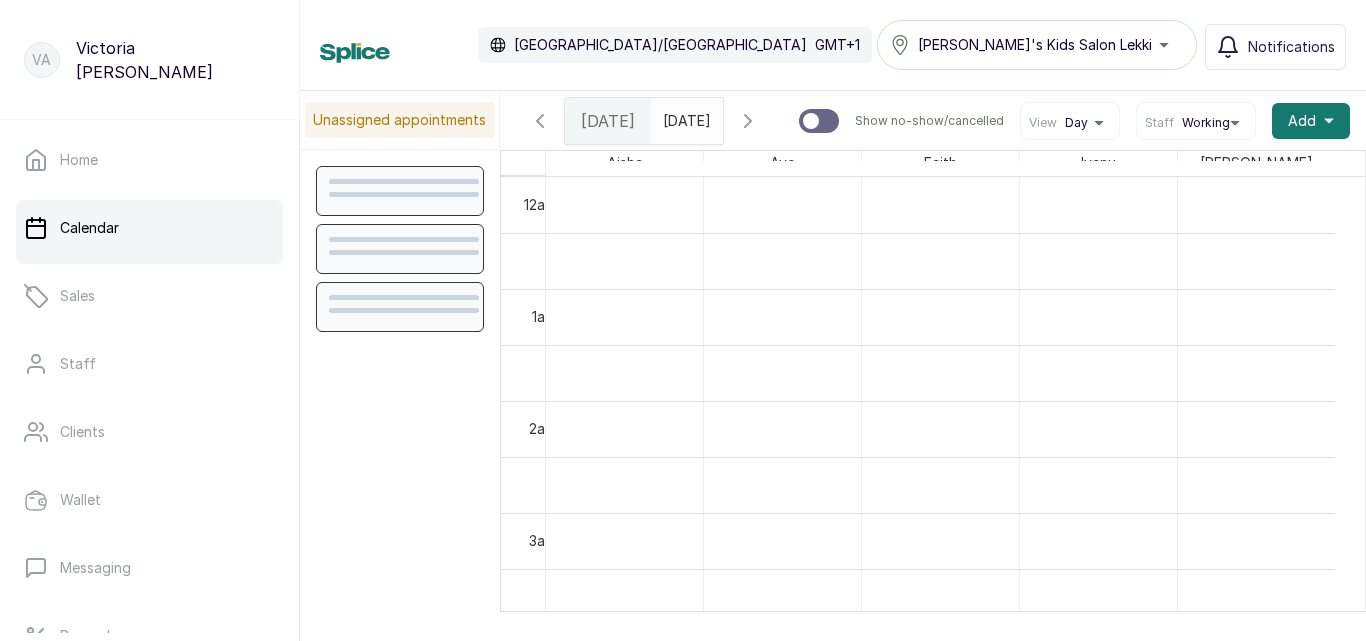 scroll, scrollTop: 673, scrollLeft: 0, axis: vertical 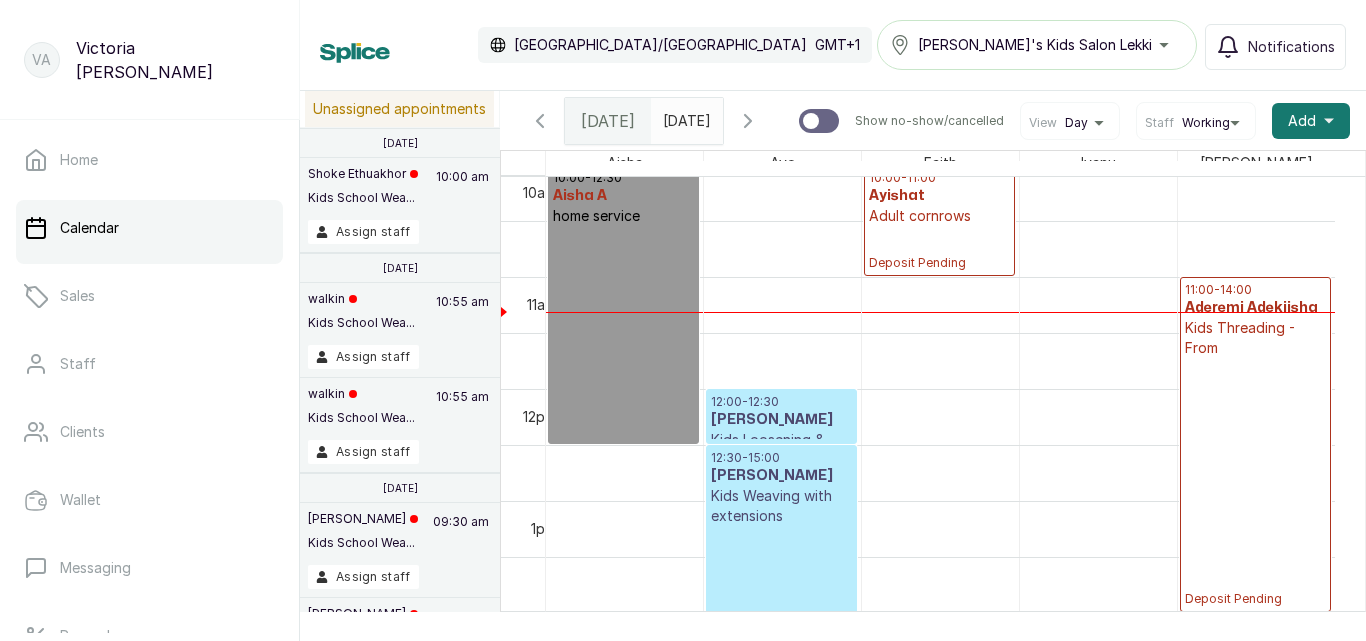 drag, startPoint x: 1334, startPoint y: 443, endPoint x: 1339, endPoint y: 375, distance: 68.18358 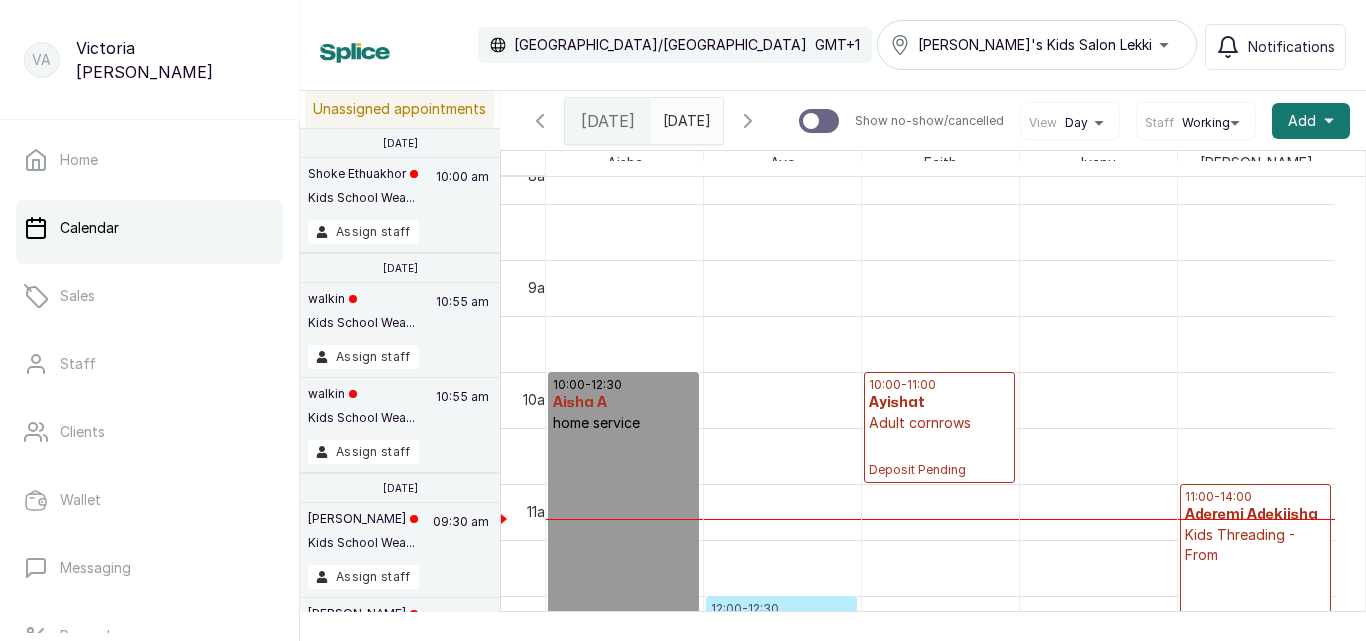 scroll, scrollTop: 1020, scrollLeft: 0, axis: vertical 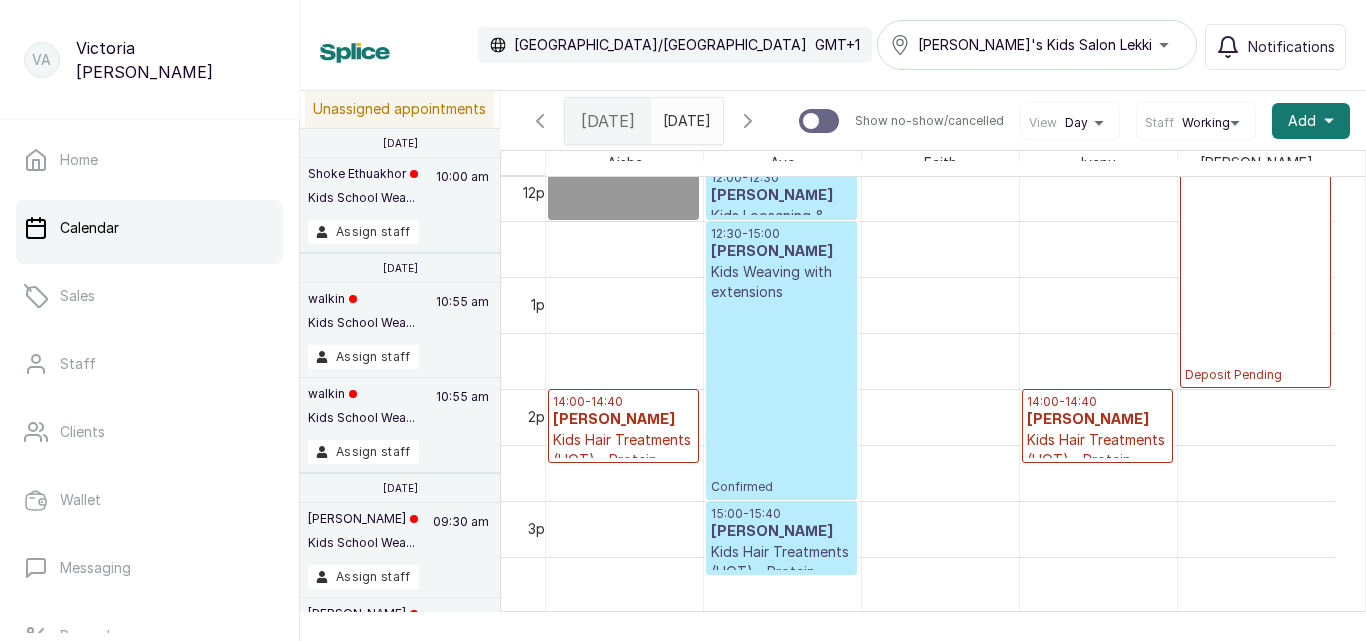 click on "[DATE]" at bounding box center [687, 121] 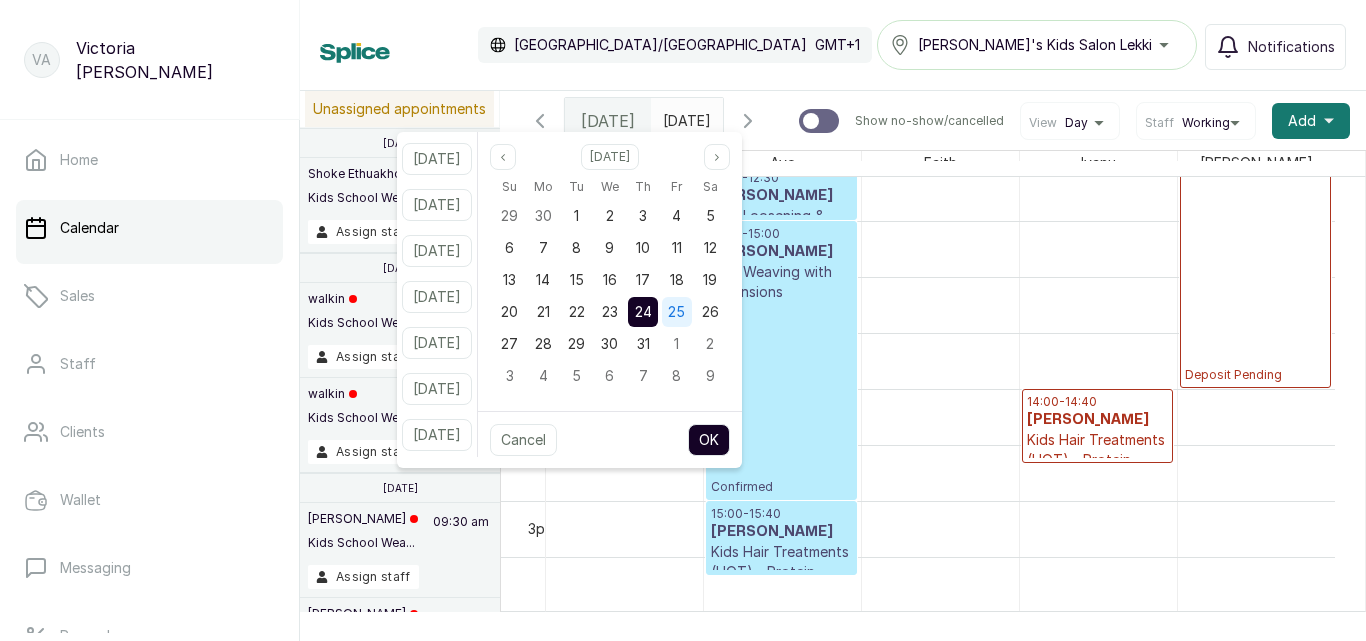 click on "25" at bounding box center (676, 311) 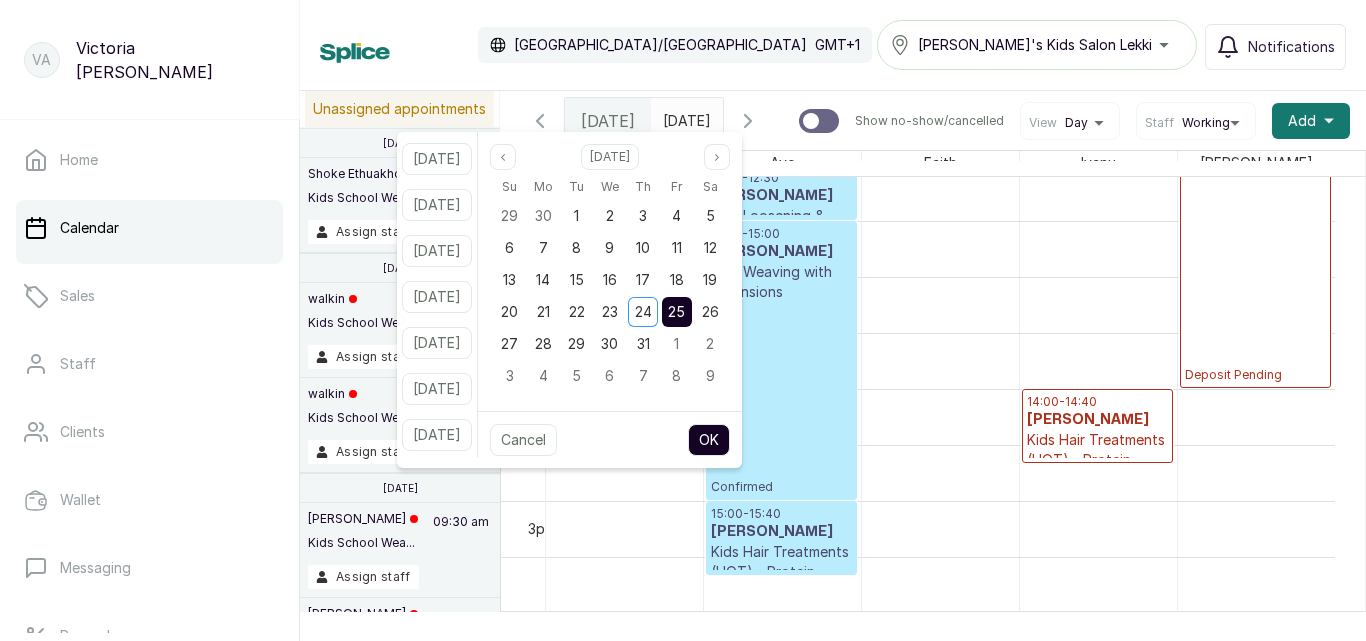 click on "25" at bounding box center [676, 311] 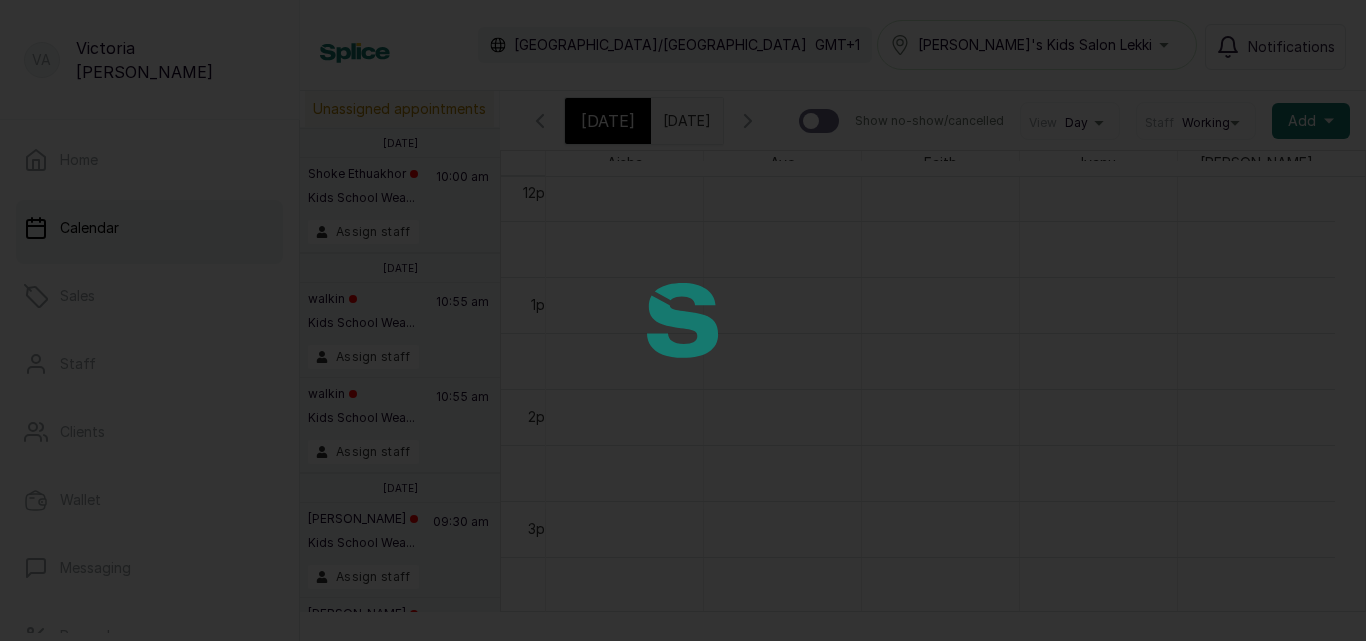 type on "[DATE]" 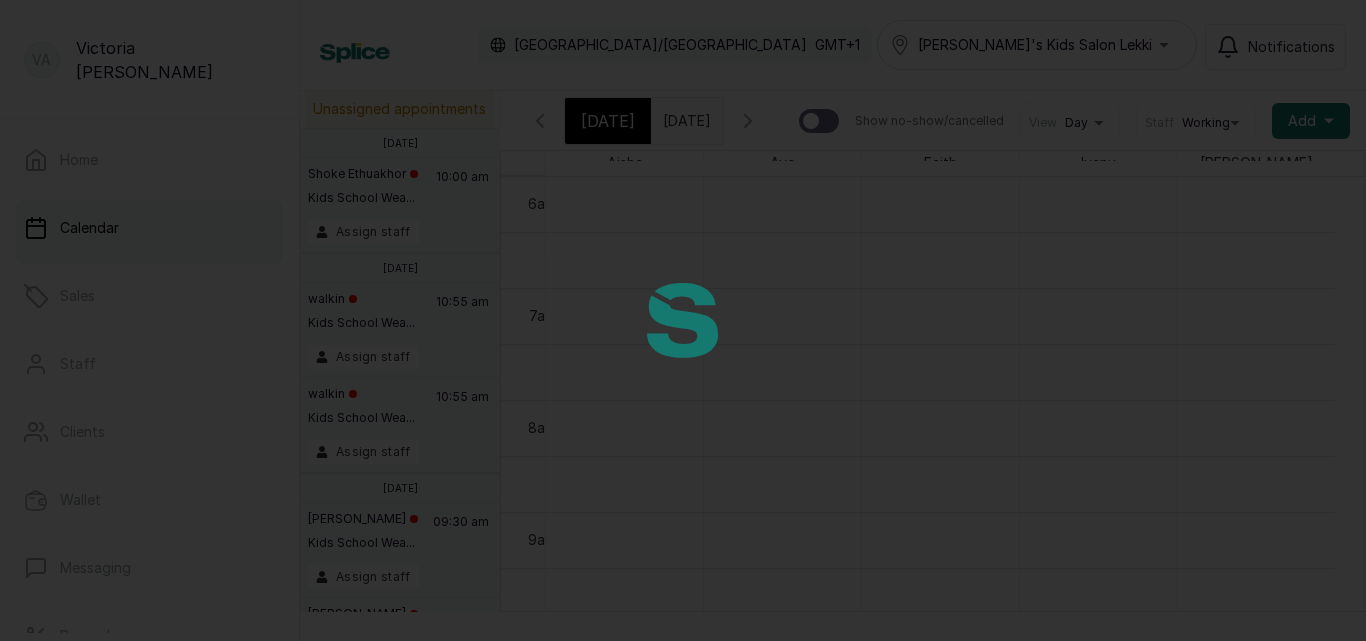 scroll, scrollTop: 0, scrollLeft: 14, axis: horizontal 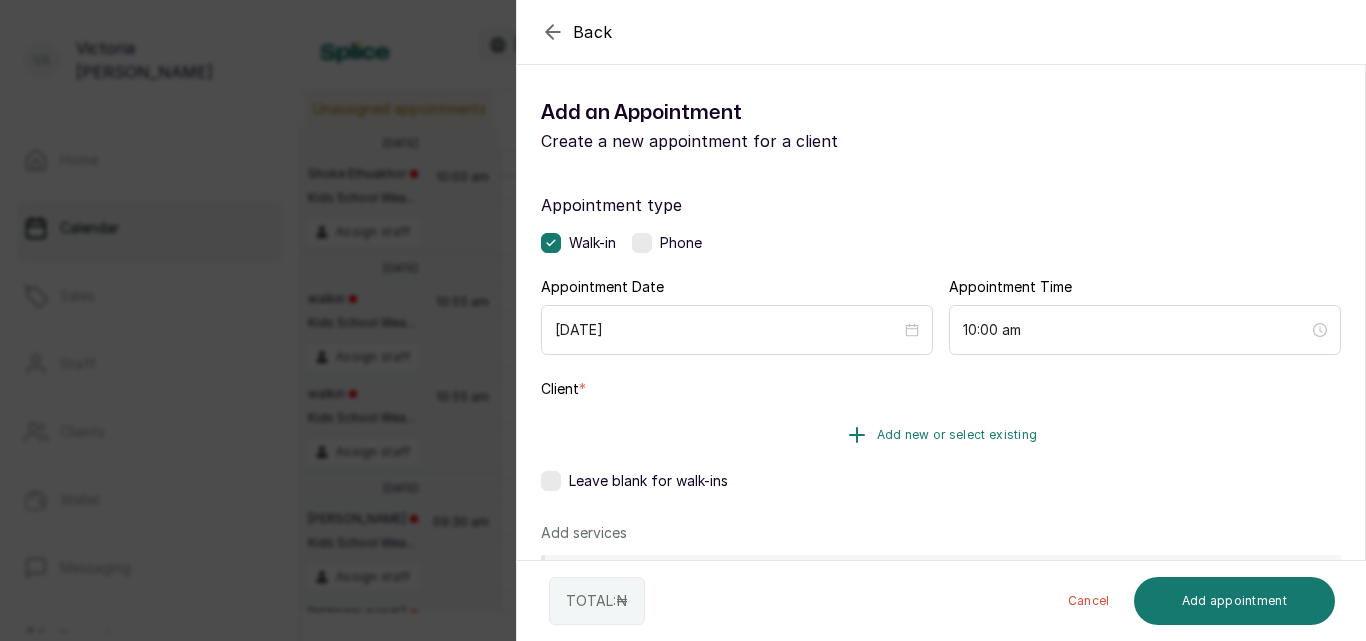 click on "Add new or select existing" at bounding box center (957, 435) 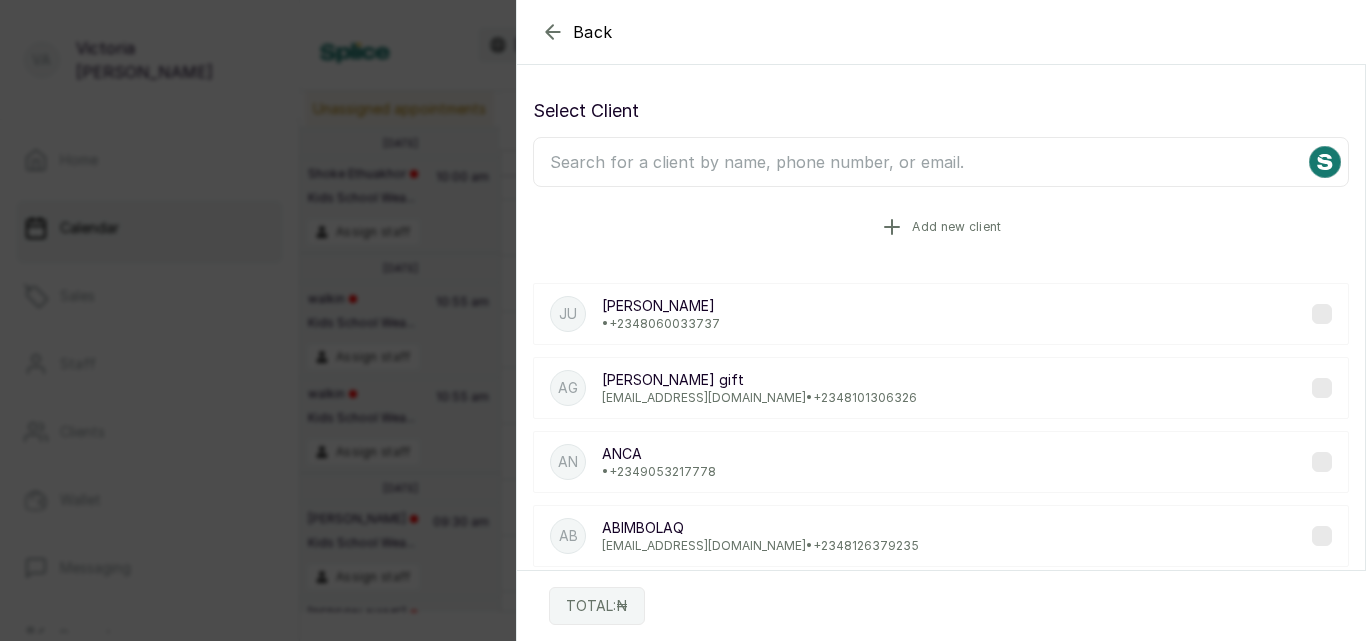 click on "Add new client" at bounding box center (956, 227) 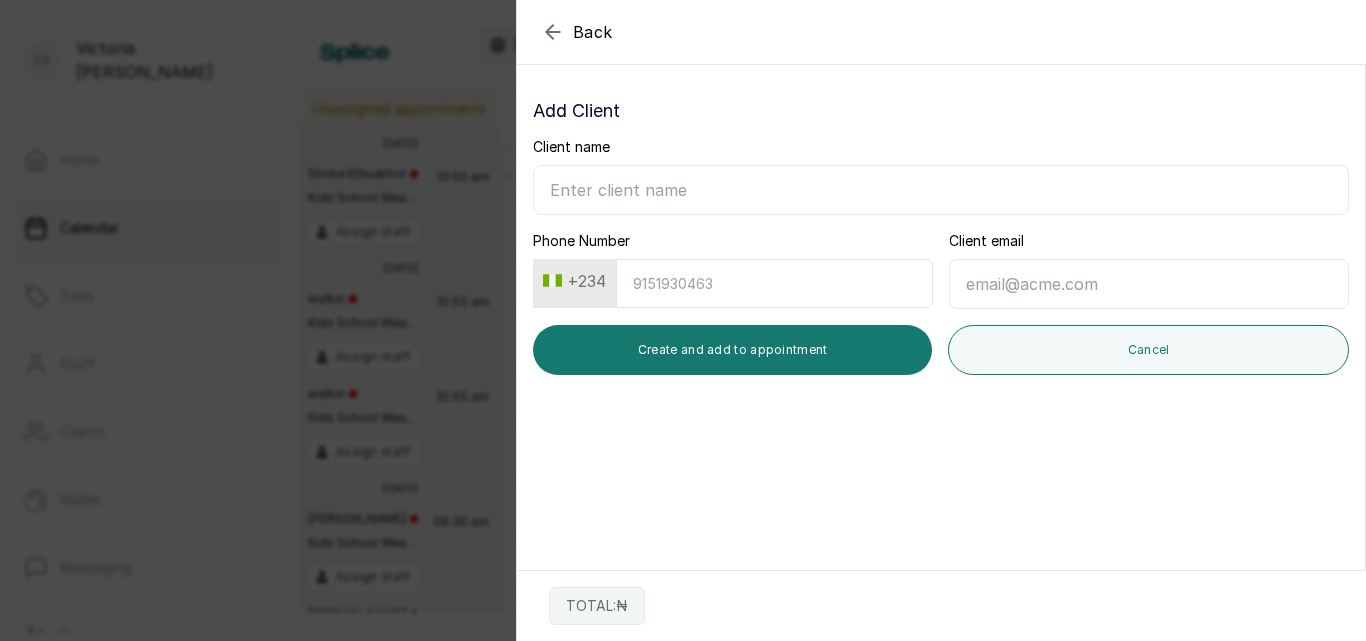 click on "Client name" at bounding box center (941, 190) 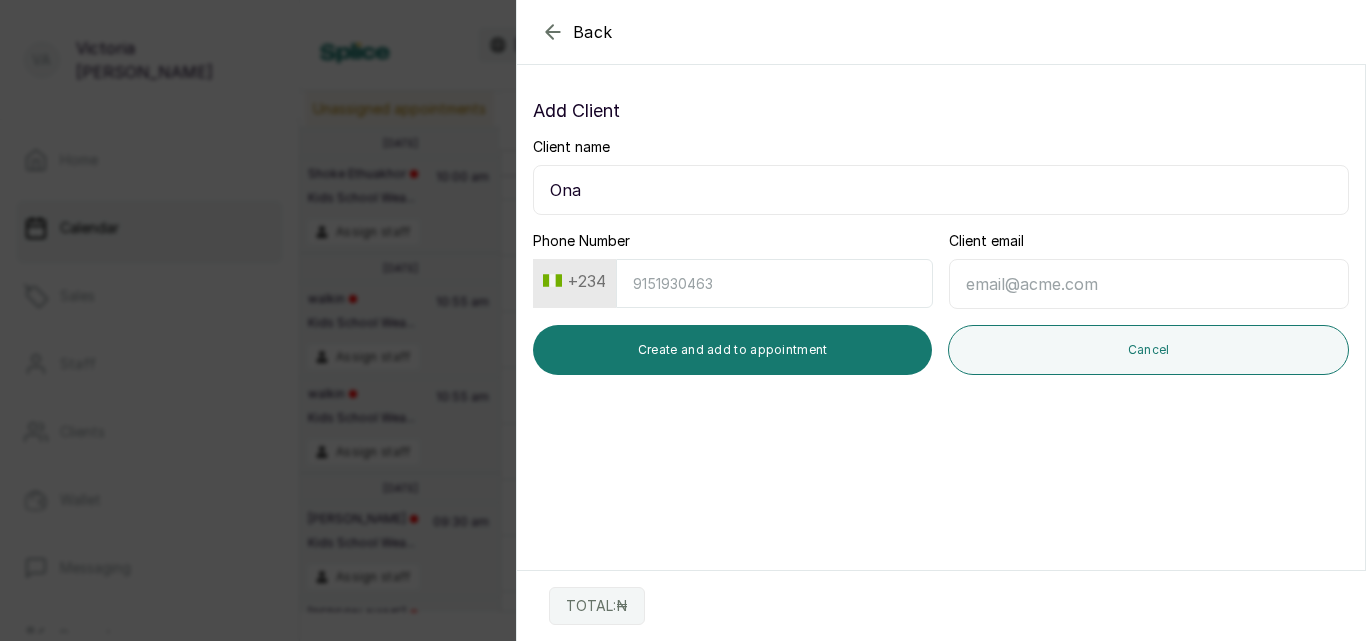 type on "Ona" 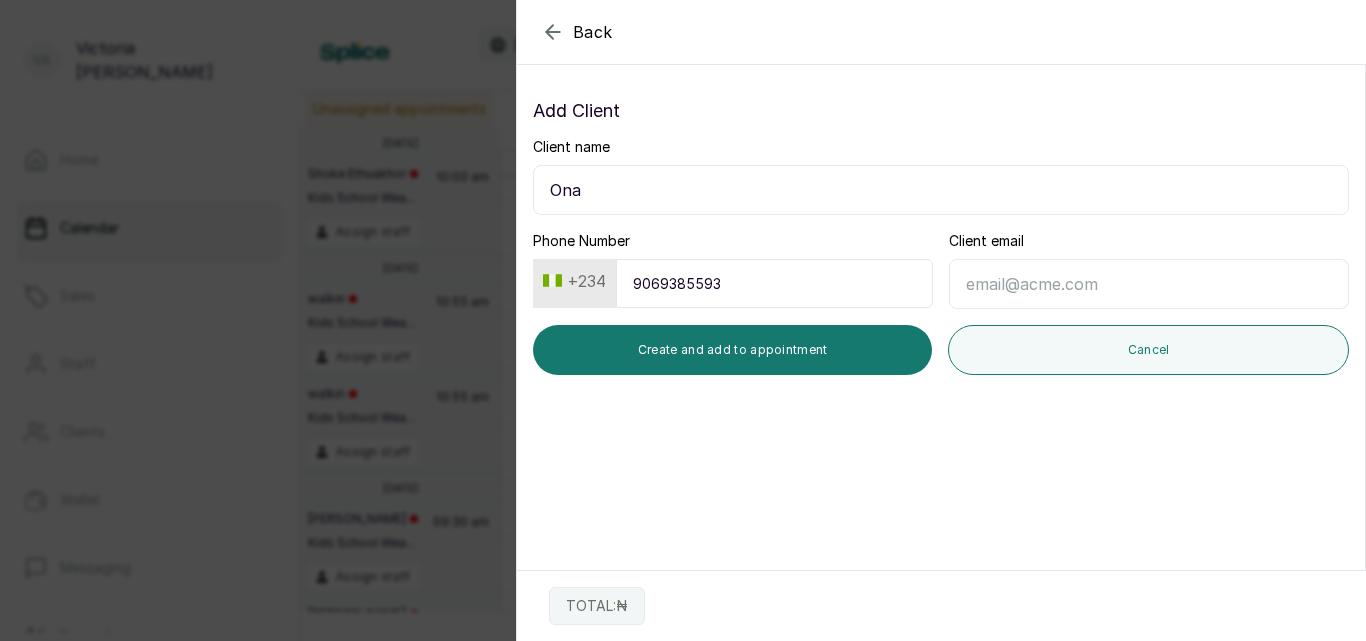 type on "9069385593" 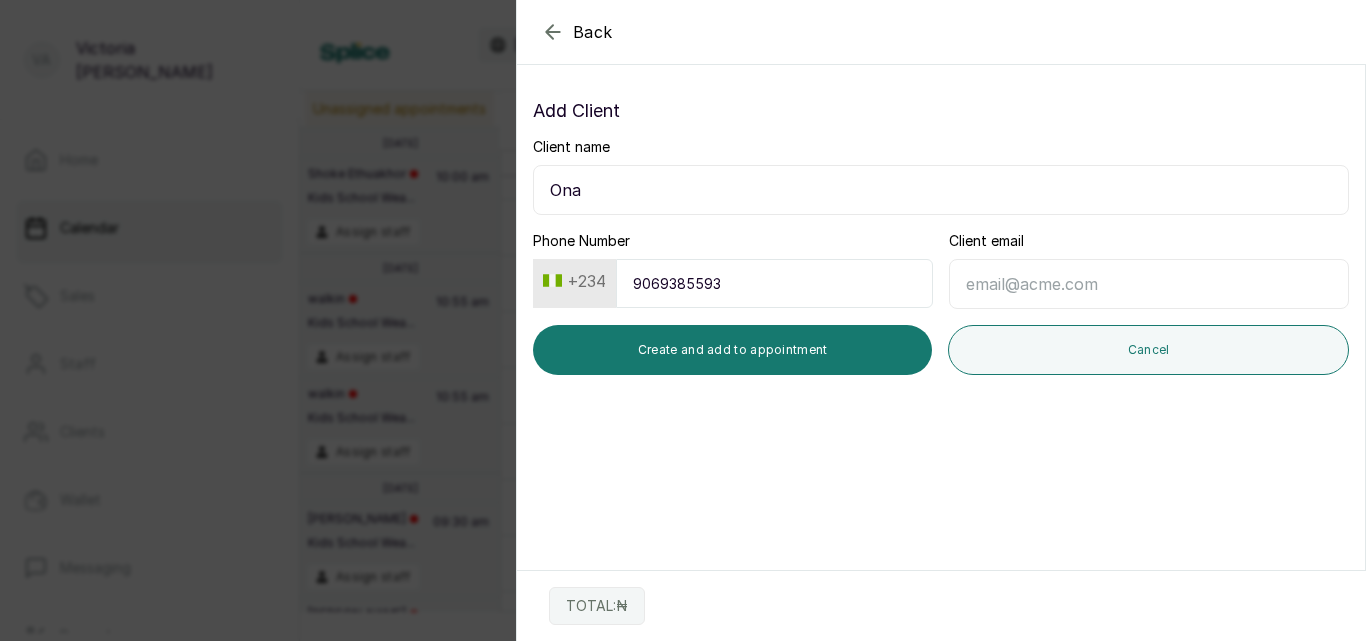 click on "Client email" at bounding box center [1149, 284] 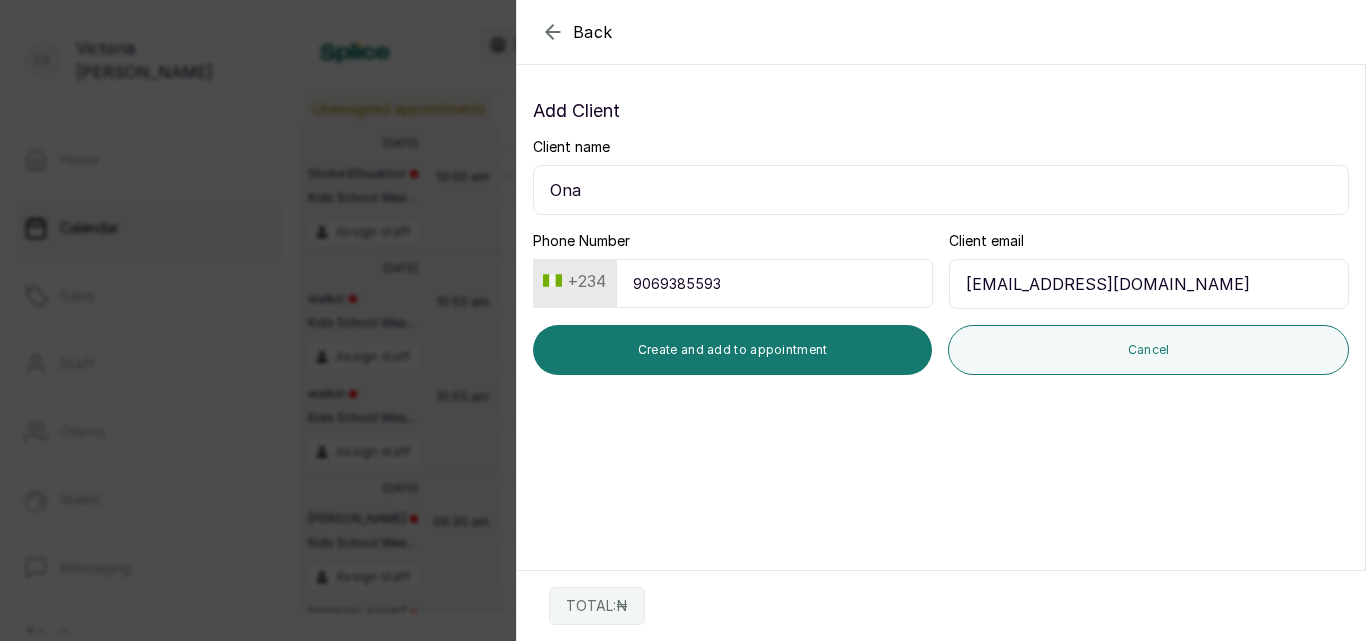 type on "[EMAIL_ADDRESS][DOMAIN_NAME]" 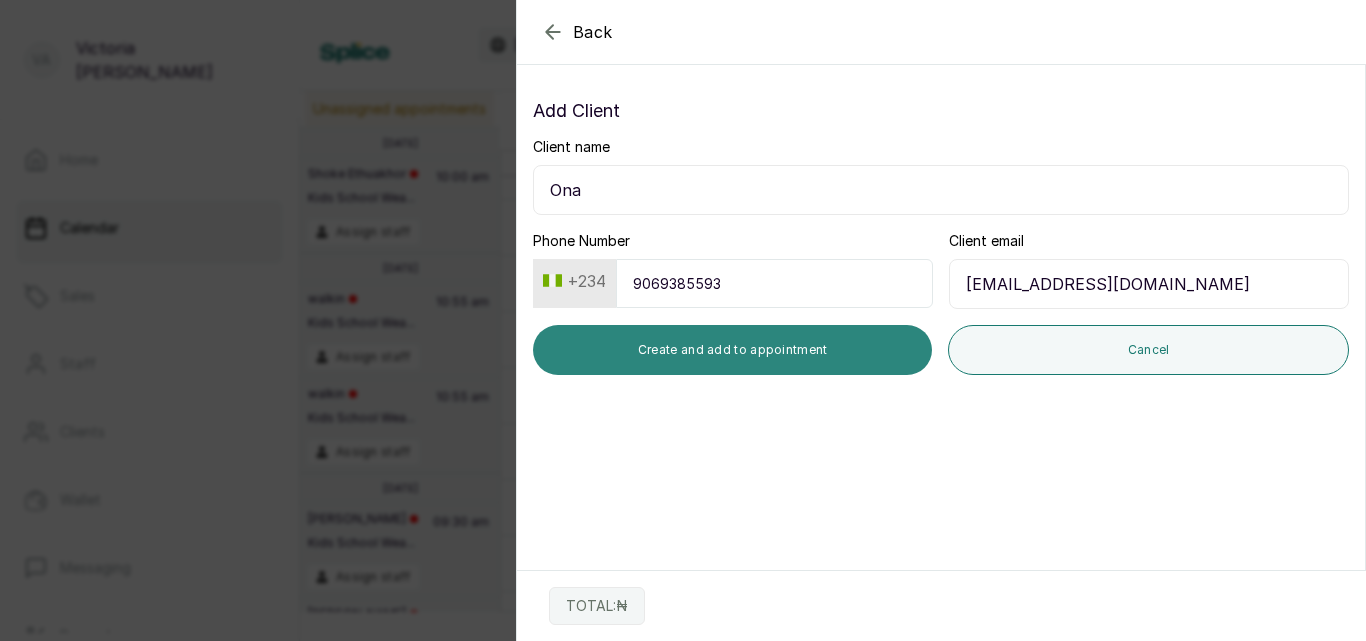 click on "Create and add to appointment" at bounding box center (732, 350) 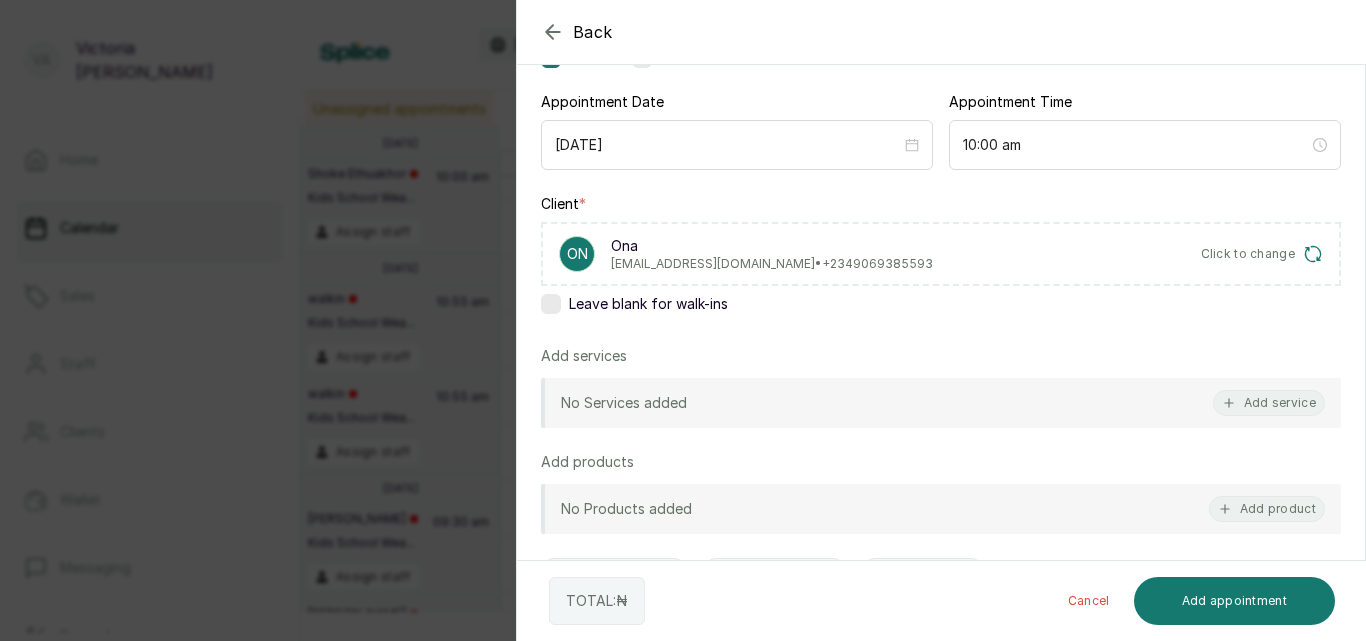 scroll, scrollTop: 198, scrollLeft: 0, axis: vertical 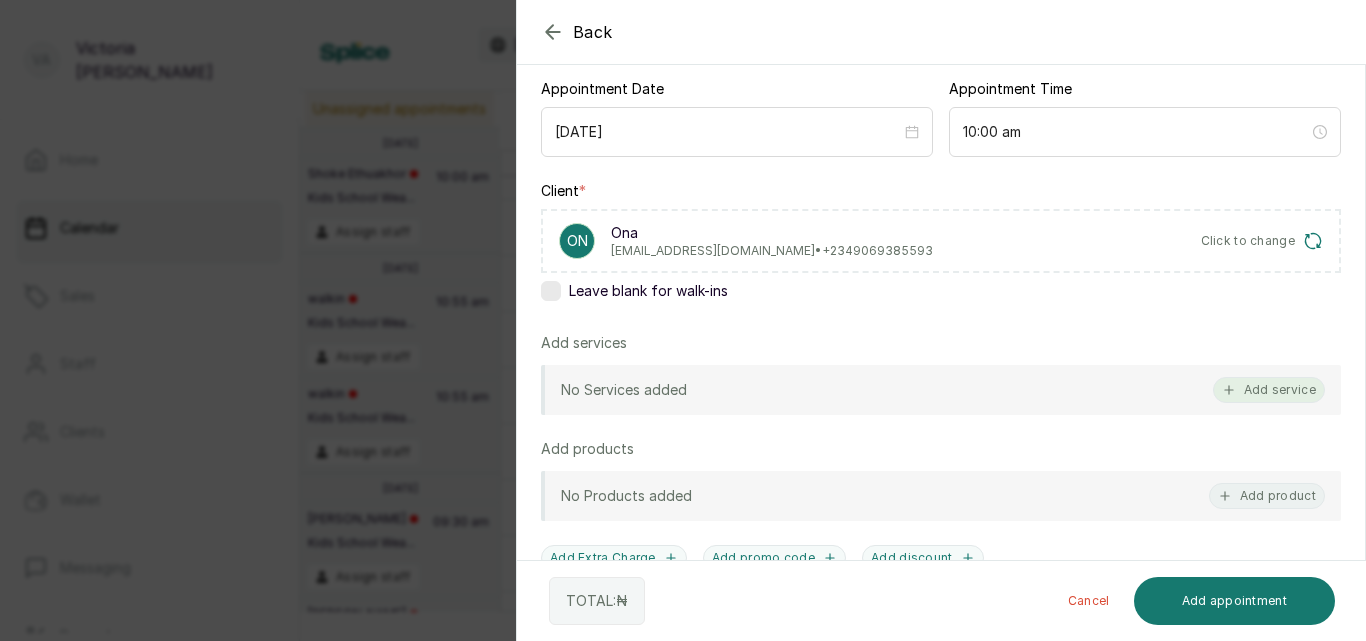 click on "Add service" at bounding box center (1269, 390) 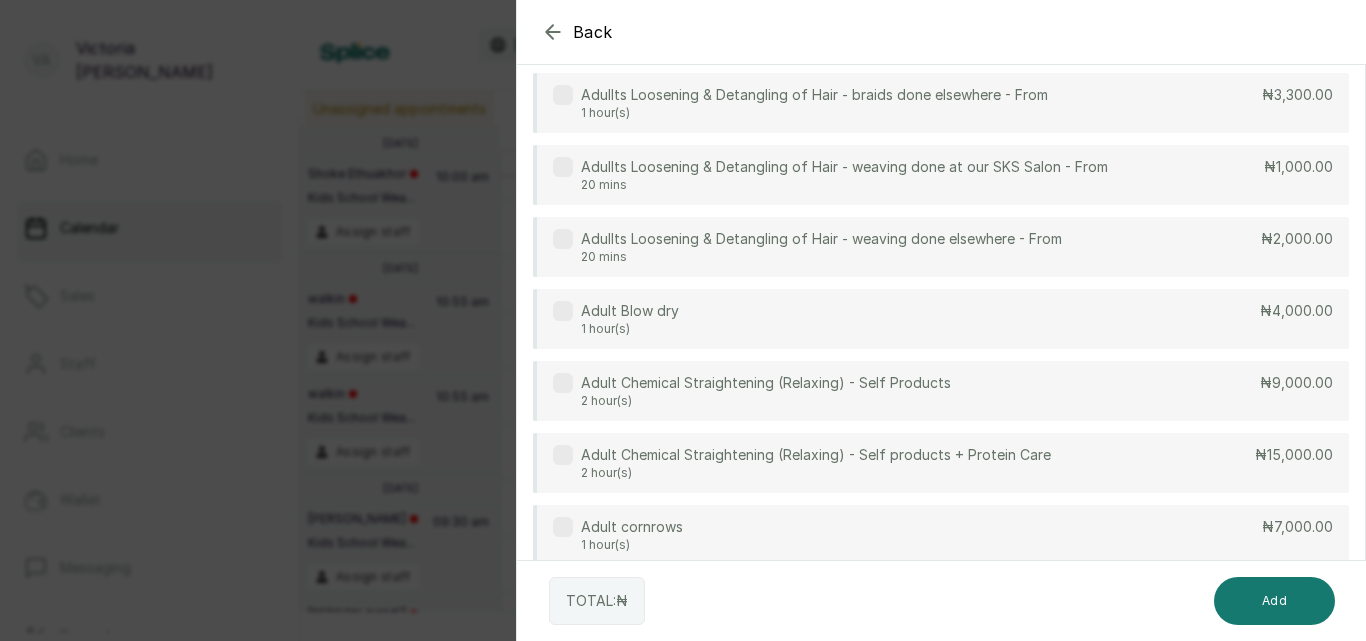 scroll, scrollTop: 80, scrollLeft: 0, axis: vertical 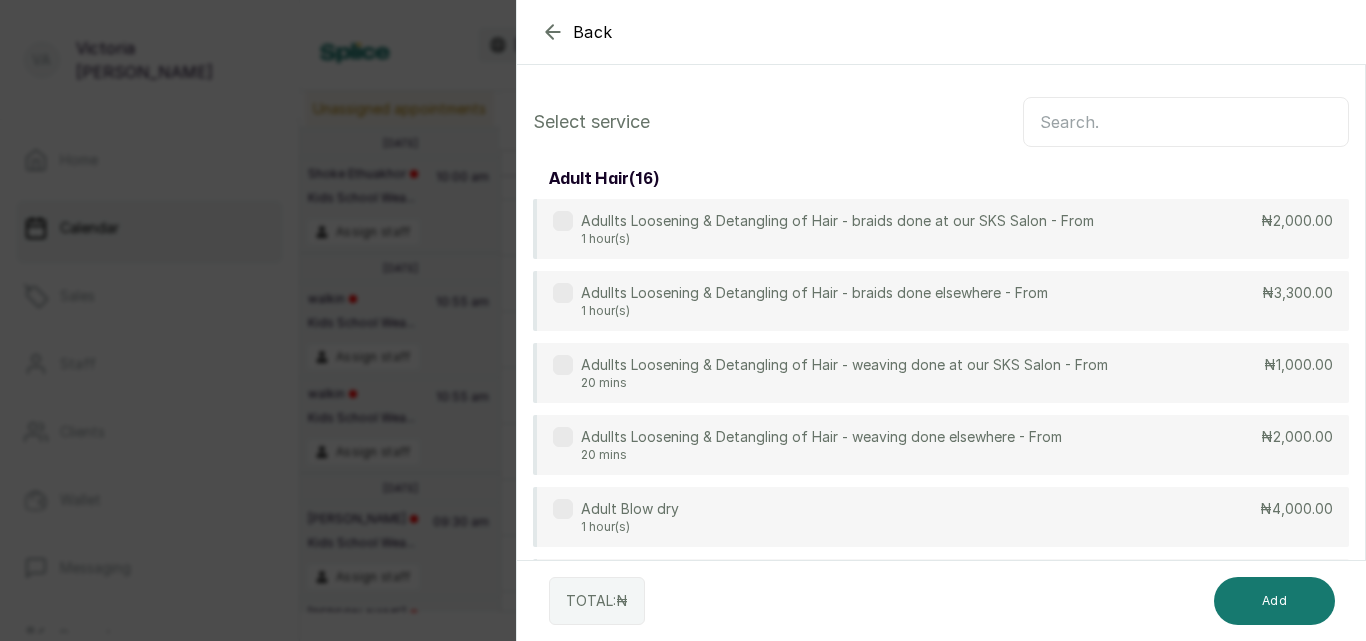 click at bounding box center [1186, 122] 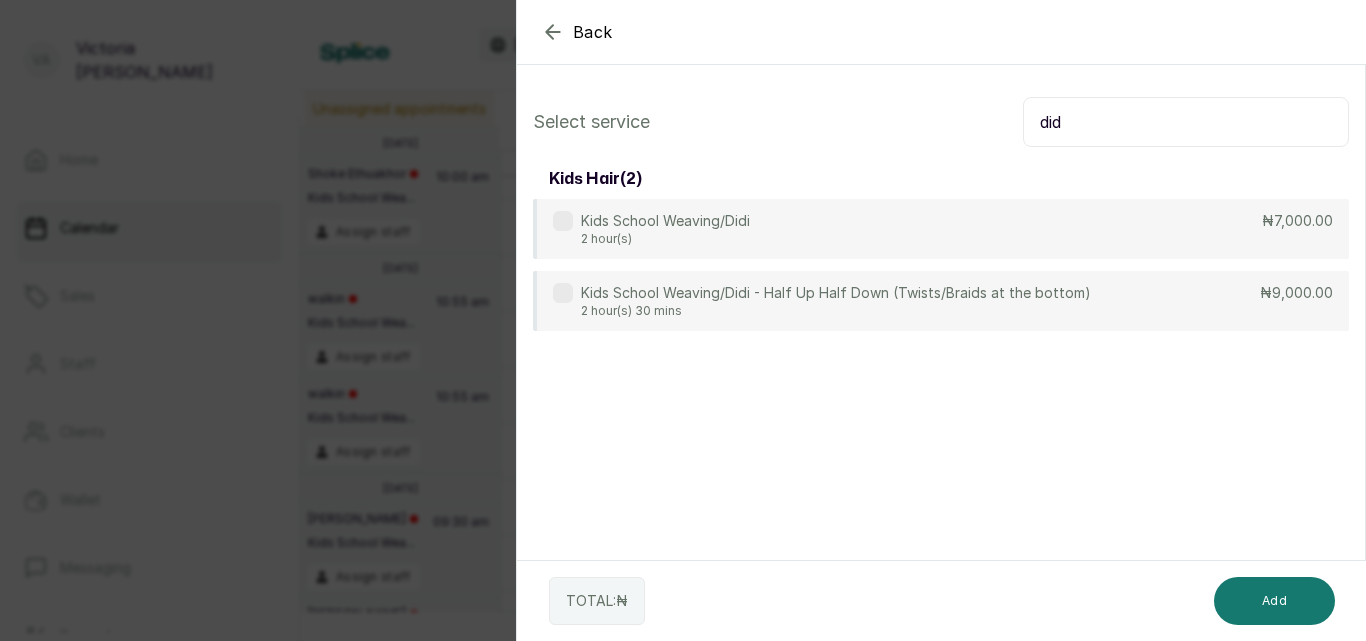 type on "did" 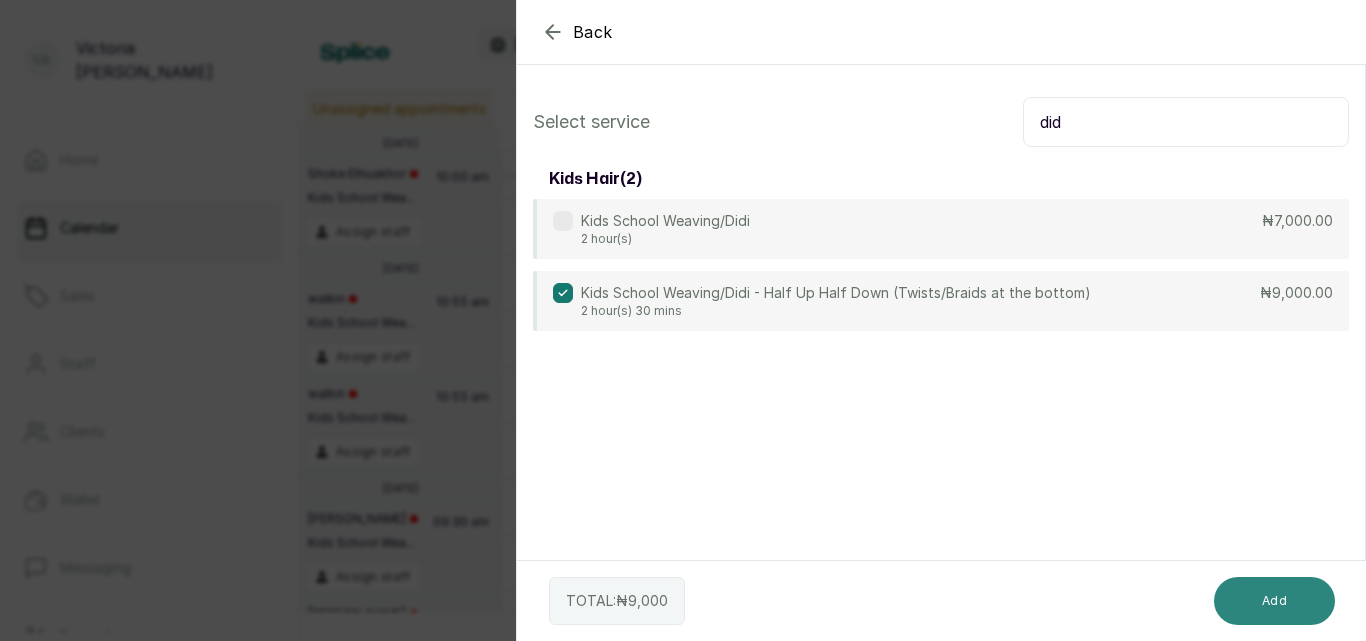 click on "Add" at bounding box center (1274, 601) 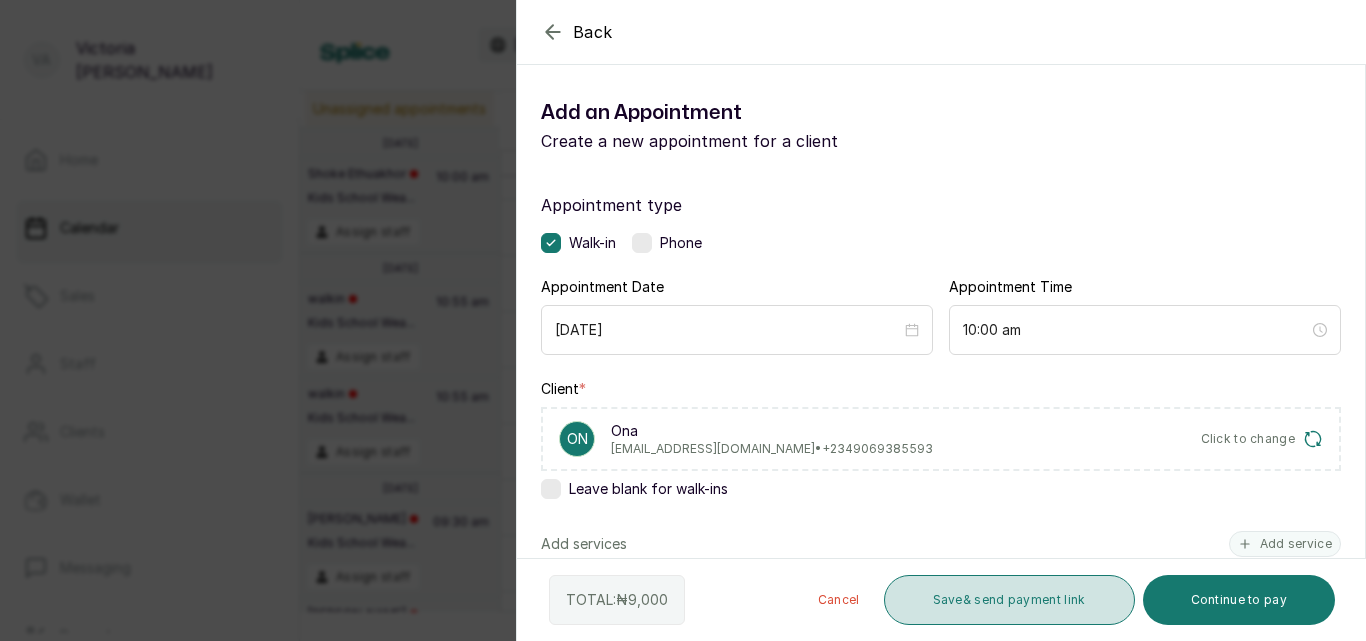 click on "Save  & send payment link" at bounding box center (1009, 600) 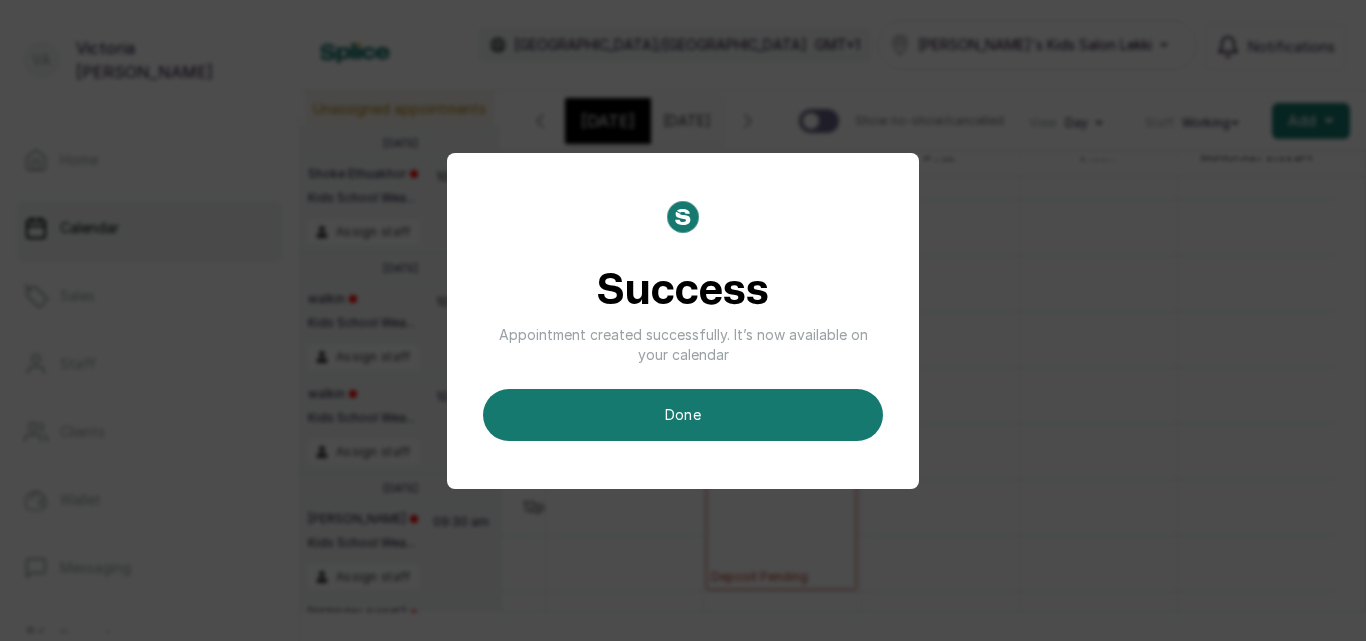 scroll, scrollTop: 0, scrollLeft: 14, axis: horizontal 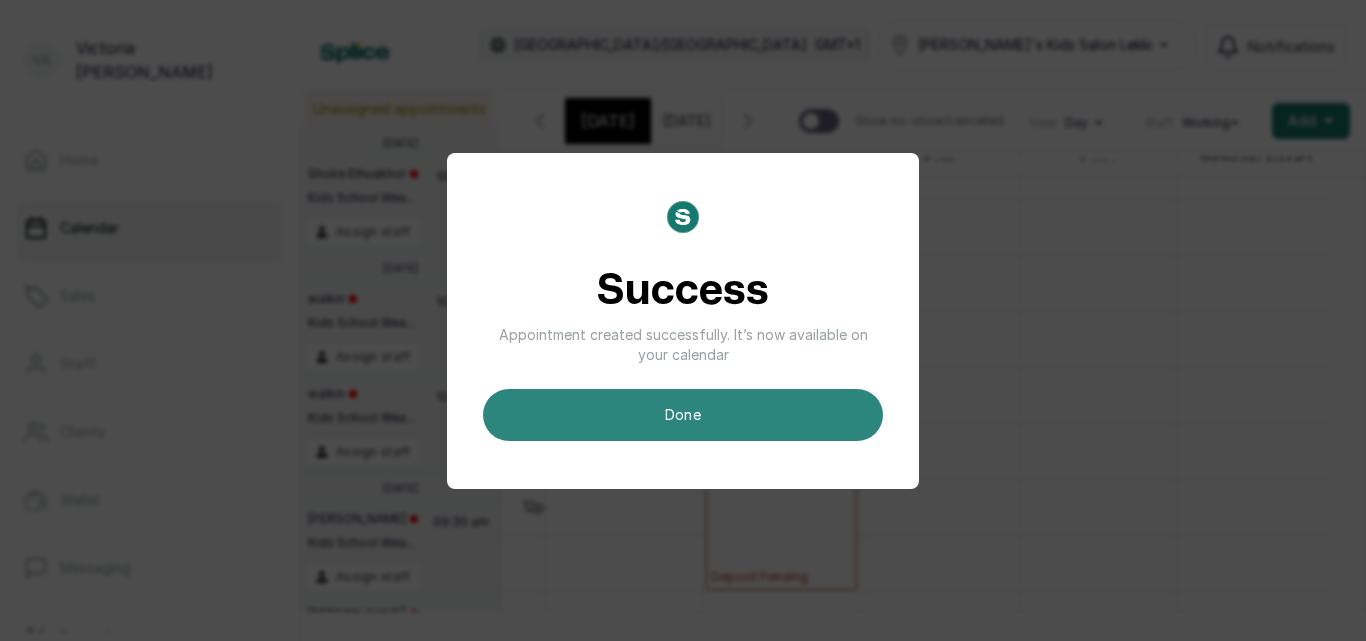 click on "done" at bounding box center [683, 415] 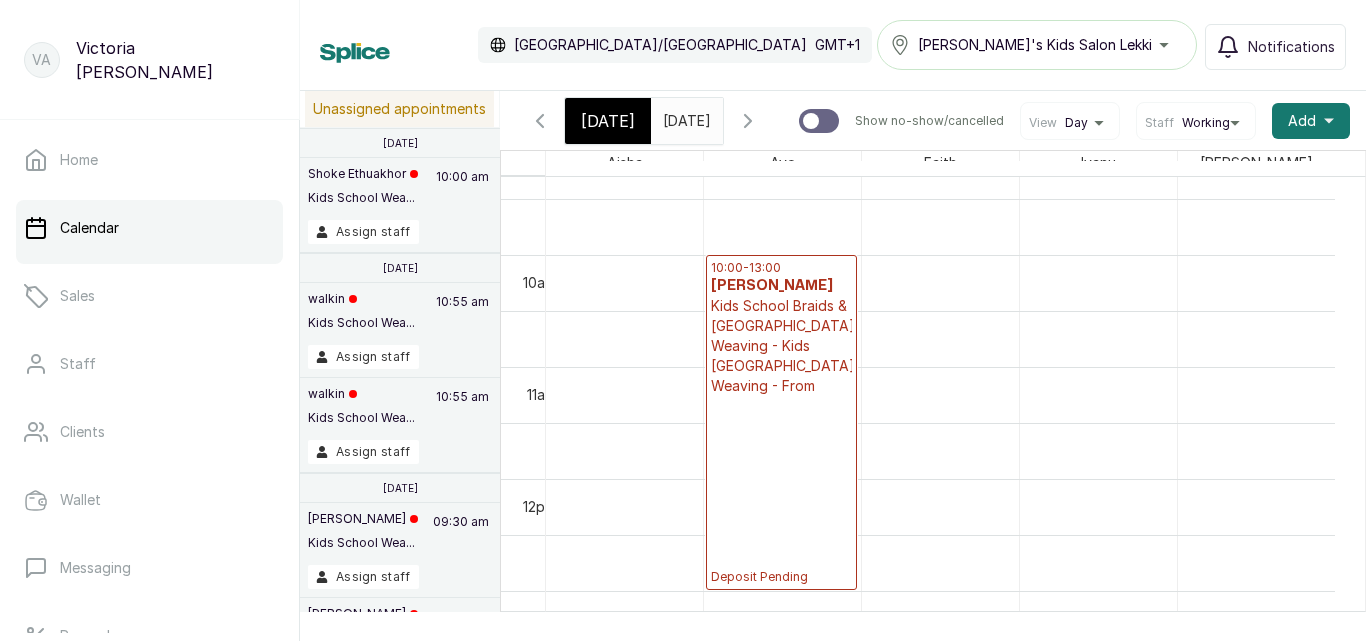 scroll, scrollTop: 0, scrollLeft: 0, axis: both 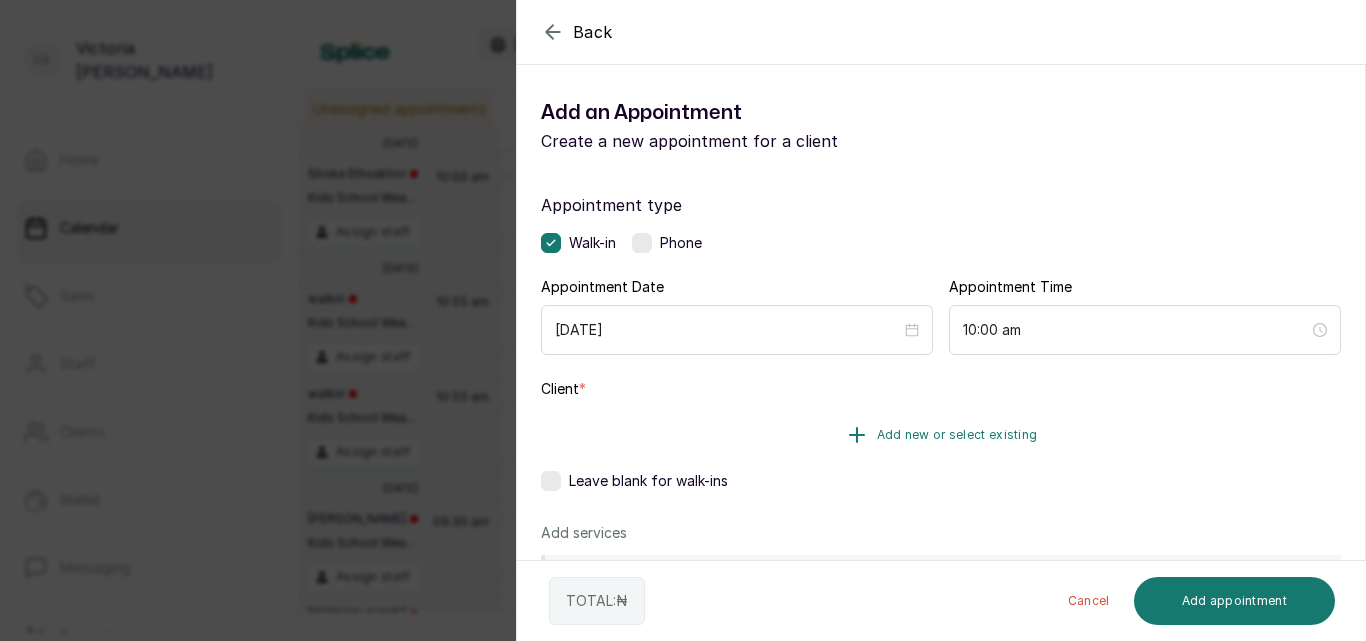 click on "Add new or select existing" at bounding box center [957, 435] 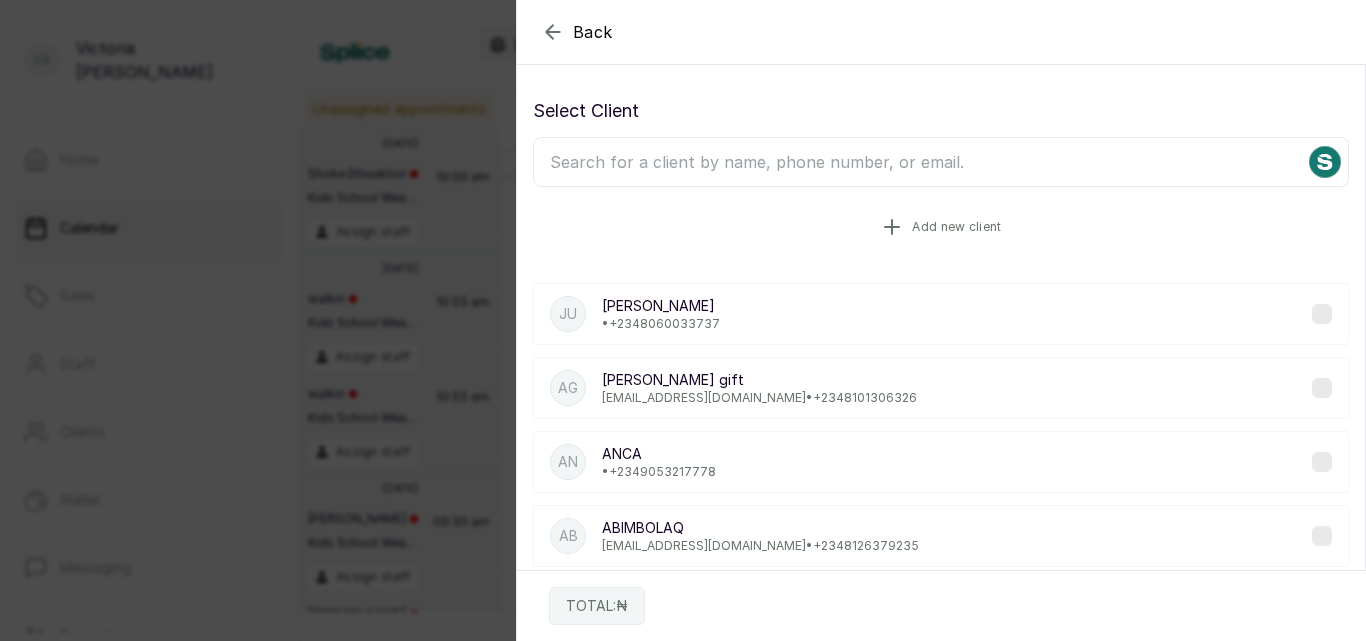 click on "Add new client" at bounding box center [956, 227] 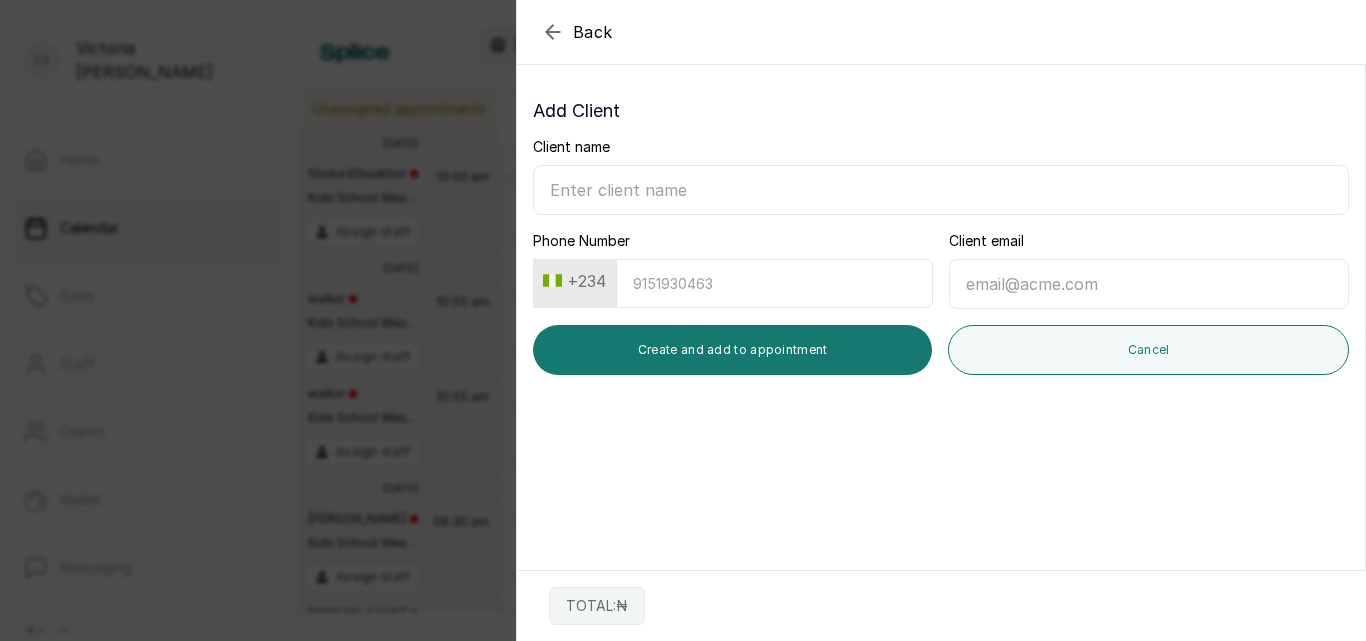 click on "Client name" at bounding box center (941, 190) 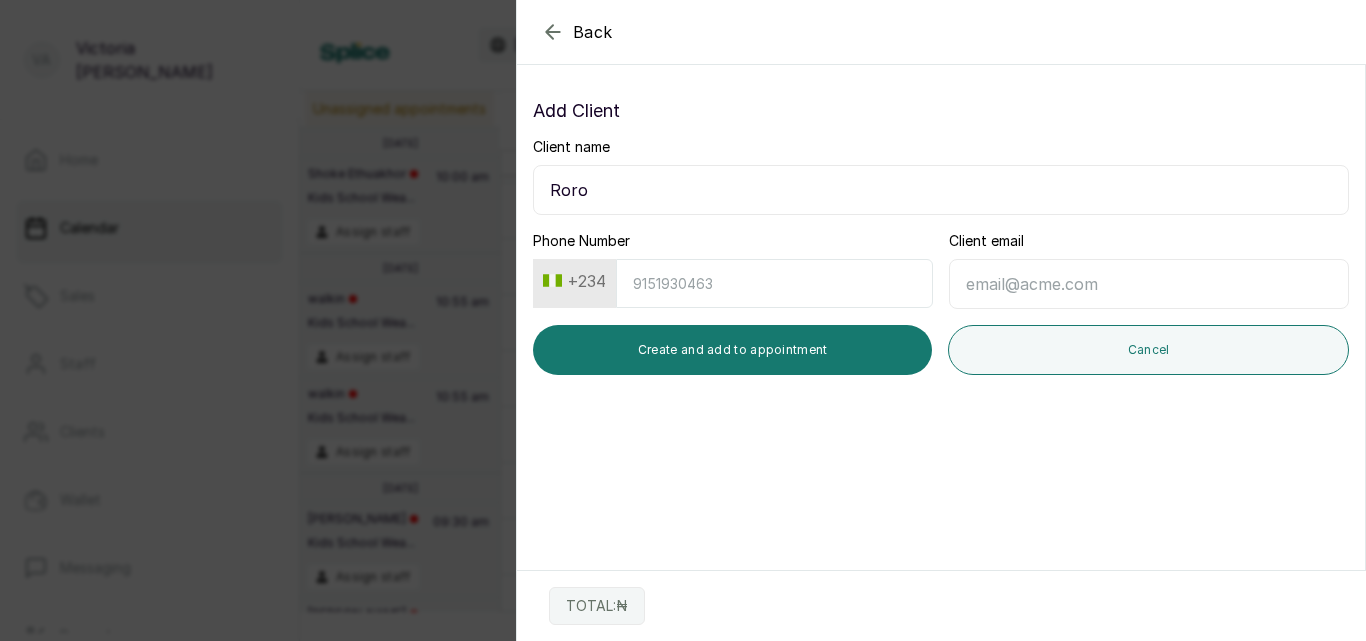 type on "Roro" 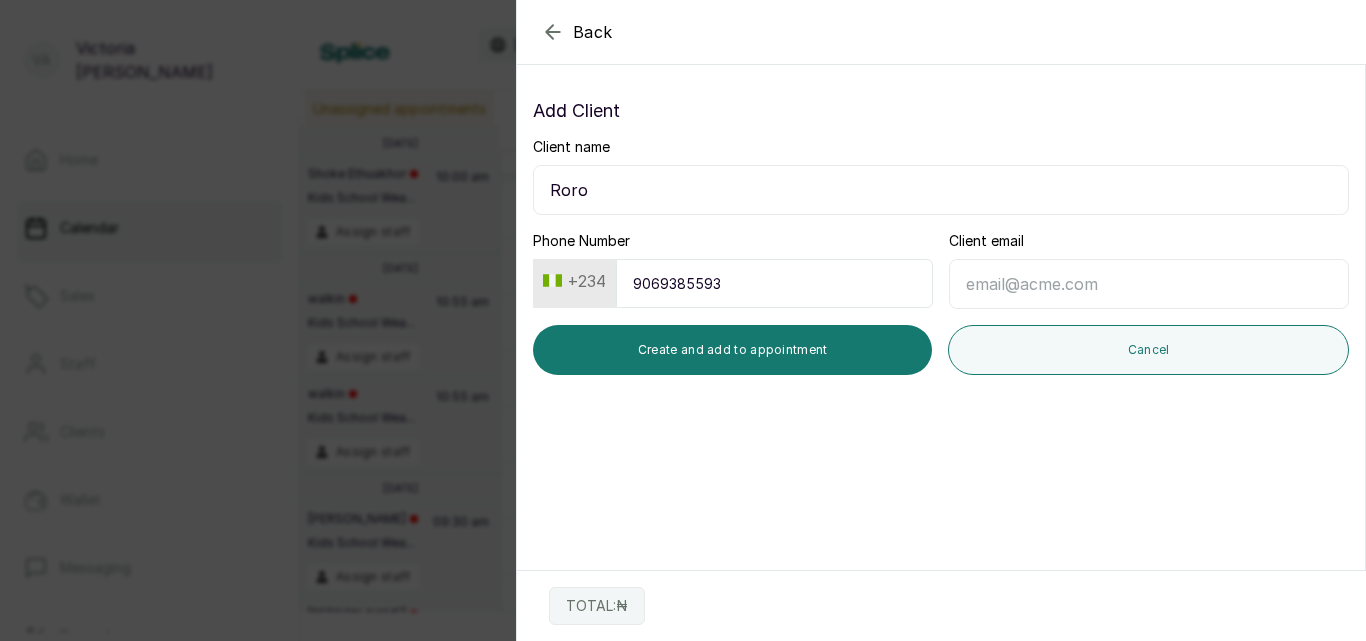 type on "9069385593" 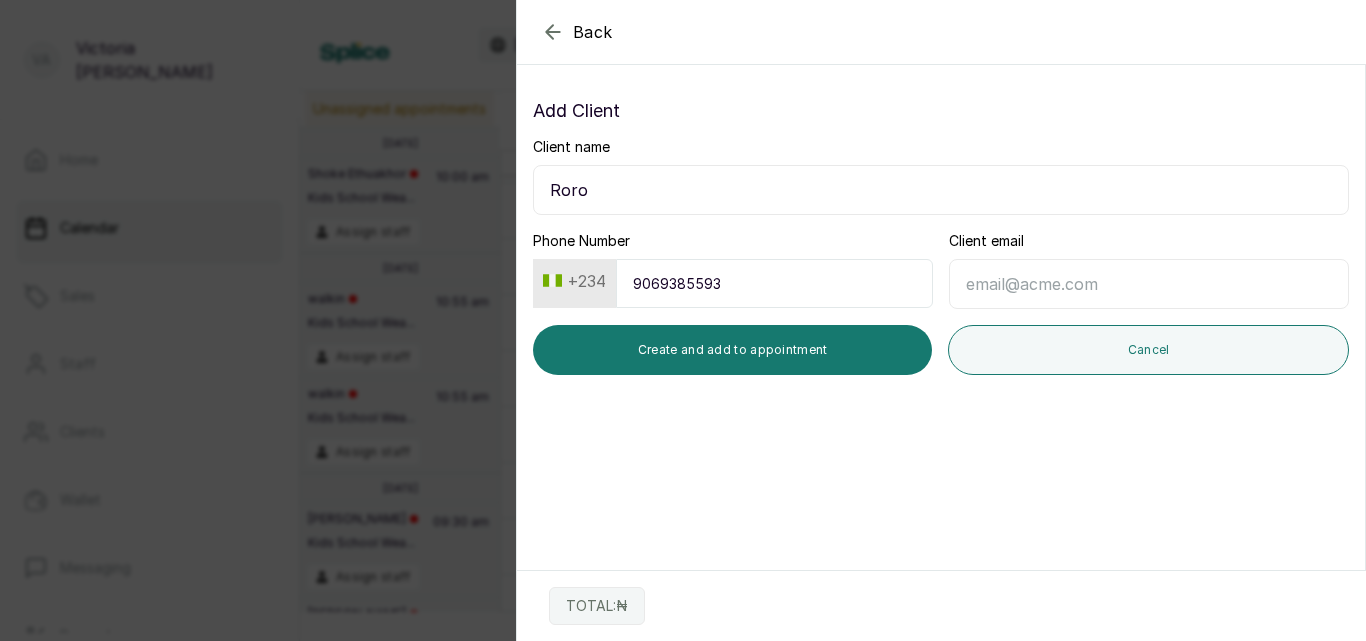 click on "Client email" at bounding box center (1149, 284) 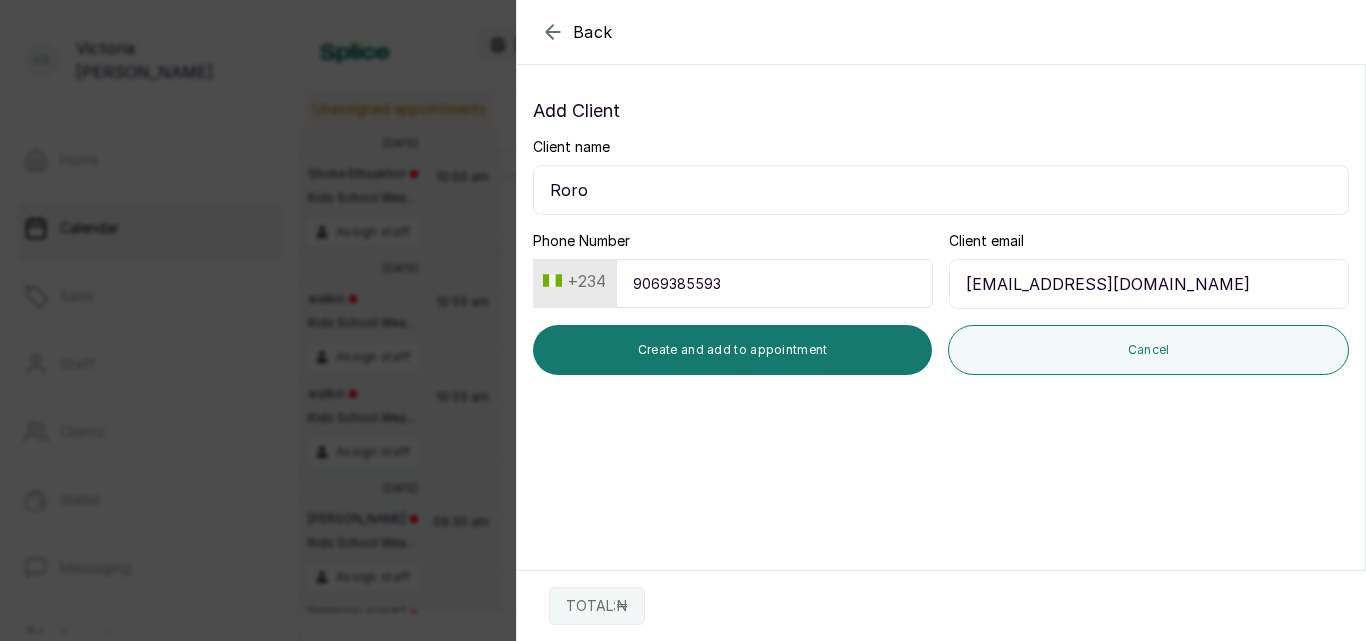 type on "[EMAIL_ADDRESS][DOMAIN_NAME]" 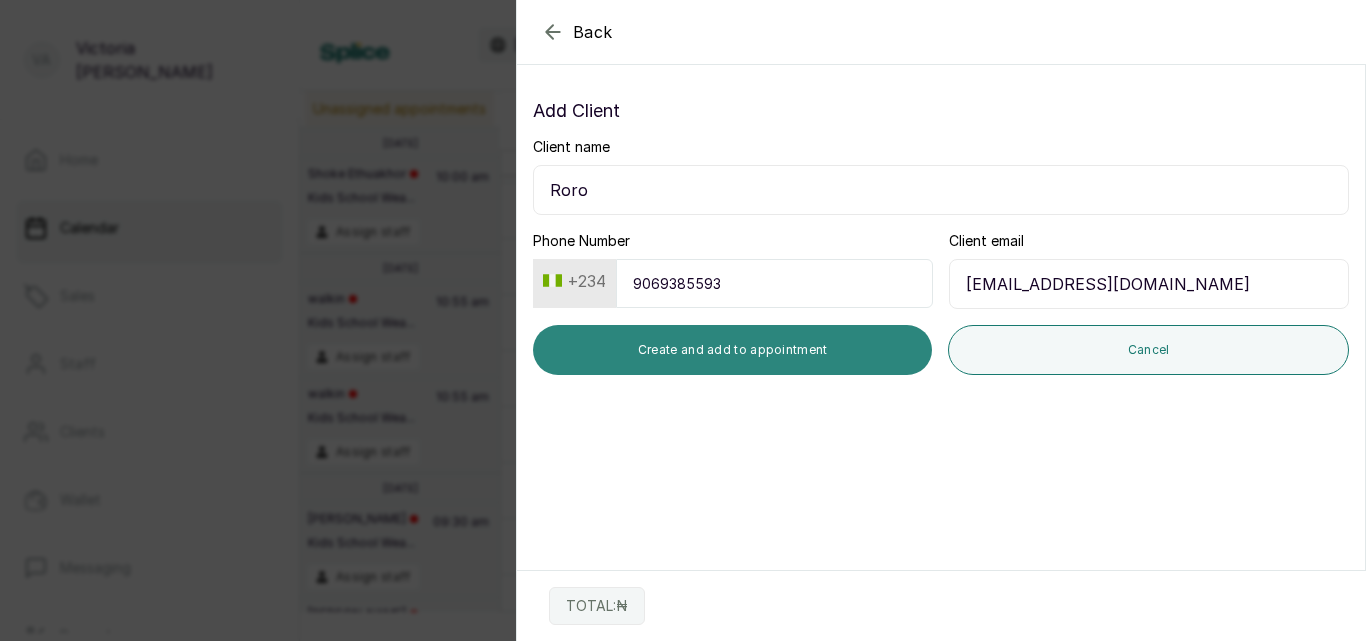 click on "Create and add to appointment" at bounding box center (732, 350) 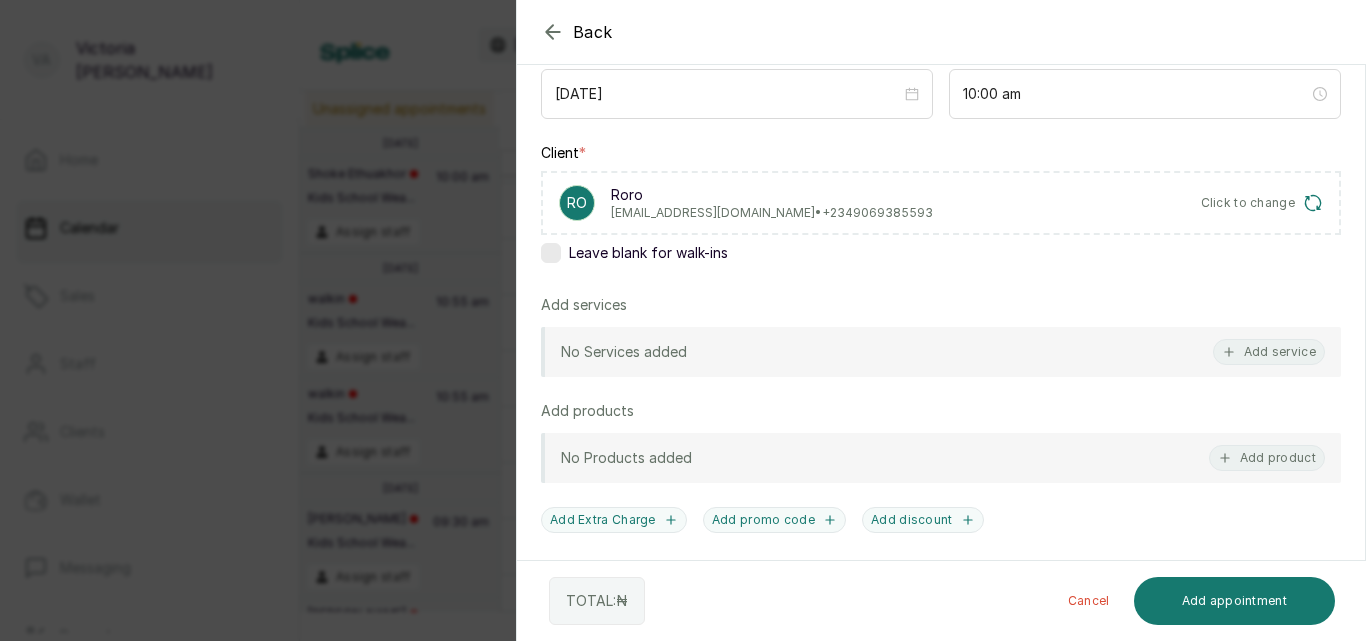 scroll, scrollTop: 242, scrollLeft: 0, axis: vertical 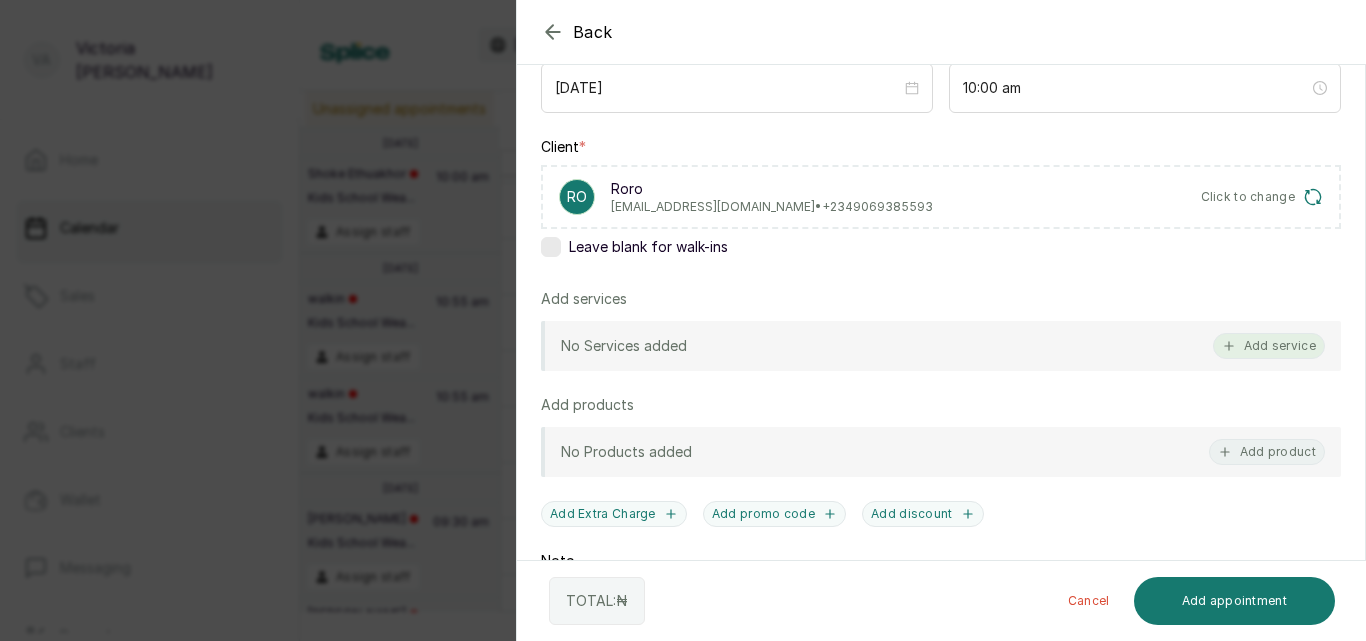 click on "Add service" at bounding box center (1269, 346) 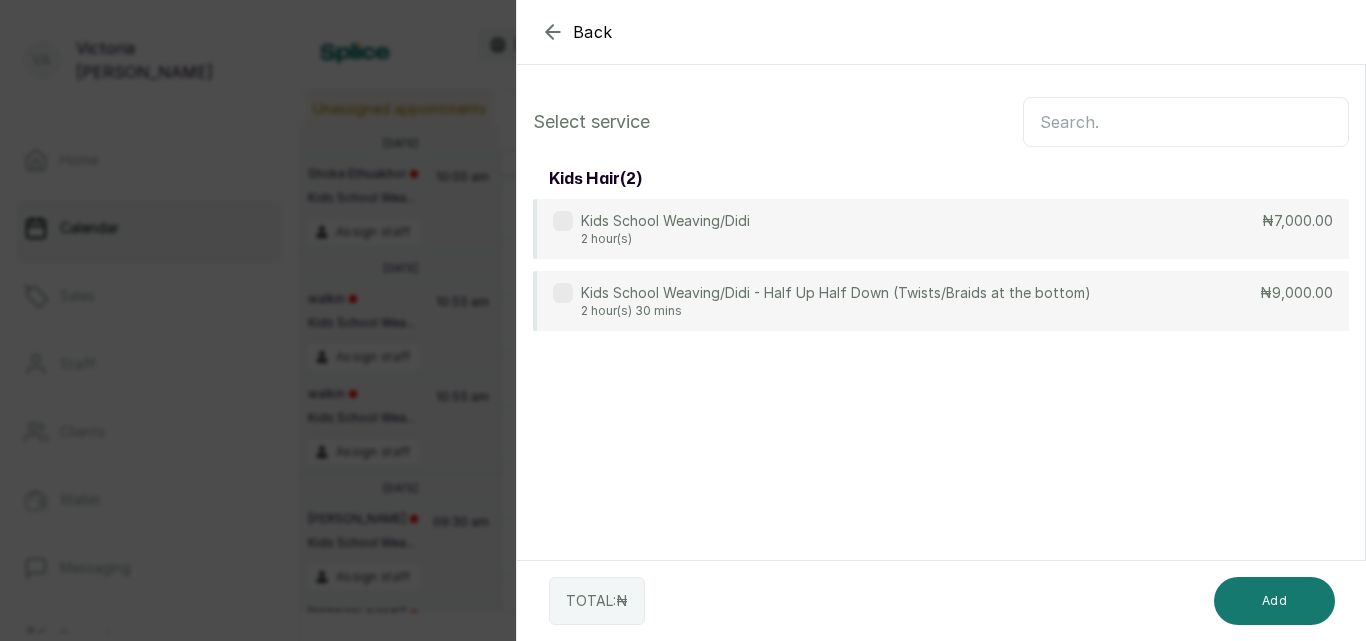 scroll, scrollTop: 0, scrollLeft: 0, axis: both 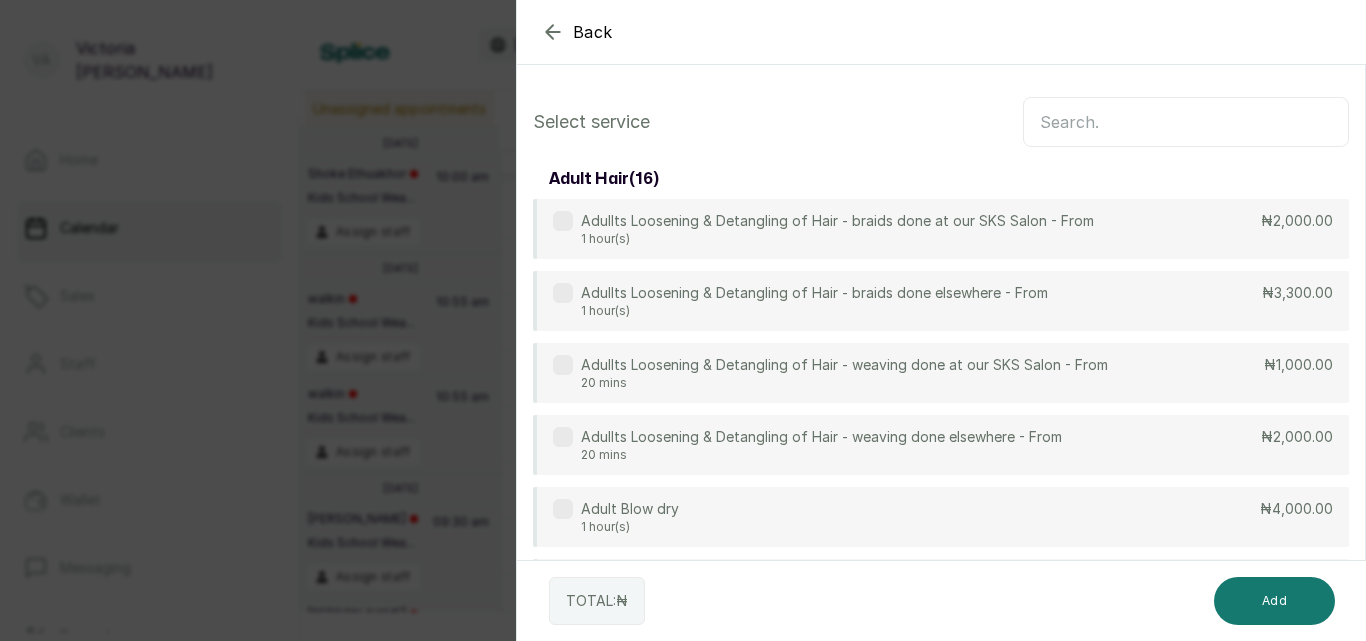click at bounding box center (1186, 122) 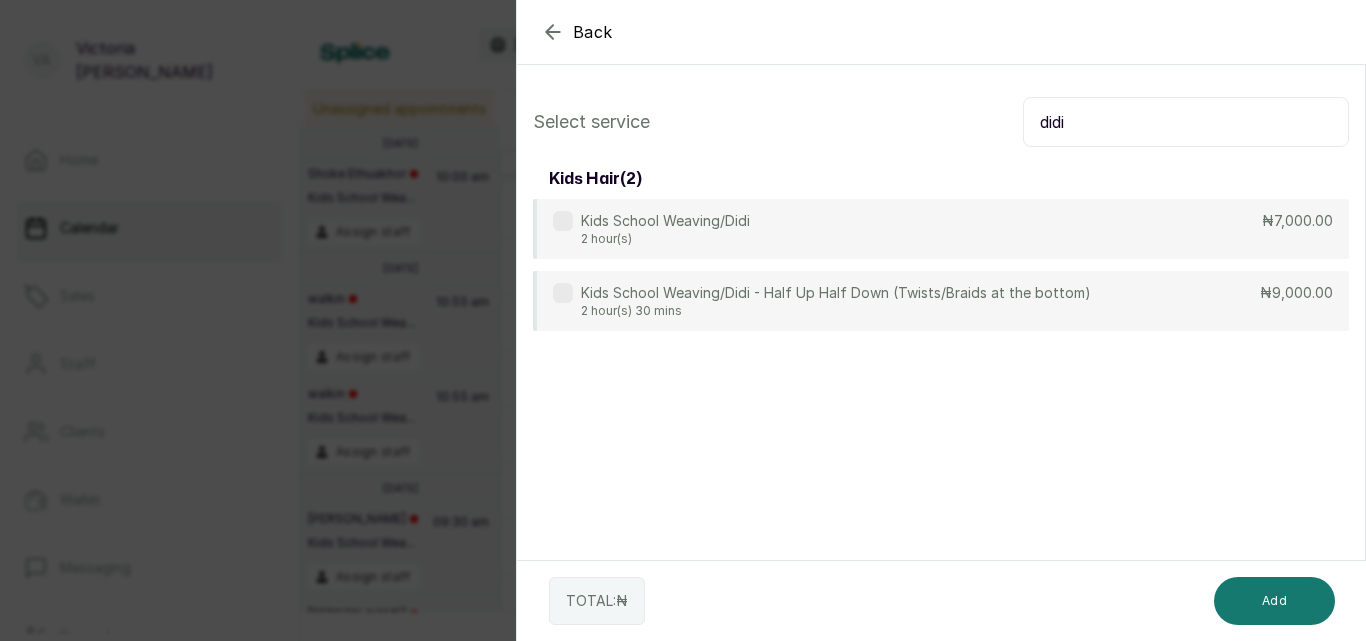type on "didi" 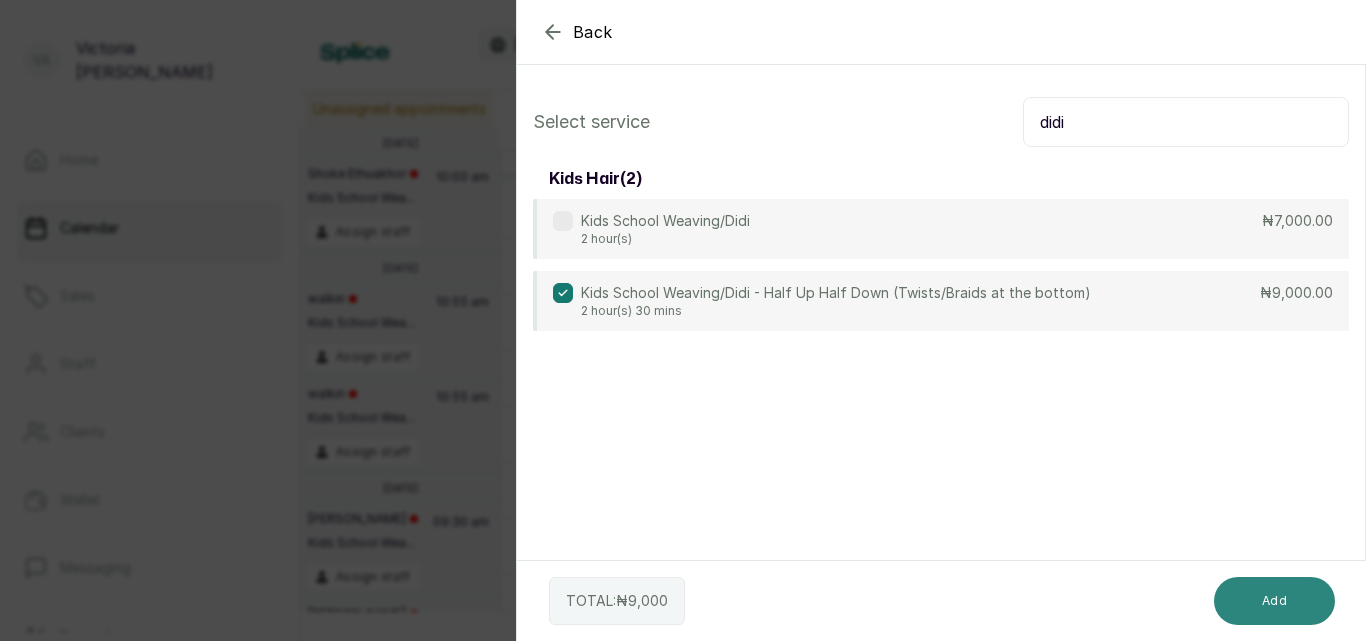click on "Add" at bounding box center [1274, 601] 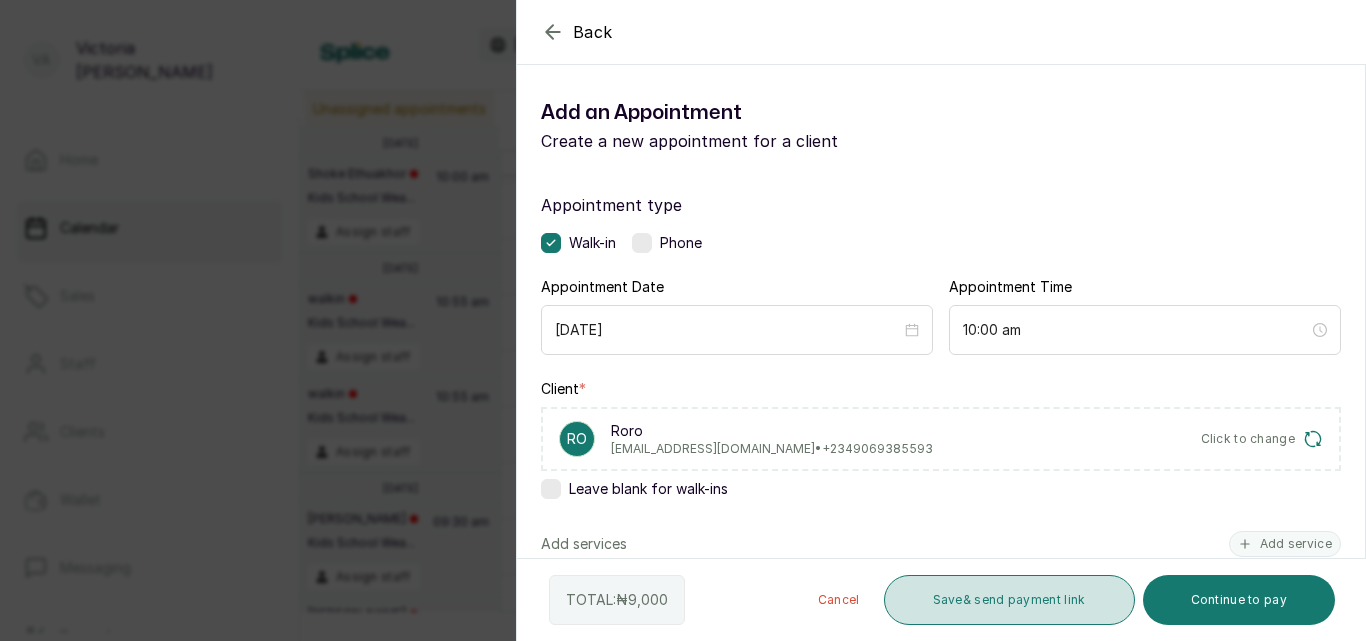 click on "Save  & send payment link" at bounding box center (1009, 600) 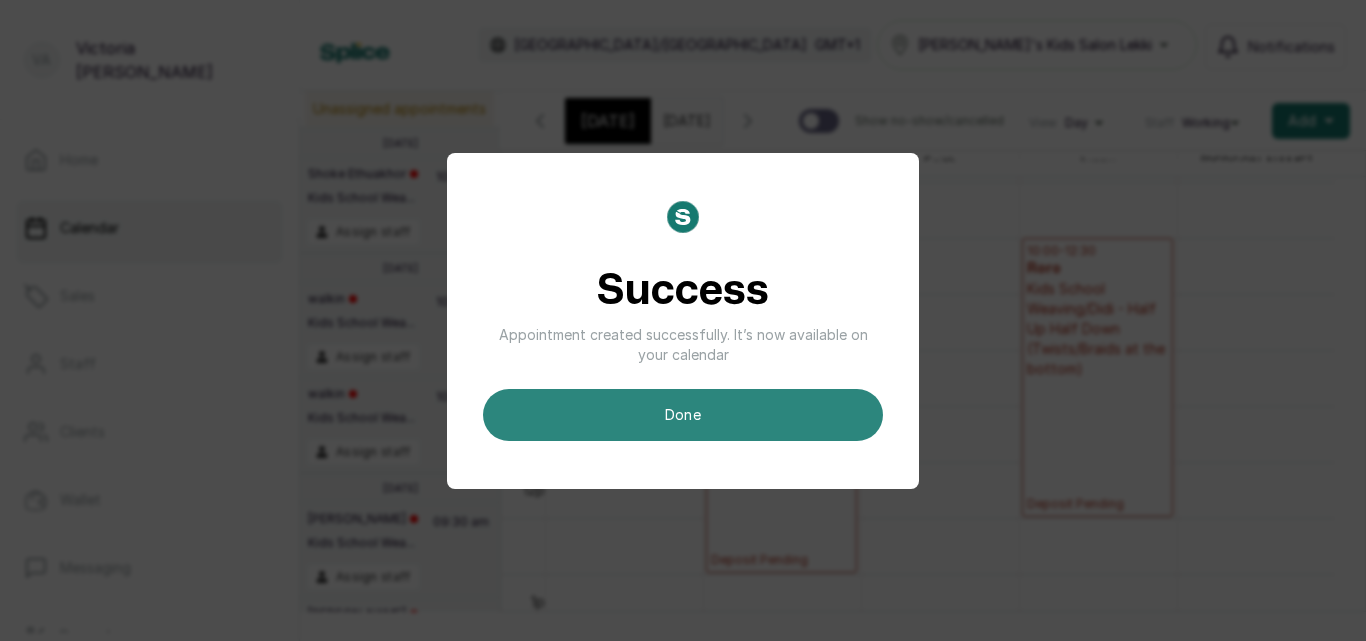 click on "done" at bounding box center [683, 415] 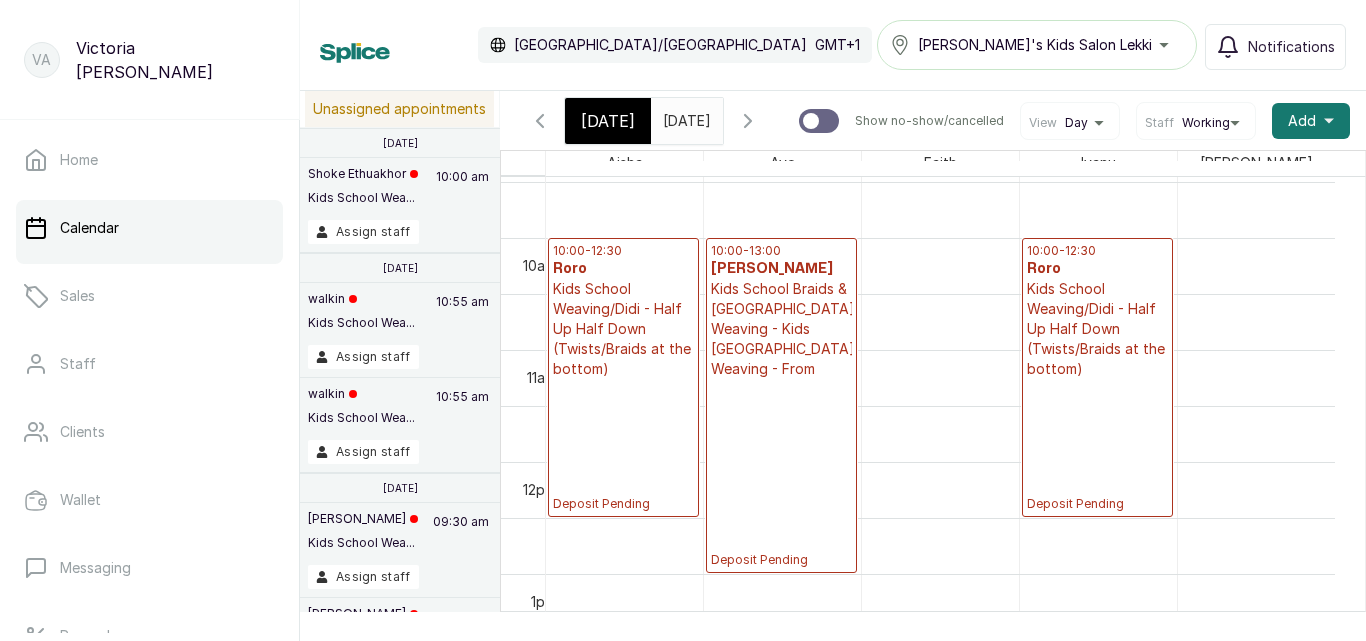 scroll, scrollTop: 673, scrollLeft: 0, axis: vertical 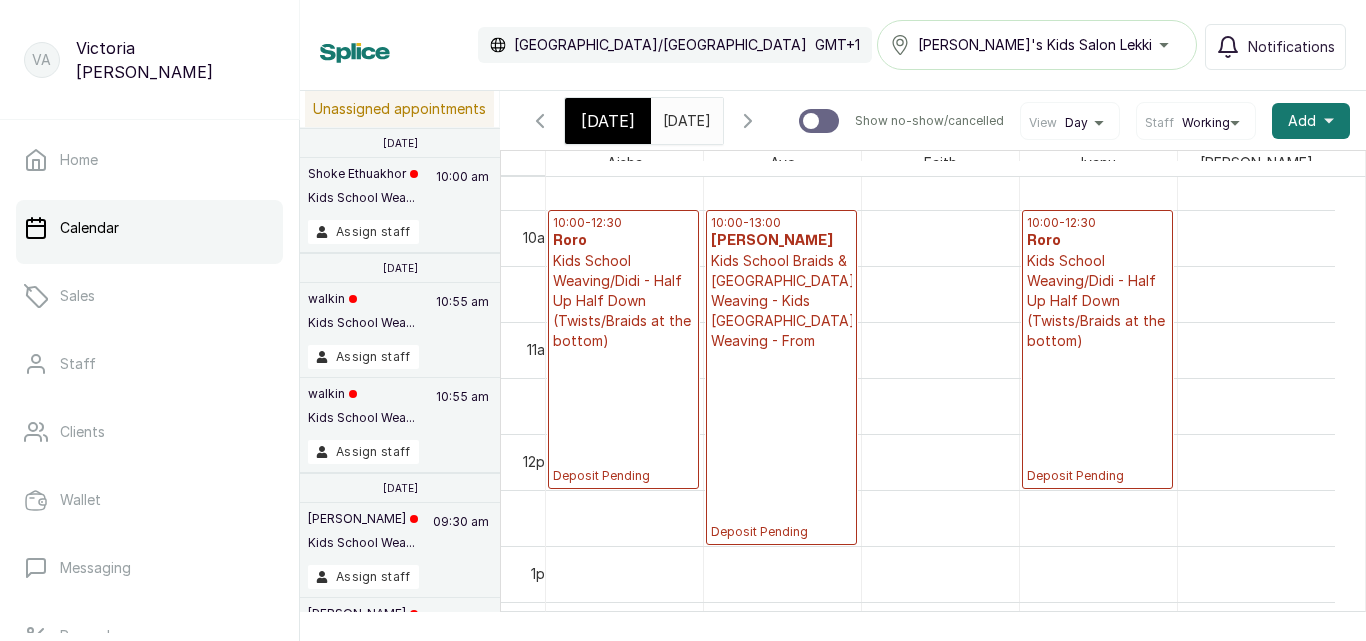 click on "[DATE]" at bounding box center [608, 121] 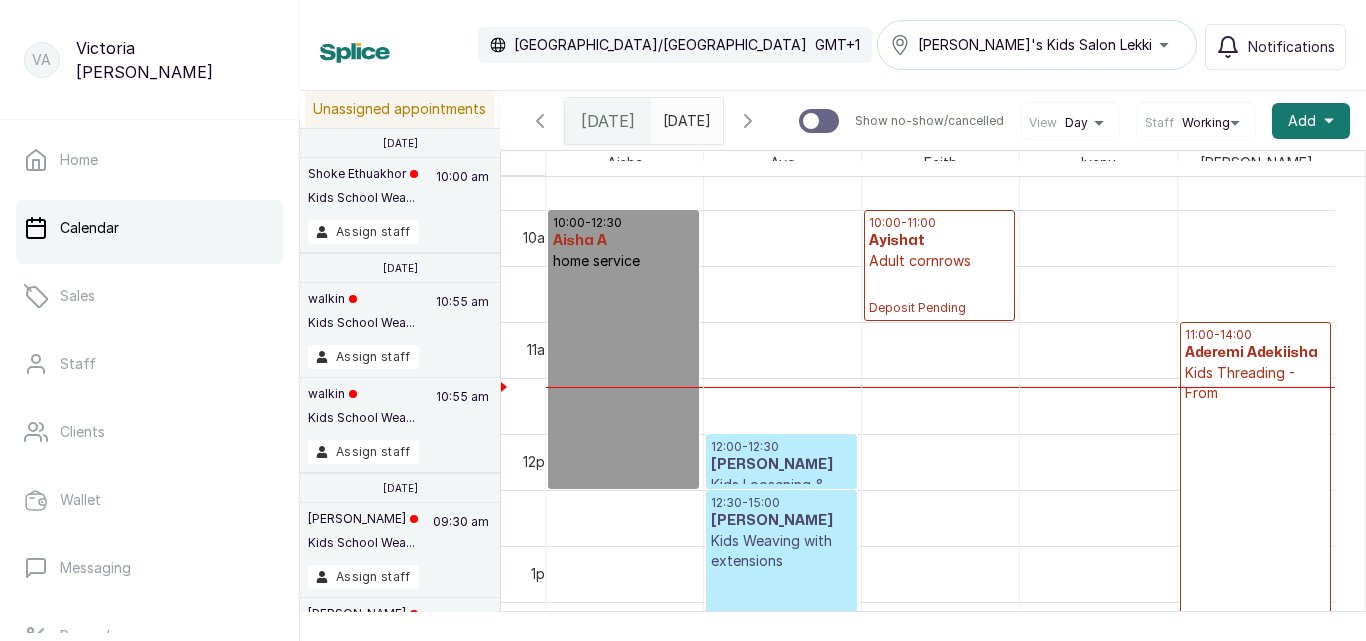 scroll, scrollTop: 673, scrollLeft: 0, axis: vertical 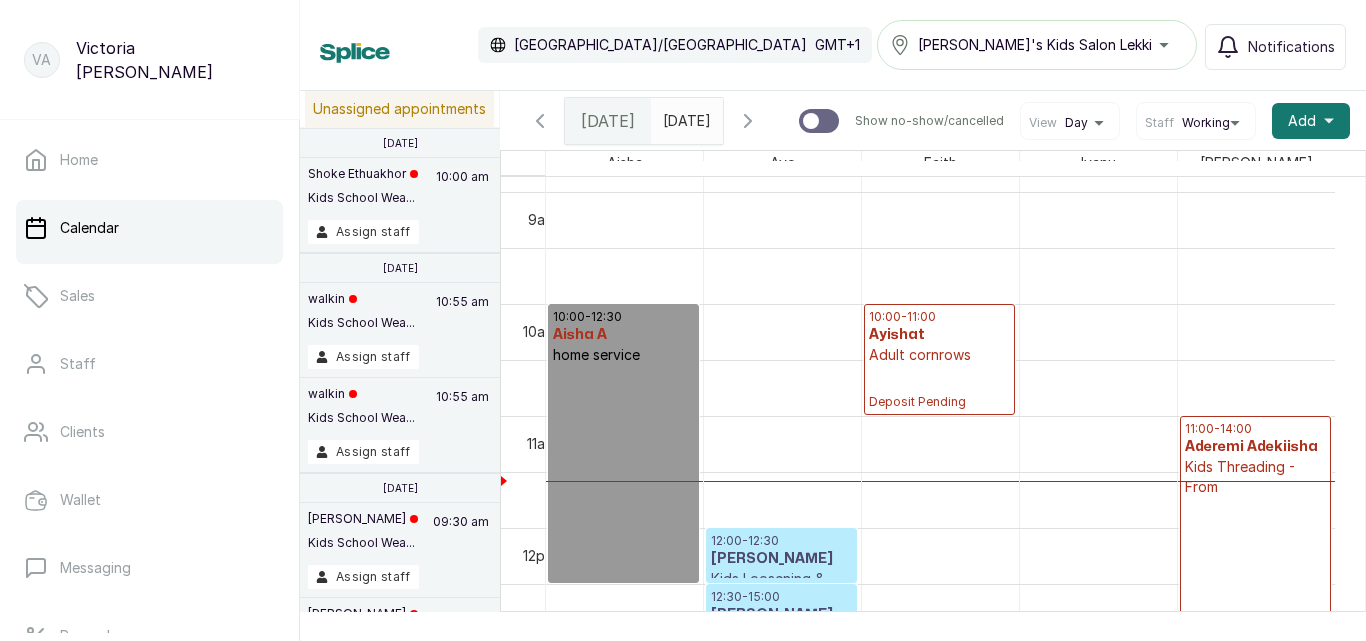click 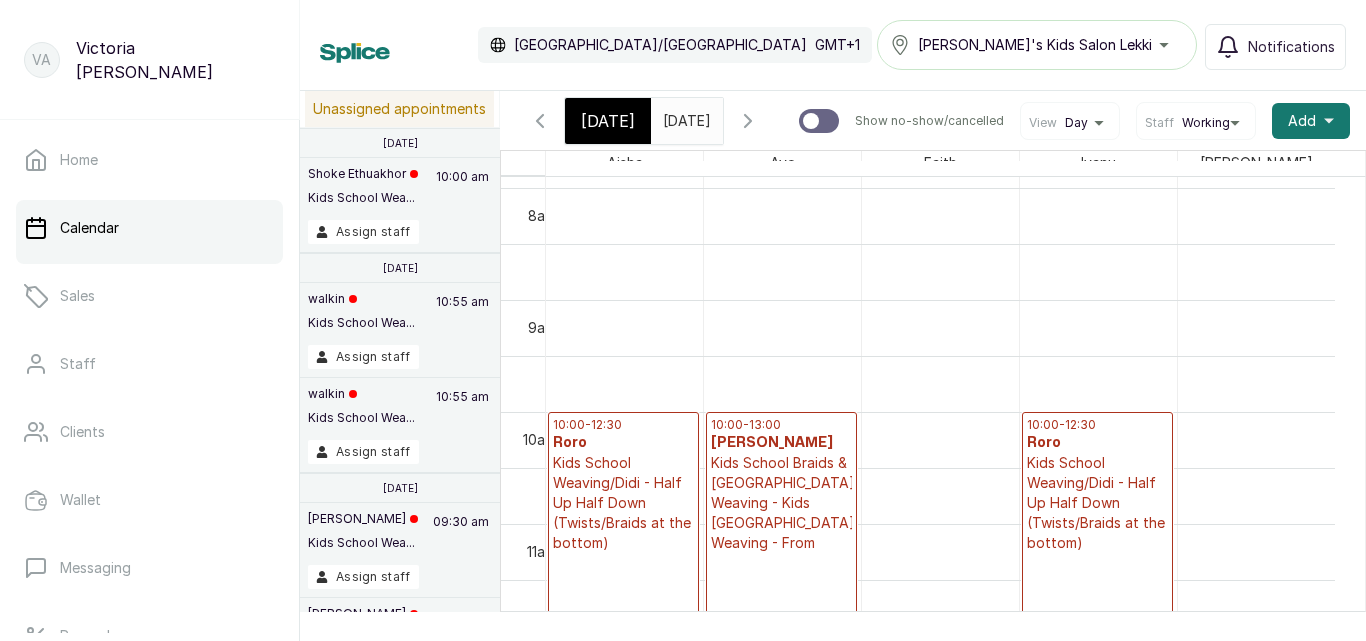 scroll, scrollTop: 1036, scrollLeft: 0, axis: vertical 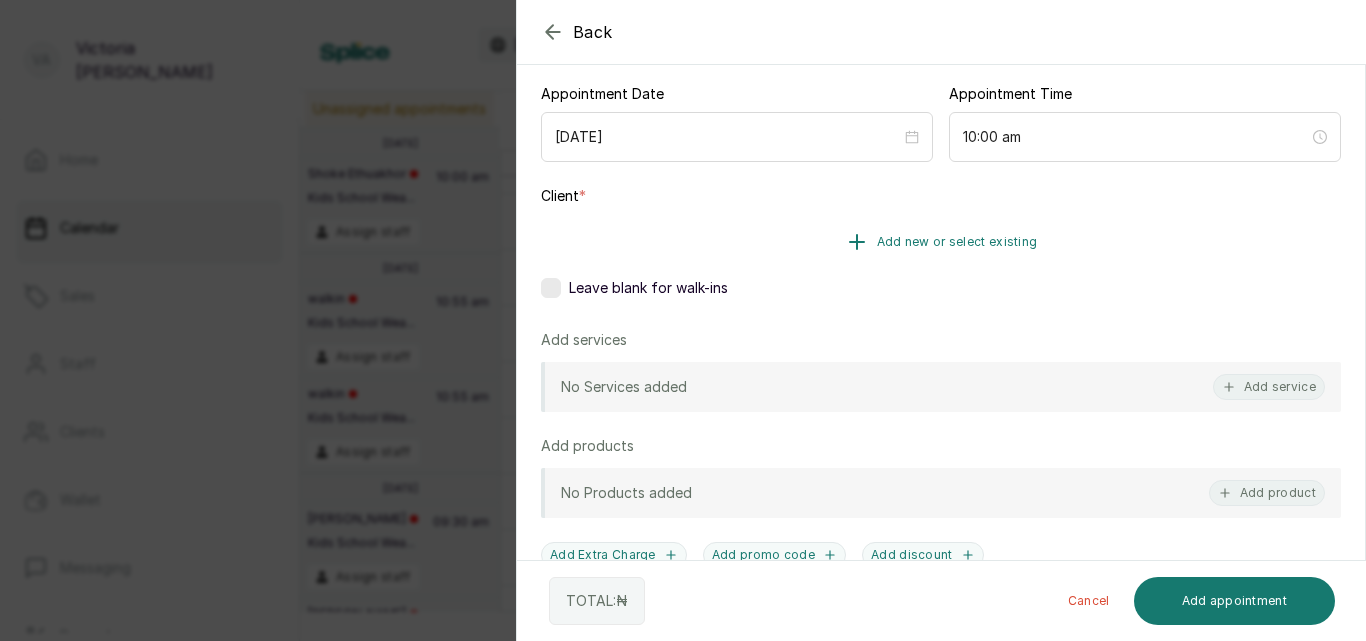 click on "Add new or select existing" at bounding box center [957, 242] 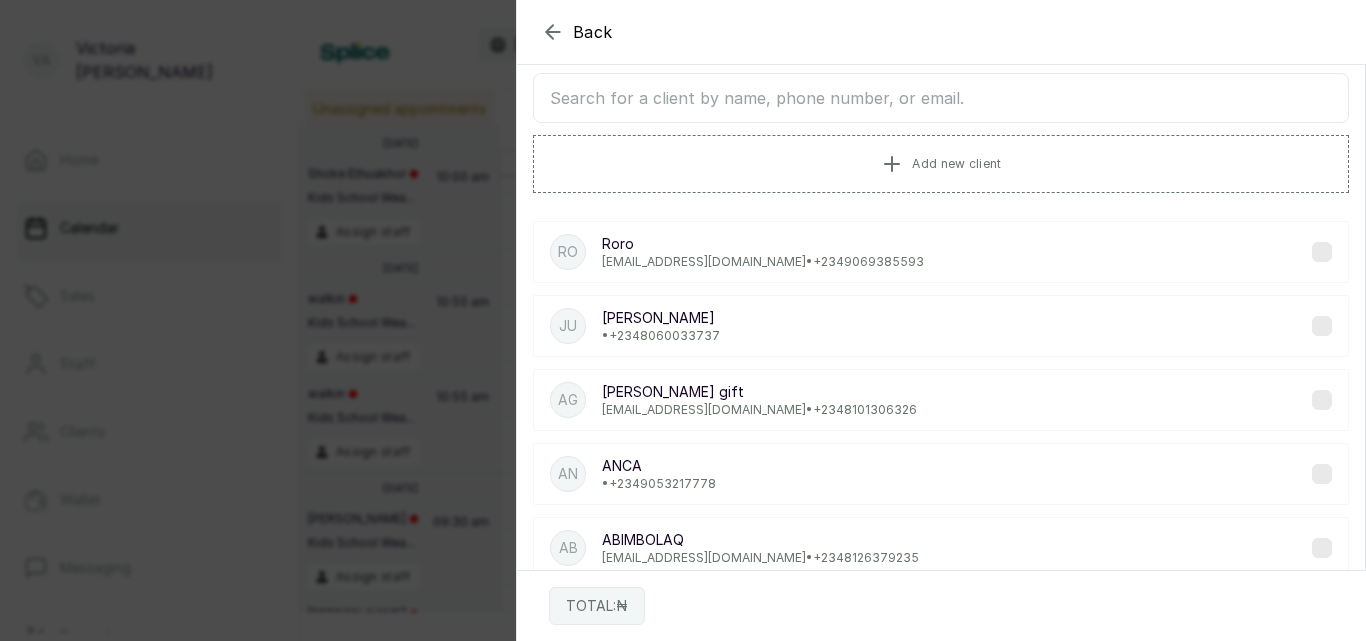 scroll, scrollTop: 60, scrollLeft: 0, axis: vertical 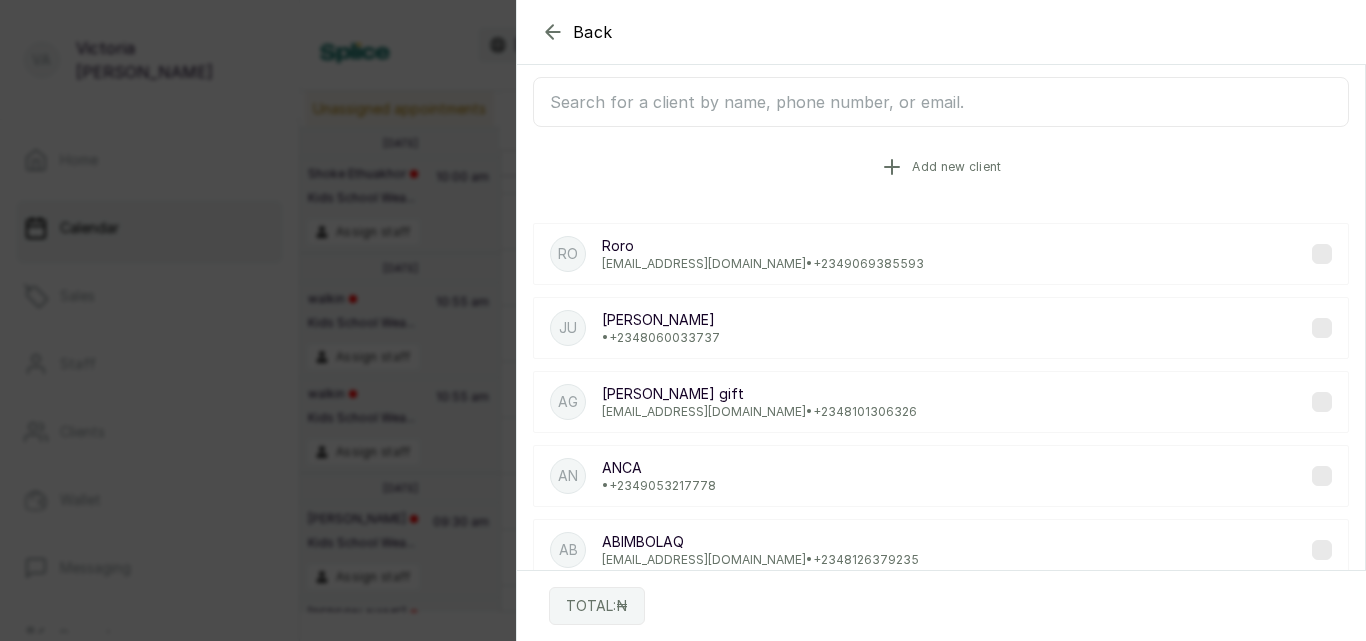 click on "Add new client" at bounding box center (941, 167) 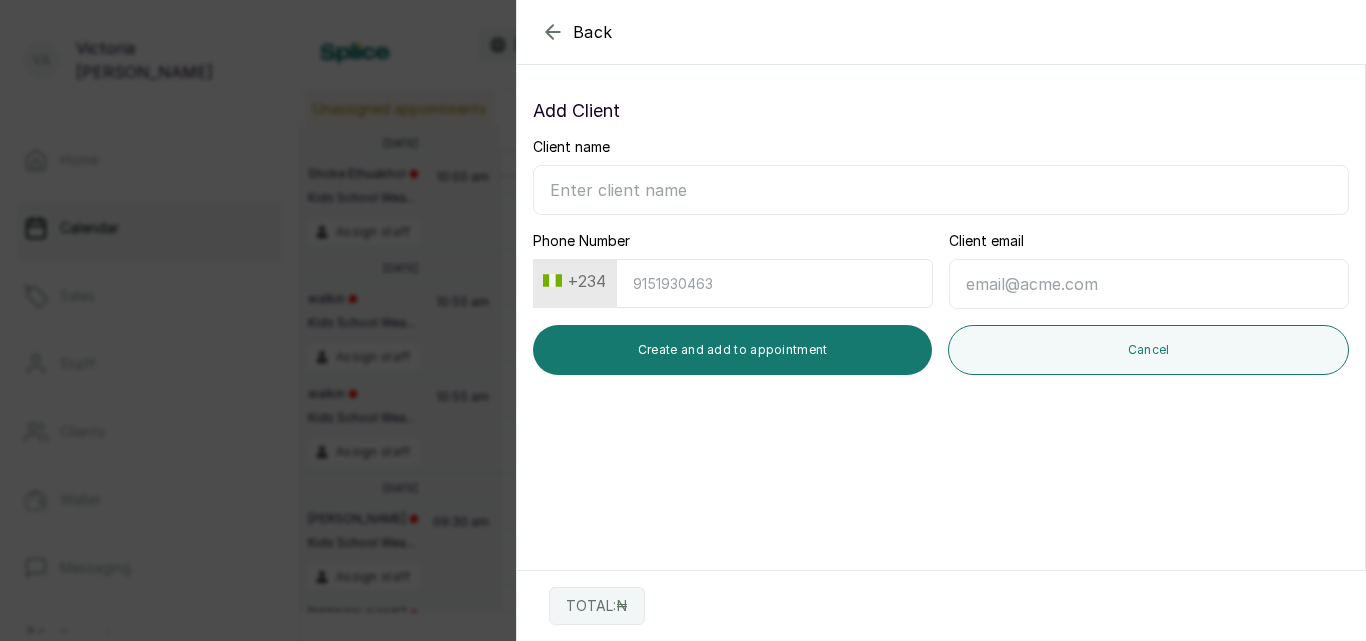 scroll, scrollTop: 0, scrollLeft: 0, axis: both 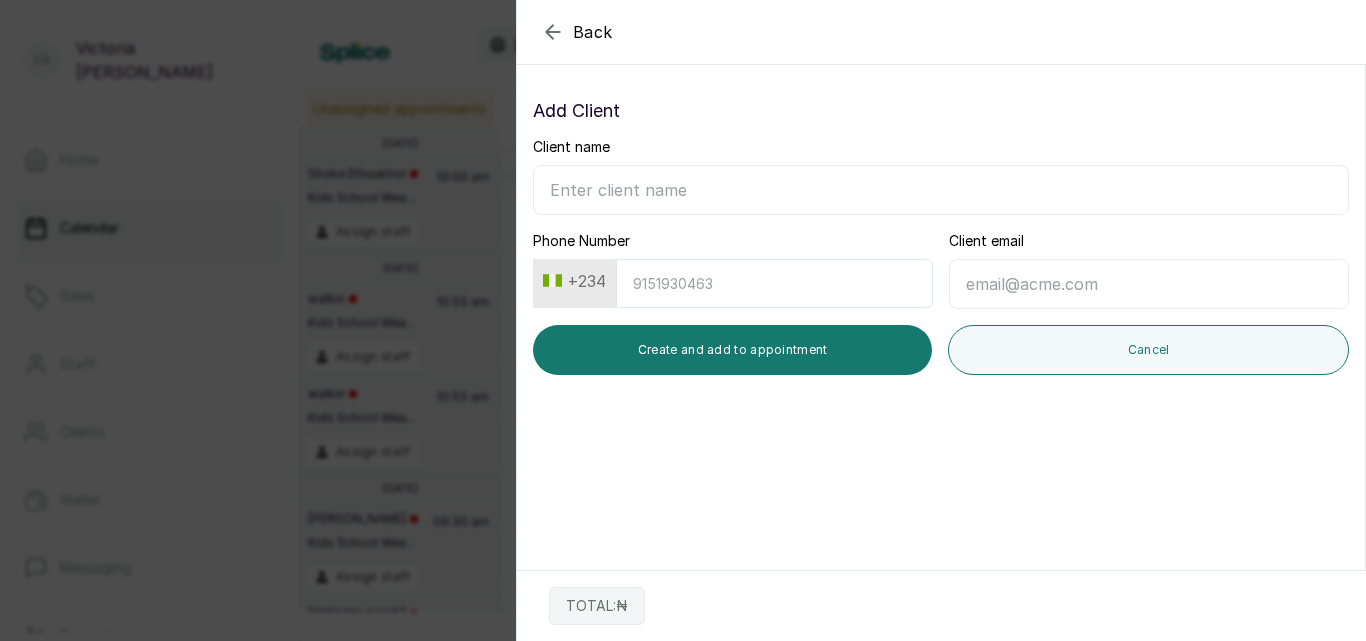 click on "Client name" at bounding box center (941, 190) 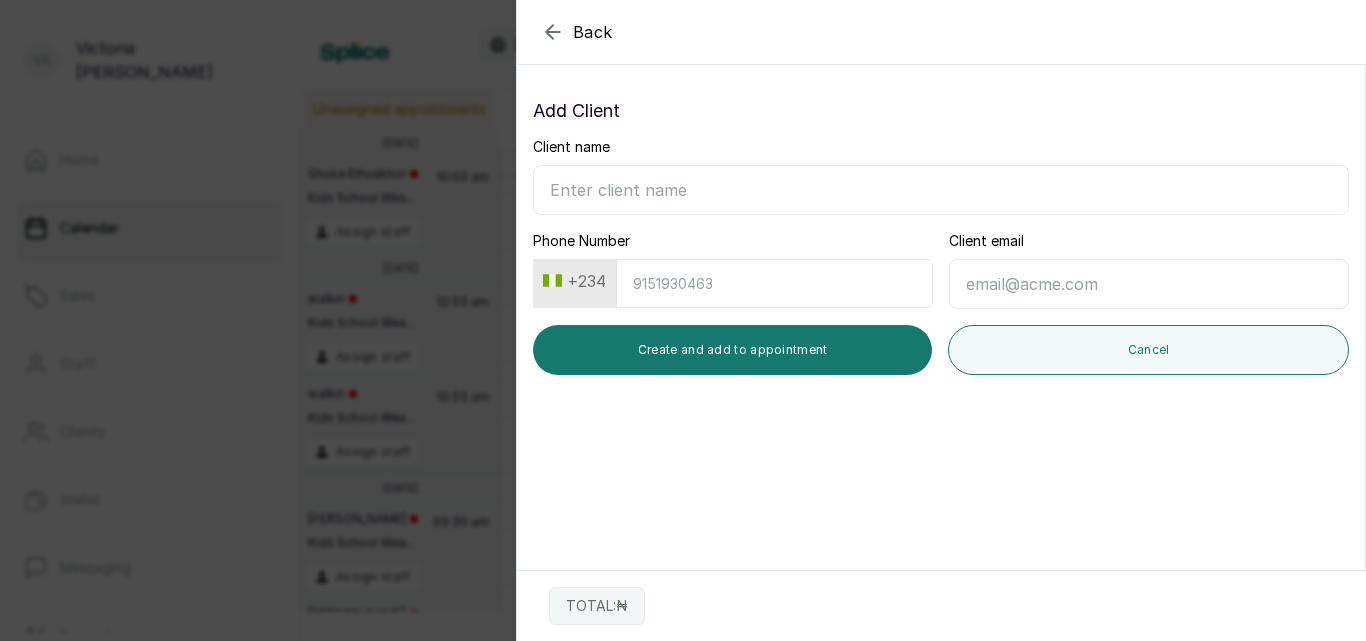 click on "Client name" at bounding box center [941, 190] 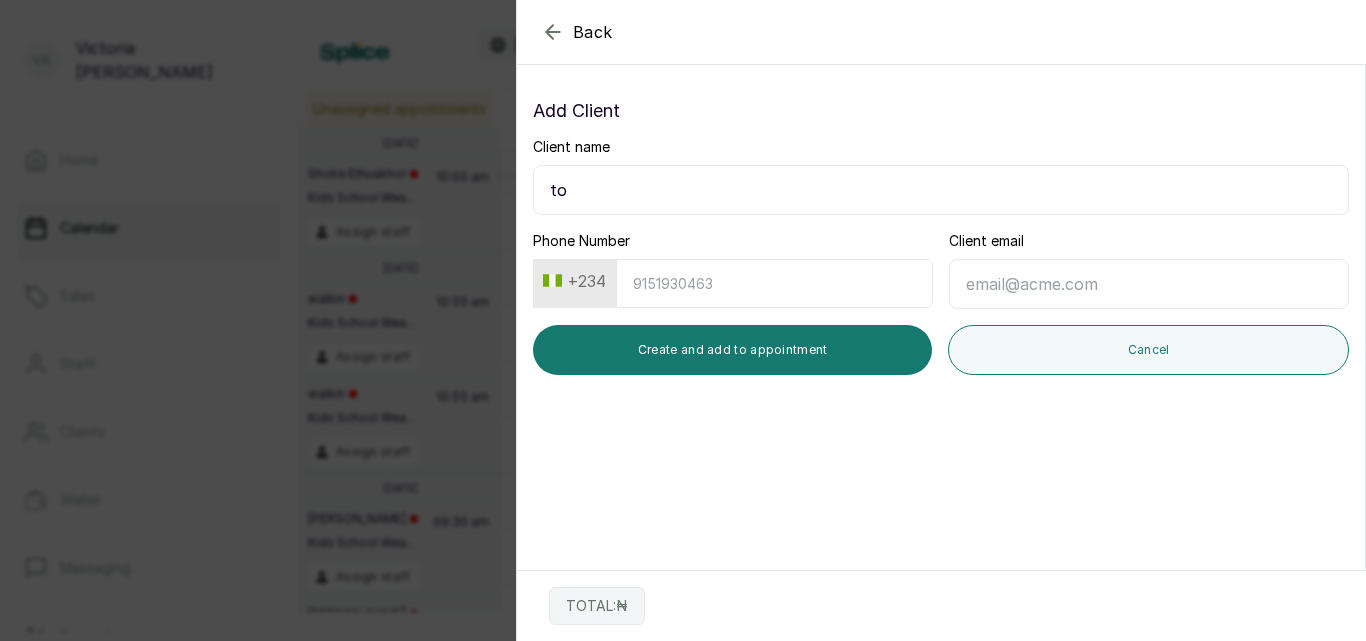 type on "t" 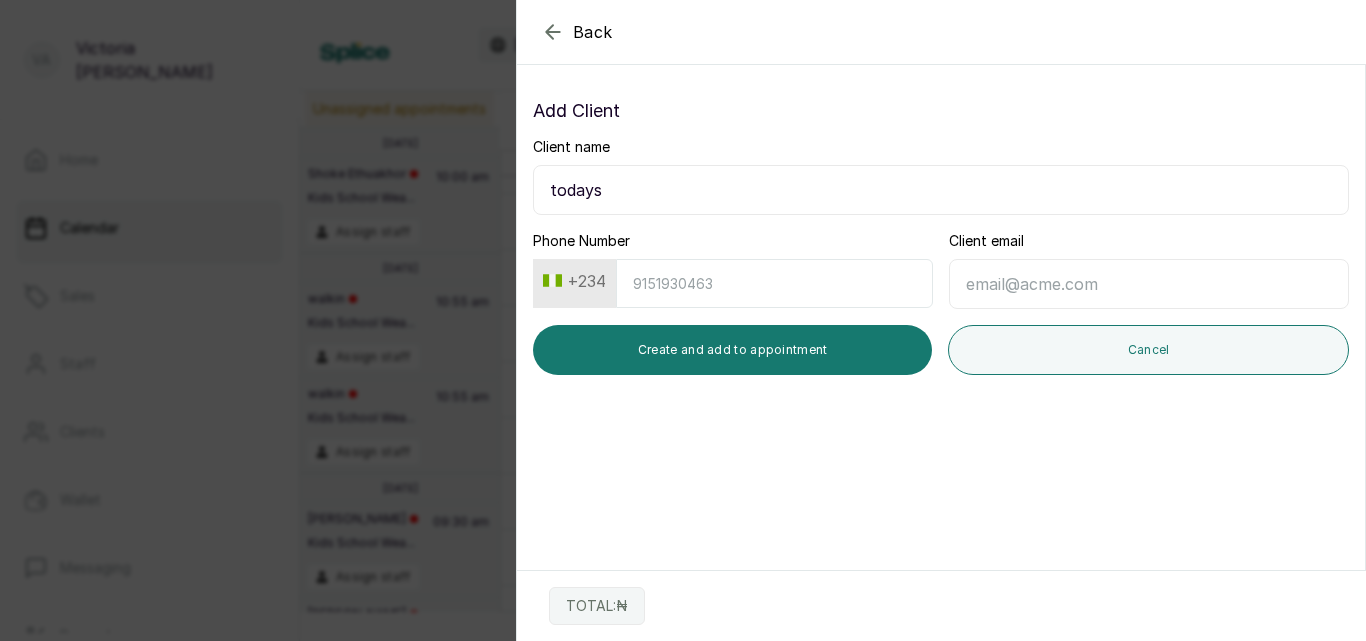 type on "todays" 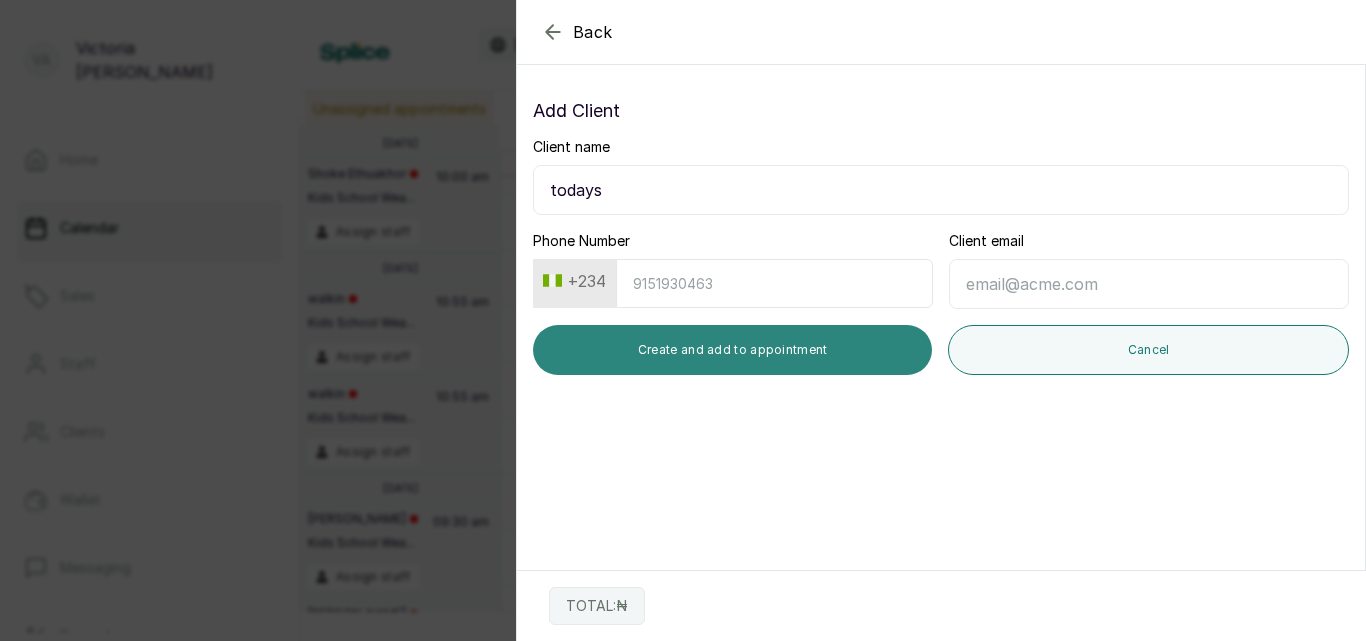 click on "Create and add to appointment" at bounding box center (732, 350) 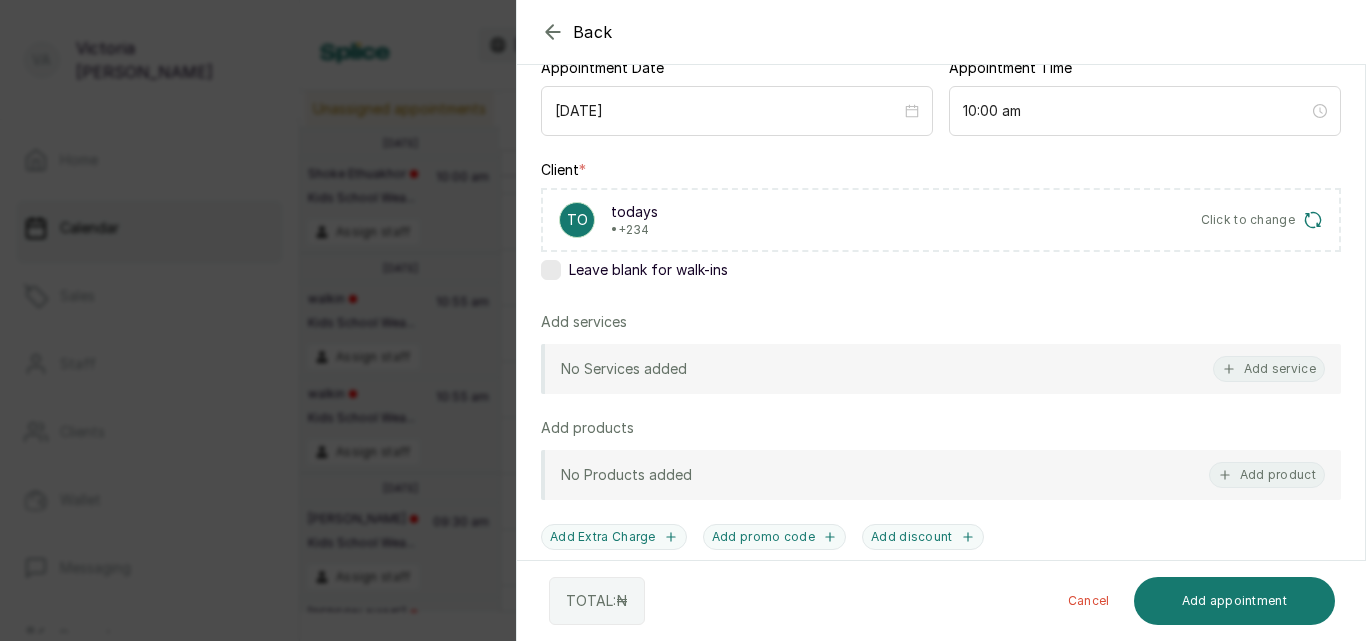 scroll, scrollTop: 173, scrollLeft: 0, axis: vertical 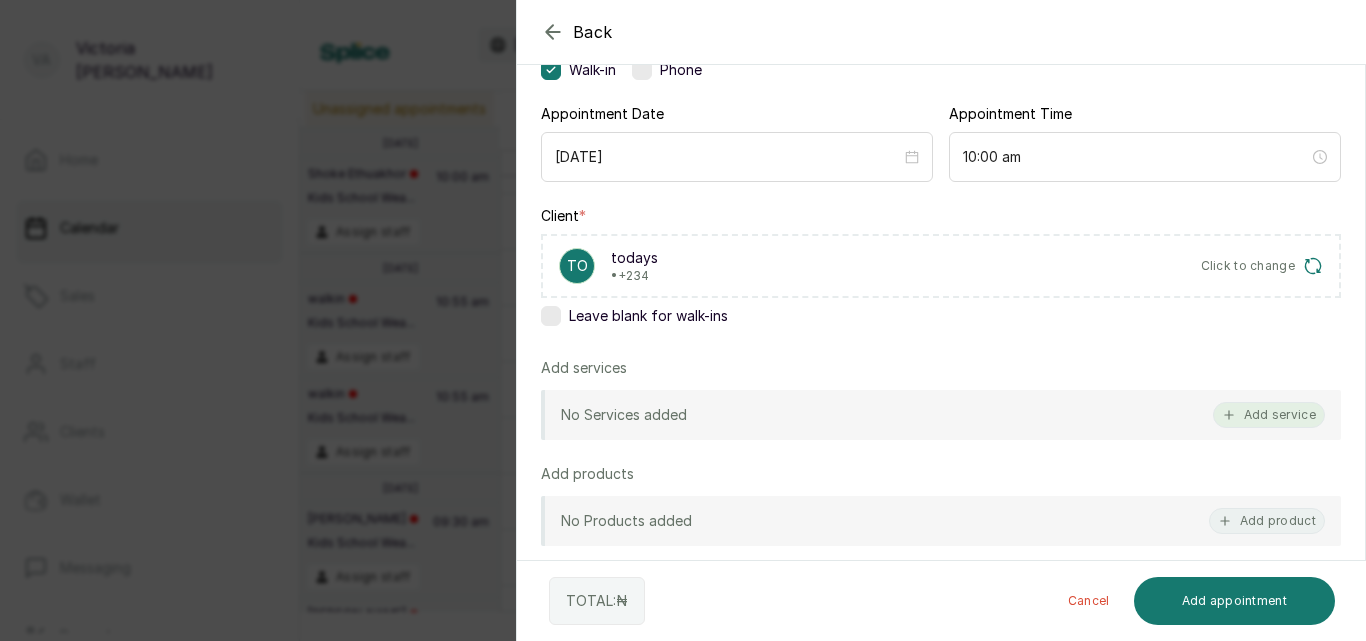click on "Add service" at bounding box center [1269, 415] 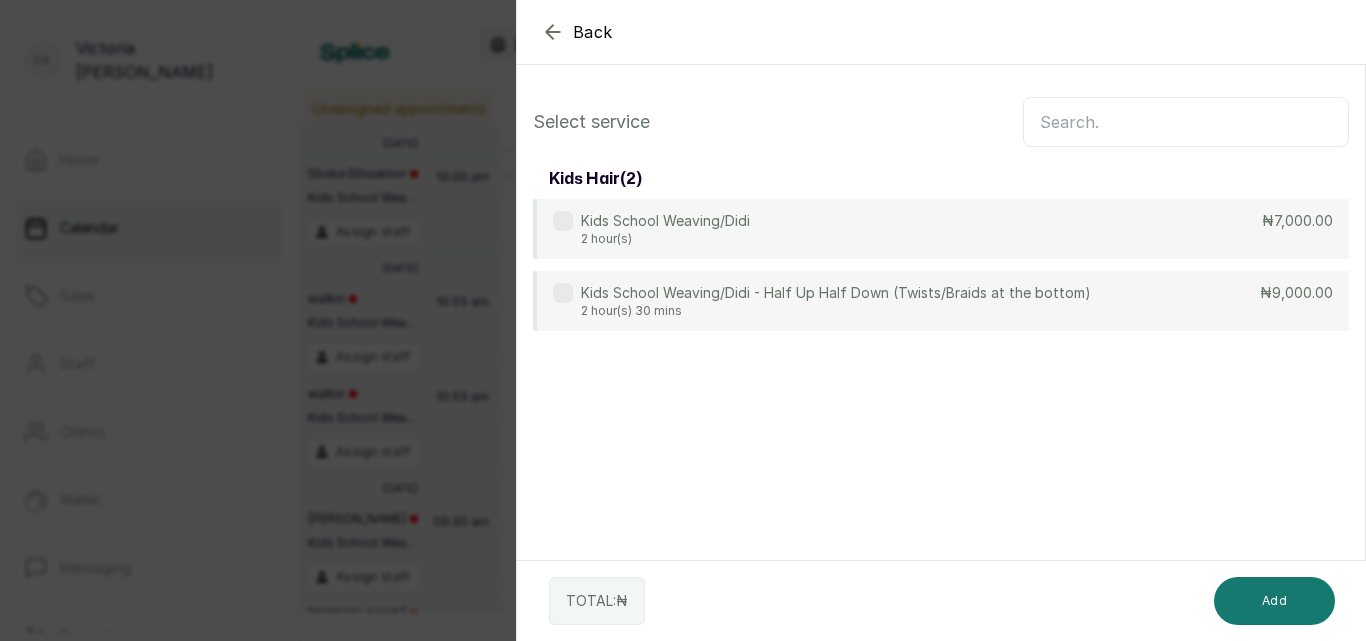 scroll, scrollTop: 0, scrollLeft: 0, axis: both 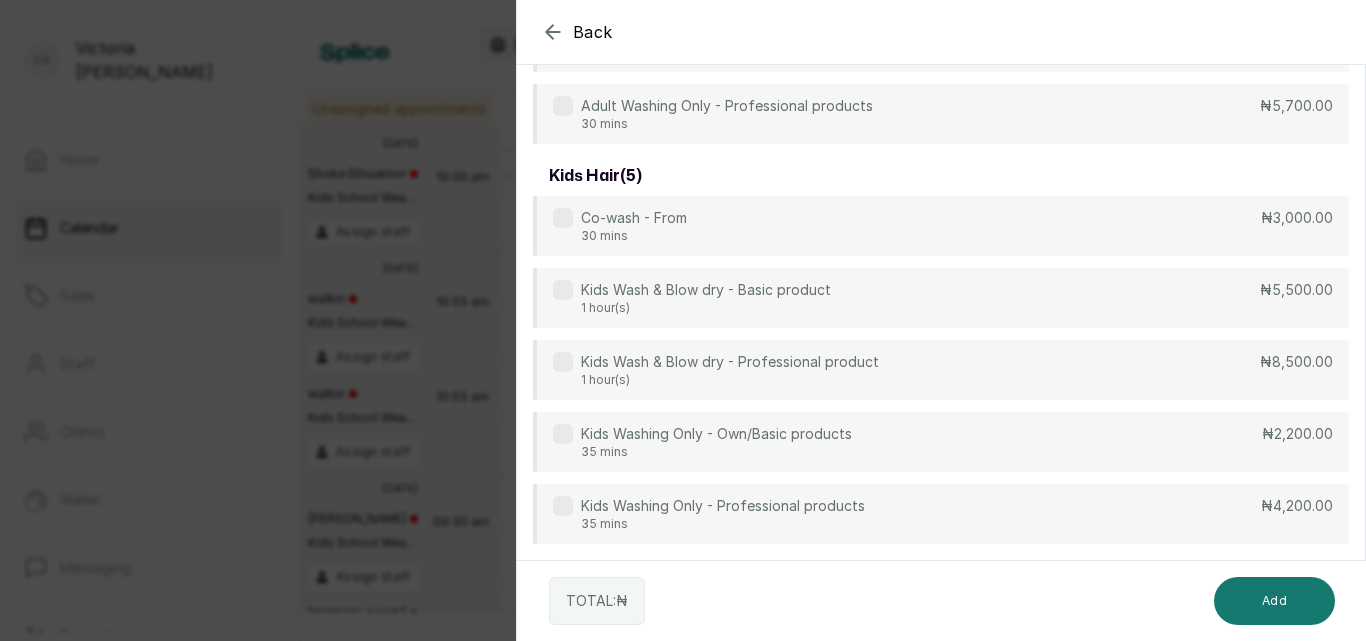 click at bounding box center [563, 506] 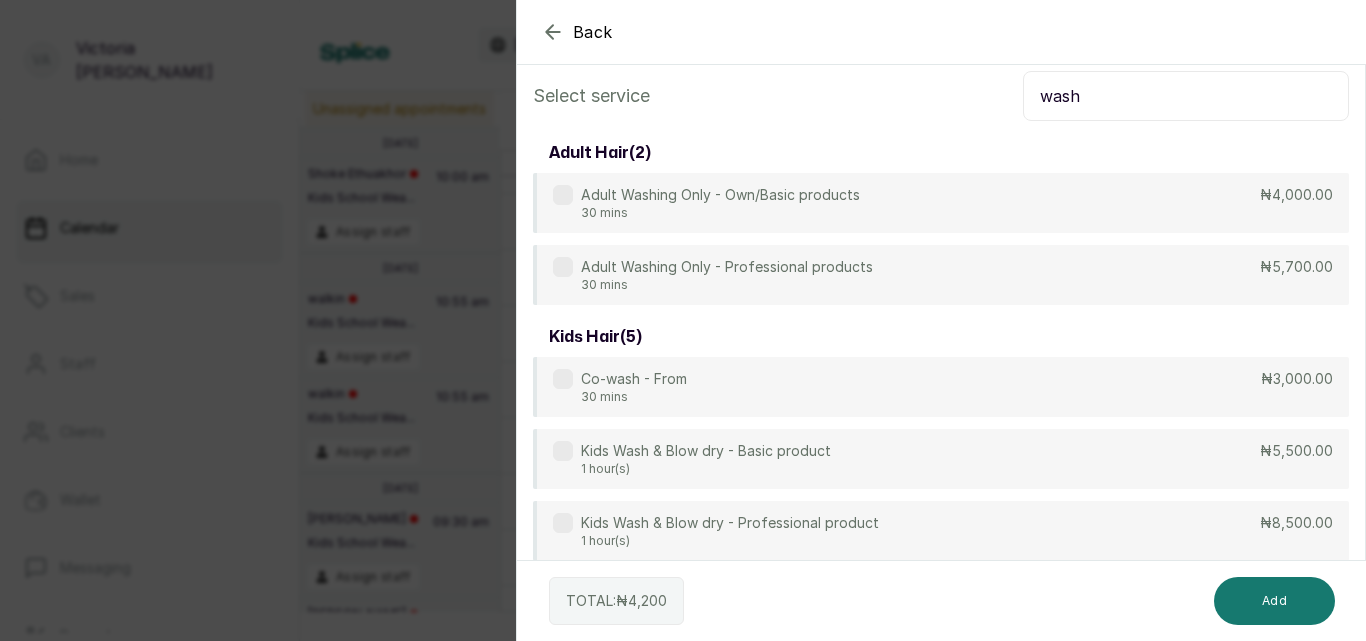 scroll, scrollTop: 0, scrollLeft: 0, axis: both 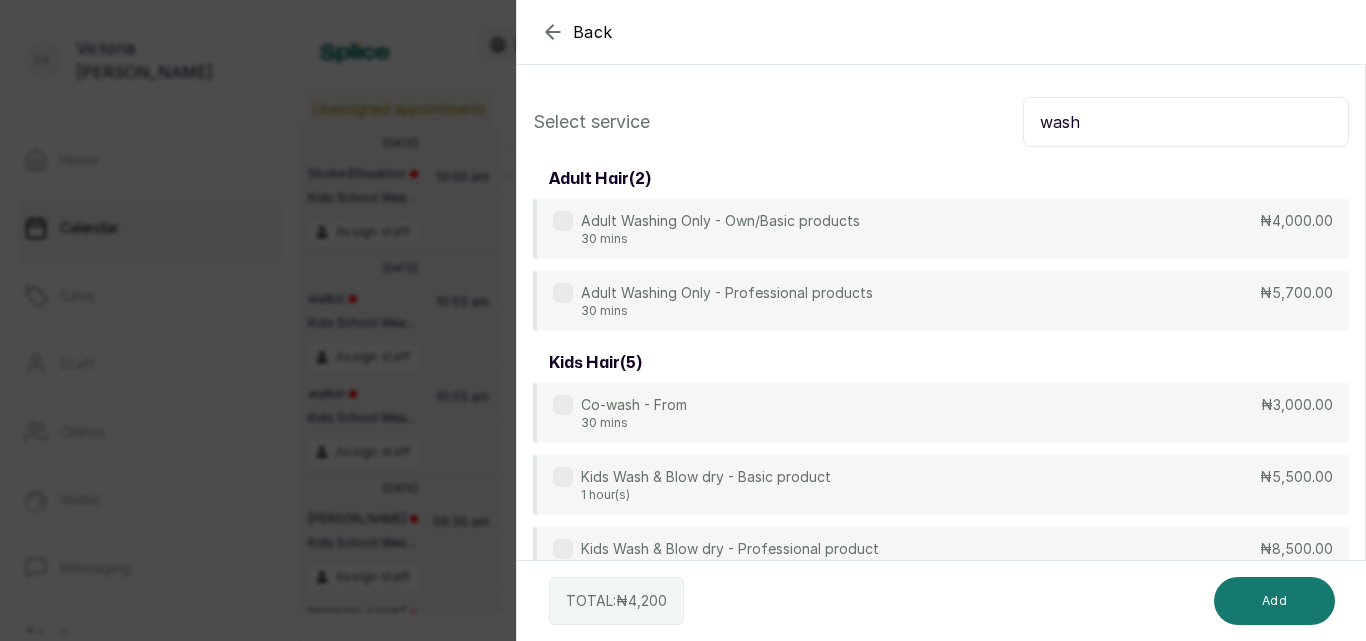 click on "wash" at bounding box center (1186, 122) 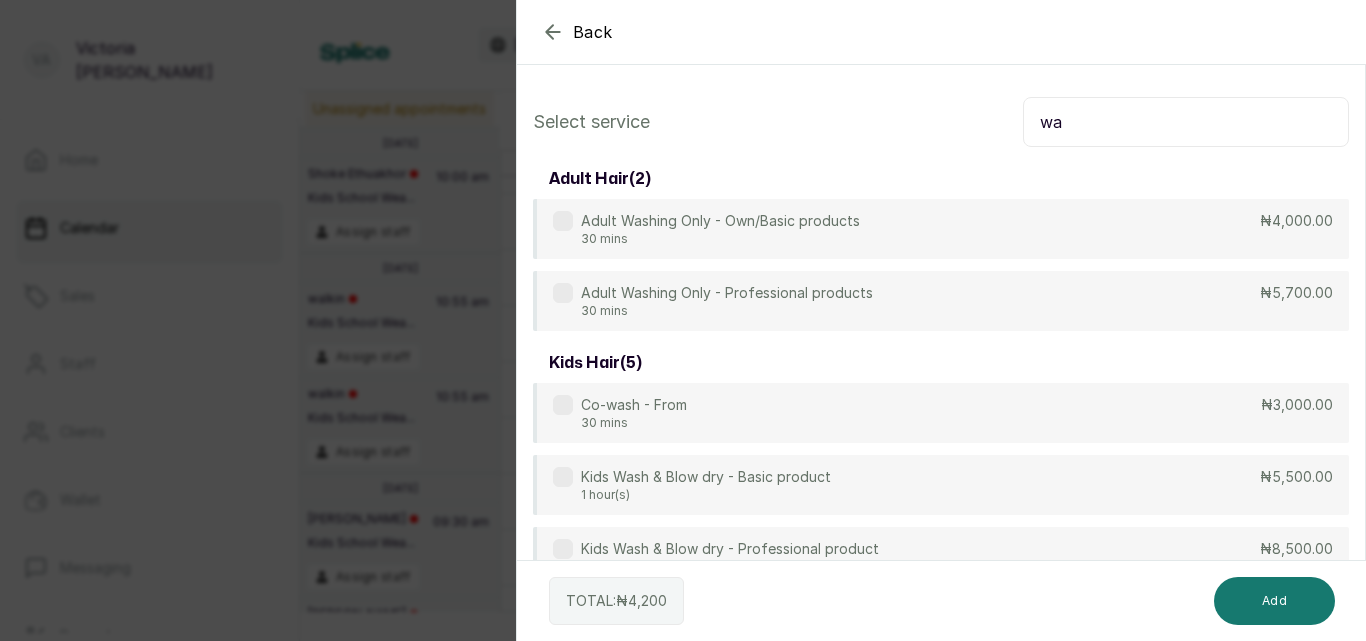 type on "w" 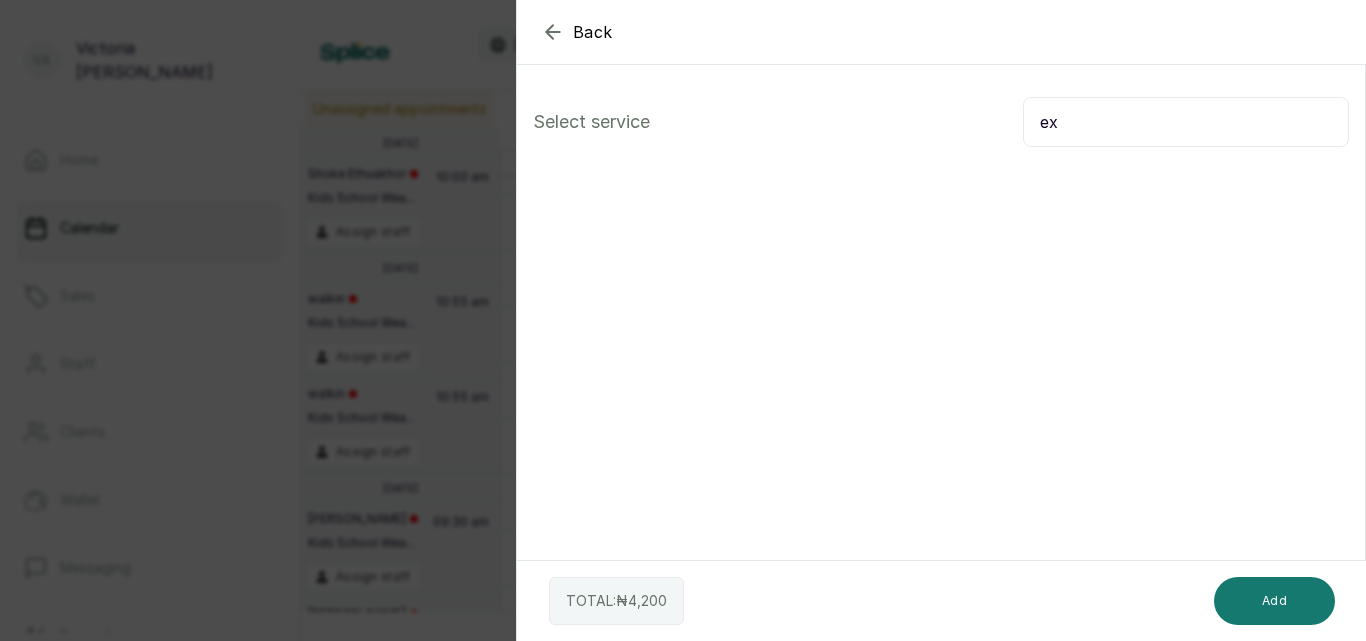 type on "e" 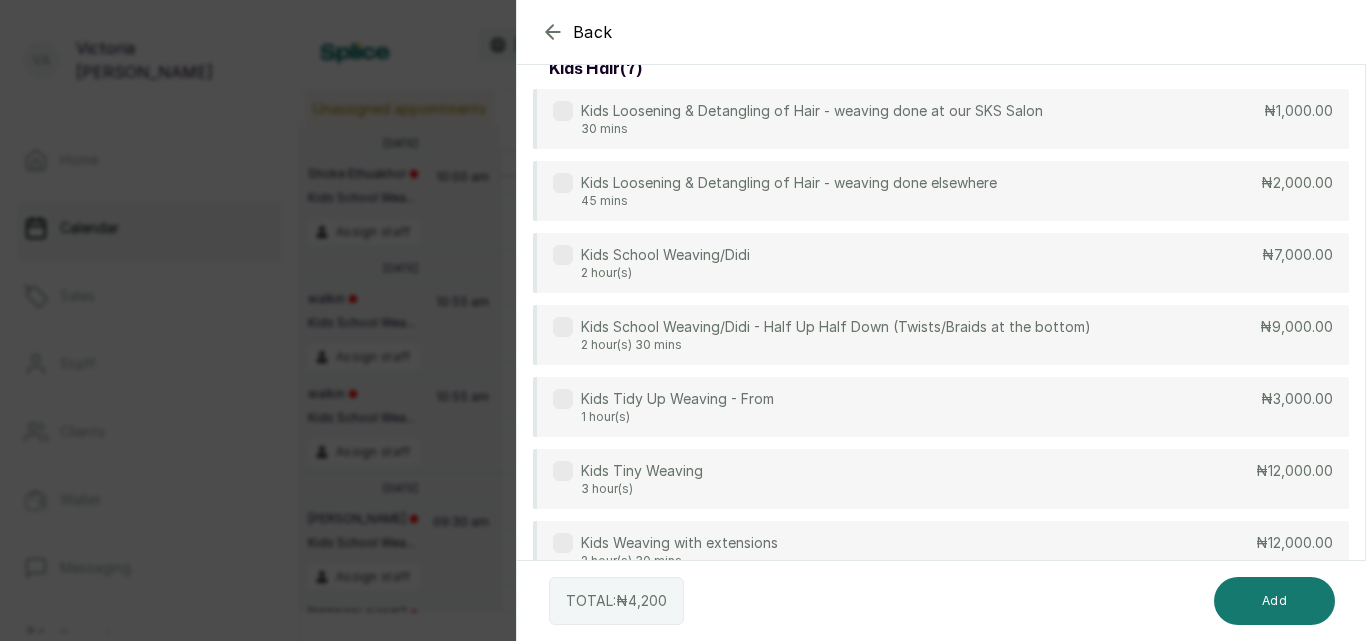 scroll, scrollTop: 803, scrollLeft: 0, axis: vertical 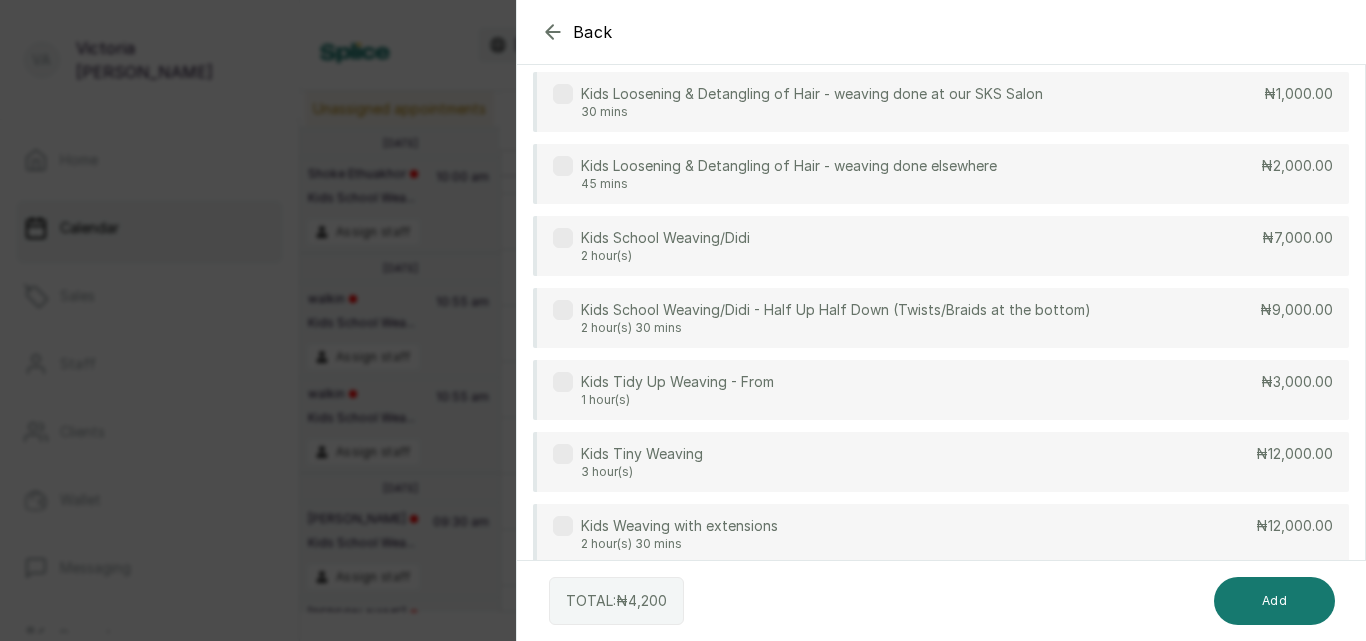 click at bounding box center [563, 310] 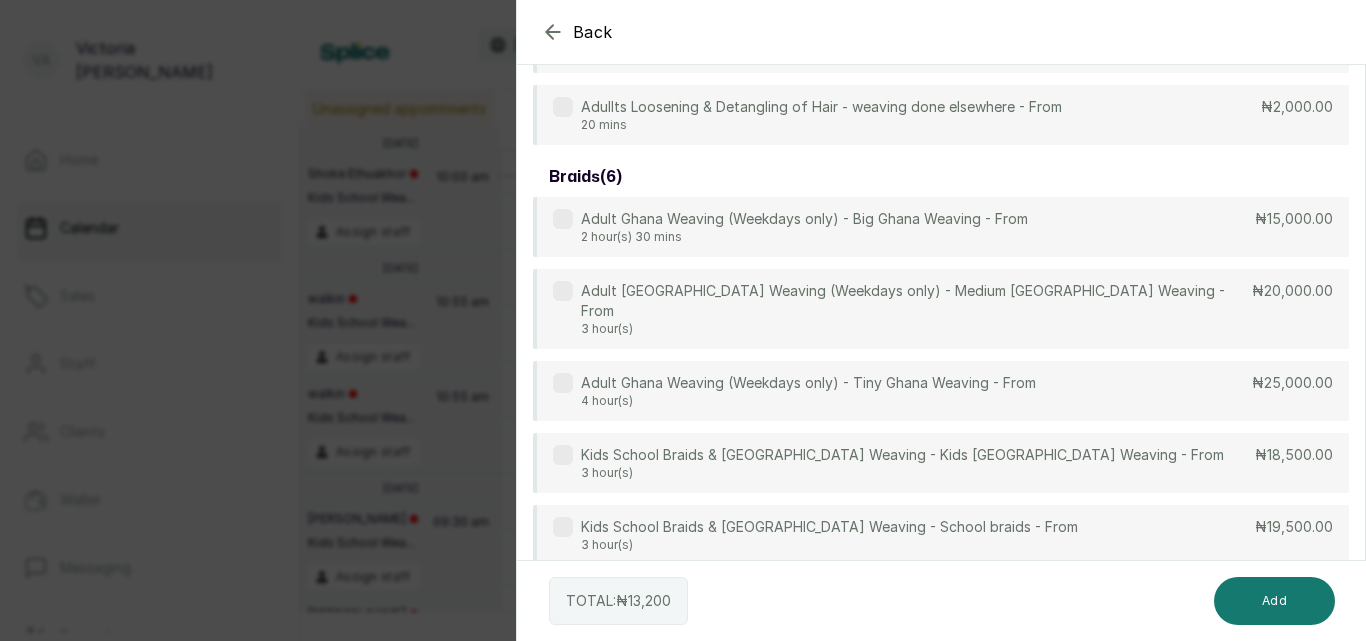 scroll, scrollTop: 0, scrollLeft: 0, axis: both 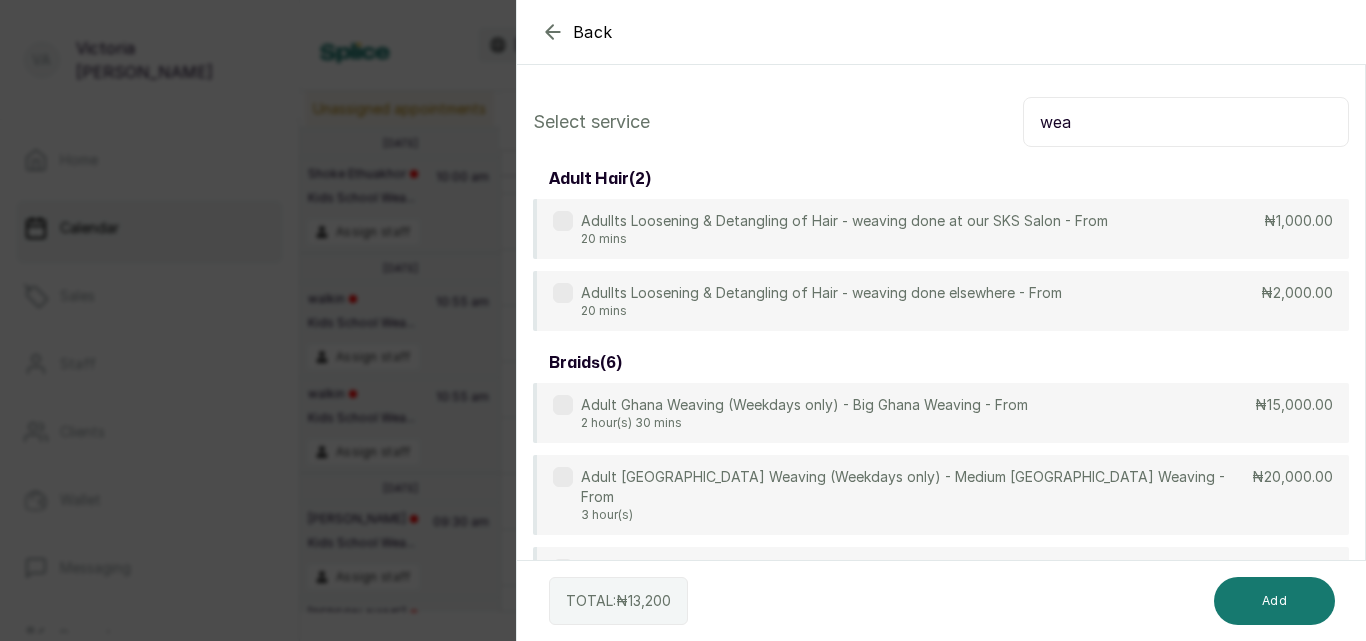 click on "wea" at bounding box center [1186, 122] 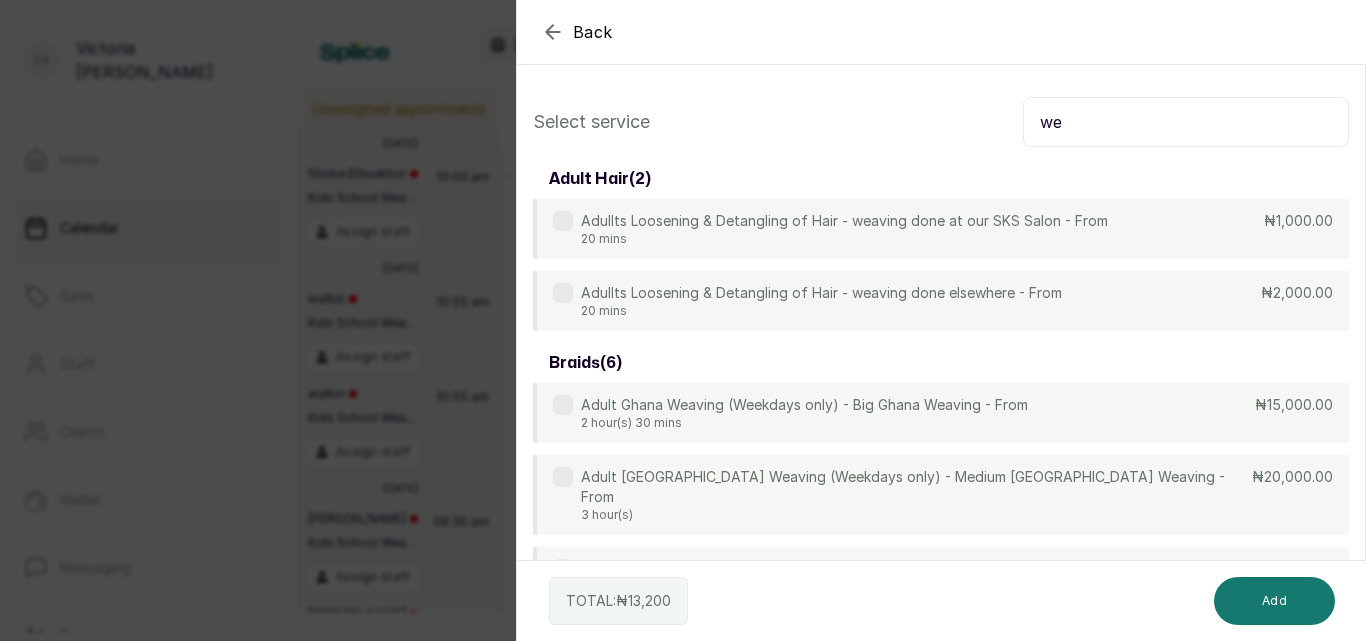 type on "w" 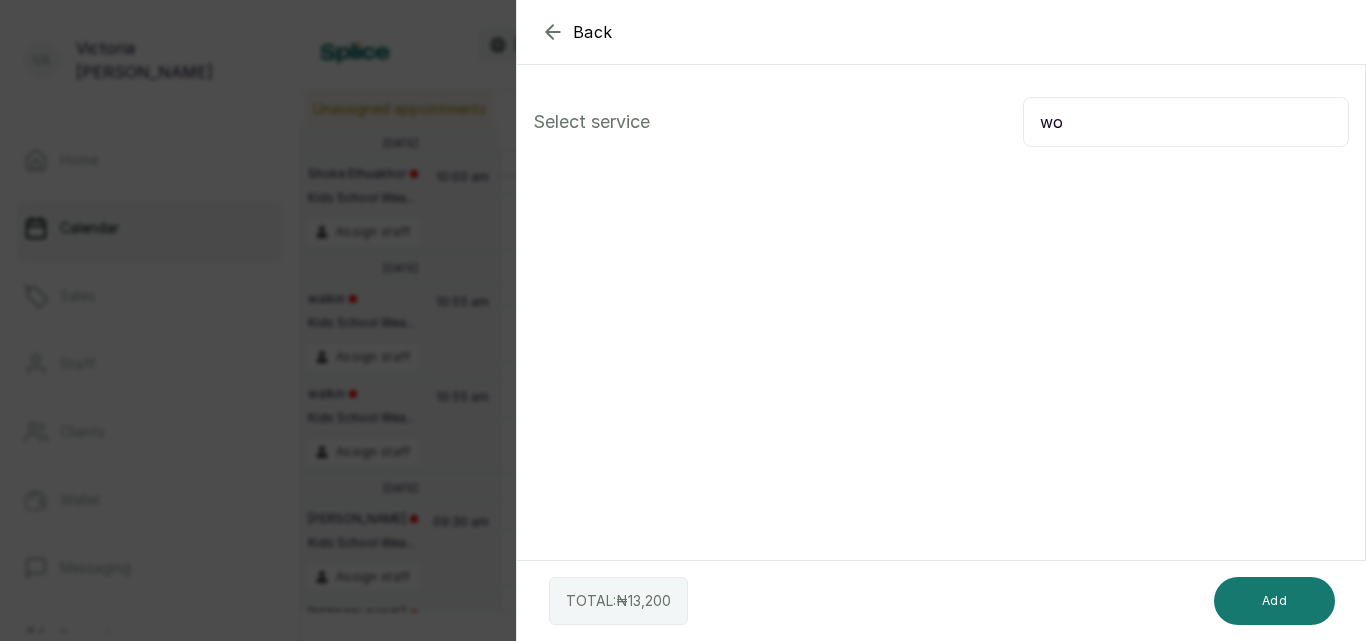 type on "w" 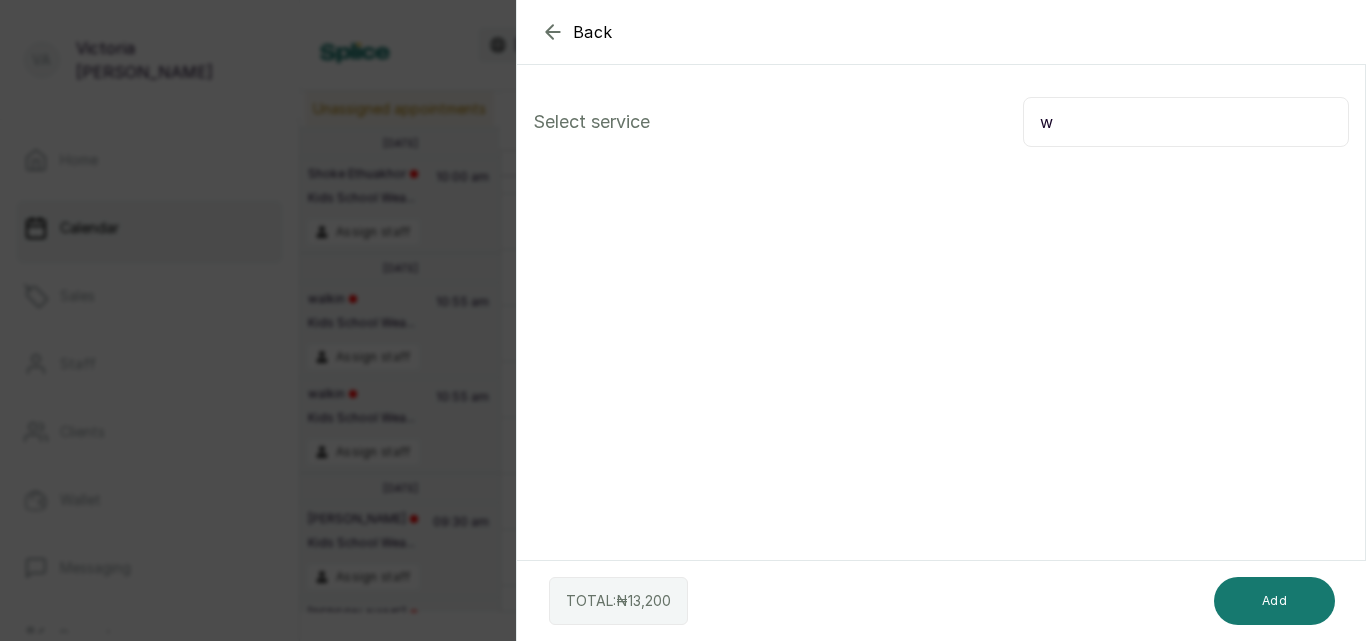 type 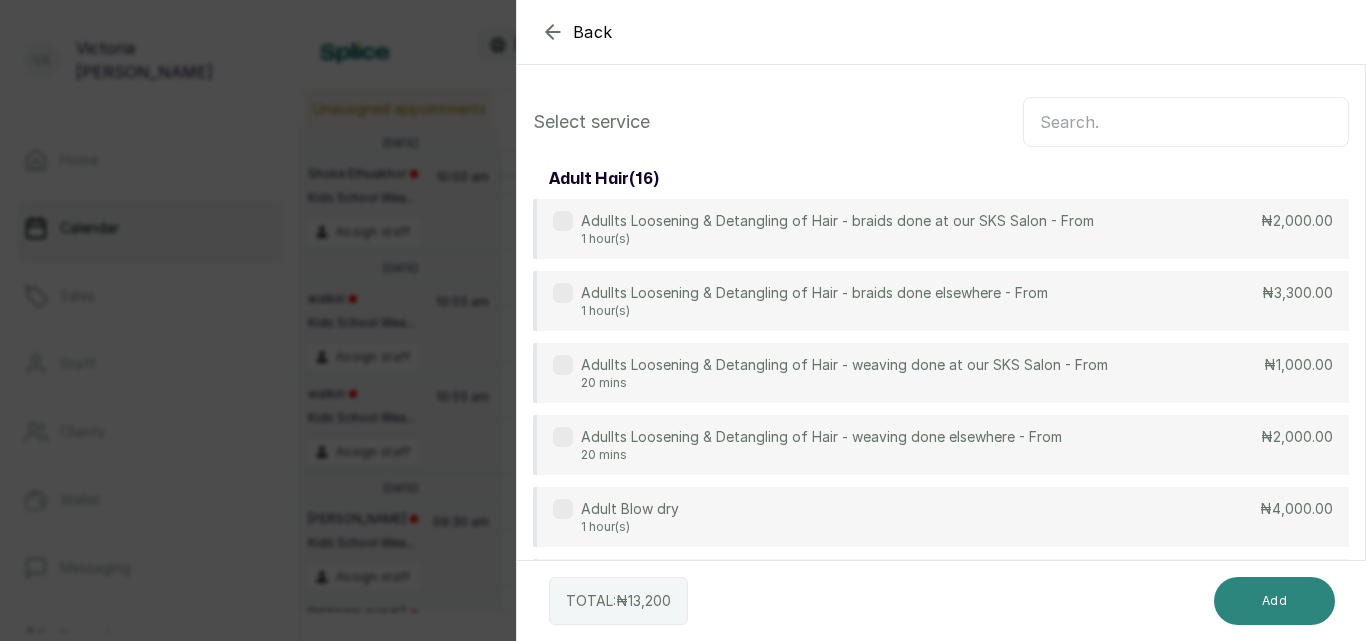 click on "Add" at bounding box center [1274, 601] 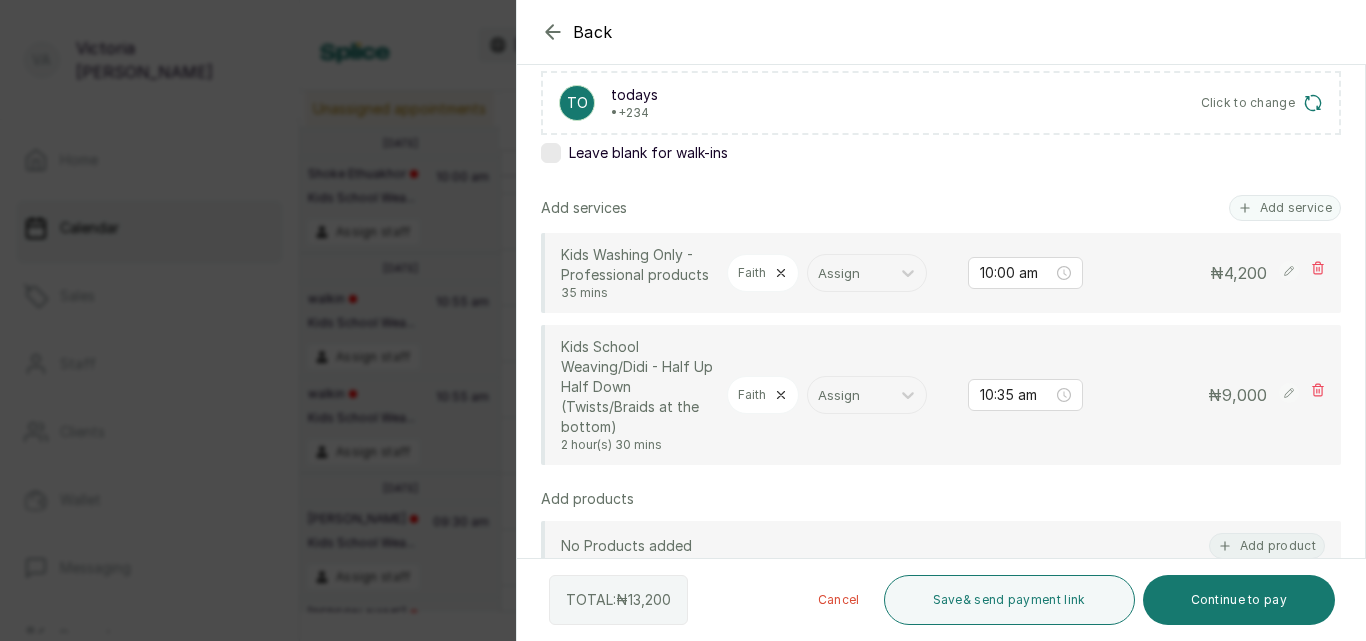 scroll, scrollTop: 500, scrollLeft: 0, axis: vertical 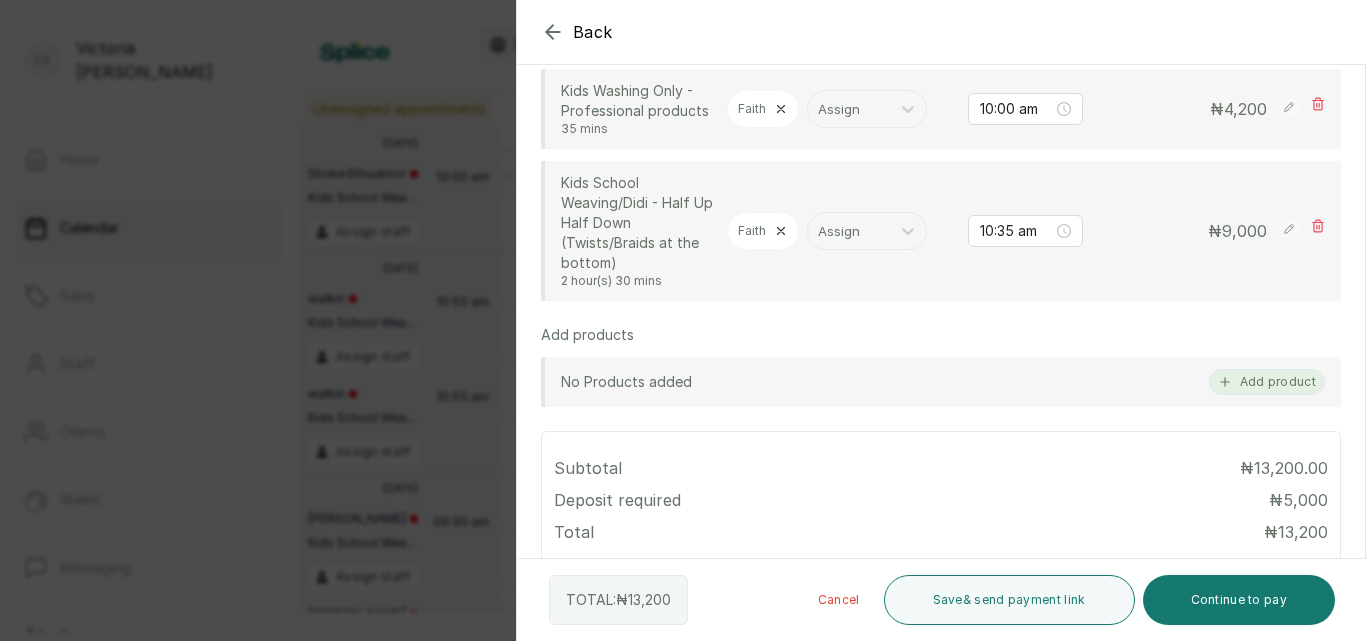 click on "Add product" at bounding box center [1267, 382] 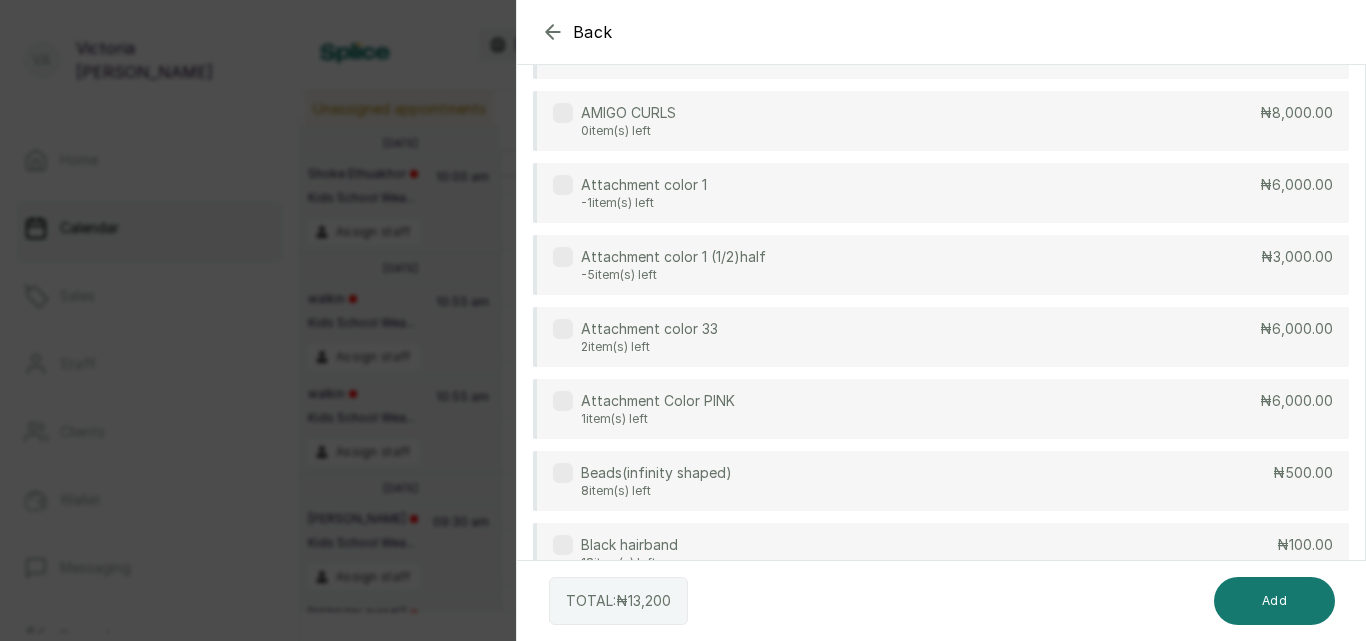 scroll, scrollTop: 0, scrollLeft: 0, axis: both 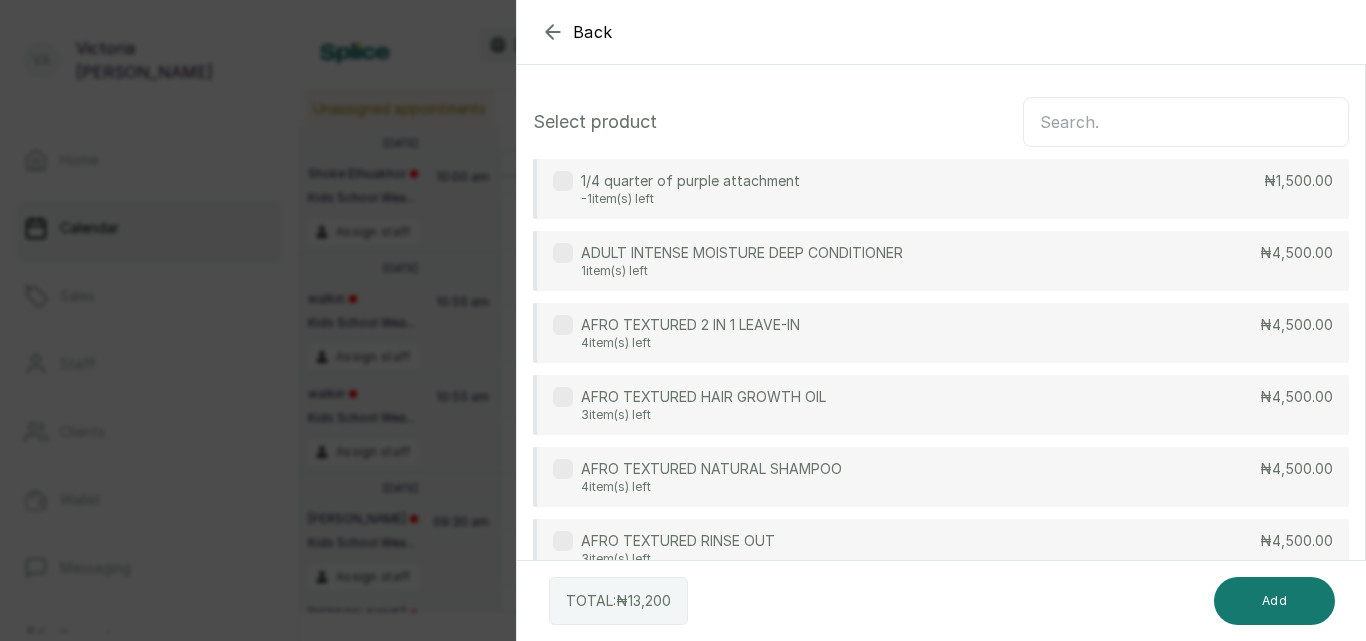 click at bounding box center (1186, 122) 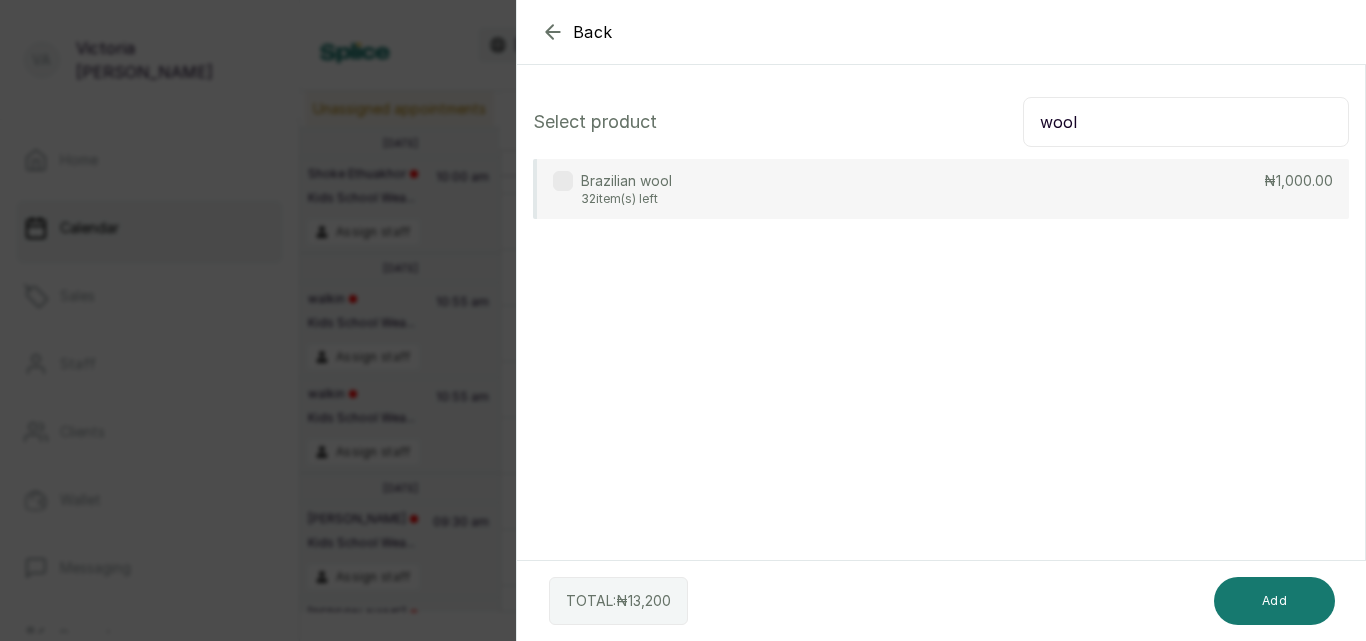 click at bounding box center (563, 181) 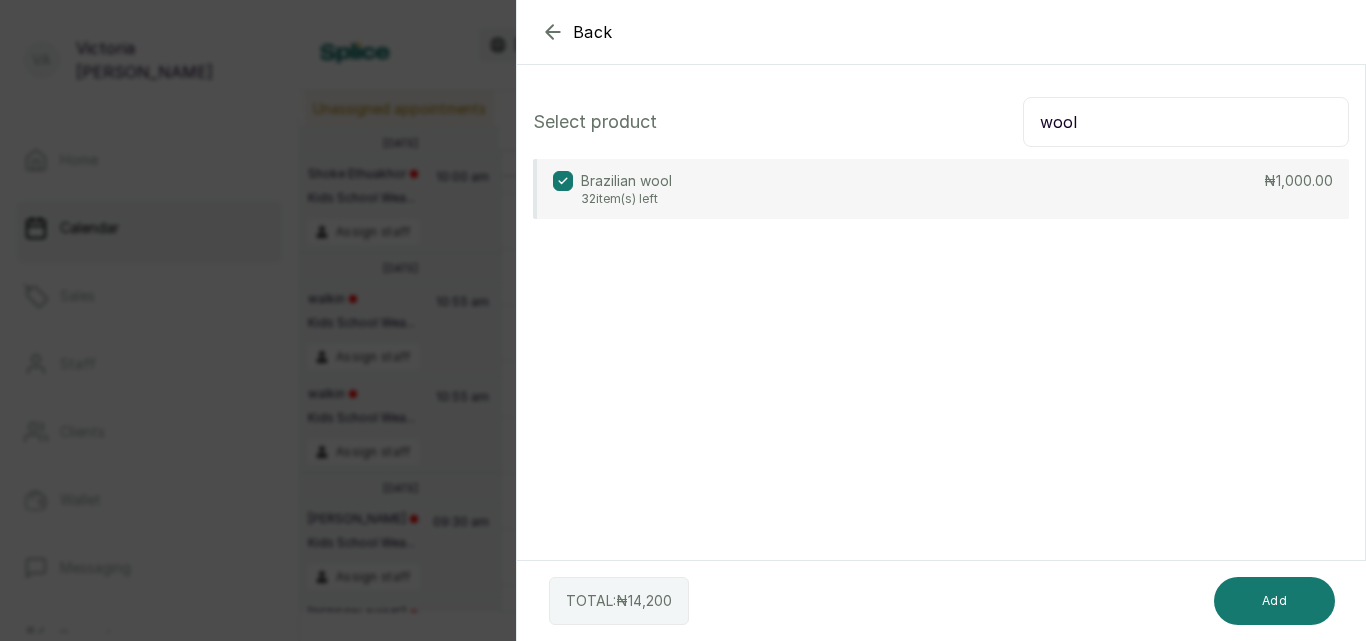 click on "wool" at bounding box center (1186, 122) 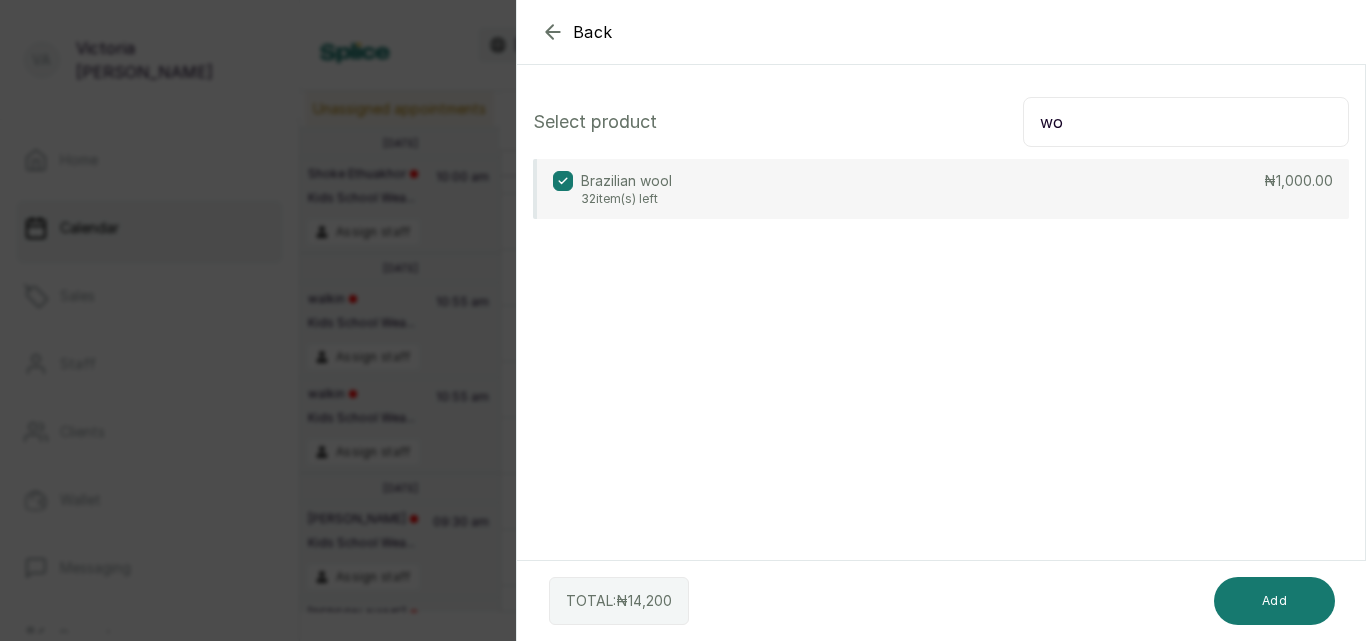 type on "w" 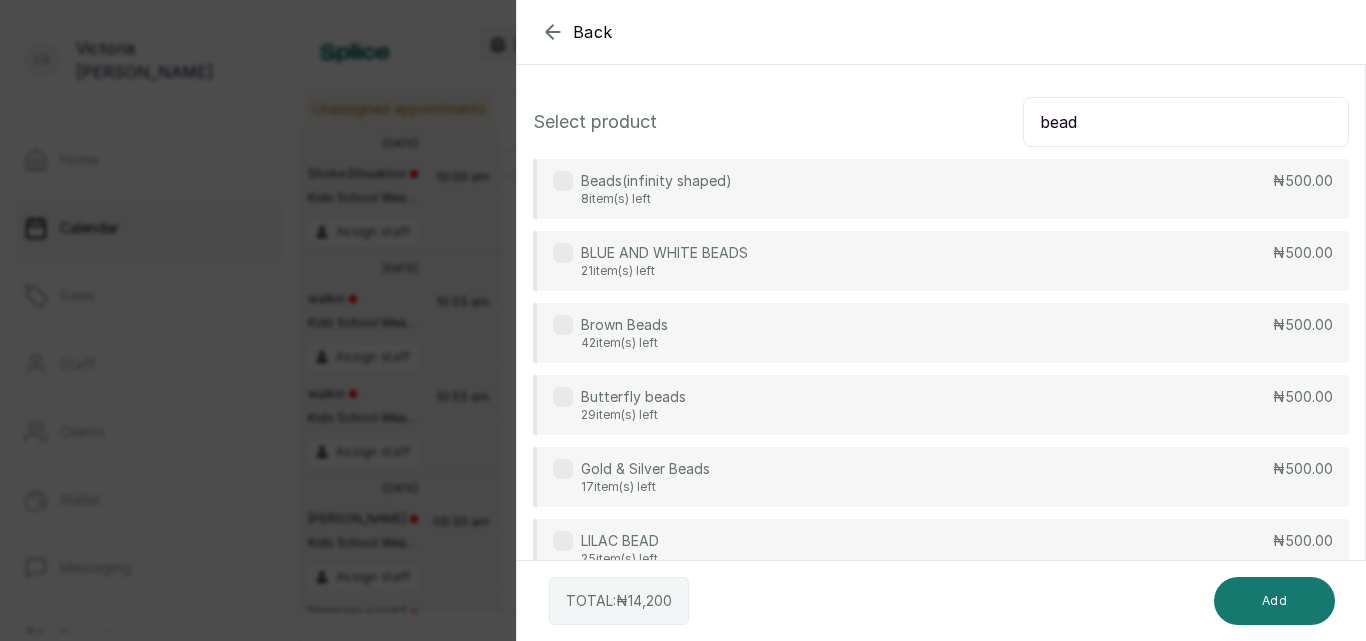 click at bounding box center (563, 181) 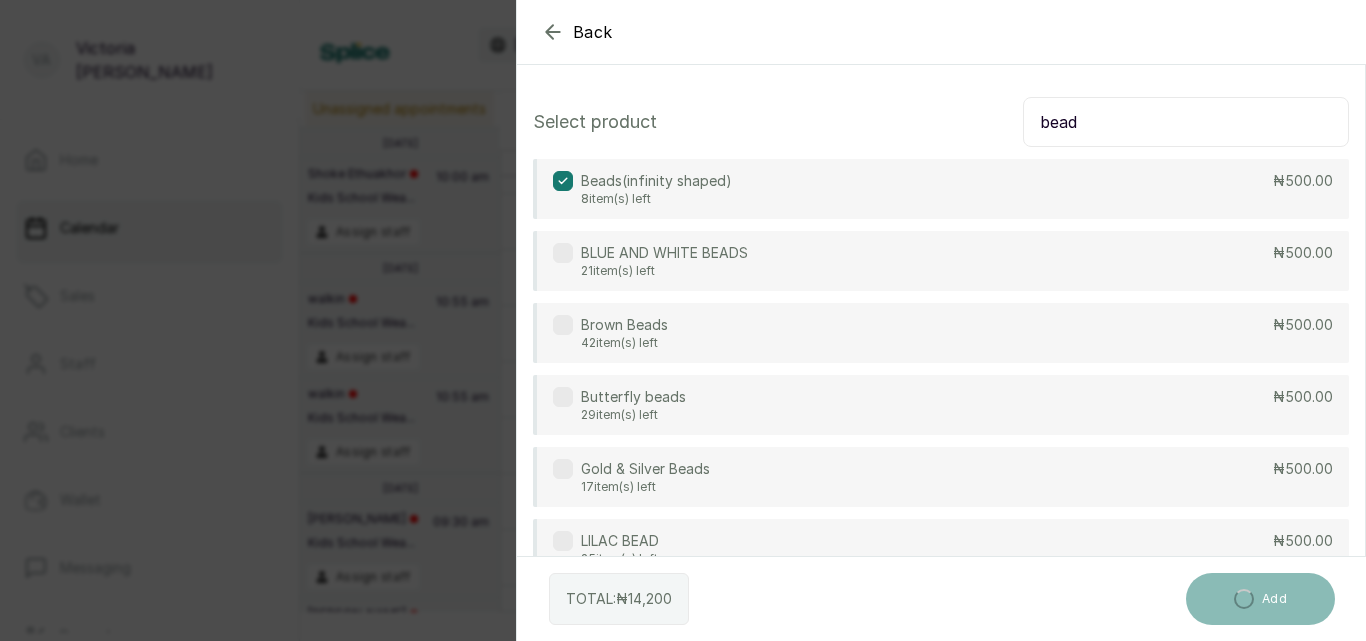 click on "bead" at bounding box center [1186, 122] 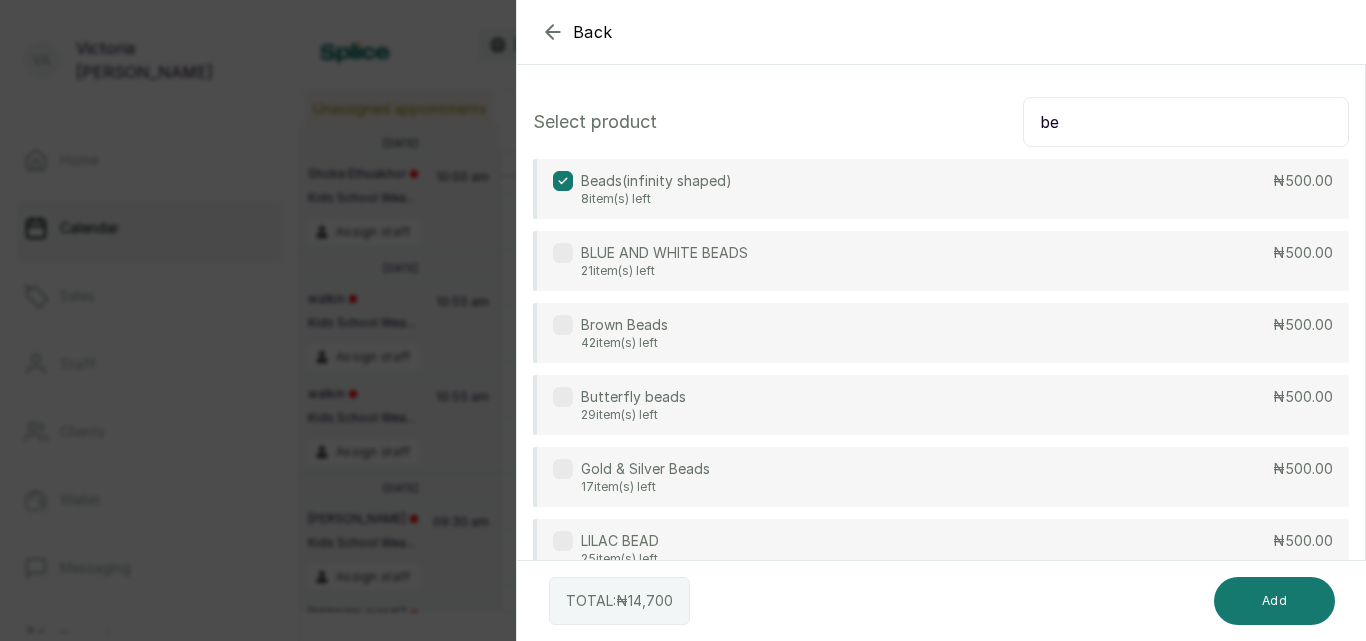 type on "b" 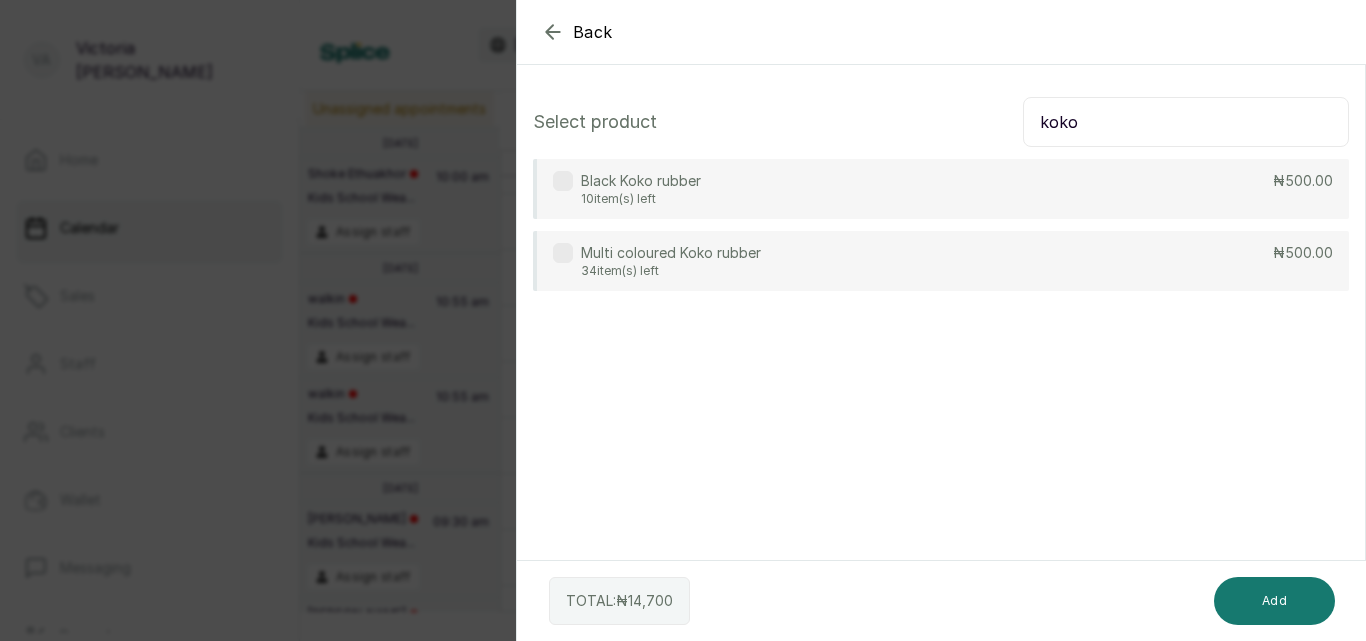 type on "koko" 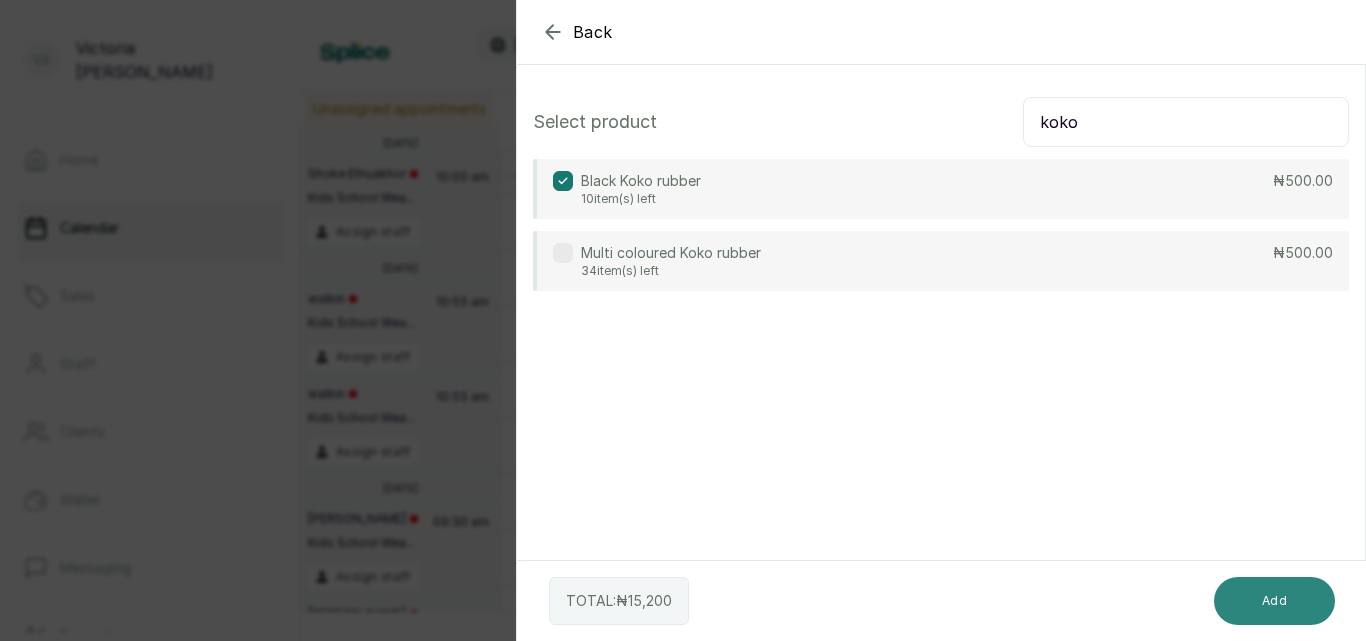 click on "Add" at bounding box center [1274, 601] 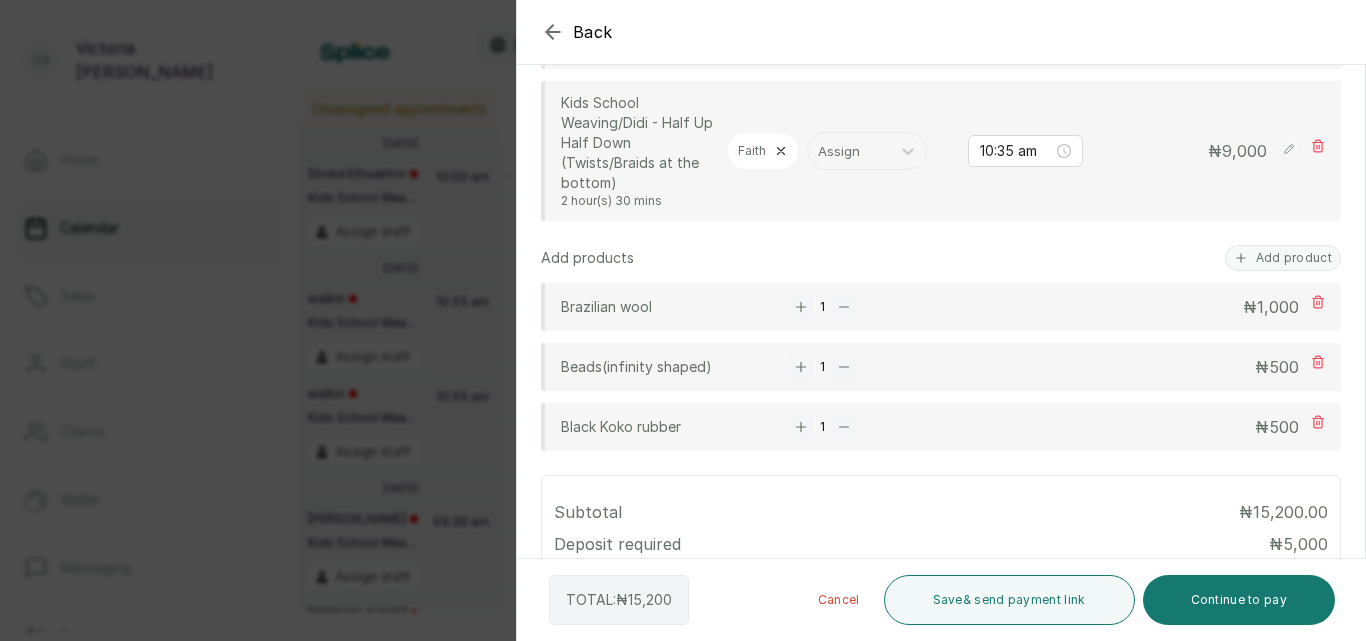 scroll, scrollTop: 590, scrollLeft: 0, axis: vertical 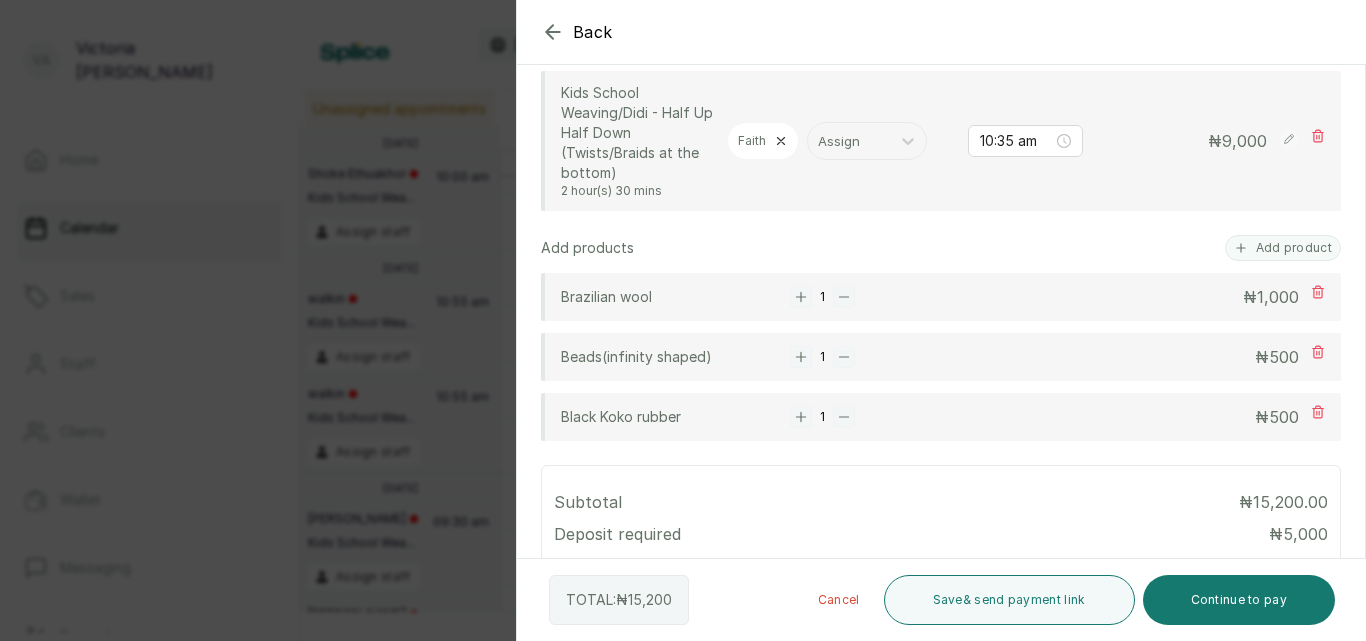 click 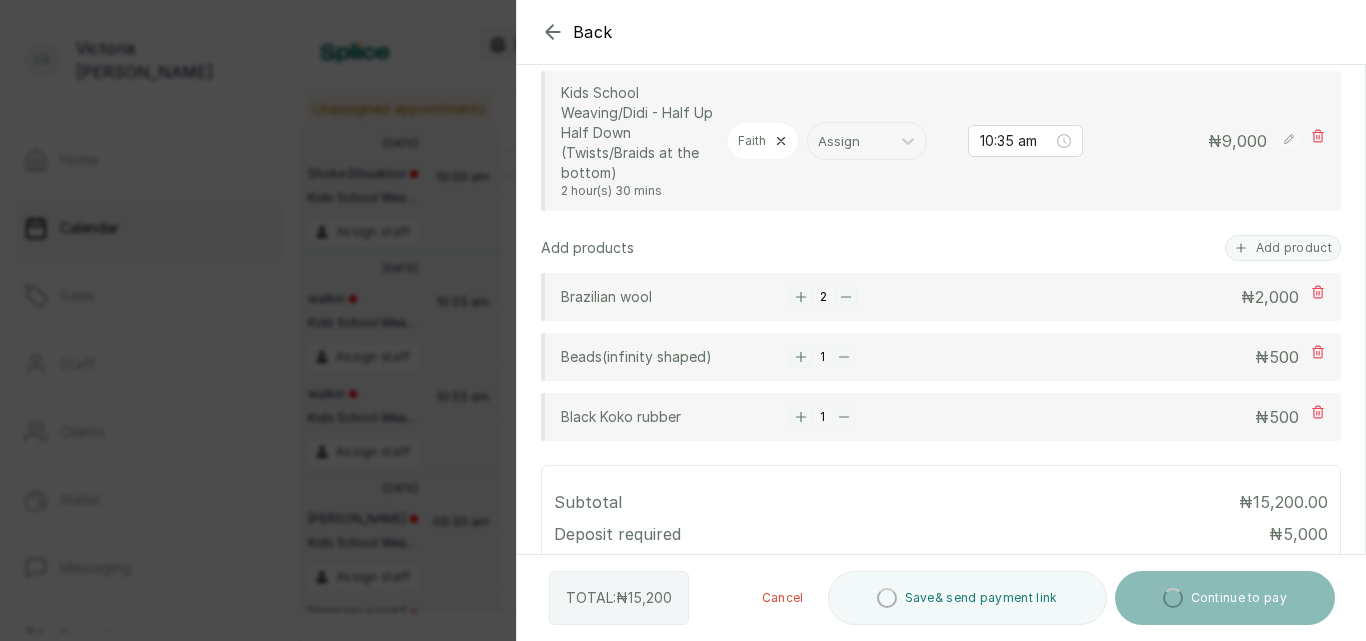 click 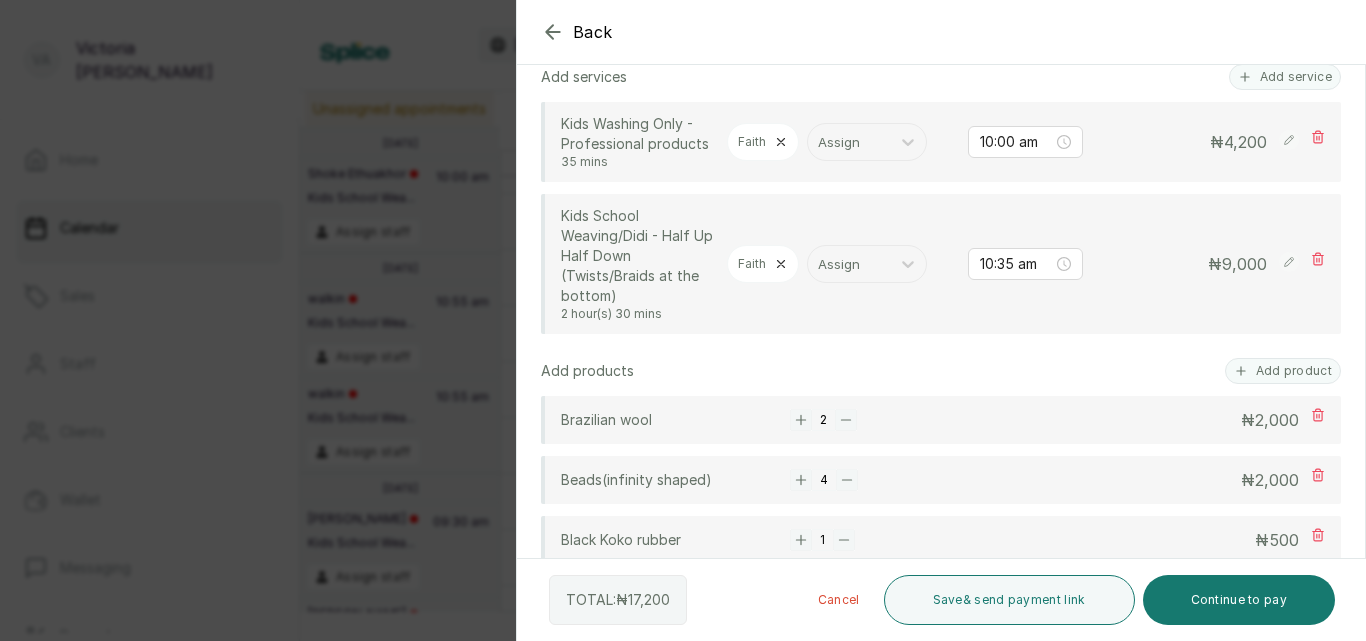 scroll, scrollTop: 600, scrollLeft: 0, axis: vertical 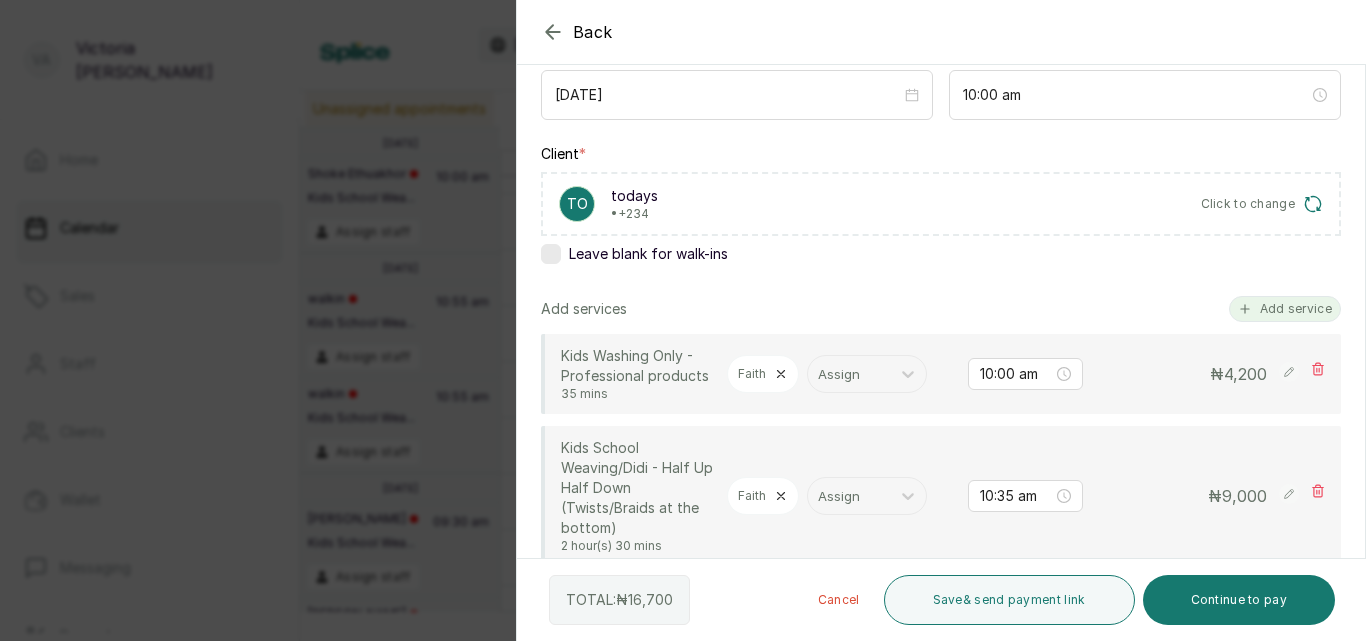 click on "Add service" at bounding box center (1285, 309) 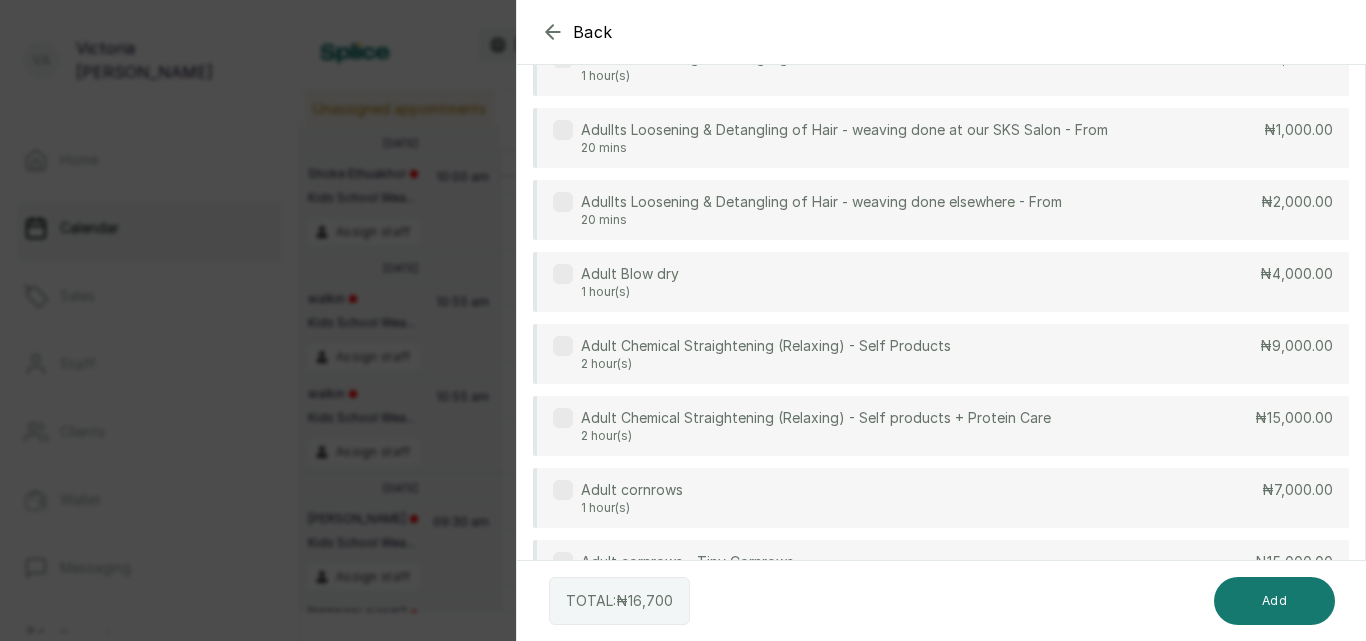 scroll, scrollTop: 80, scrollLeft: 0, axis: vertical 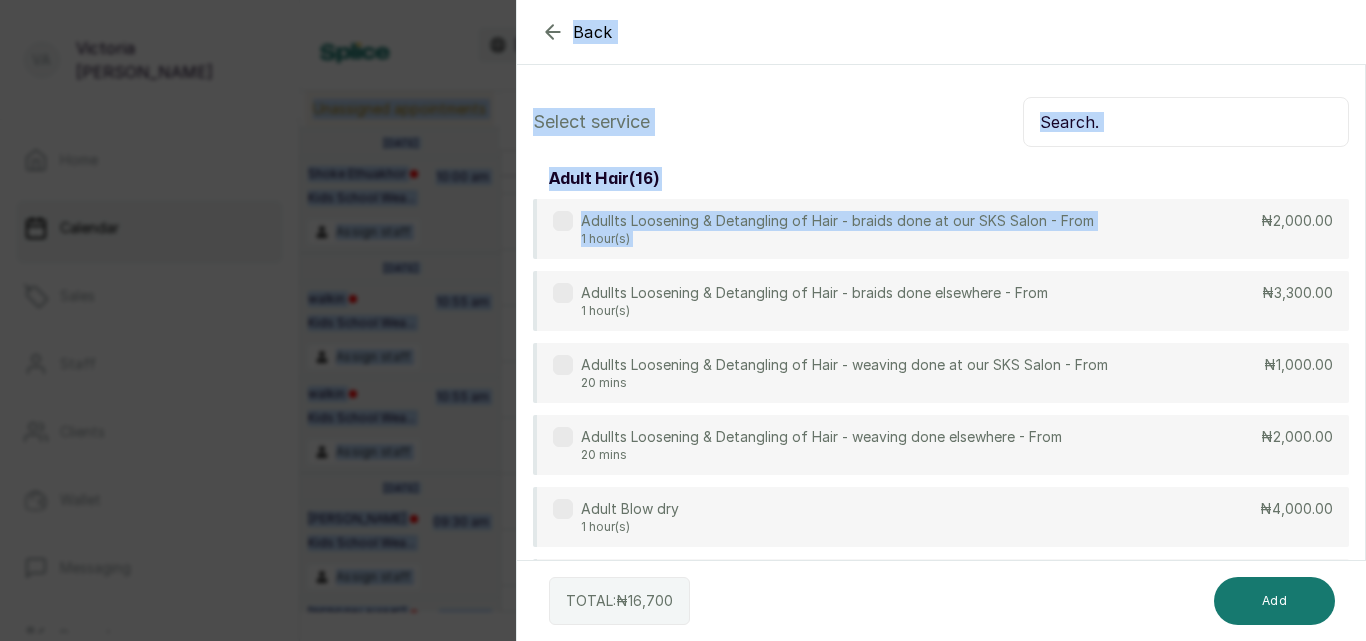 drag, startPoint x: 1186, startPoint y: 176, endPoint x: 1204, endPoint y: 99, distance: 79.07591 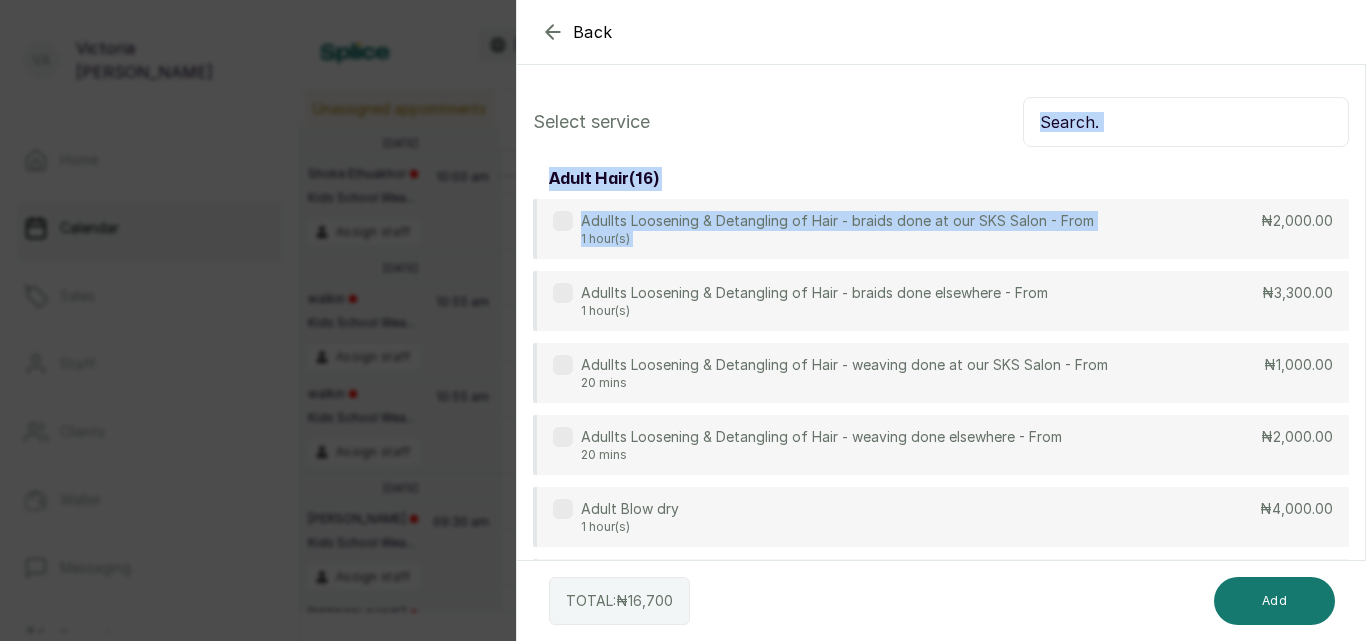 click at bounding box center [1186, 122] 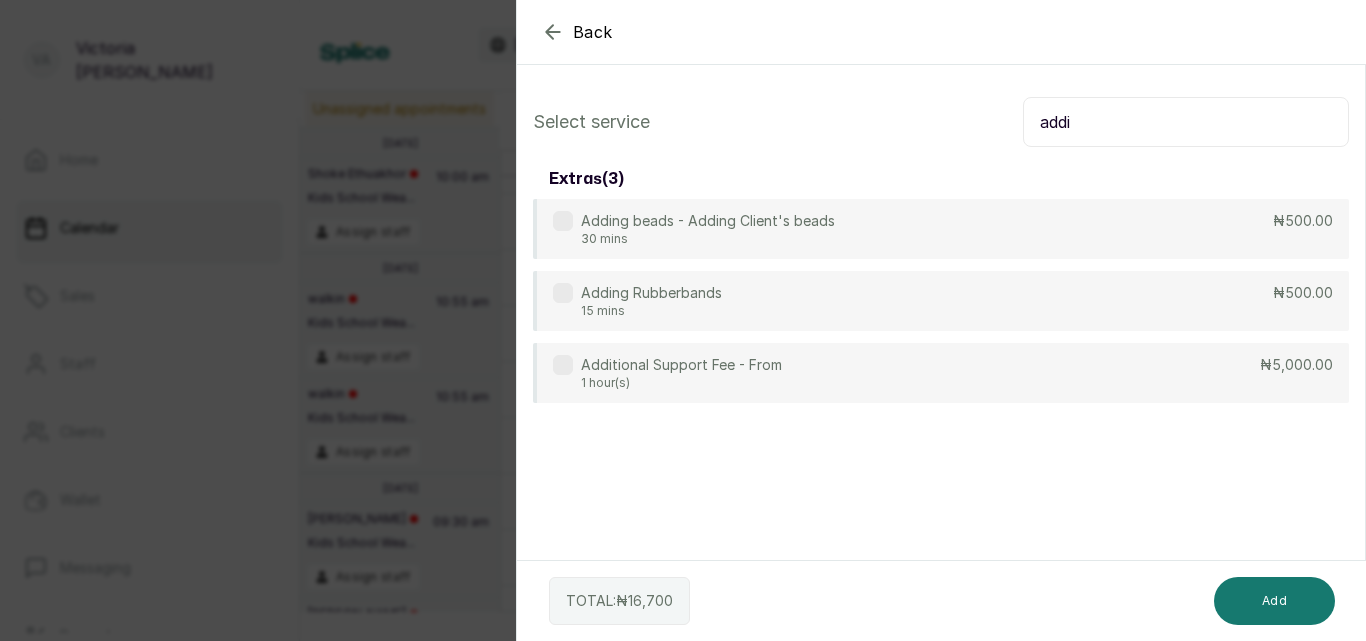 type on "addi" 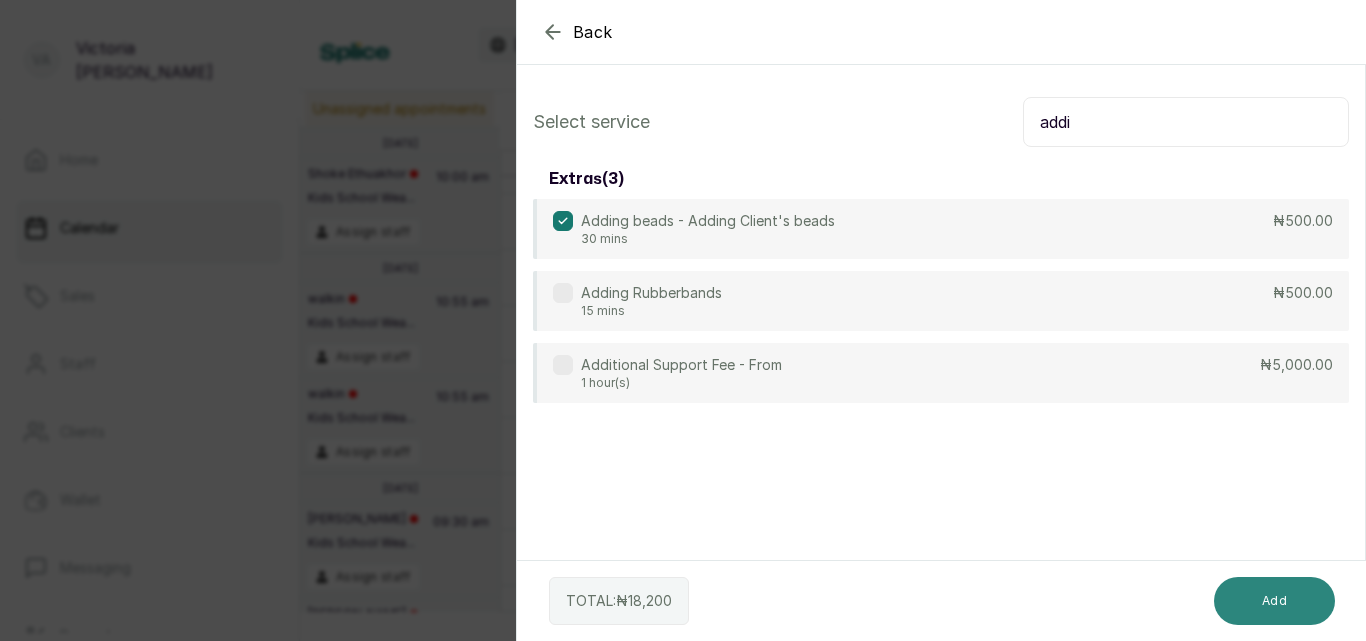 click on "Add" at bounding box center (1274, 601) 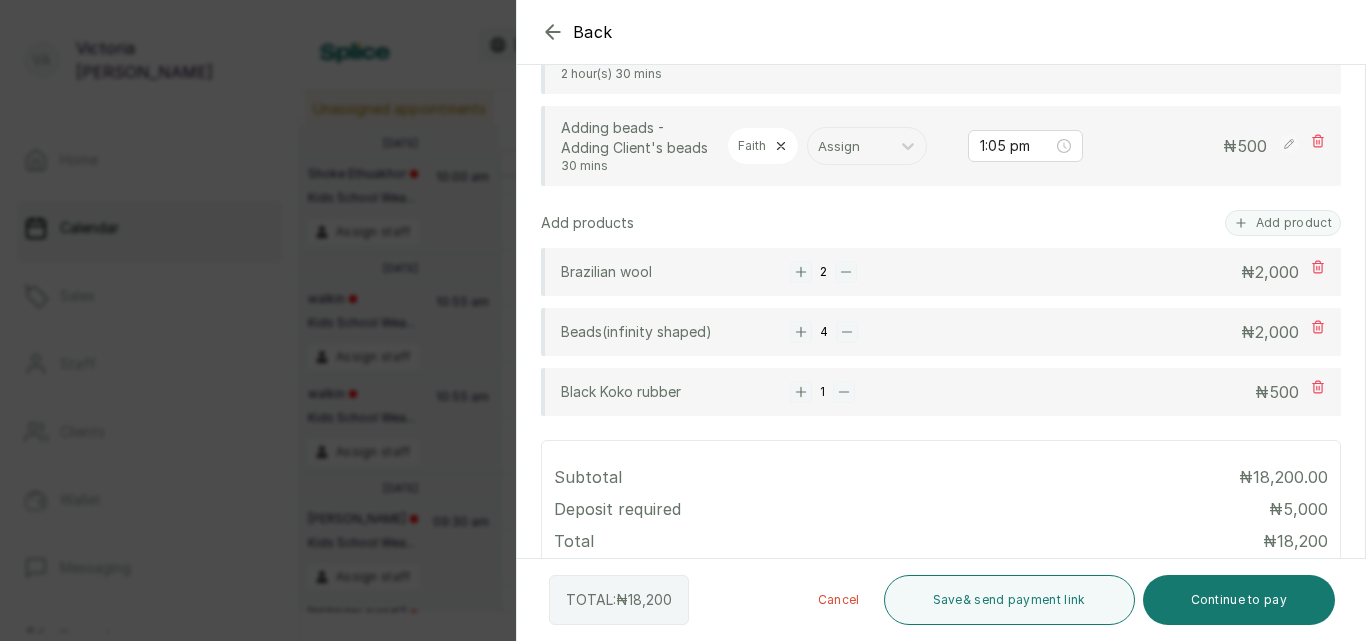 scroll, scrollTop: 705, scrollLeft: 0, axis: vertical 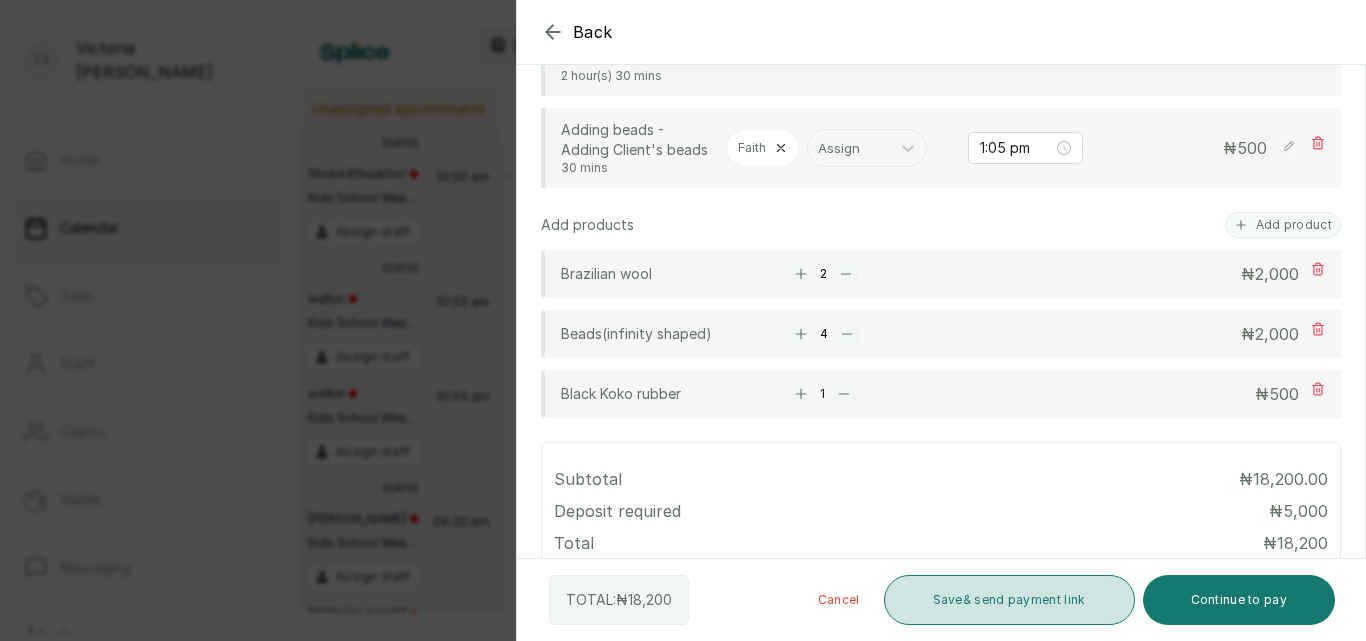 click on "Save  & send payment link" at bounding box center [1009, 600] 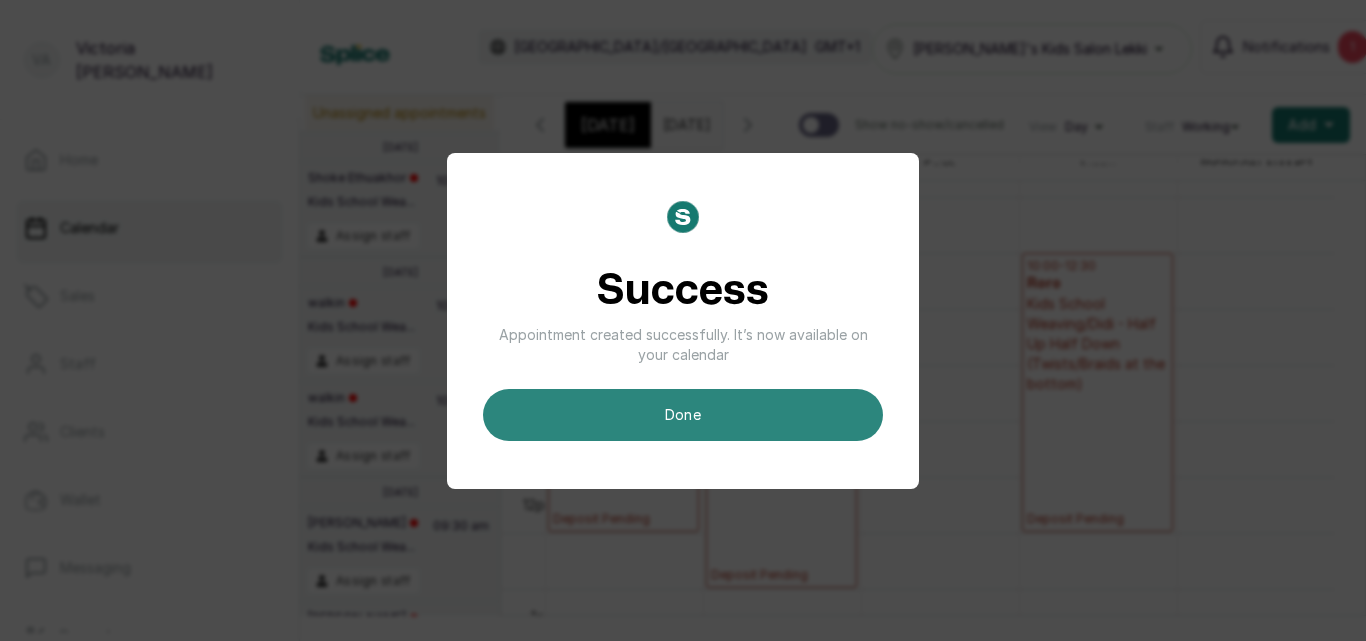 click on "done" at bounding box center (683, 415) 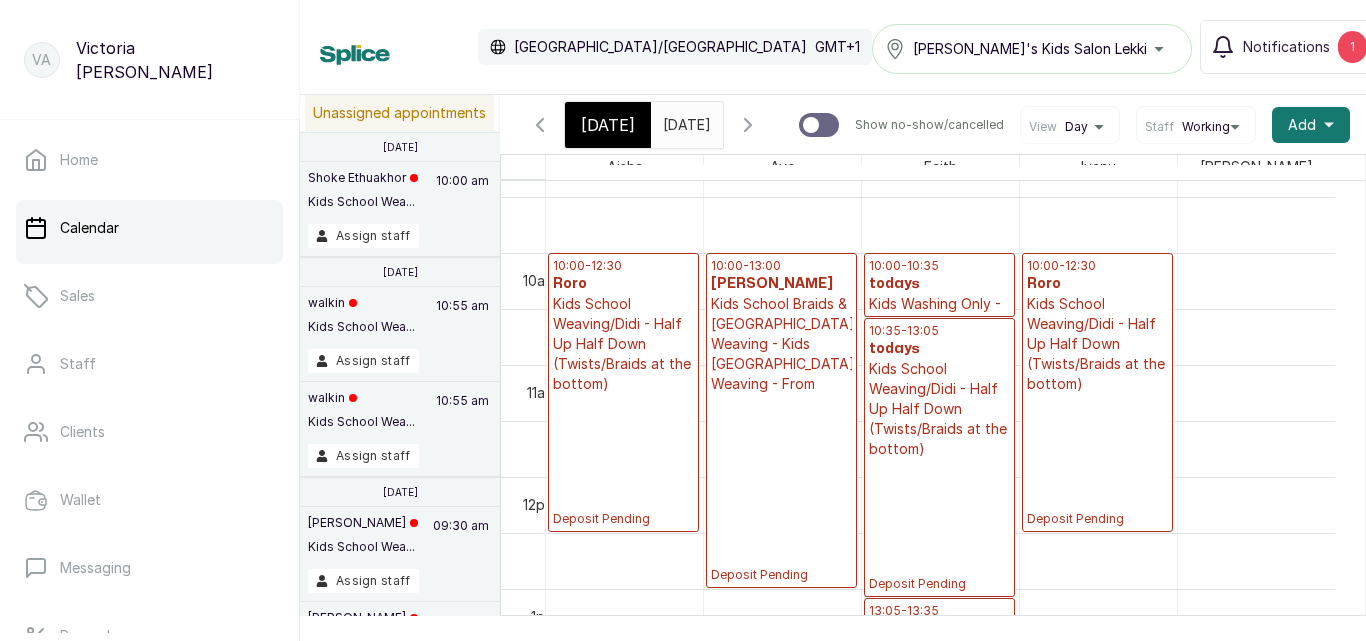 scroll, scrollTop: 673, scrollLeft: 0, axis: vertical 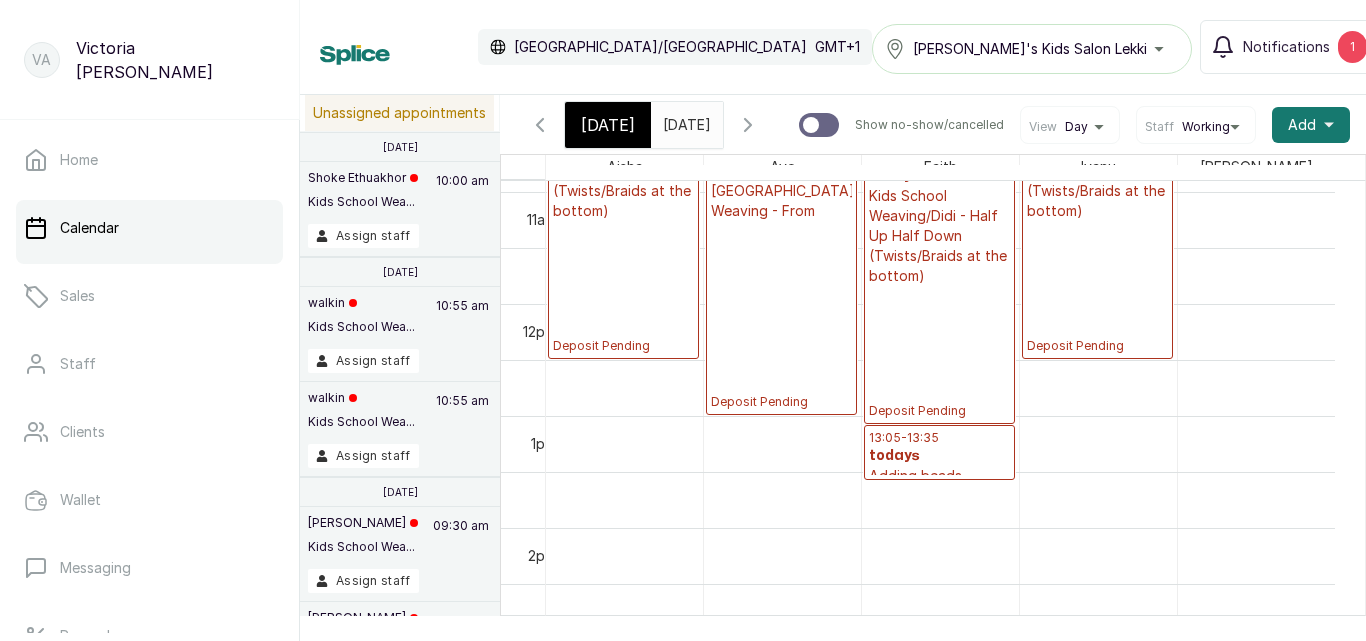 click on "[DATE]" at bounding box center (608, 125) 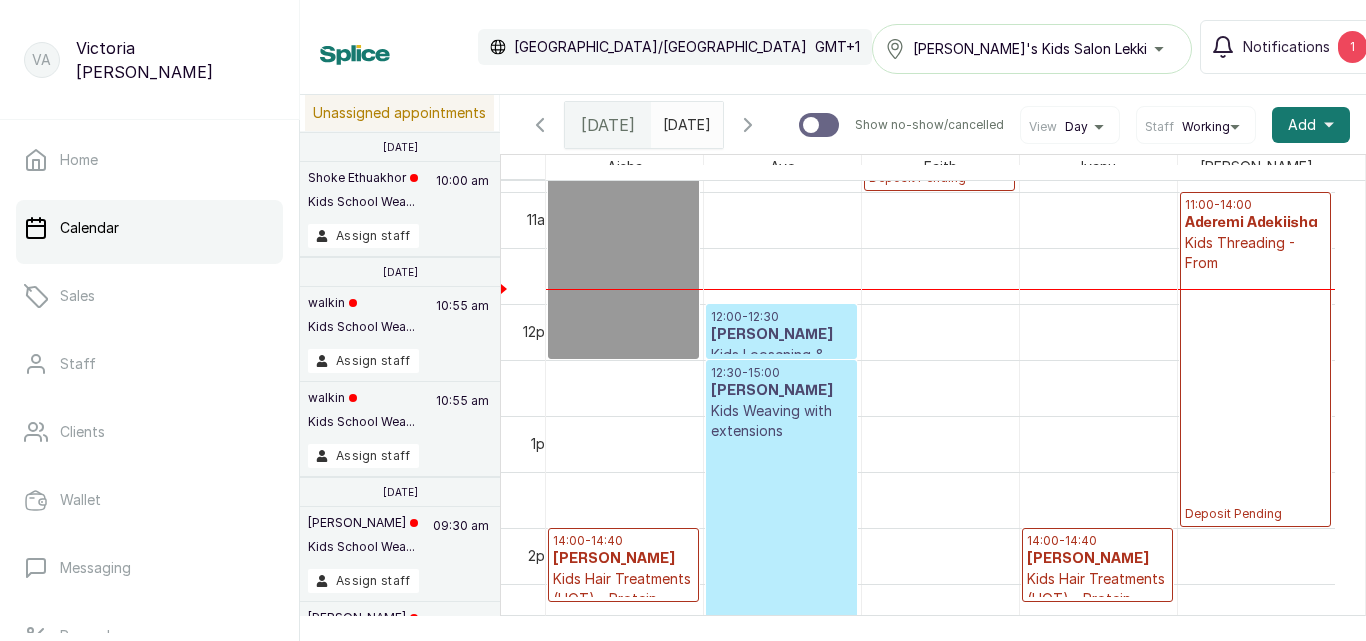 scroll, scrollTop: 673, scrollLeft: 0, axis: vertical 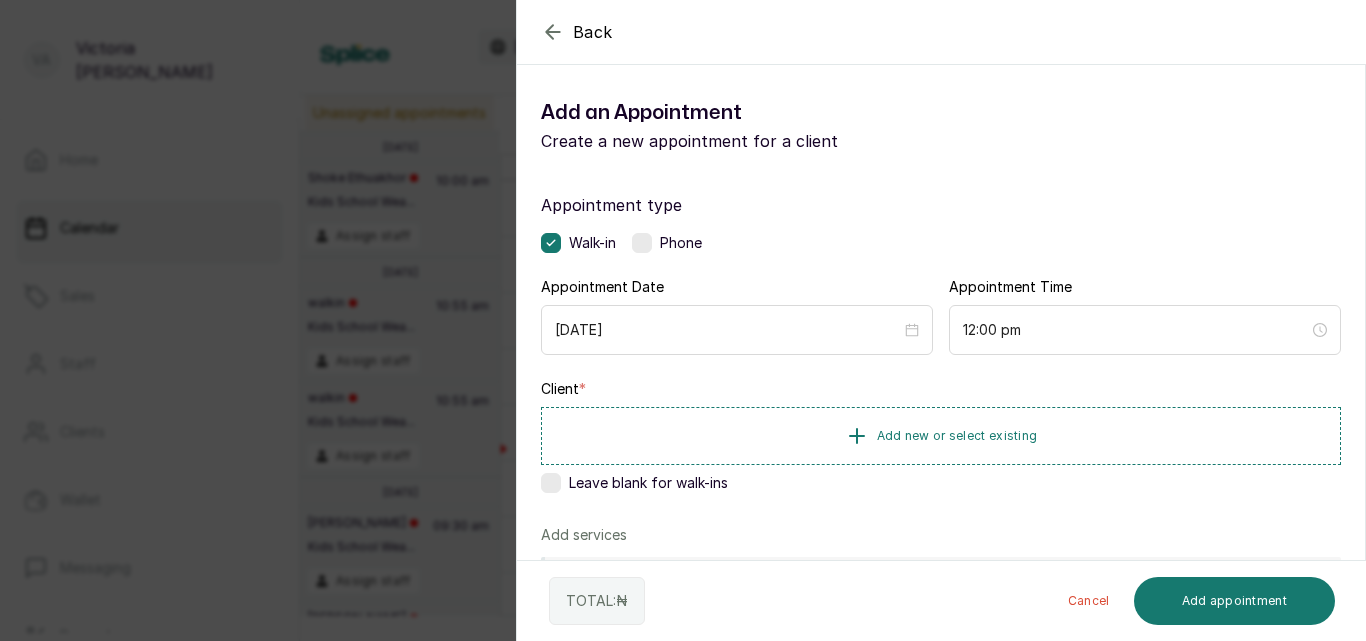 click 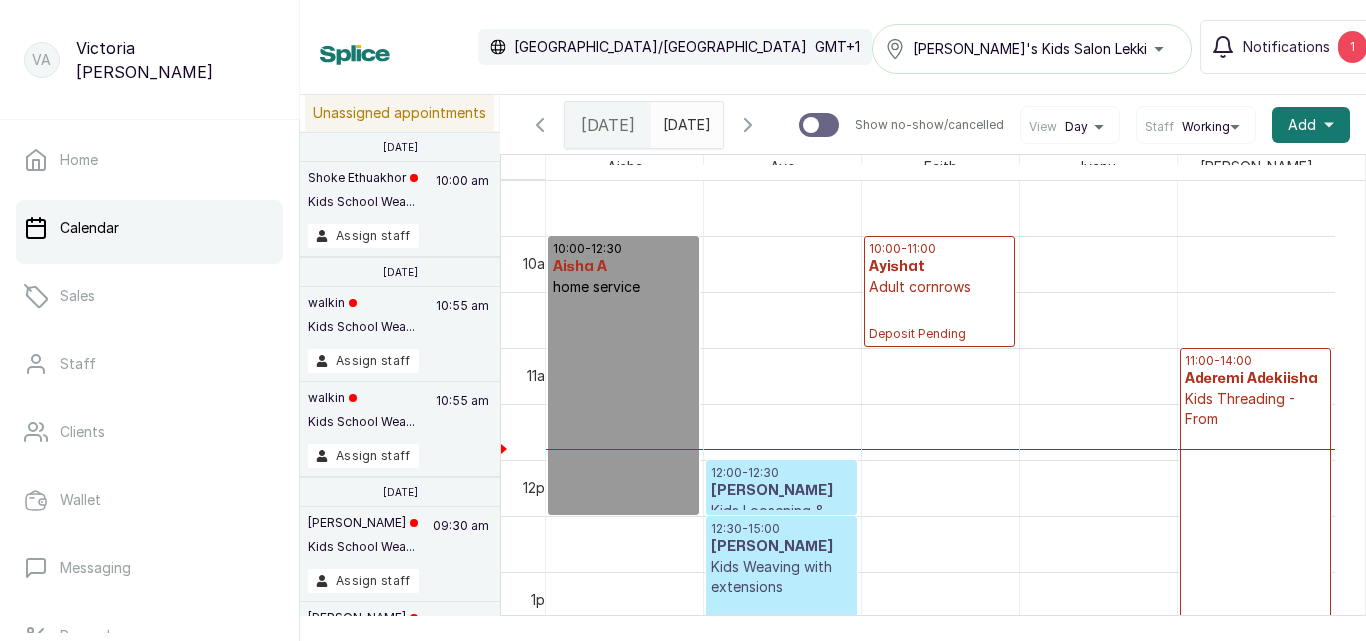 click on "Aderemi Adekiisha" at bounding box center [1255, 379] 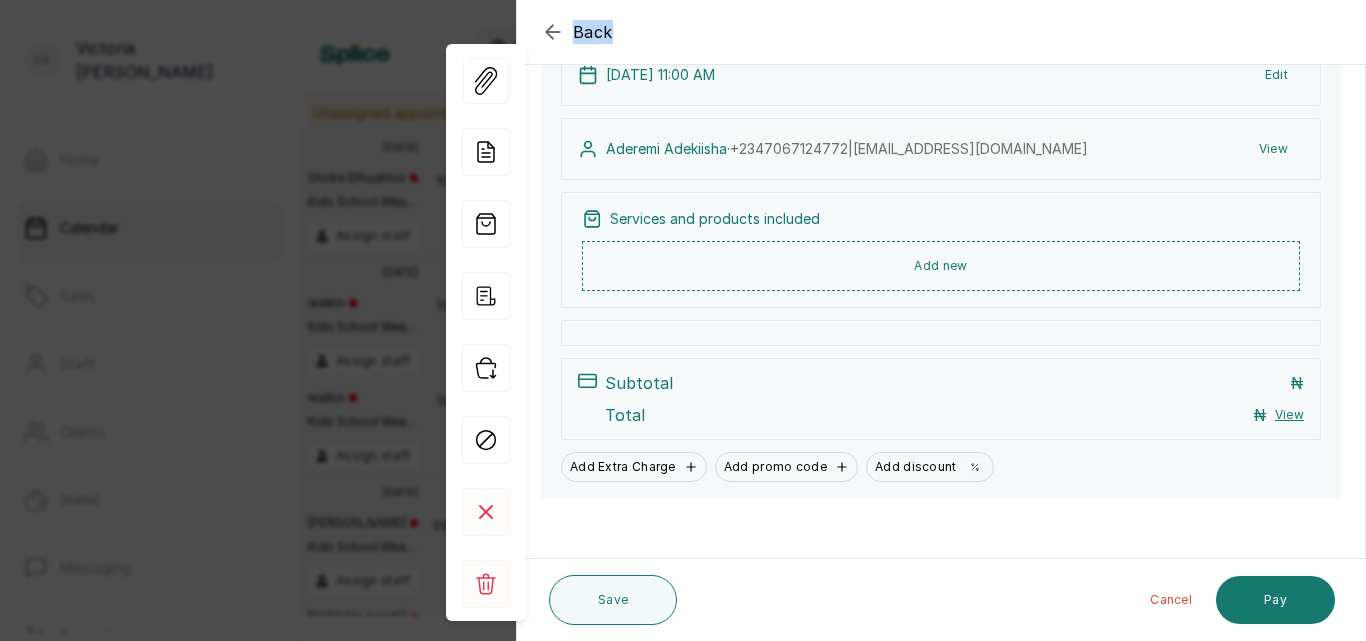 scroll, scrollTop: 183, scrollLeft: 0, axis: vertical 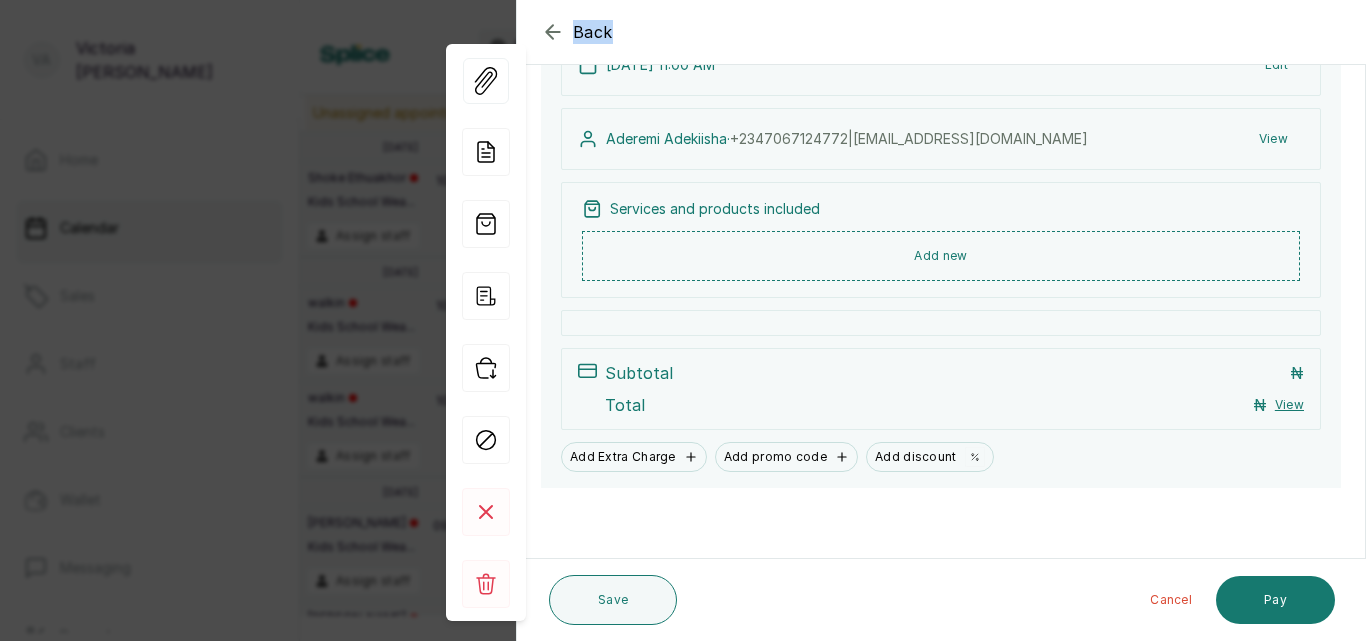 click 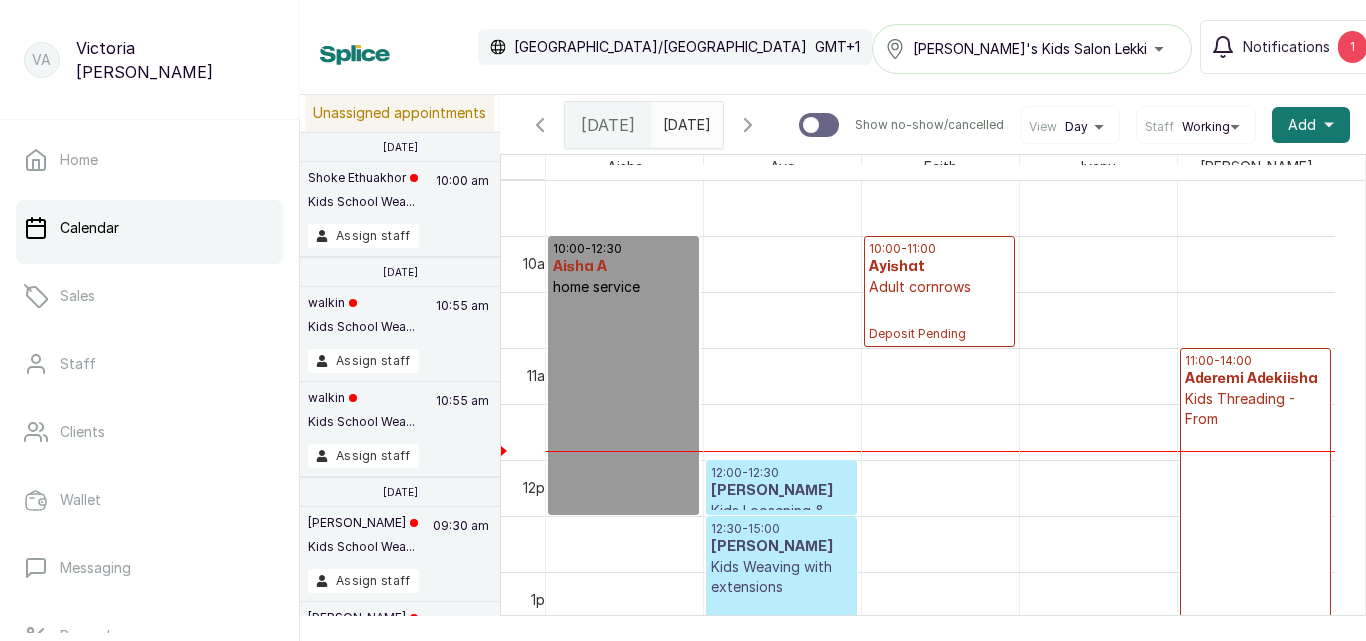 click on "Kids Threading  - From" at bounding box center (1255, 409) 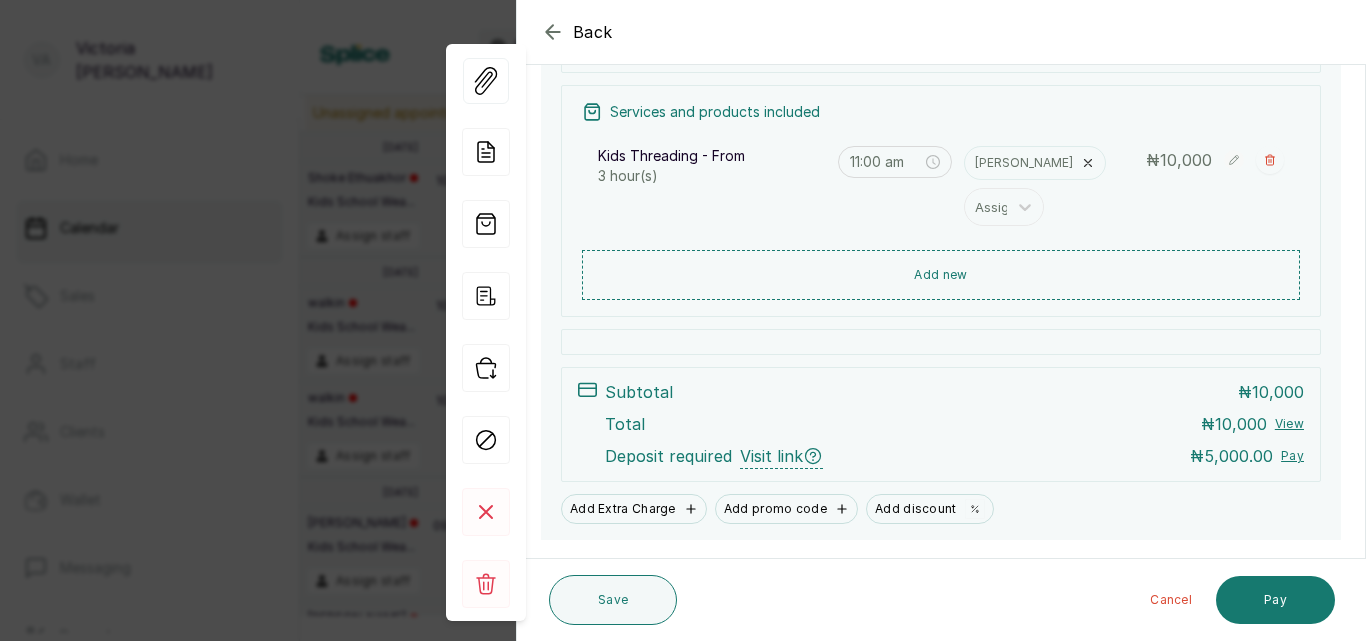 scroll, scrollTop: 269, scrollLeft: 0, axis: vertical 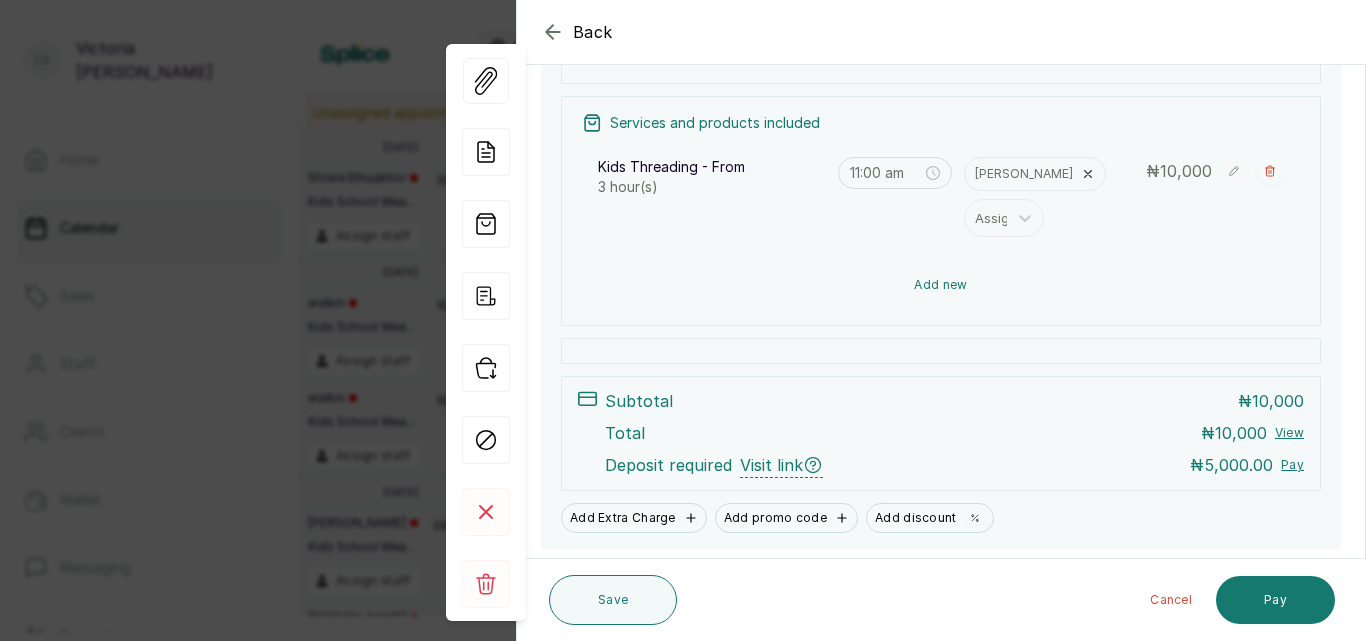 click on "Add new" at bounding box center [941, 285] 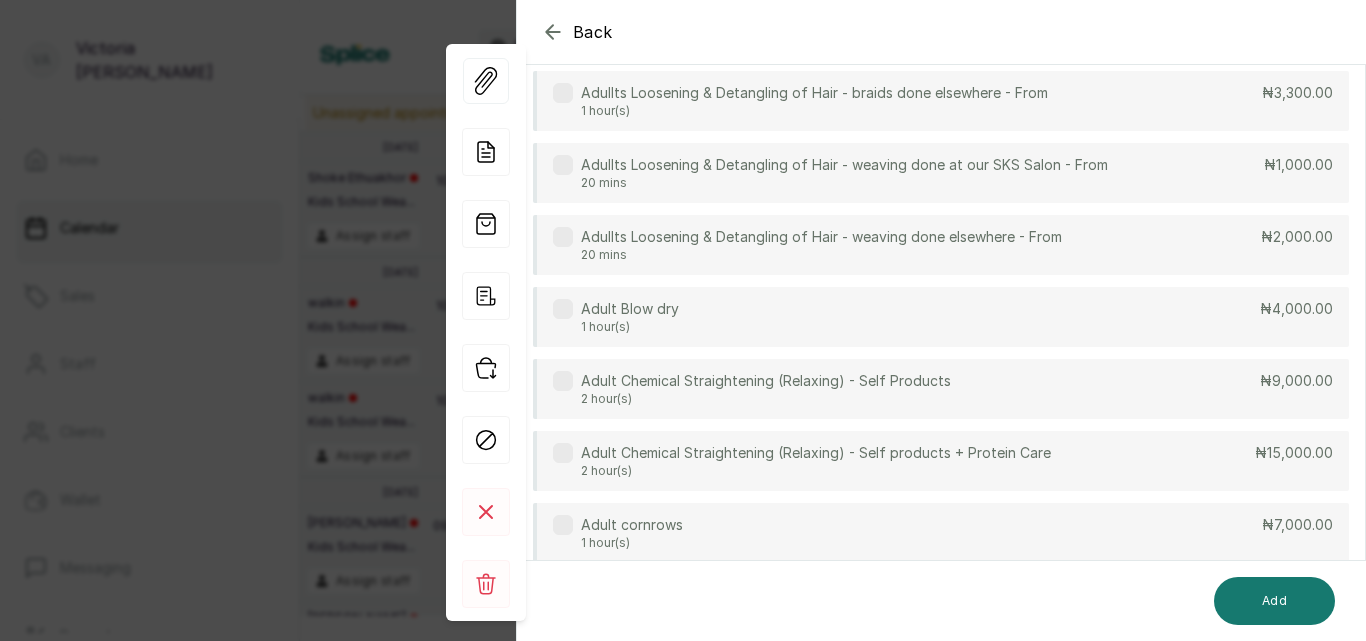 scroll, scrollTop: 149, scrollLeft: 0, axis: vertical 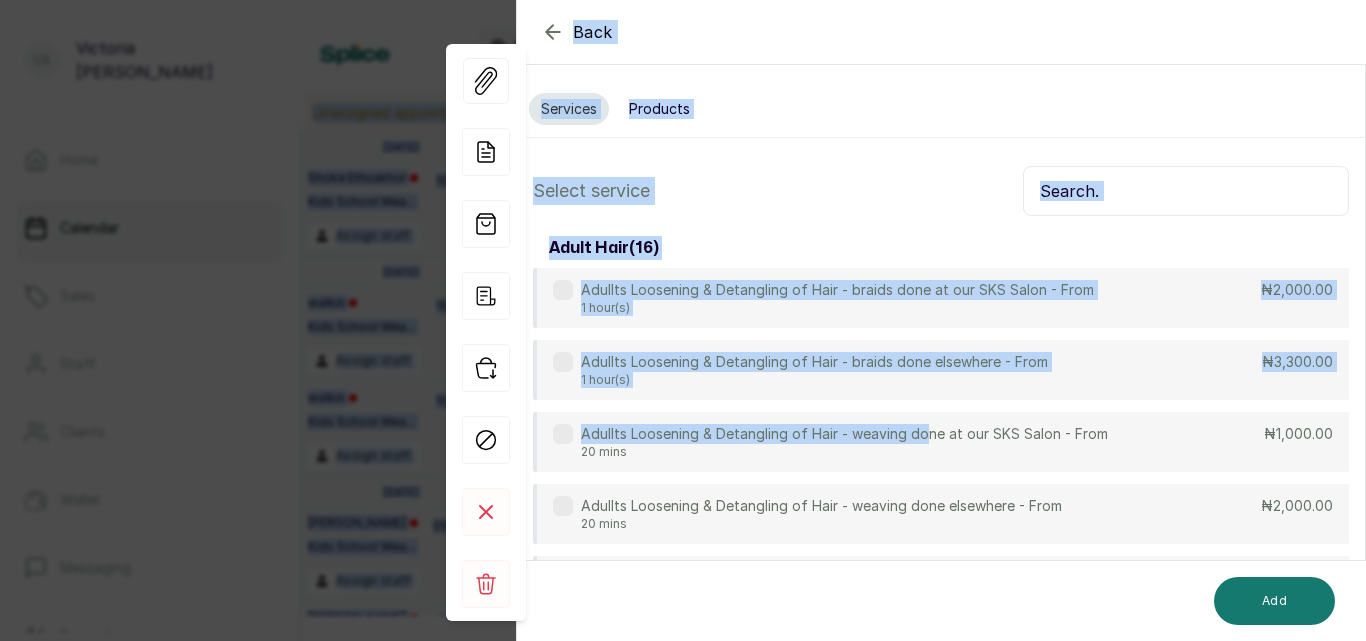 drag, startPoint x: 928, startPoint y: 291, endPoint x: 951, endPoint y: -43, distance: 334.791 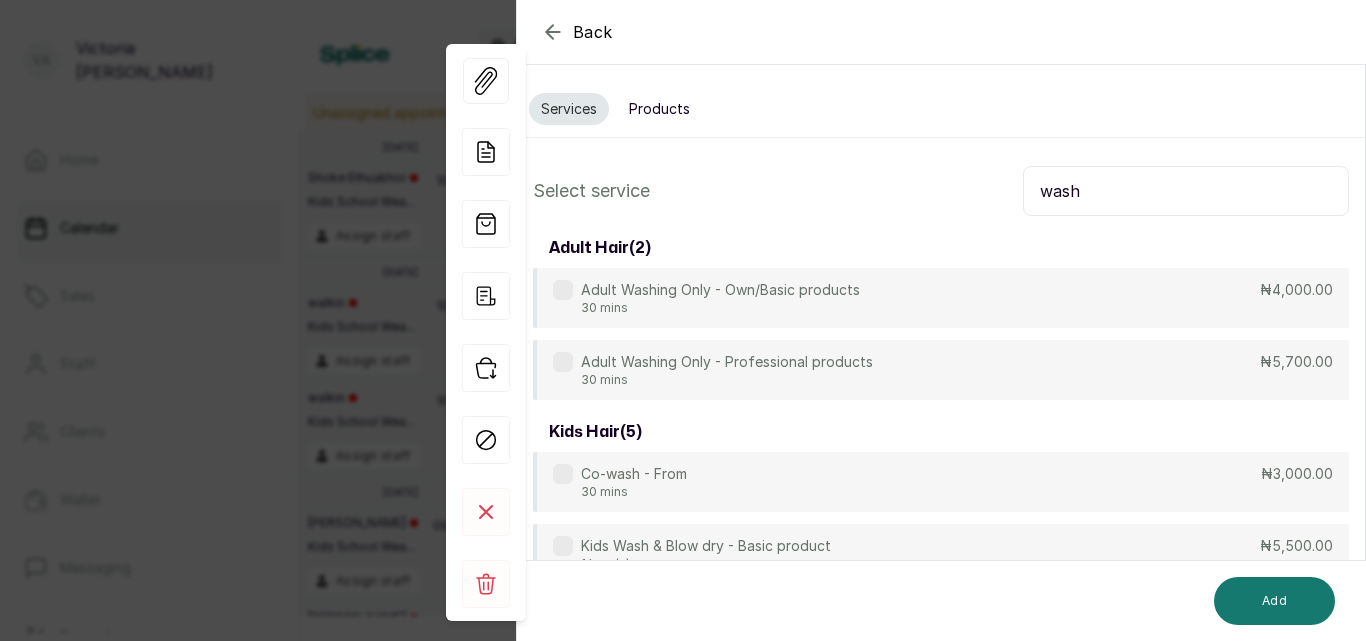 type on "wash" 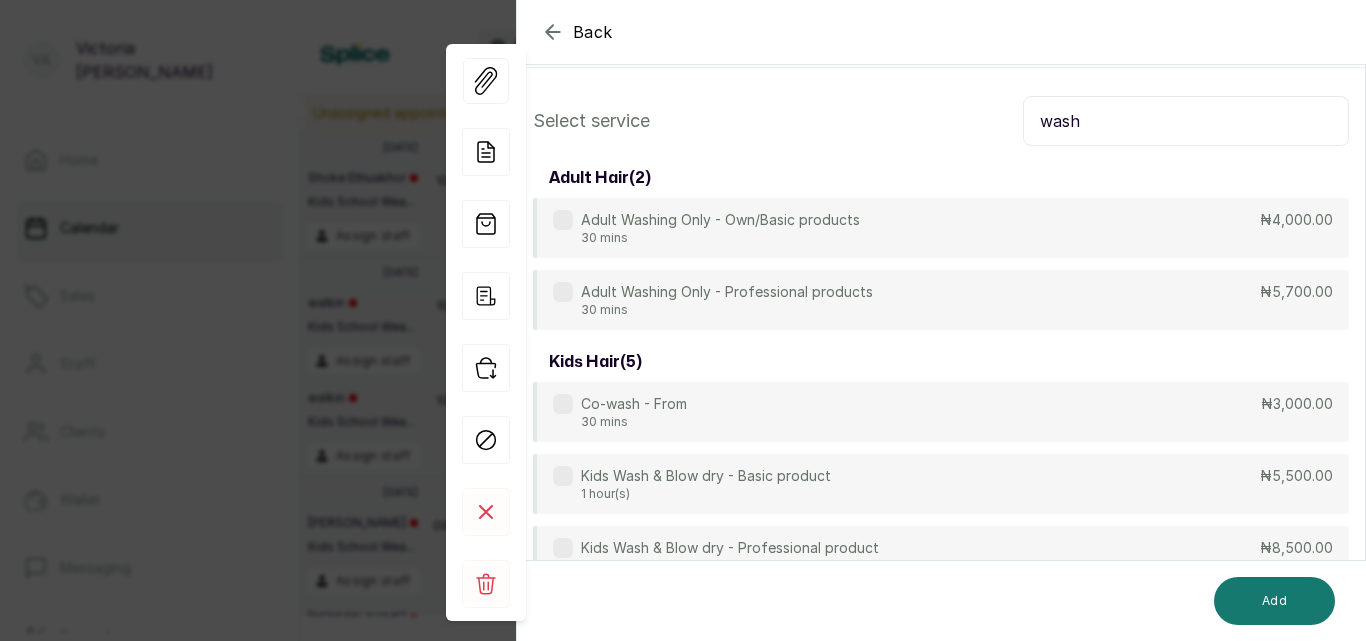 scroll, scrollTop: 296, scrollLeft: 0, axis: vertical 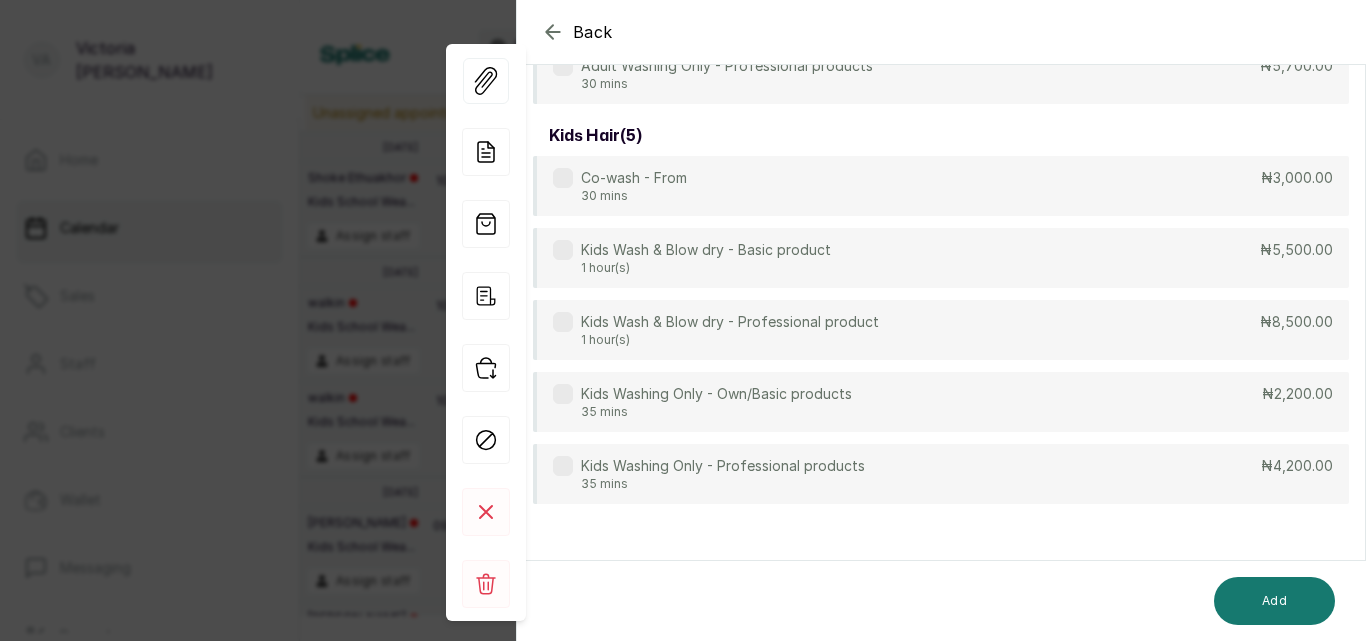 click at bounding box center (563, 394) 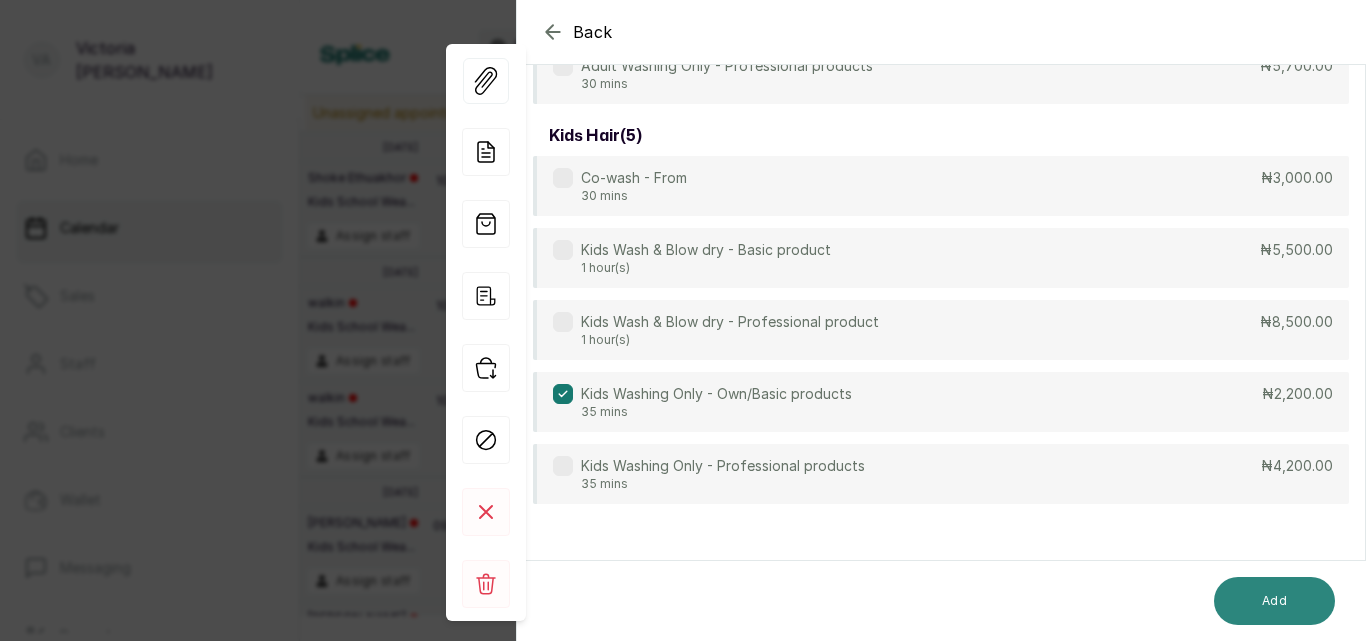 click on "Add" at bounding box center (1274, 601) 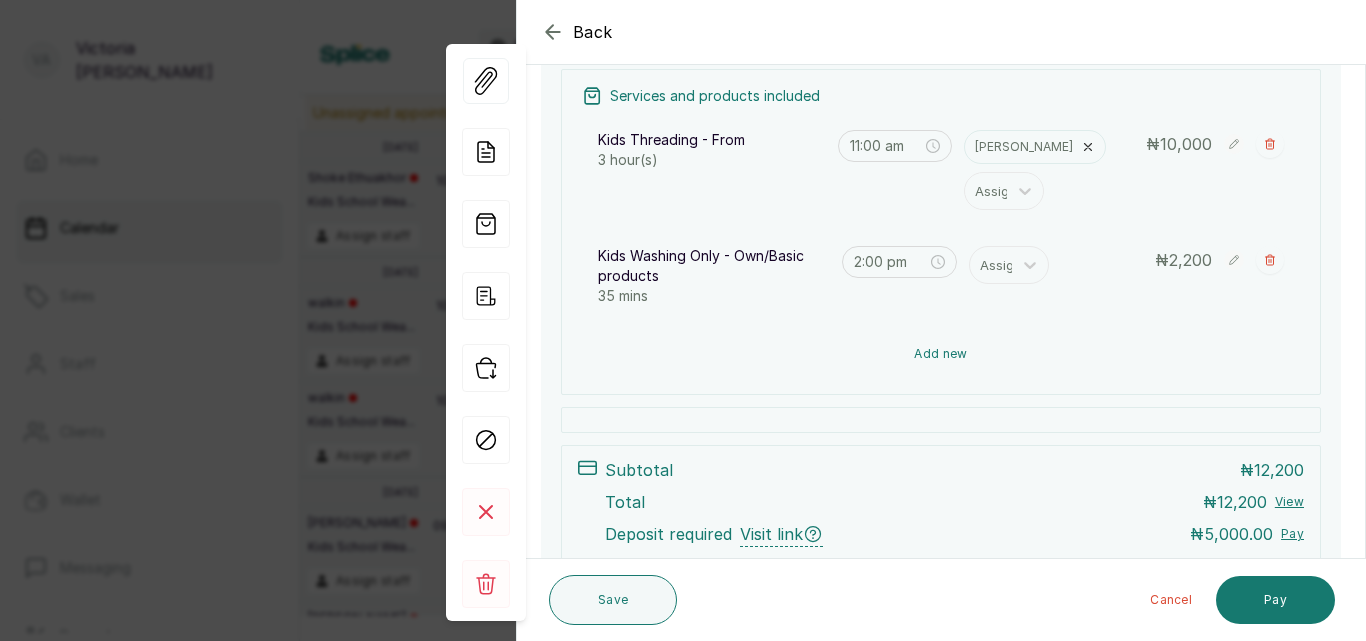 click on "Add new" at bounding box center (941, 354) 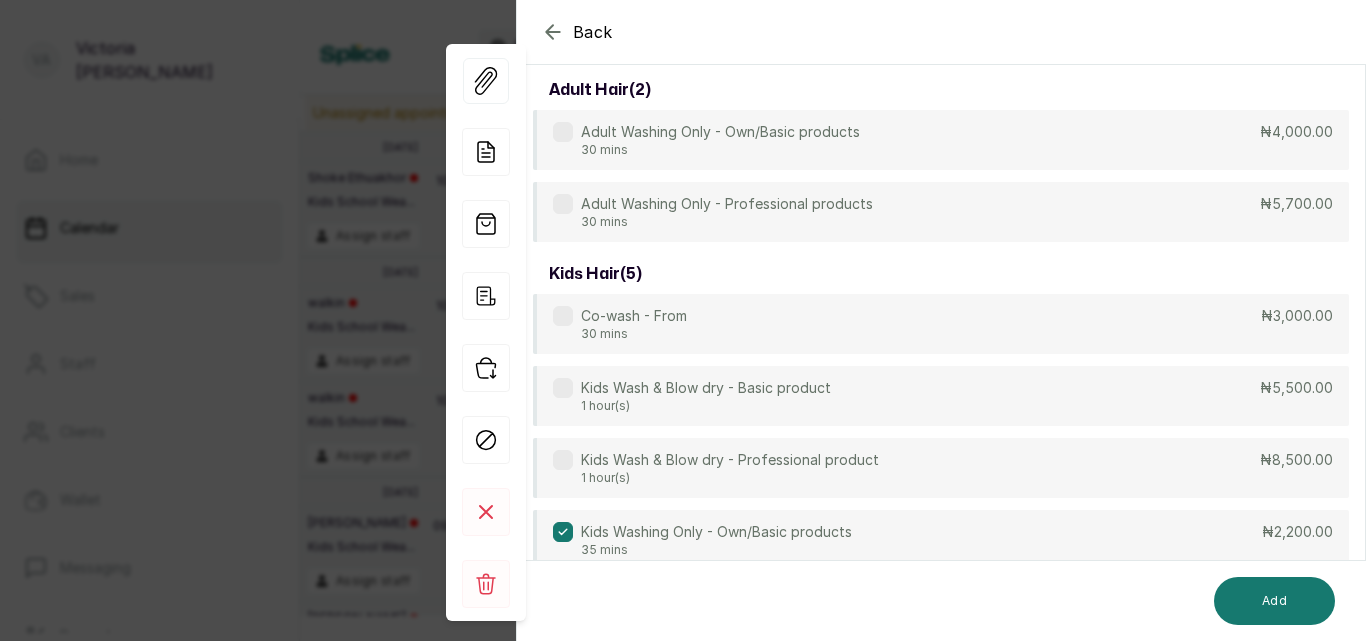 scroll, scrollTop: 149, scrollLeft: 0, axis: vertical 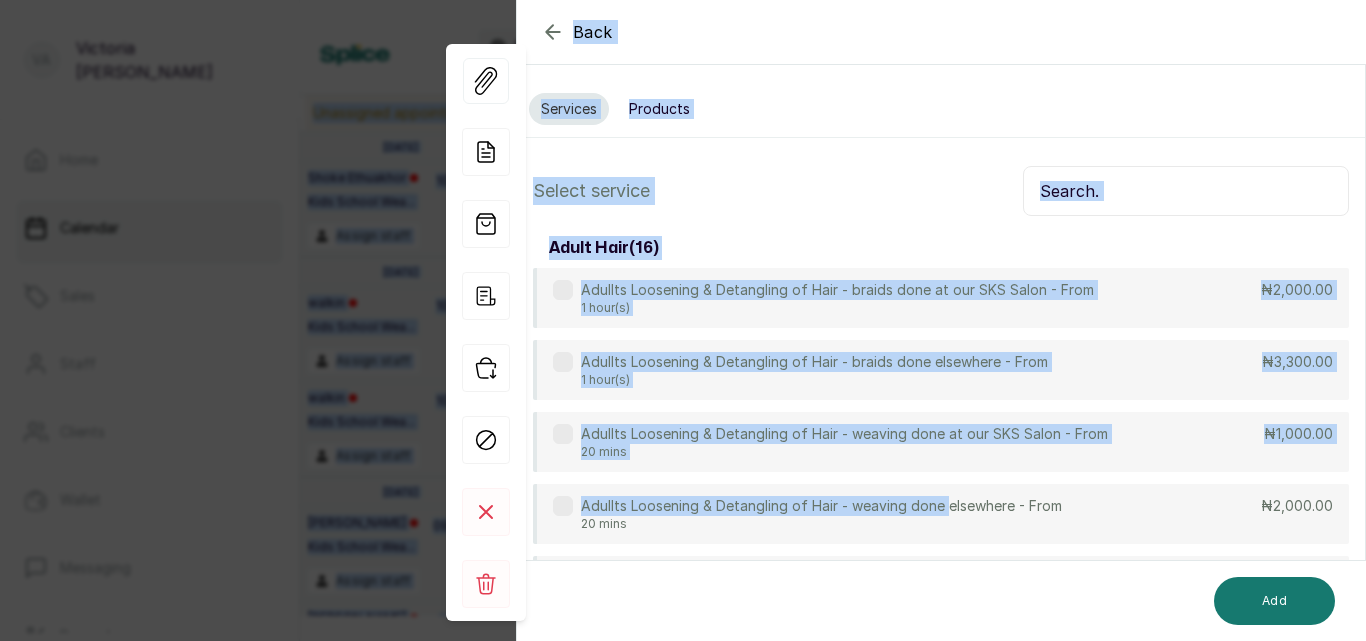 drag, startPoint x: 949, startPoint y: 354, endPoint x: 969, endPoint y: -18, distance: 372.53723 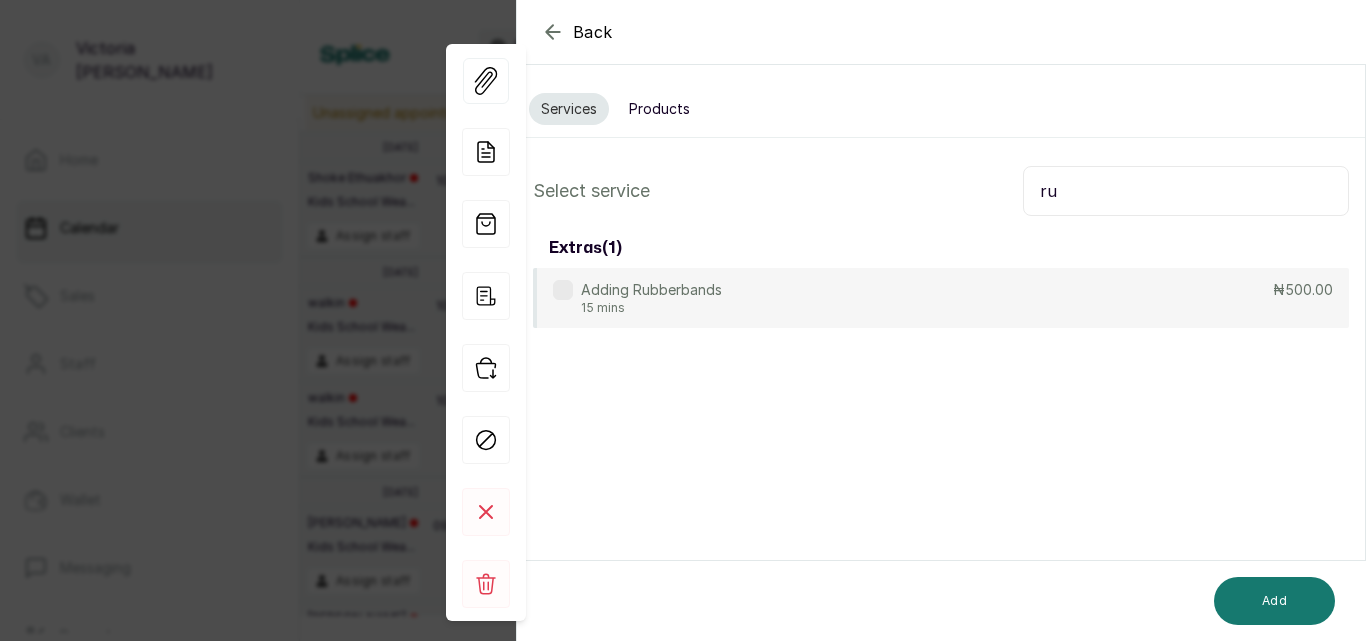 type on "r" 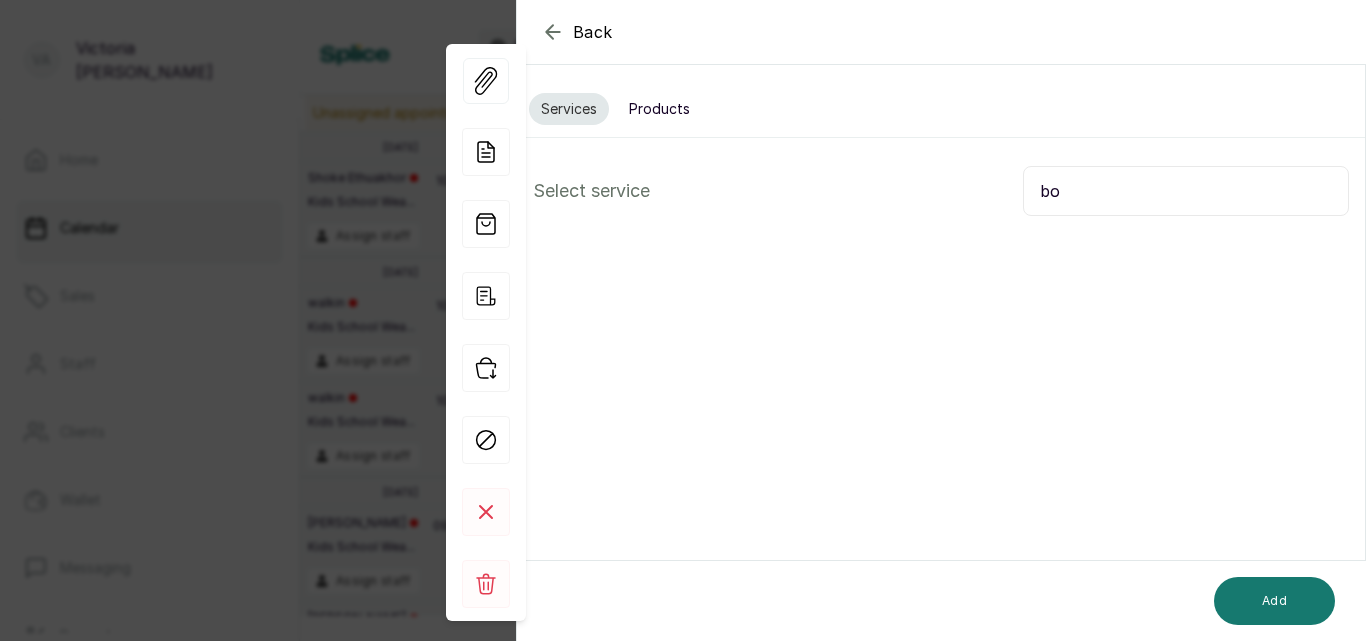 type on "b" 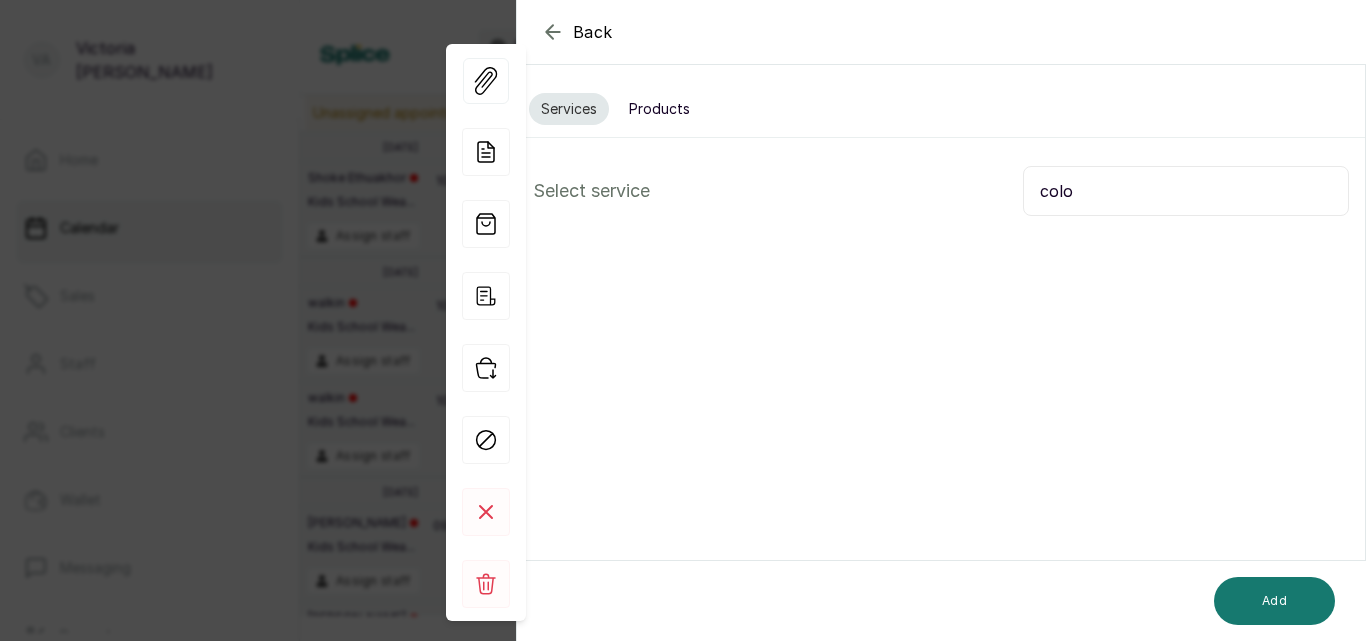 type on "colou" 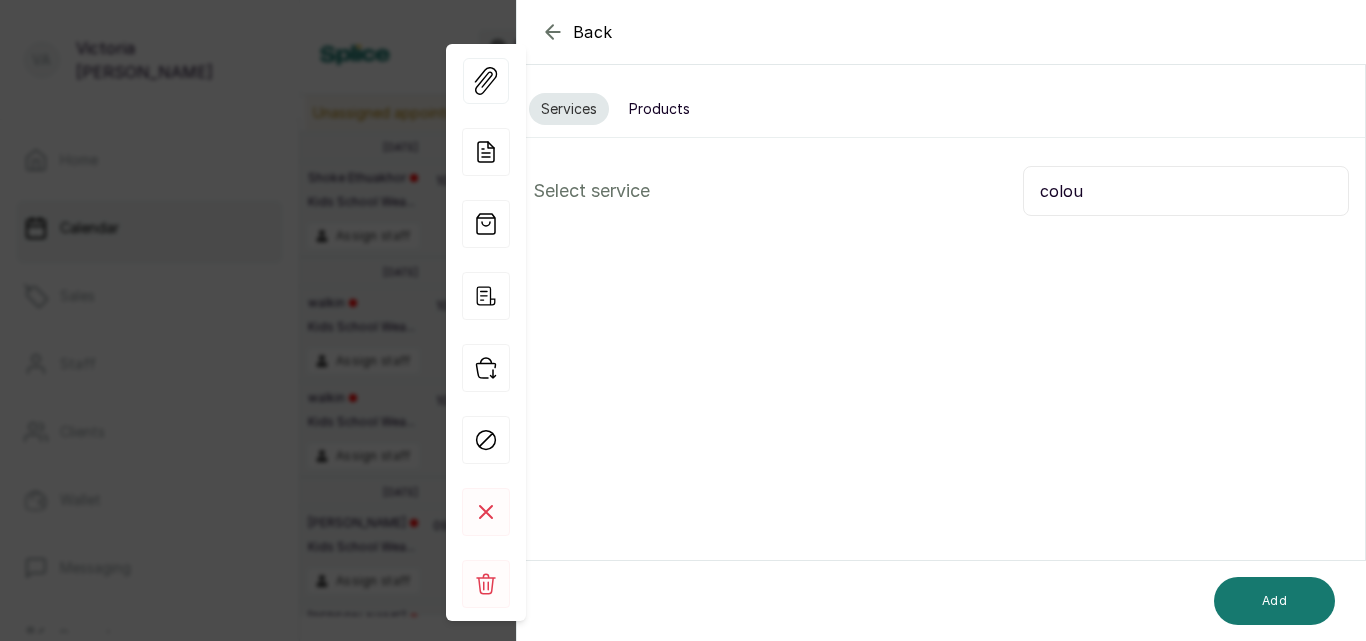 click on "Products" at bounding box center [659, 109] 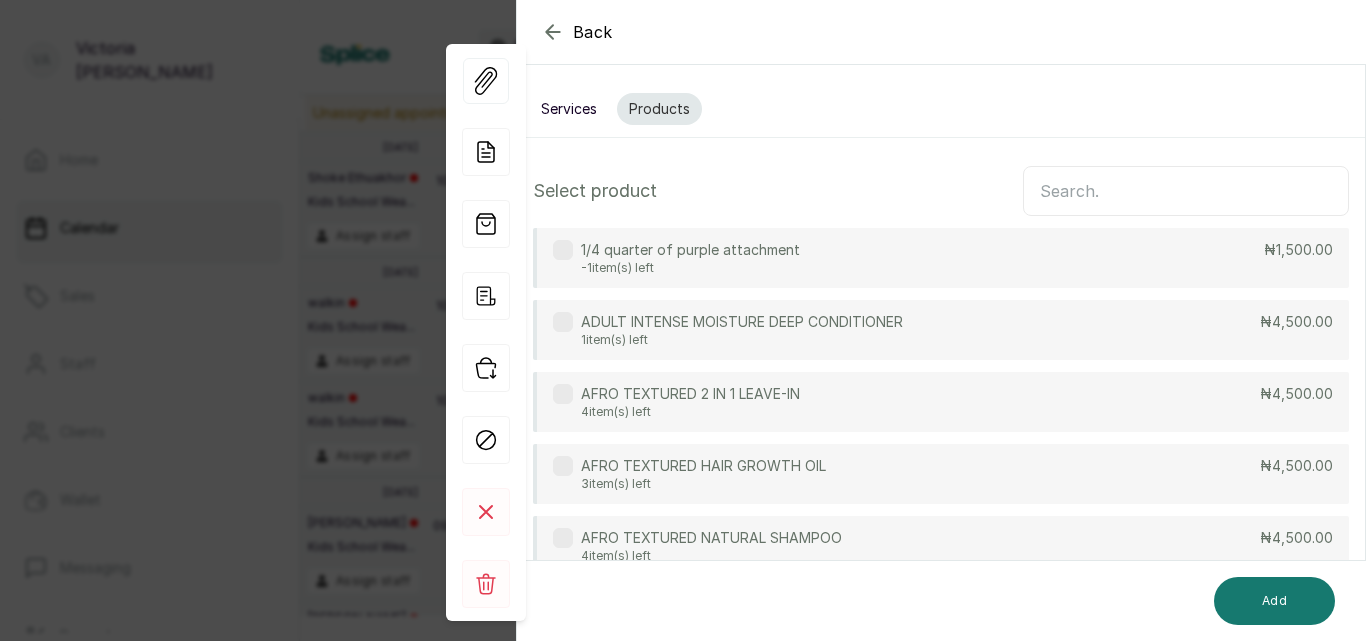 click at bounding box center [1186, 191] 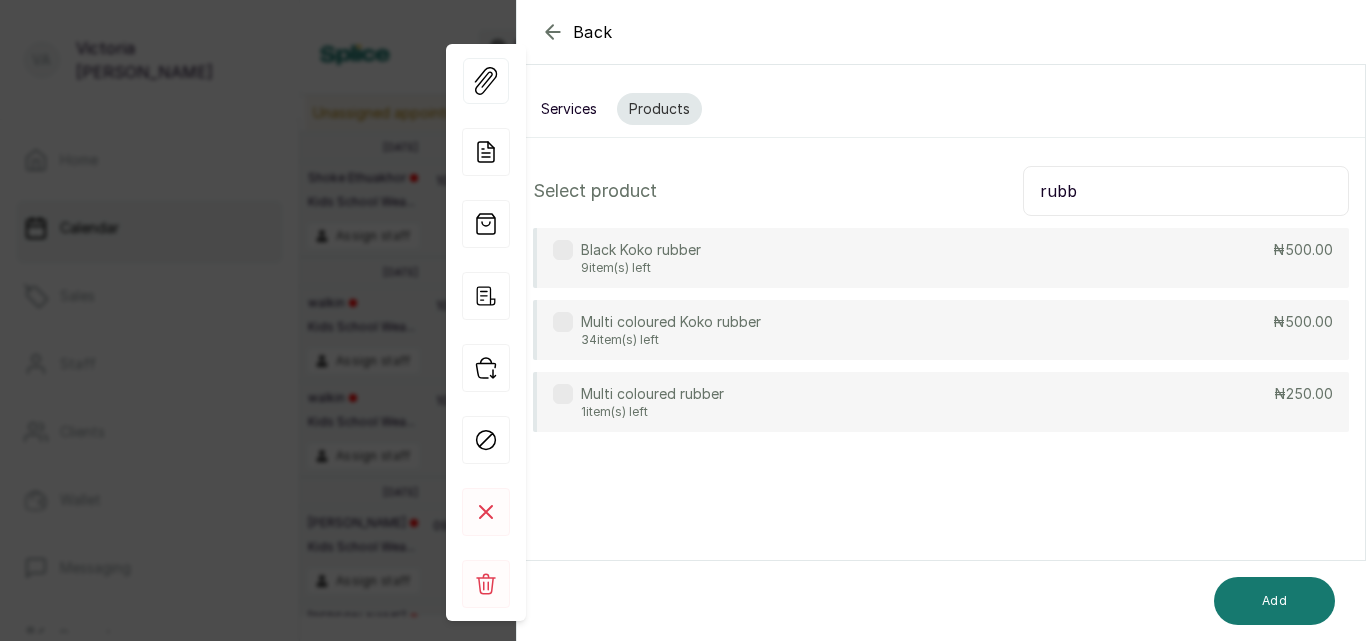 type on "rubb" 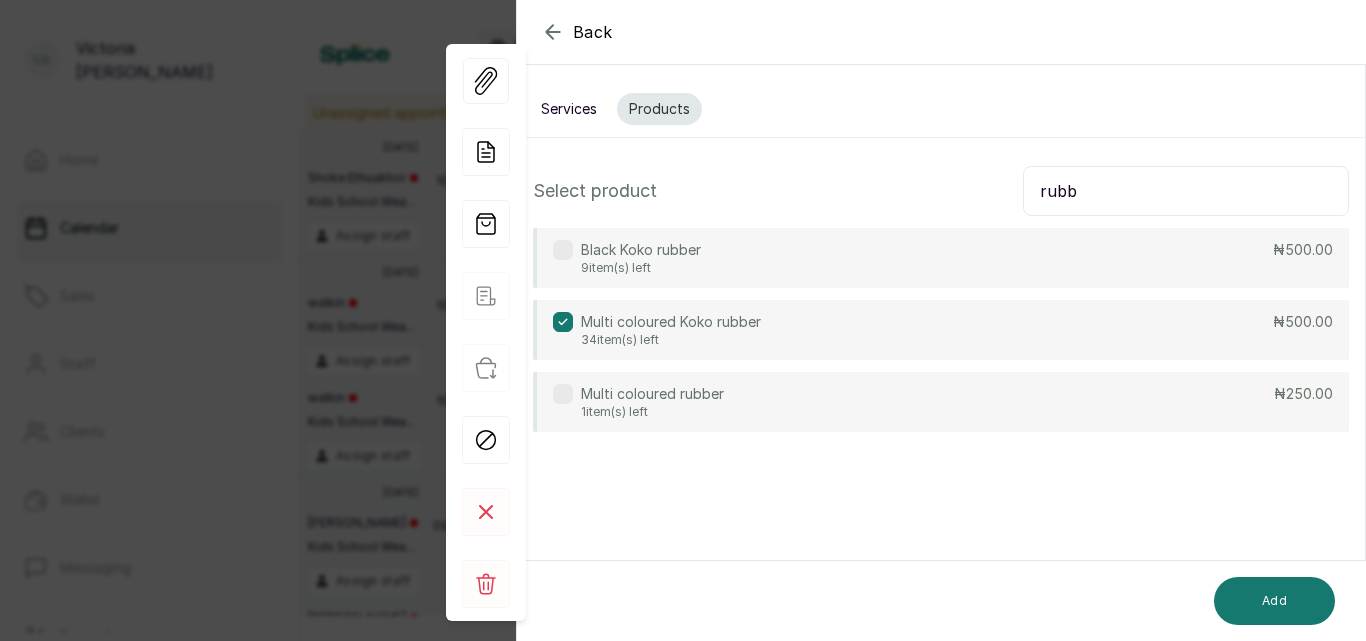 click 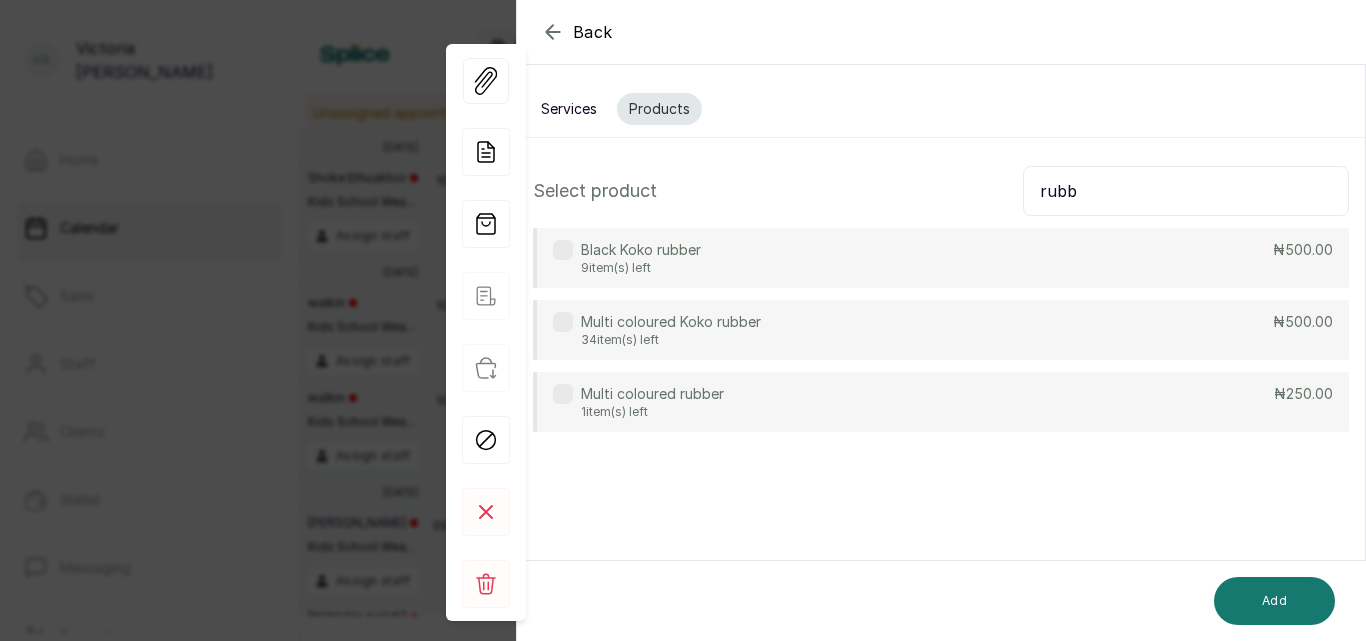 click at bounding box center [563, 322] 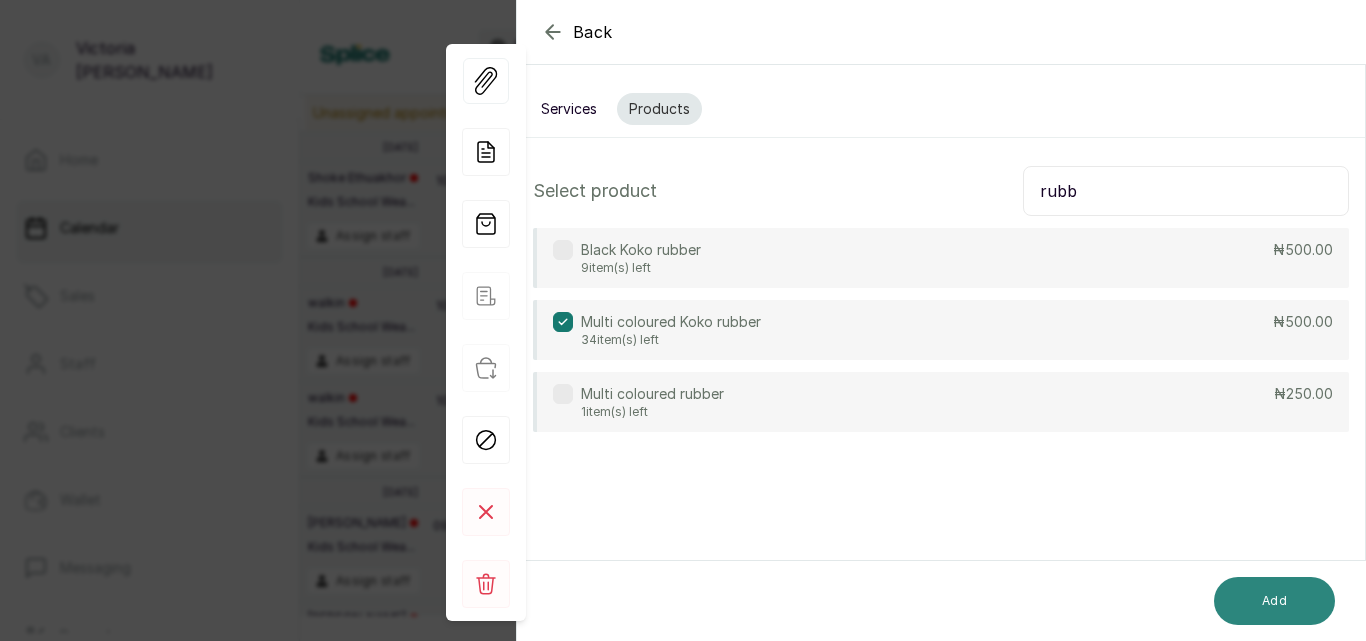 click on "Add" at bounding box center [1274, 601] 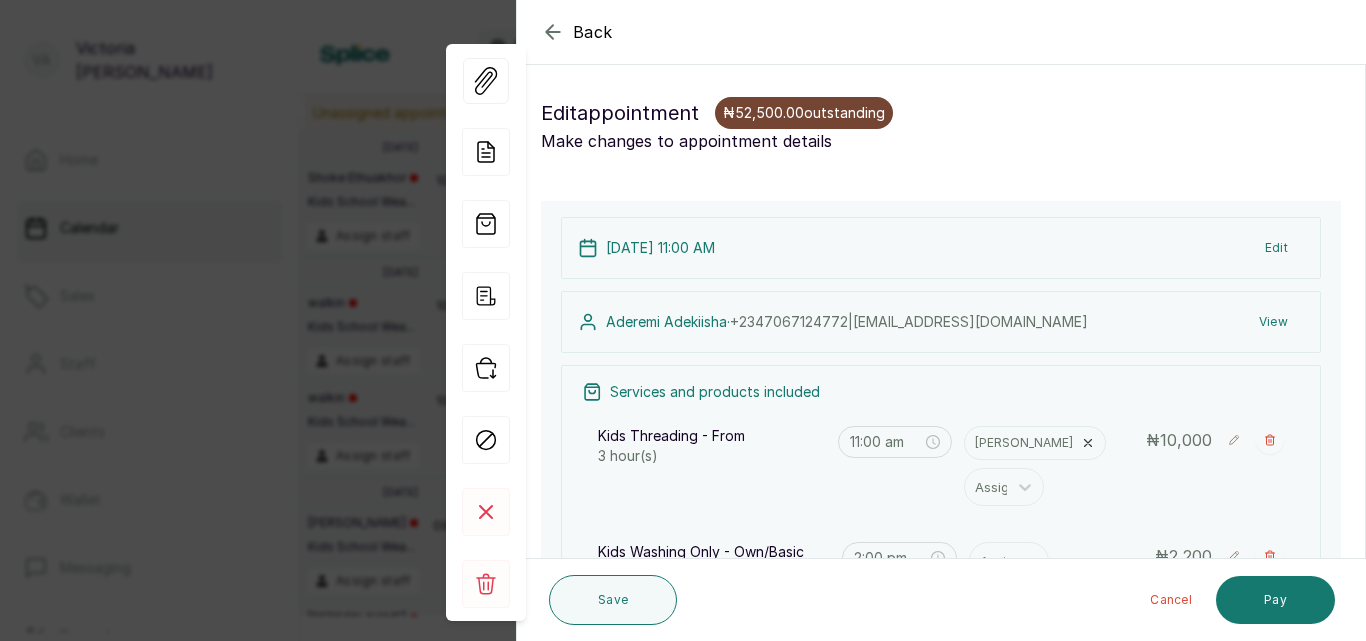 scroll, scrollTop: 504, scrollLeft: 0, axis: vertical 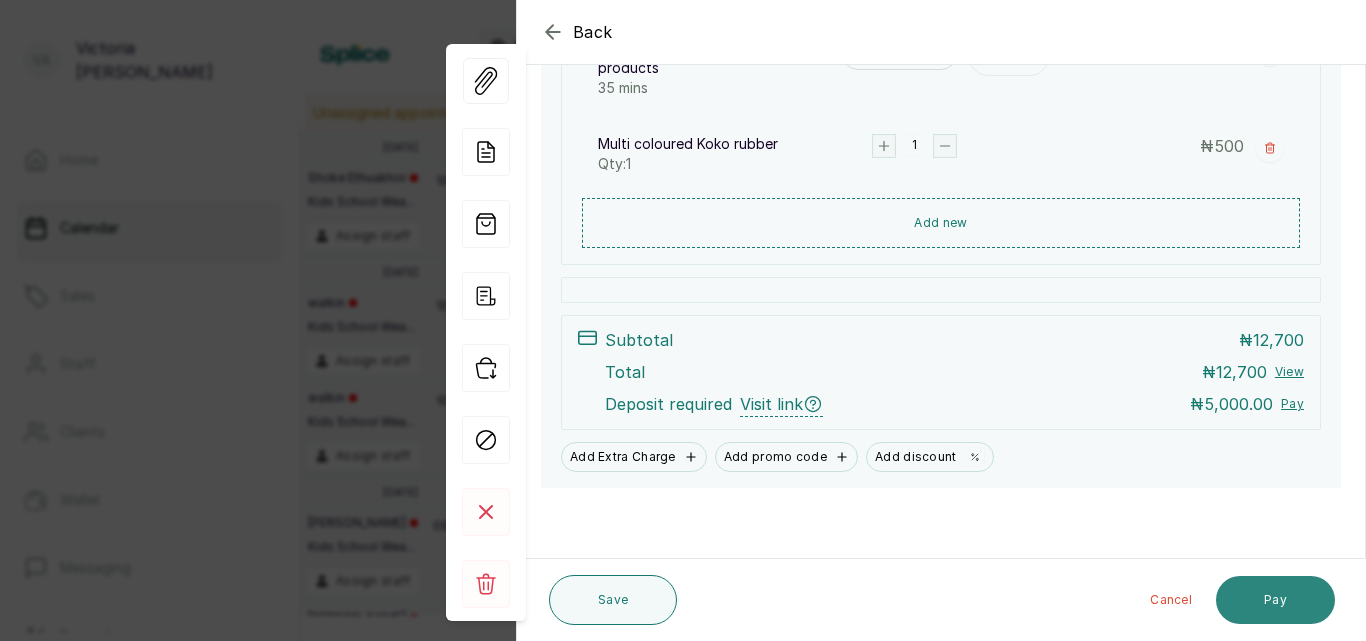 click on "Pay" at bounding box center (1275, 600) 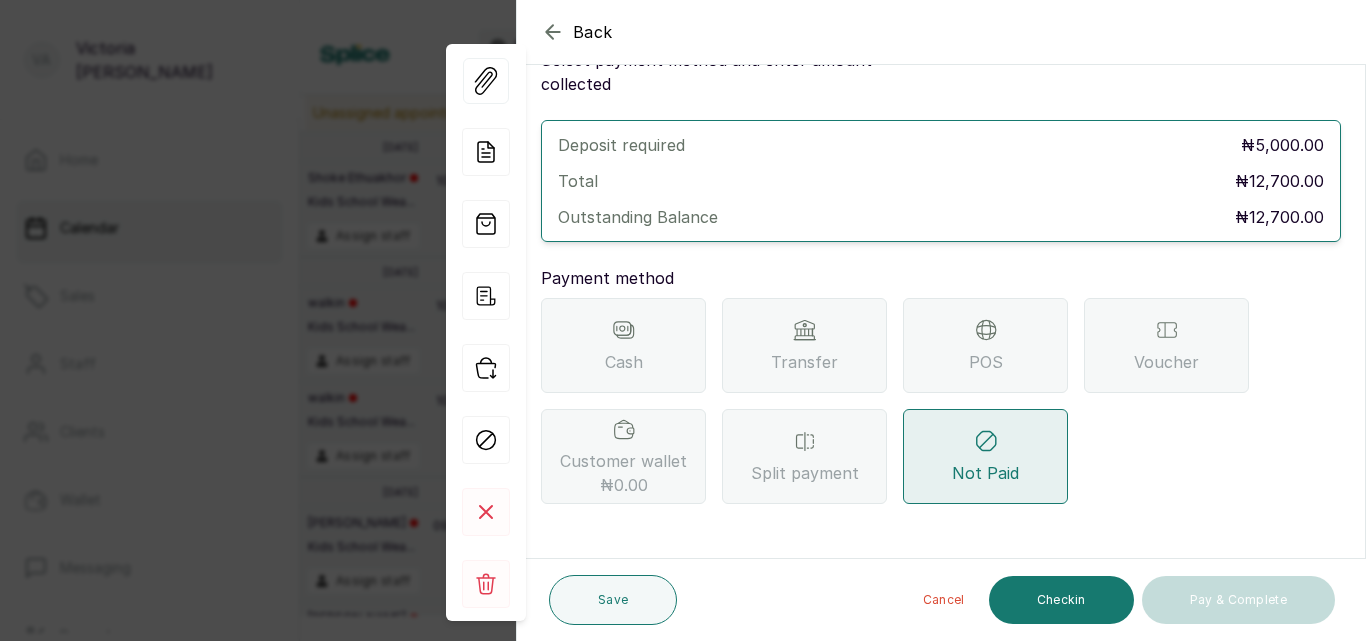 scroll, scrollTop: 57, scrollLeft: 0, axis: vertical 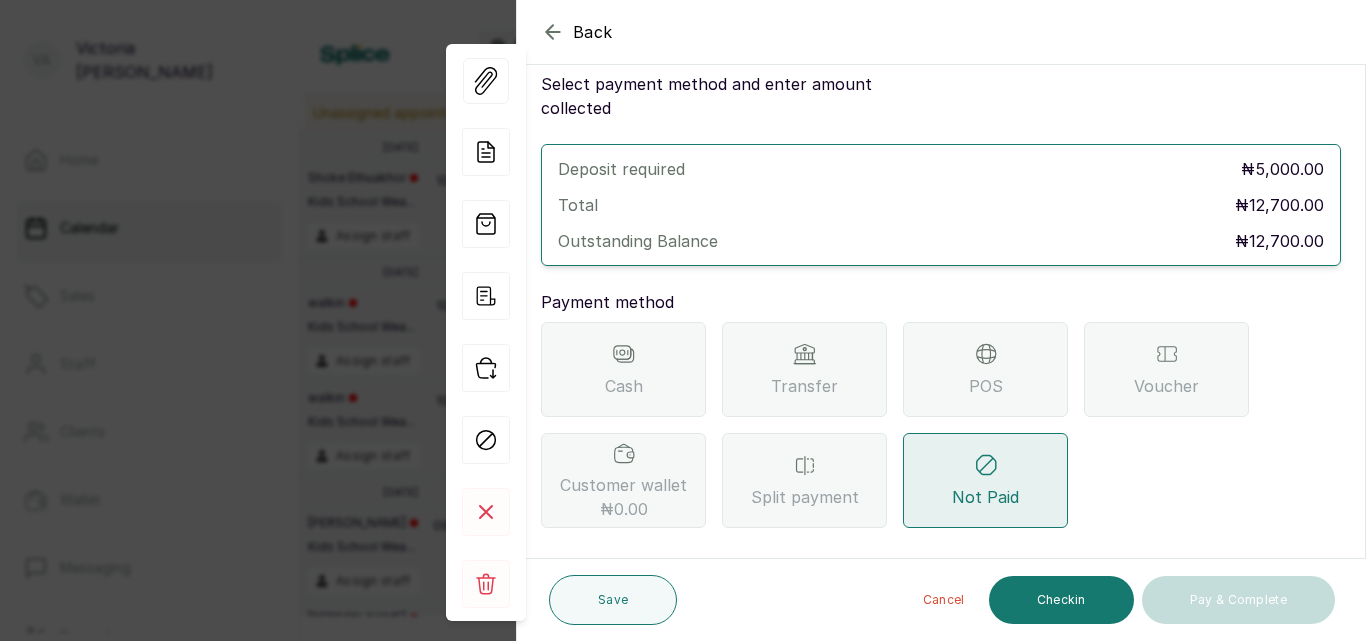 click on "Transfer" at bounding box center [804, 386] 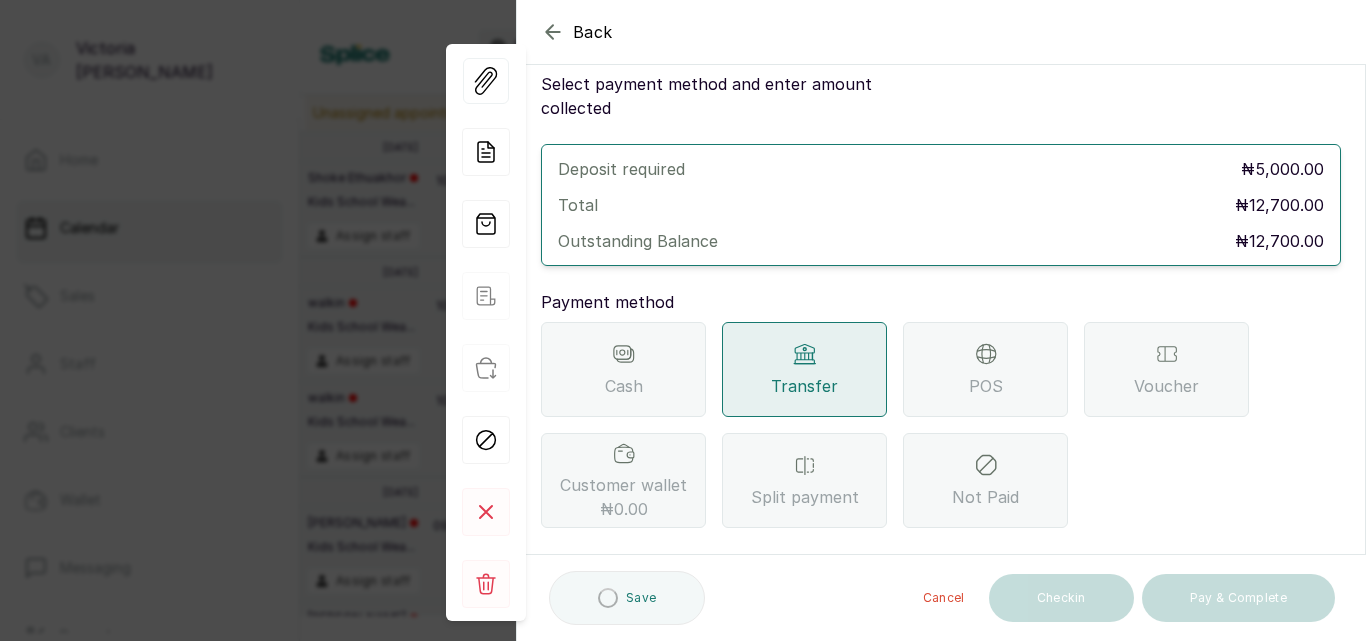 scroll, scrollTop: 297, scrollLeft: 0, axis: vertical 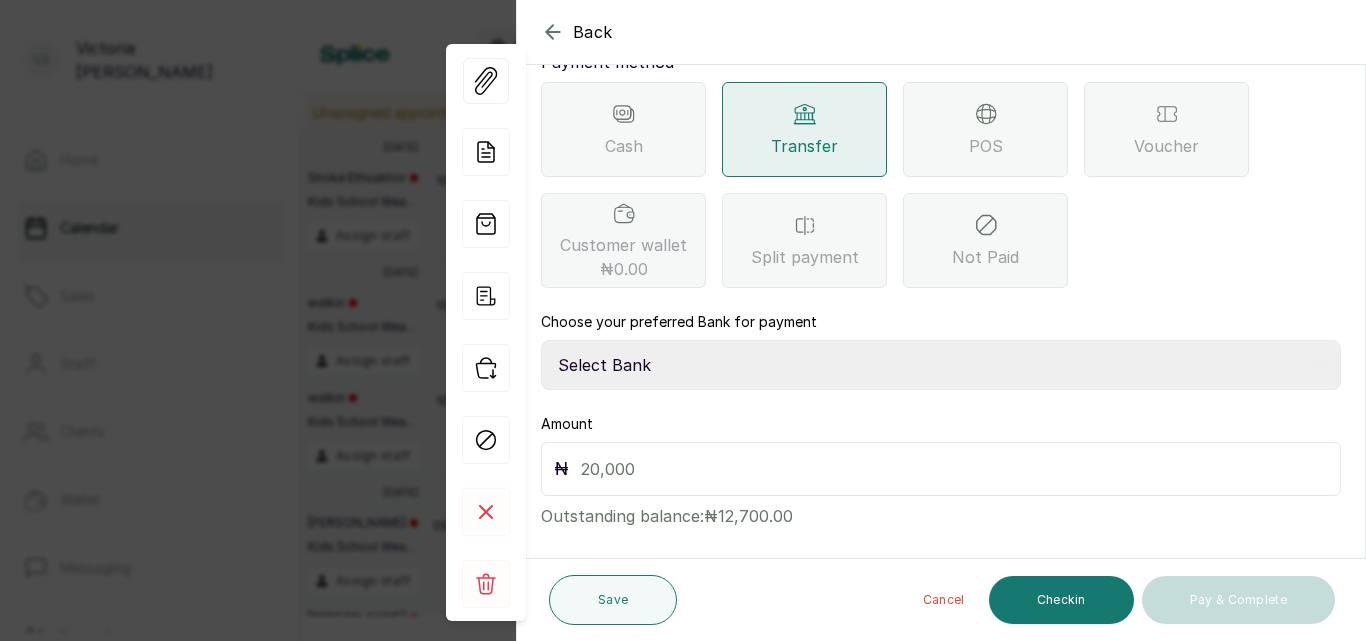 click on "Select Bank CANARY YELLOW Moniepoint MFB CANARY YELLOW Sparkle Microfinance Bank" at bounding box center (941, 365) 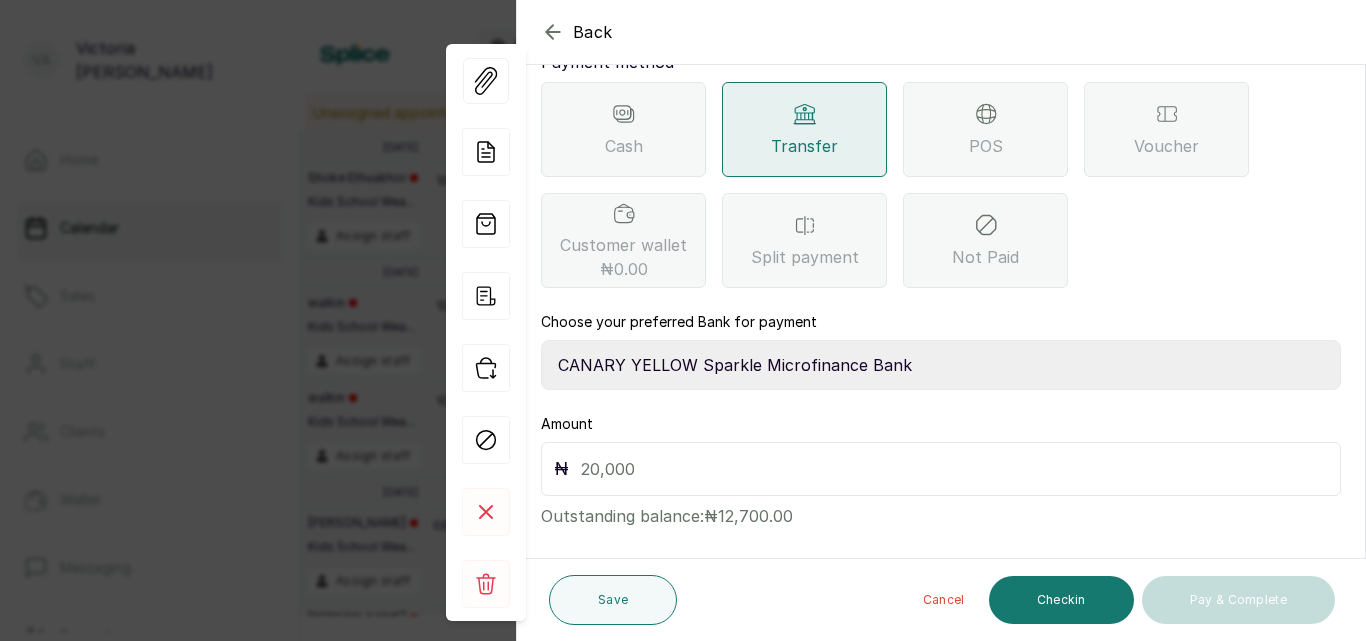 click on "Select Bank CANARY YELLOW Moniepoint MFB CANARY YELLOW Sparkle Microfinance Bank" at bounding box center (941, 365) 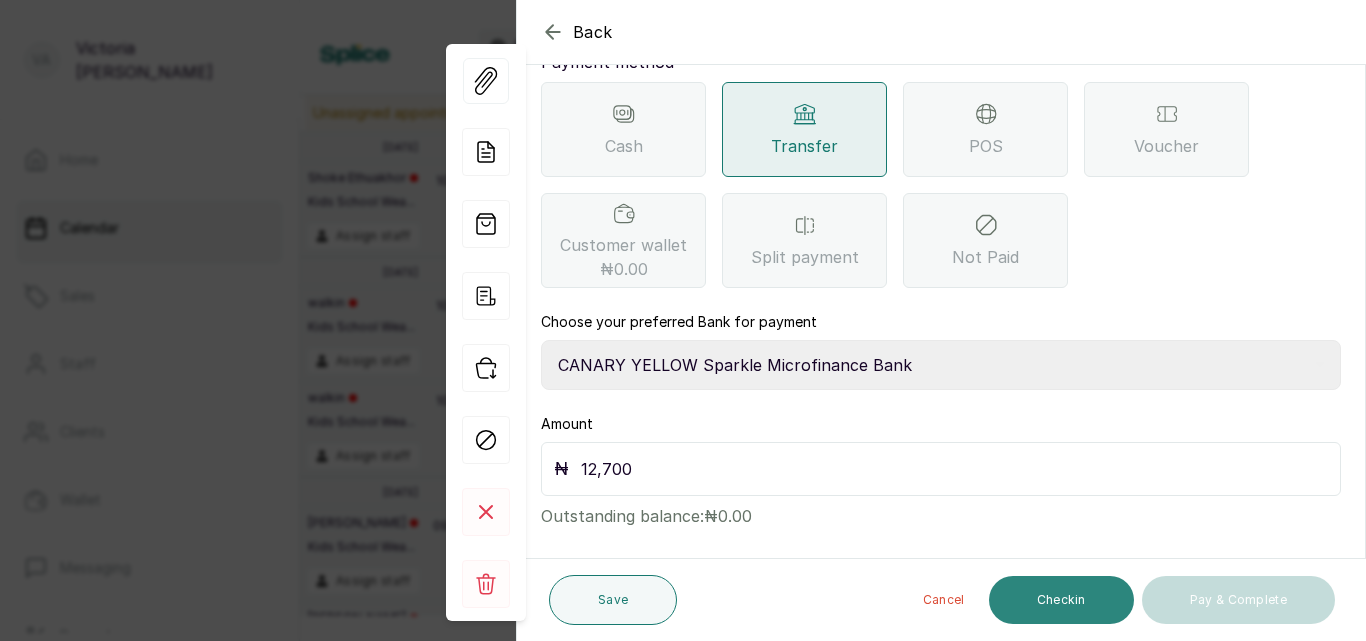 type on "12,700" 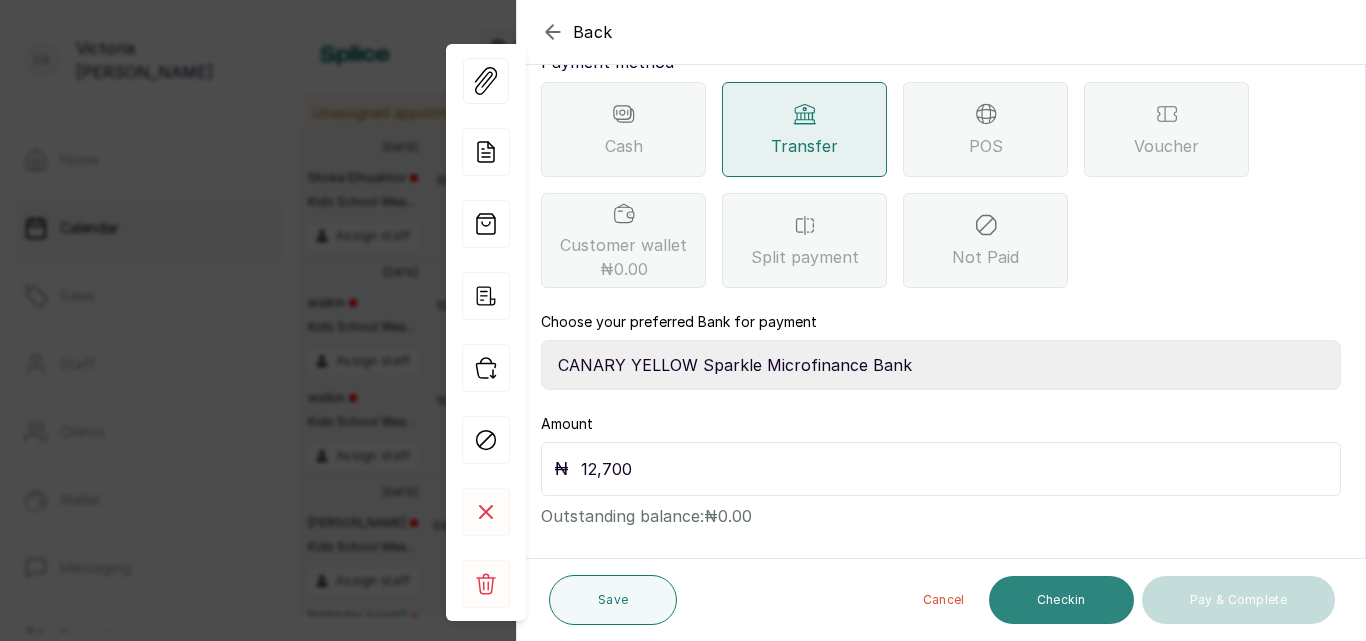 click on "Checkin" at bounding box center (1061, 600) 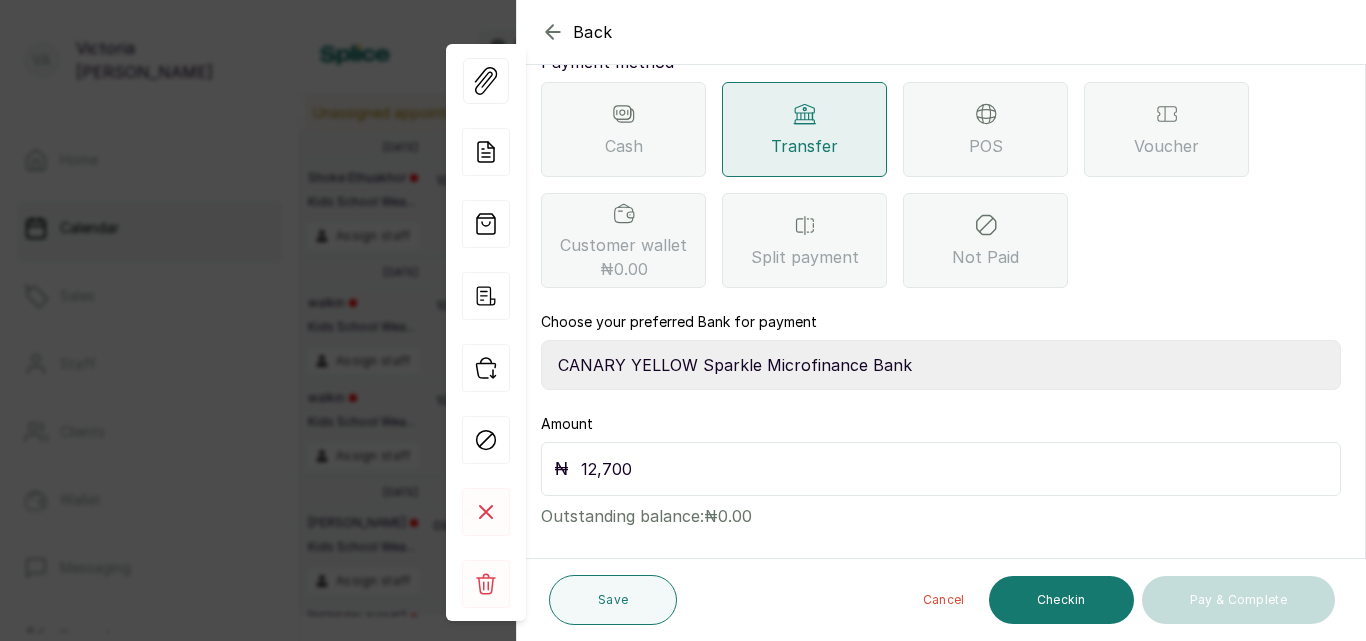 click 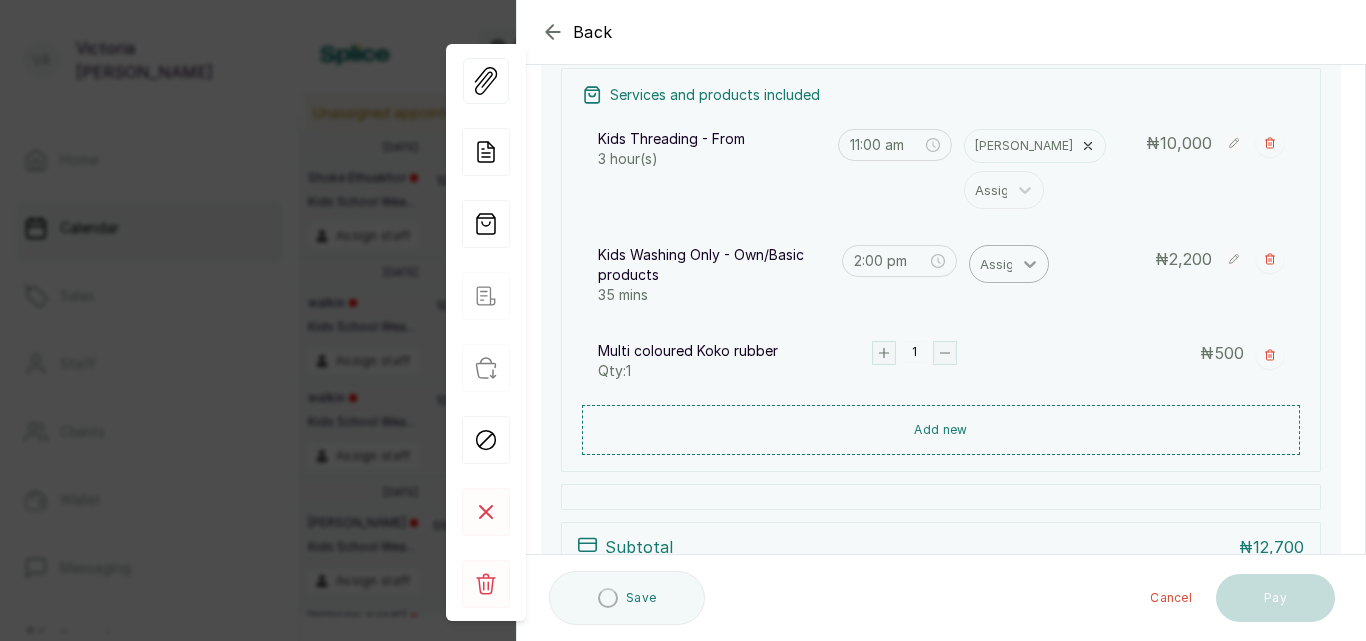 click at bounding box center (1030, 264) 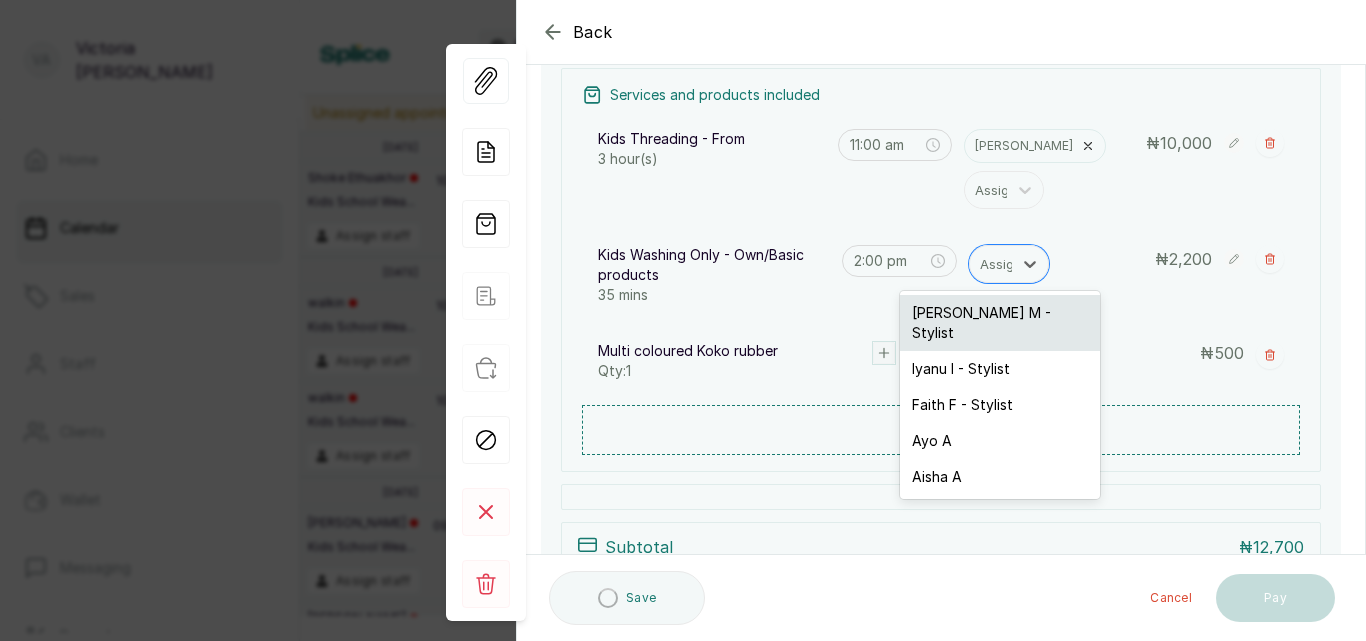 click on "[PERSON_NAME] M - Stylist" at bounding box center (1000, 323) 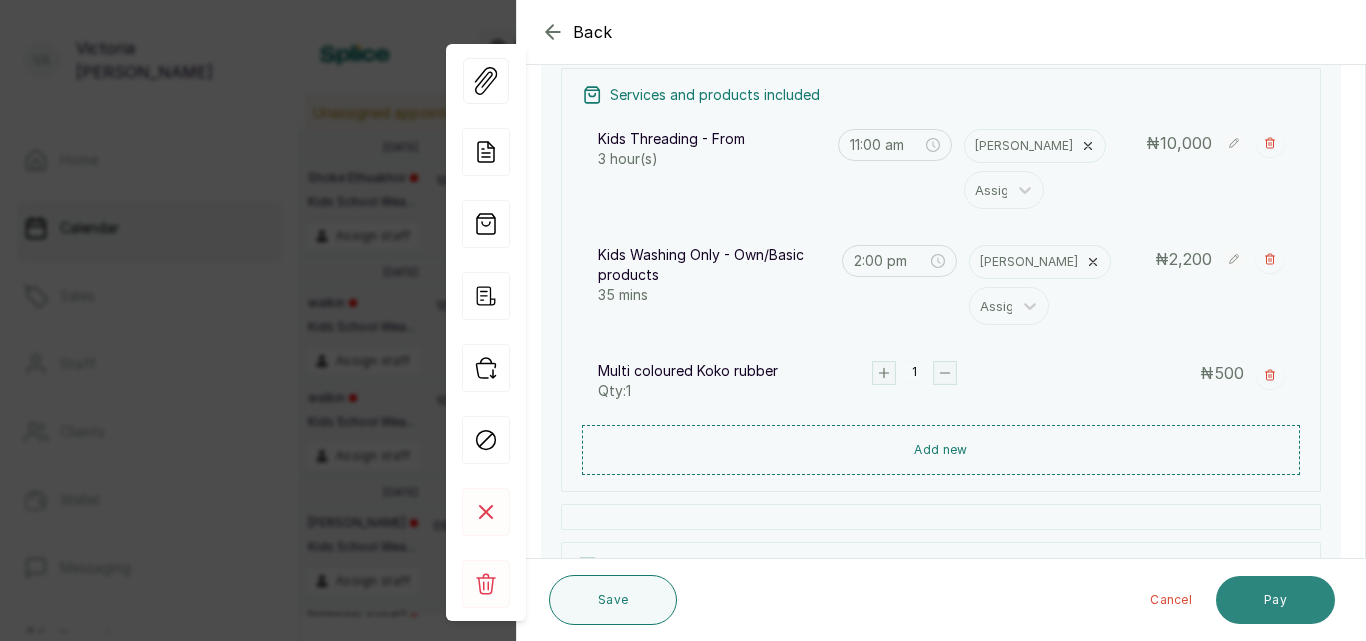 click on "Pay" at bounding box center [1275, 600] 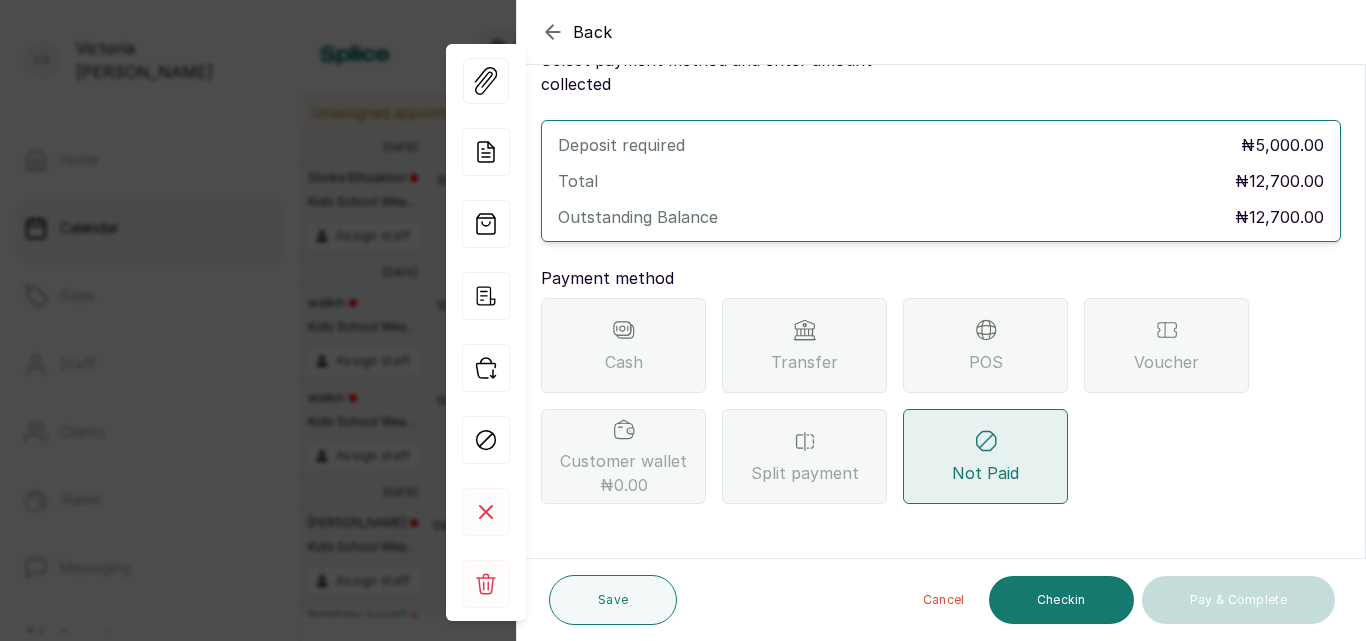 scroll, scrollTop: 57, scrollLeft: 0, axis: vertical 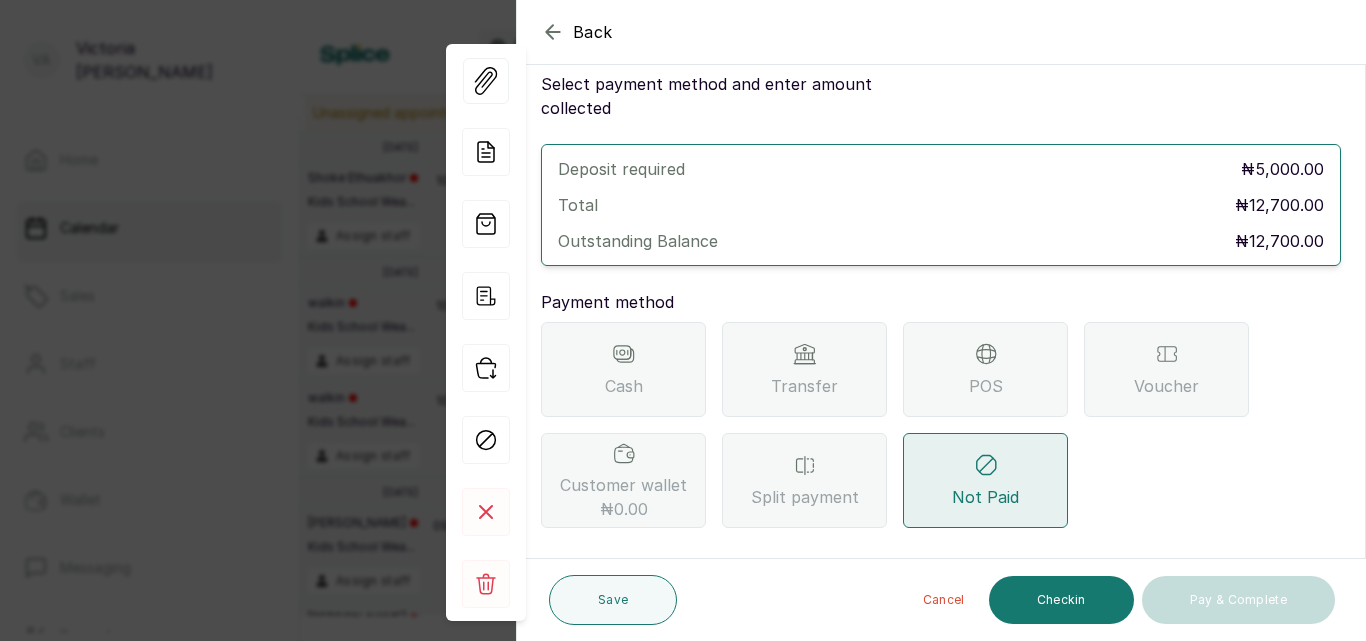 click on "Transfer" at bounding box center (804, 369) 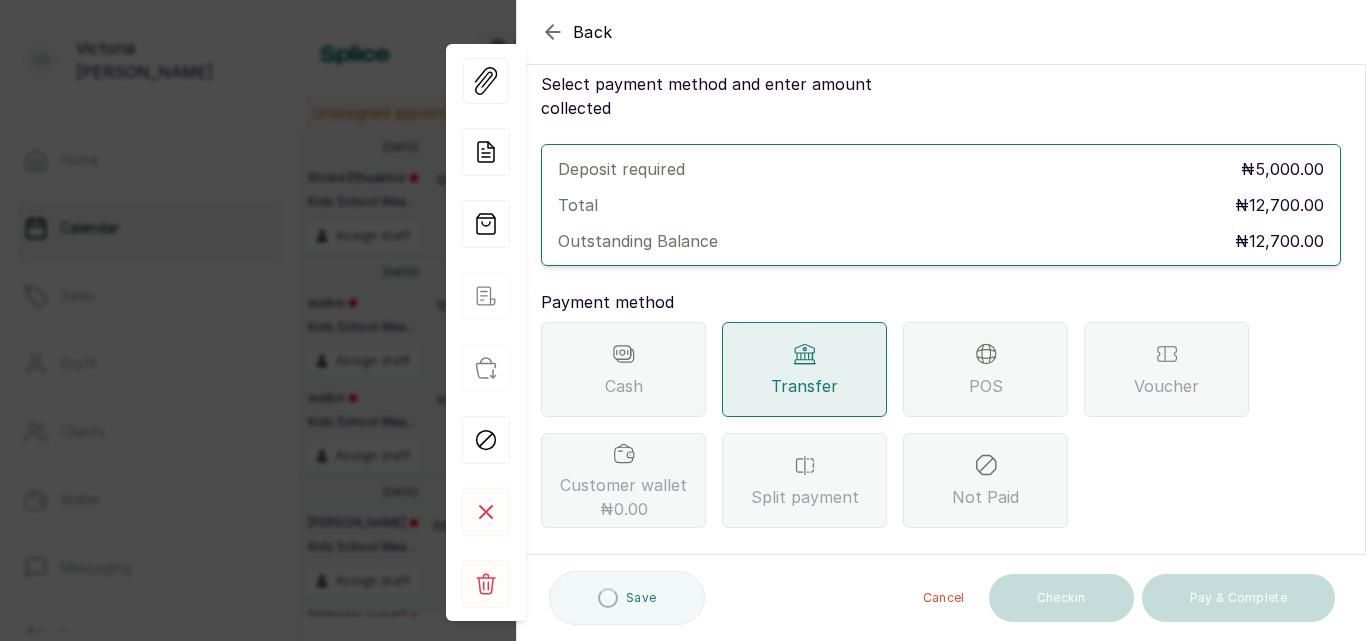 scroll, scrollTop: 297, scrollLeft: 0, axis: vertical 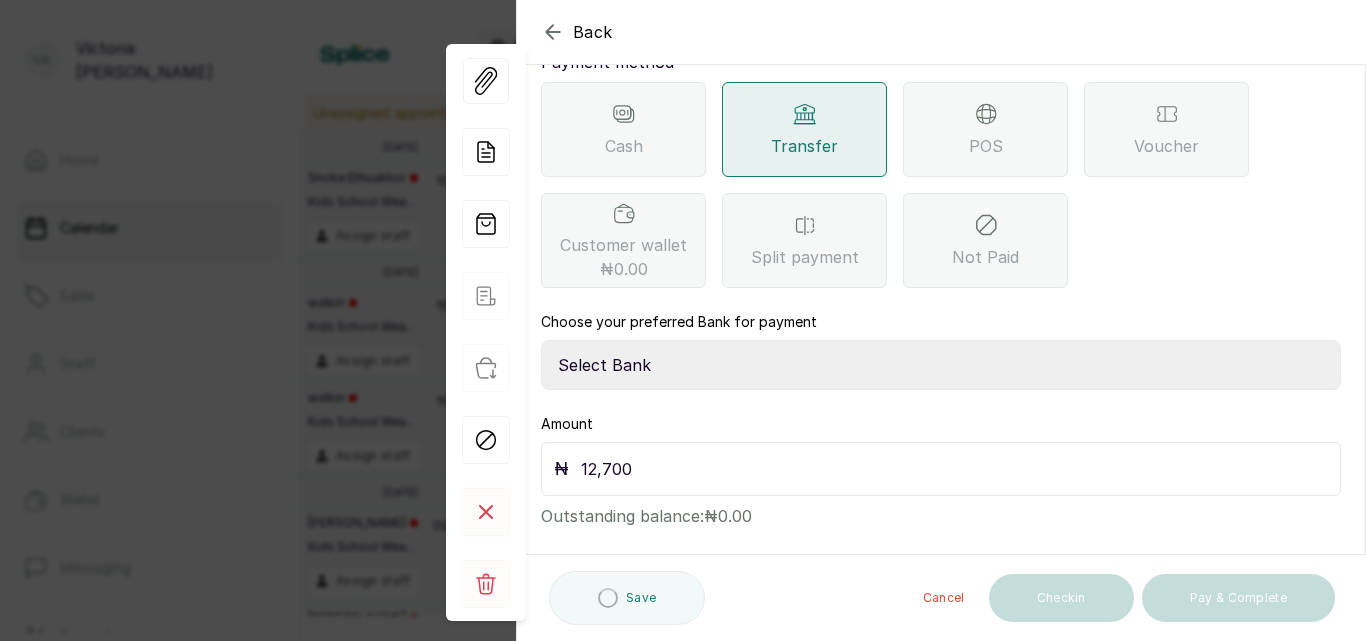 click on "Select Bank CANARY YELLOW Moniepoint MFB CANARY YELLOW Sparkle Microfinance Bank" at bounding box center (941, 365) 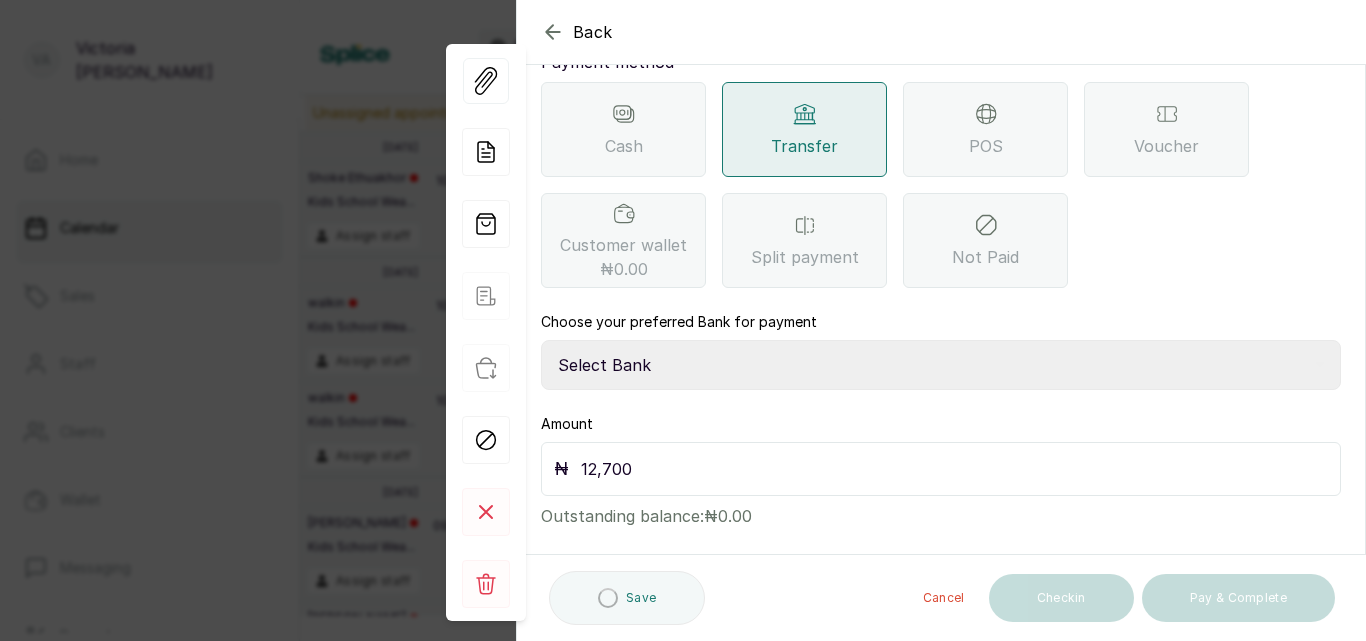 select on "a0df1ee2-db04-4e2a-8640-932656be21d6" 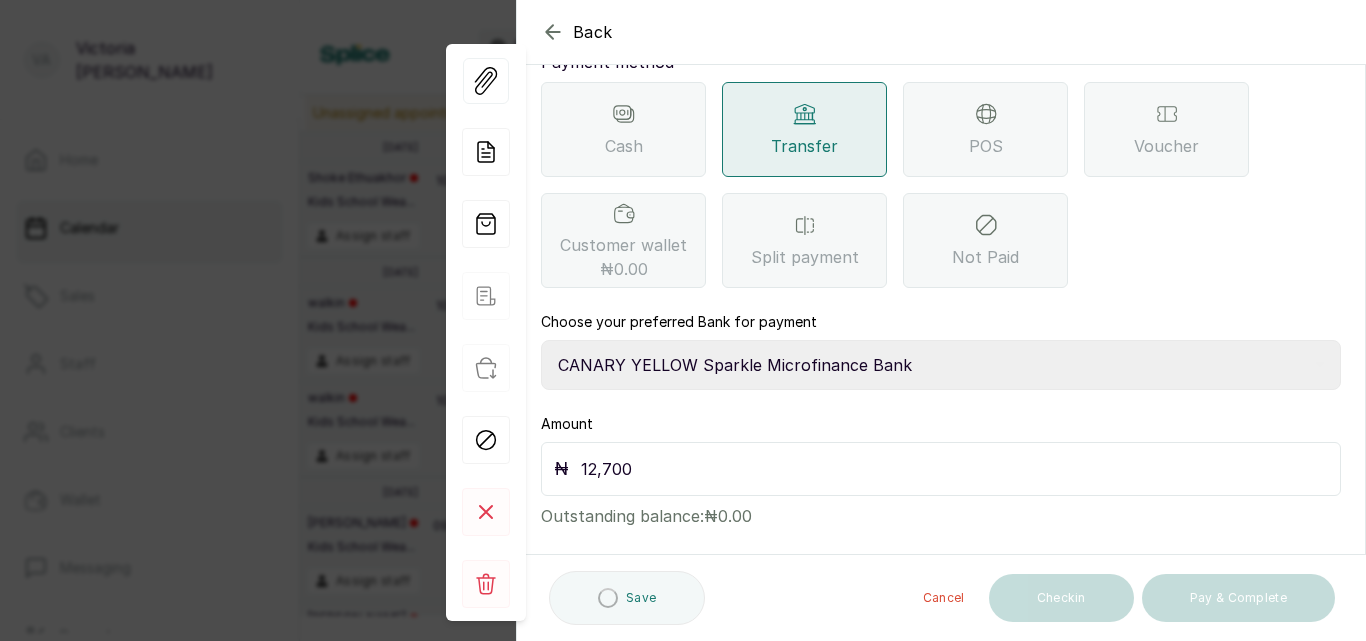 click on "Select Bank CANARY YELLOW Moniepoint MFB CANARY YELLOW Sparkle Microfinance Bank" at bounding box center [941, 365] 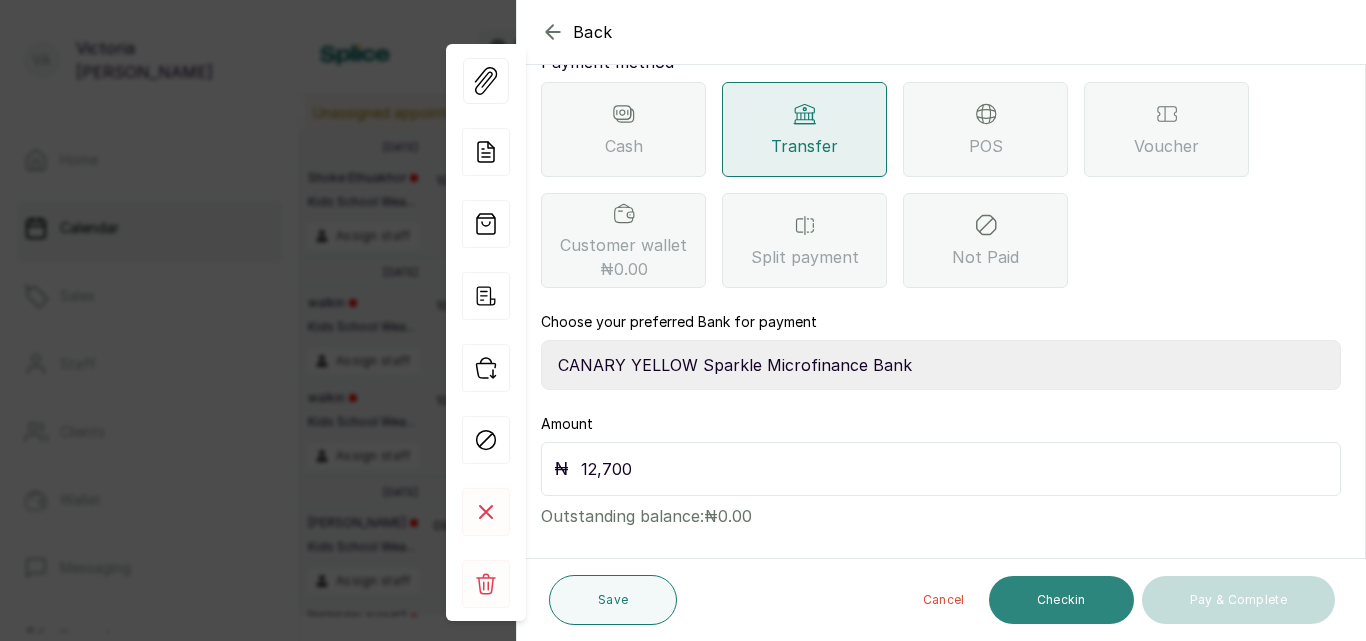 click on "Checkin" at bounding box center (1061, 600) 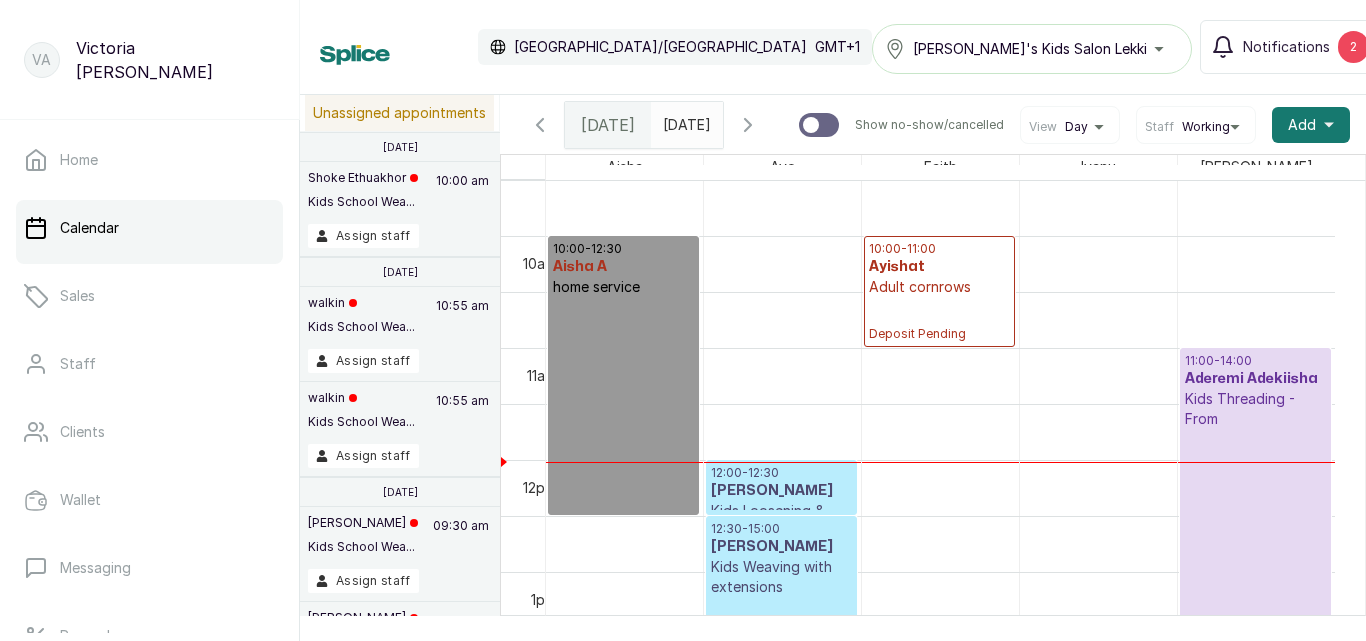 scroll, scrollTop: 1306, scrollLeft: 0, axis: vertical 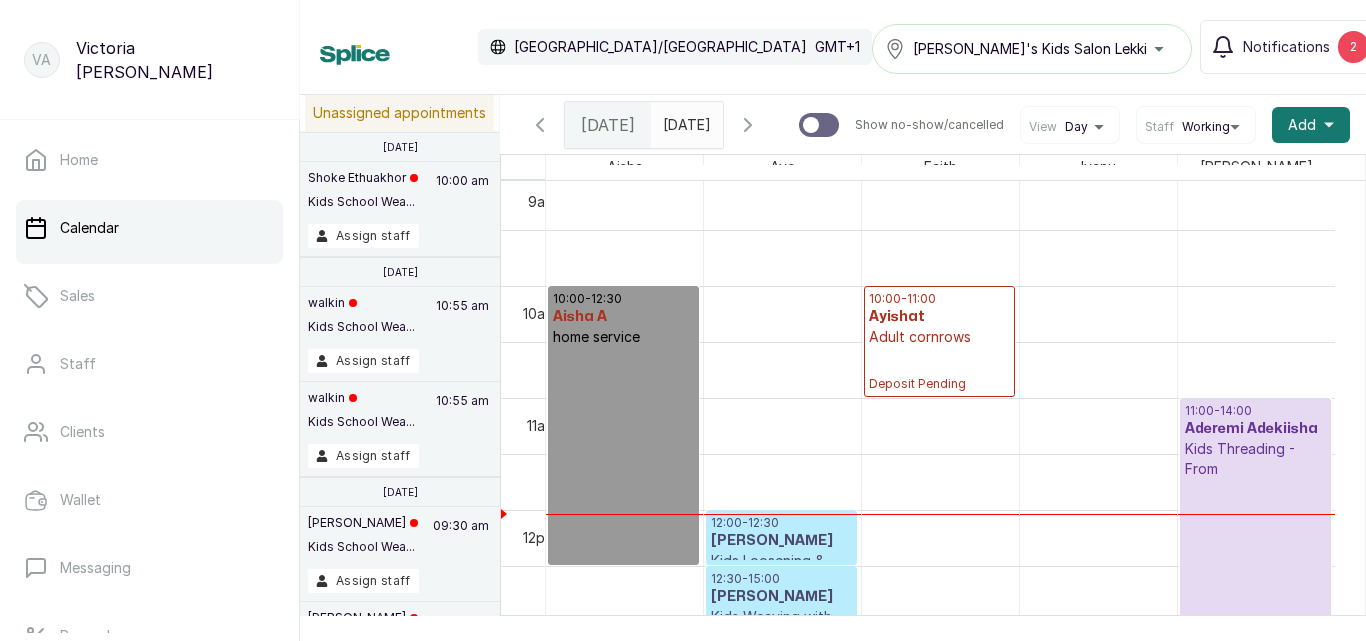 click on "10:00  -  11:00 Ayishat   Adult cornrows Deposit Pending" at bounding box center (939, 341) 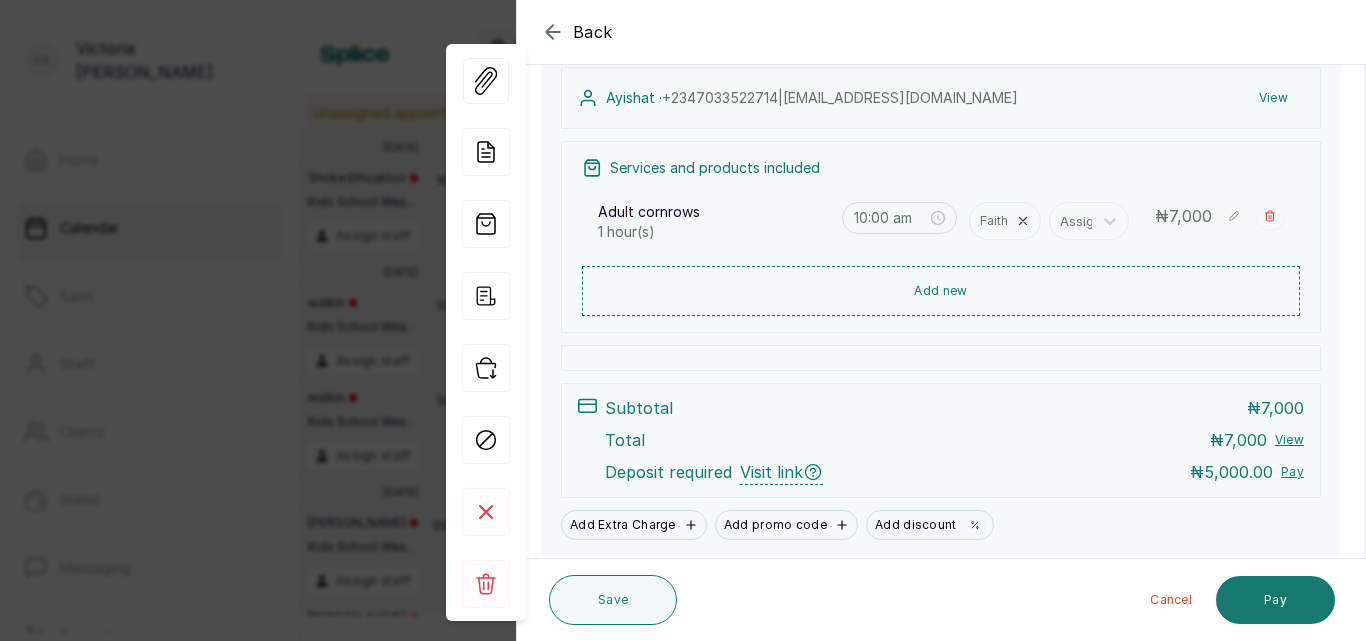 scroll, scrollTop: 235, scrollLeft: 0, axis: vertical 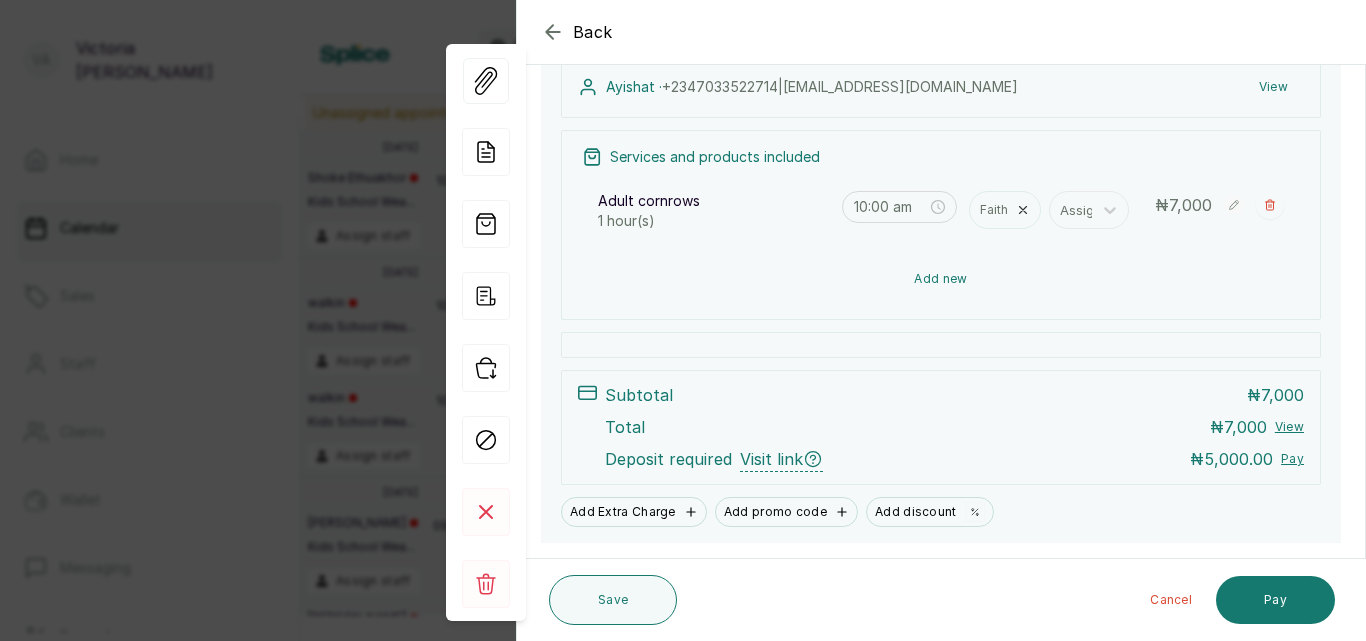 click on "Add new" at bounding box center [941, 279] 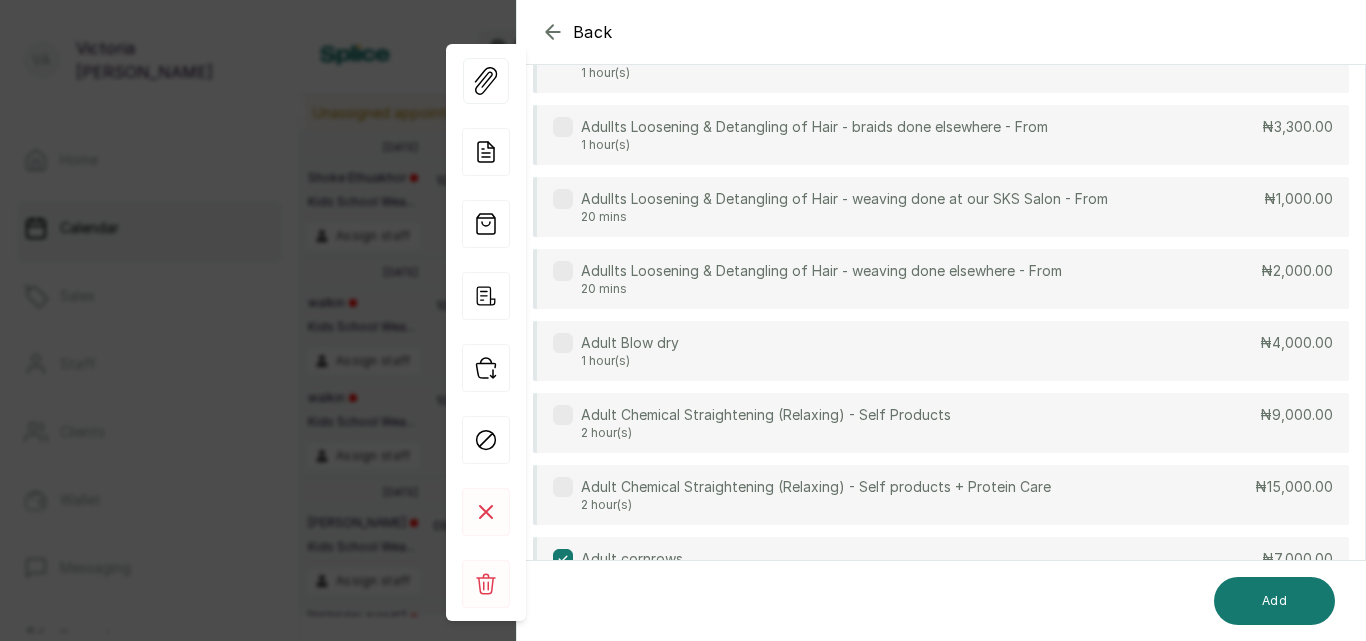 scroll, scrollTop: 149, scrollLeft: 0, axis: vertical 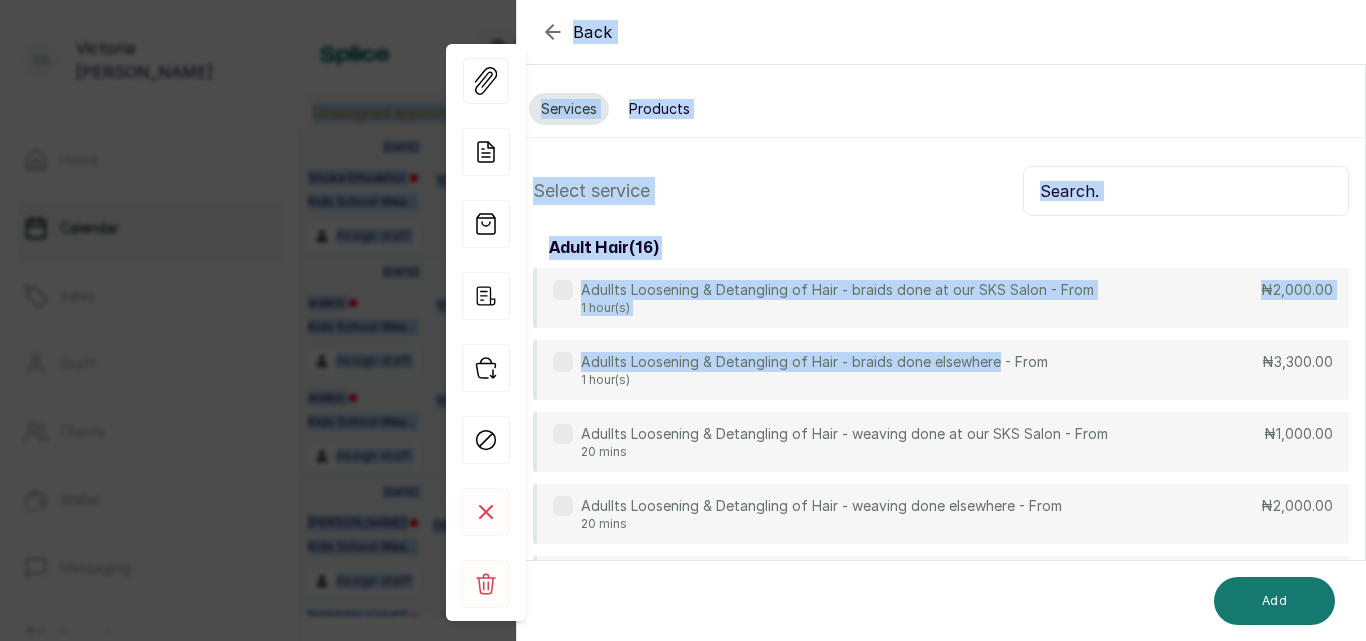 drag, startPoint x: 998, startPoint y: 200, endPoint x: 1042, endPoint y: -35, distance: 239.08366 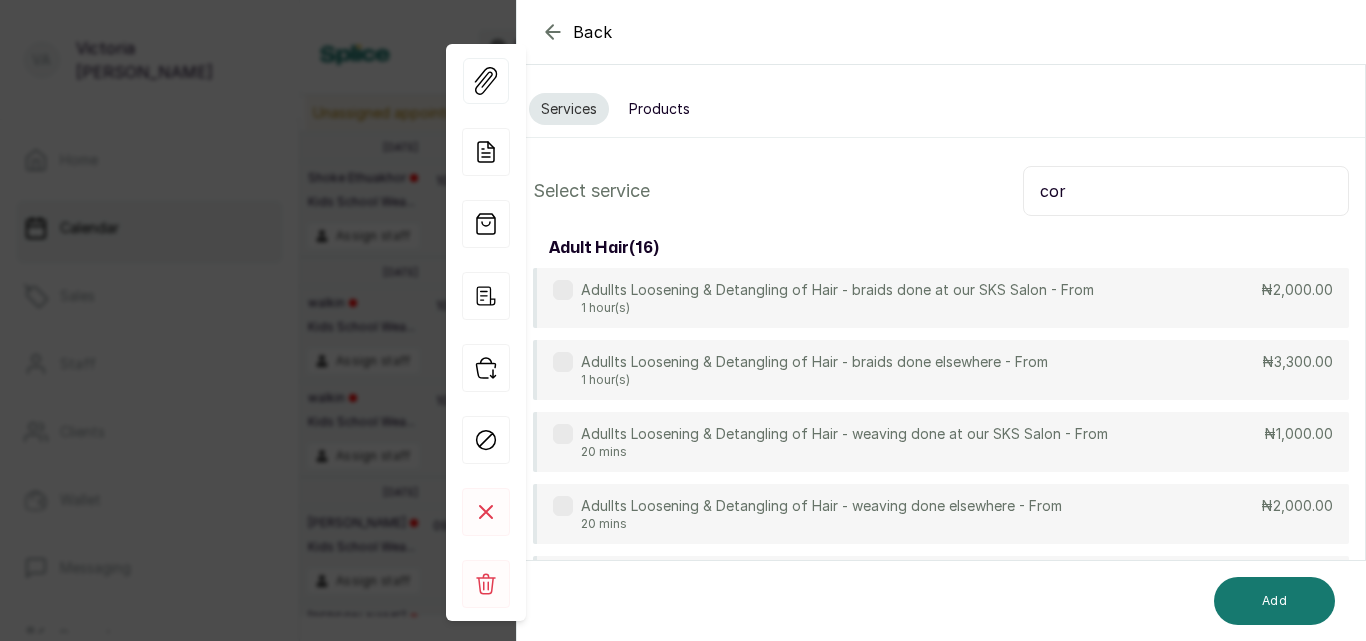 type on "corn" 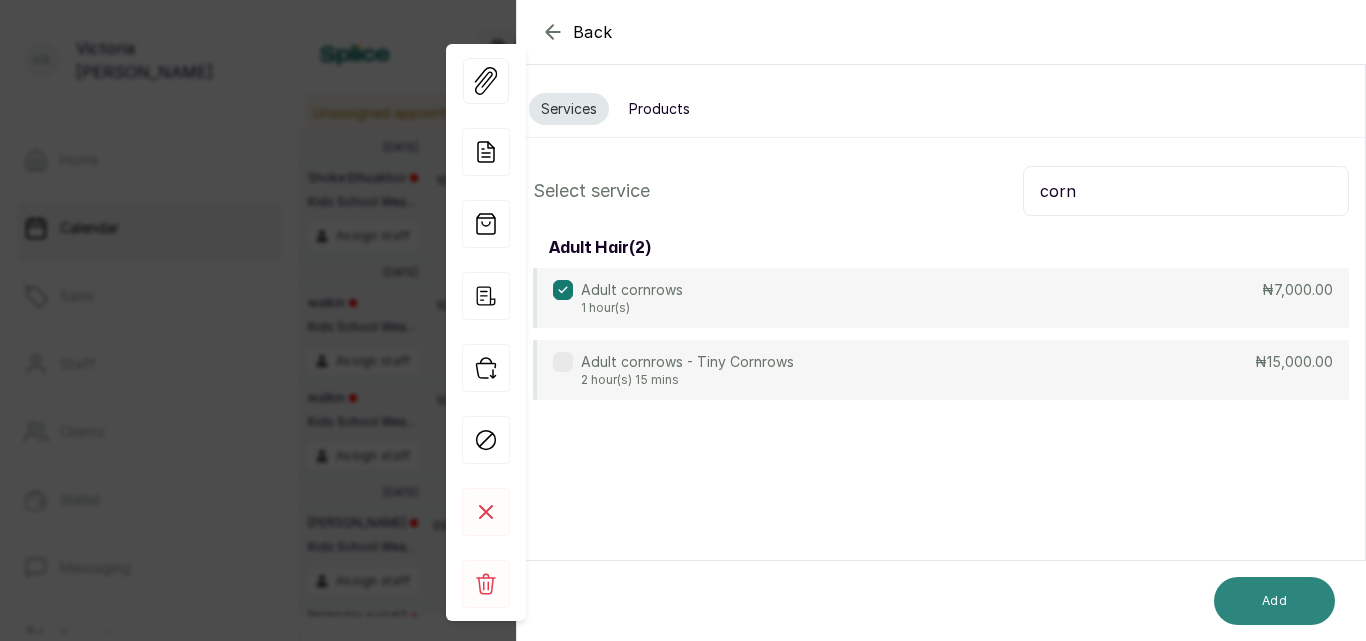 click on "Add" at bounding box center (1274, 601) 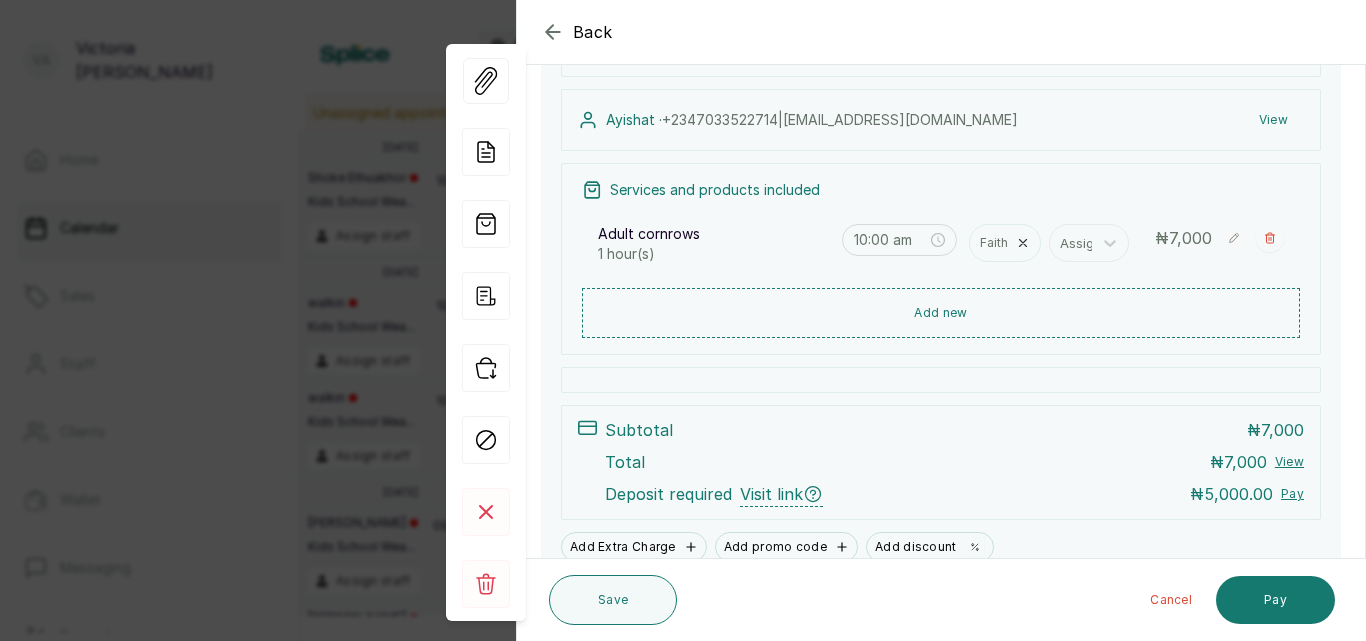 scroll, scrollTop: 256, scrollLeft: 0, axis: vertical 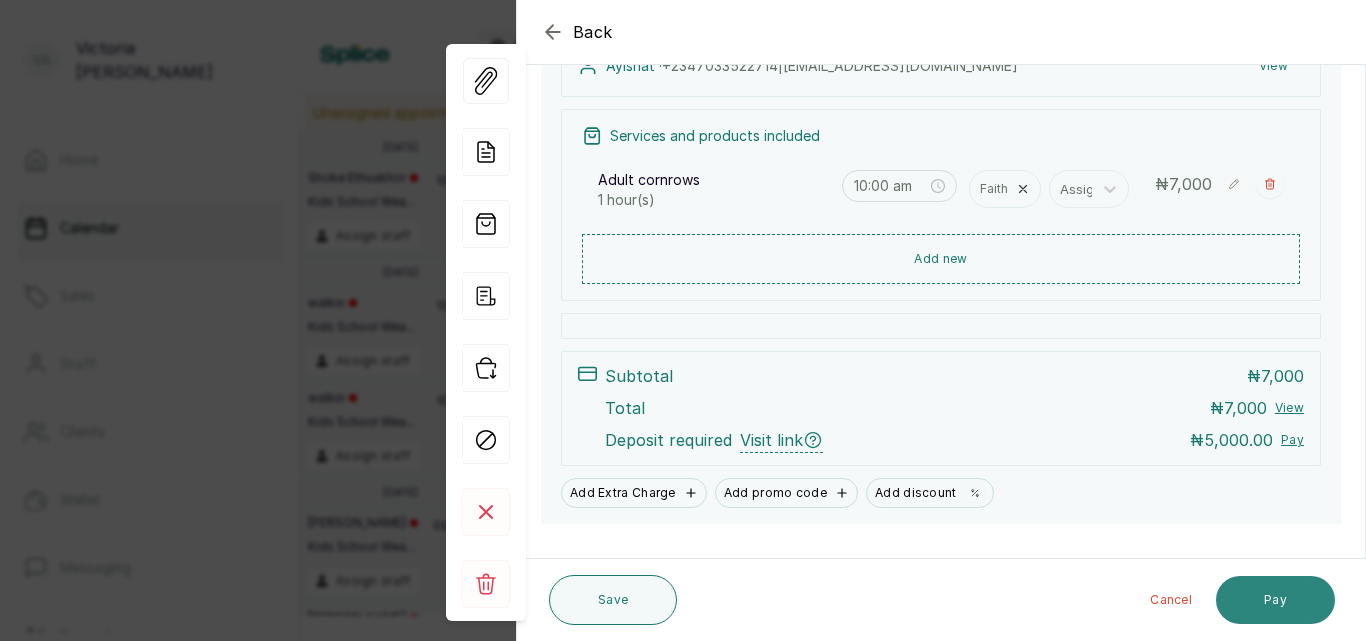 click on "Pay" at bounding box center (1275, 600) 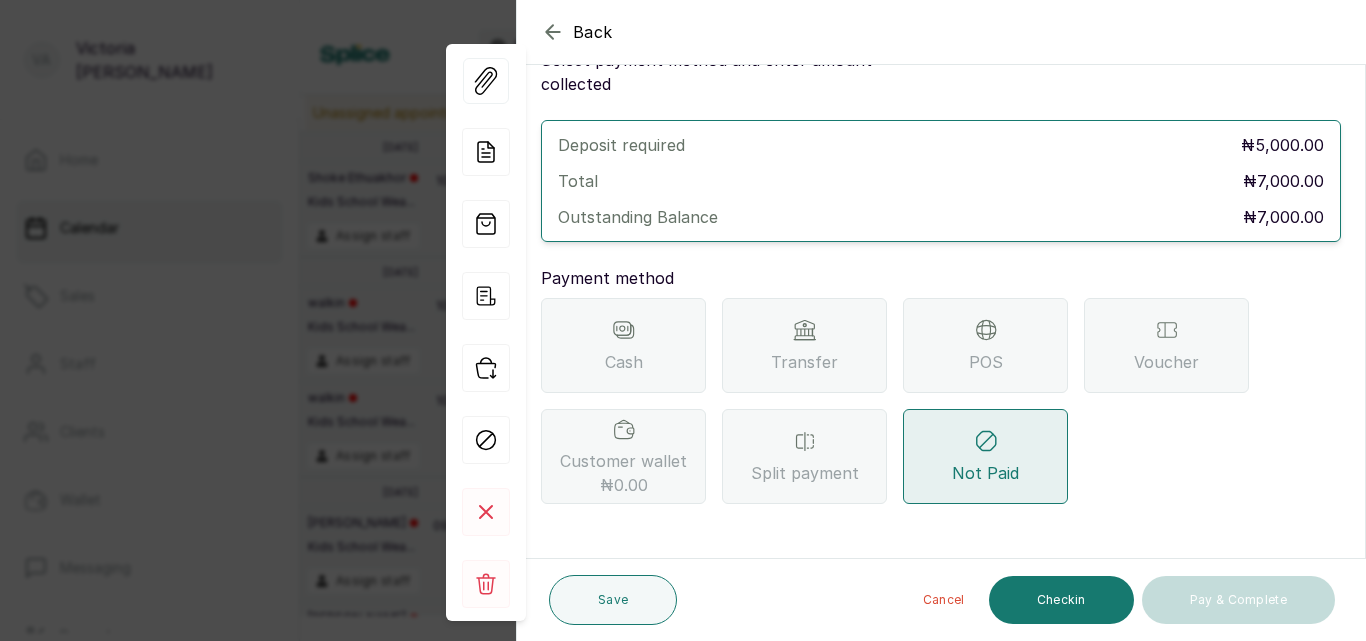 scroll, scrollTop: 57, scrollLeft: 0, axis: vertical 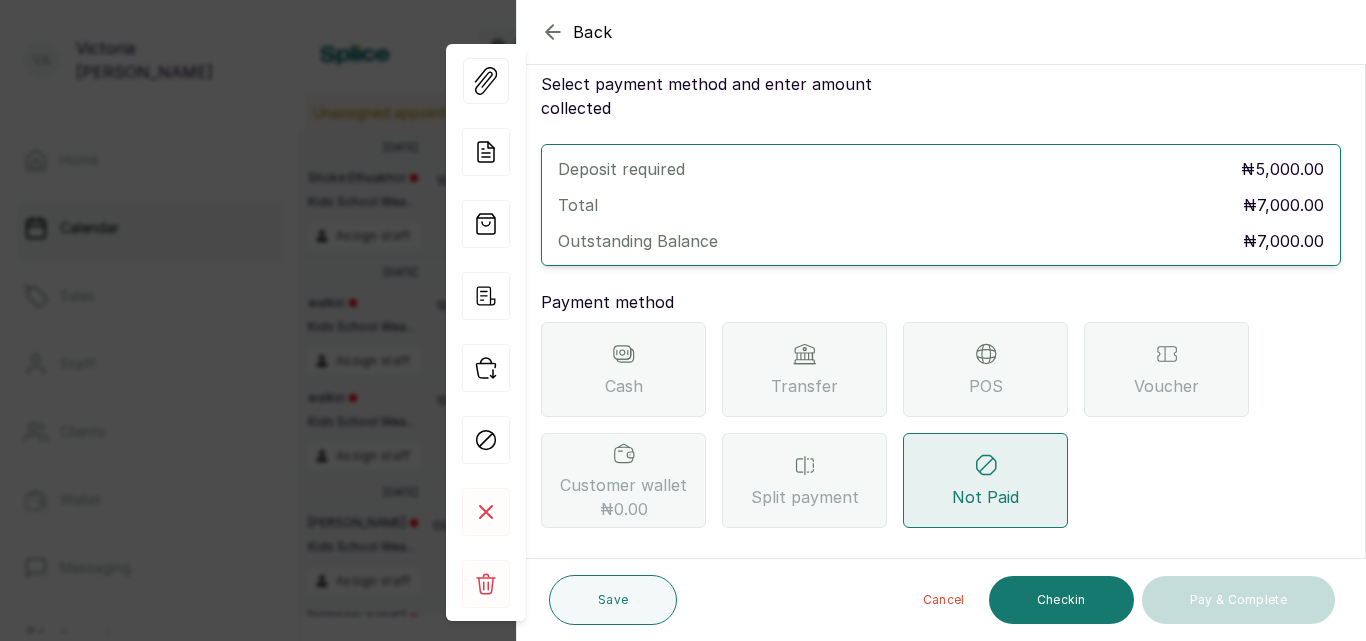 click on "Transfer" at bounding box center [804, 369] 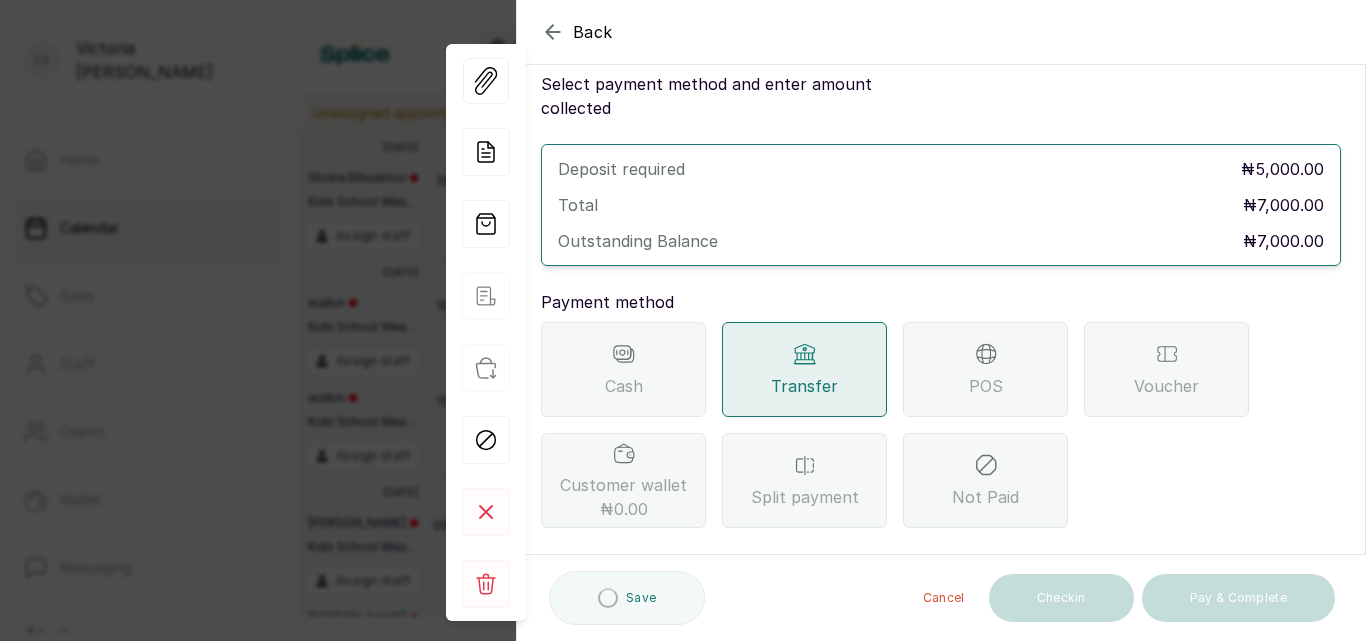 scroll, scrollTop: 256, scrollLeft: 0, axis: vertical 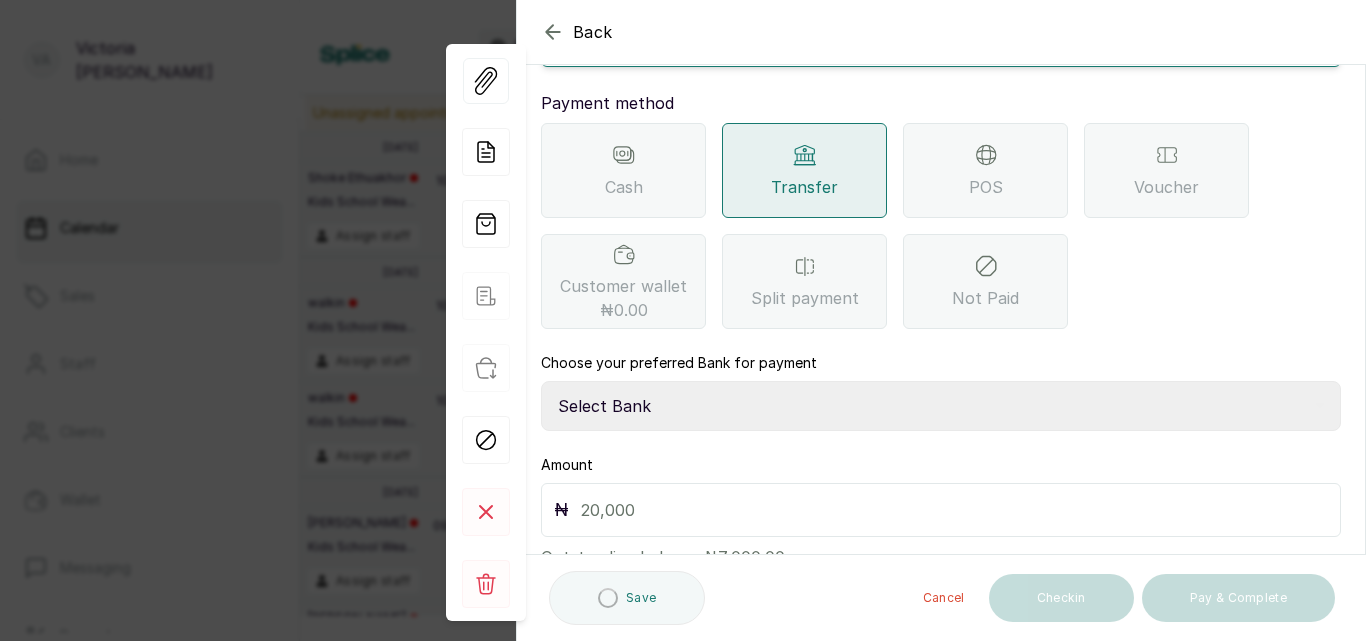 click on "Select Bank CANARY YELLOW Moniepoint MFB CANARY YELLOW Sparkle Microfinance Bank" at bounding box center (941, 406) 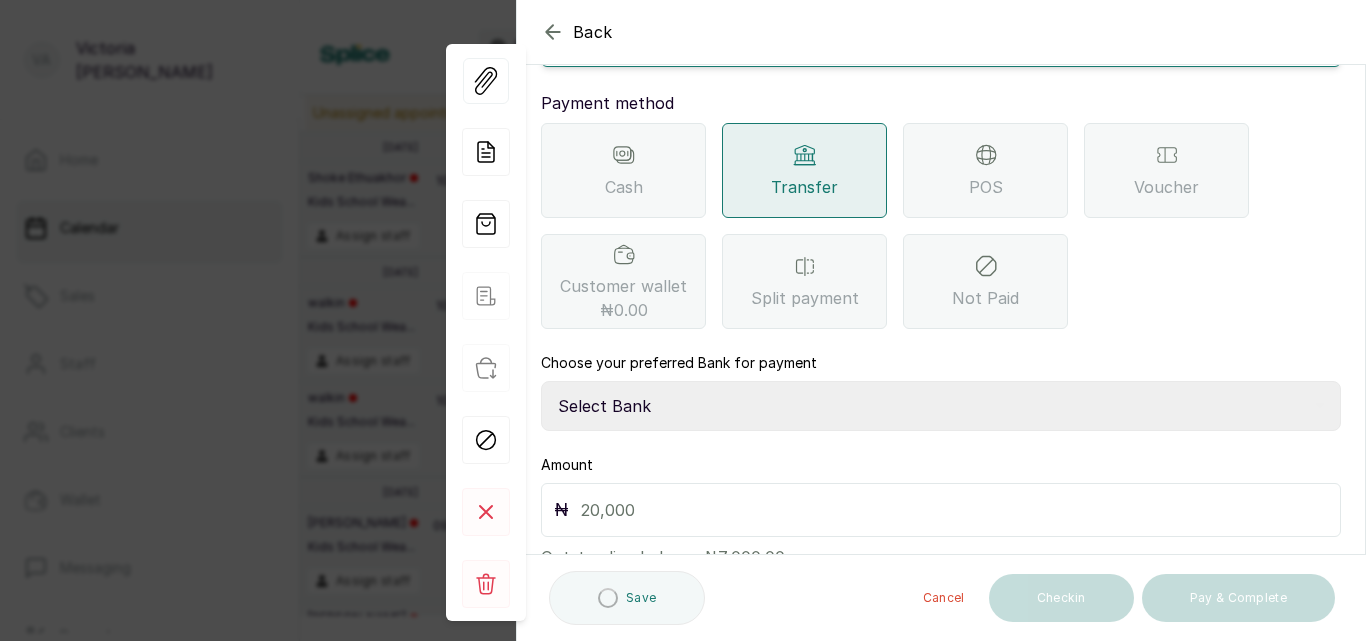 select on "a0df1ee2-db04-4e2a-8640-932656be21d6" 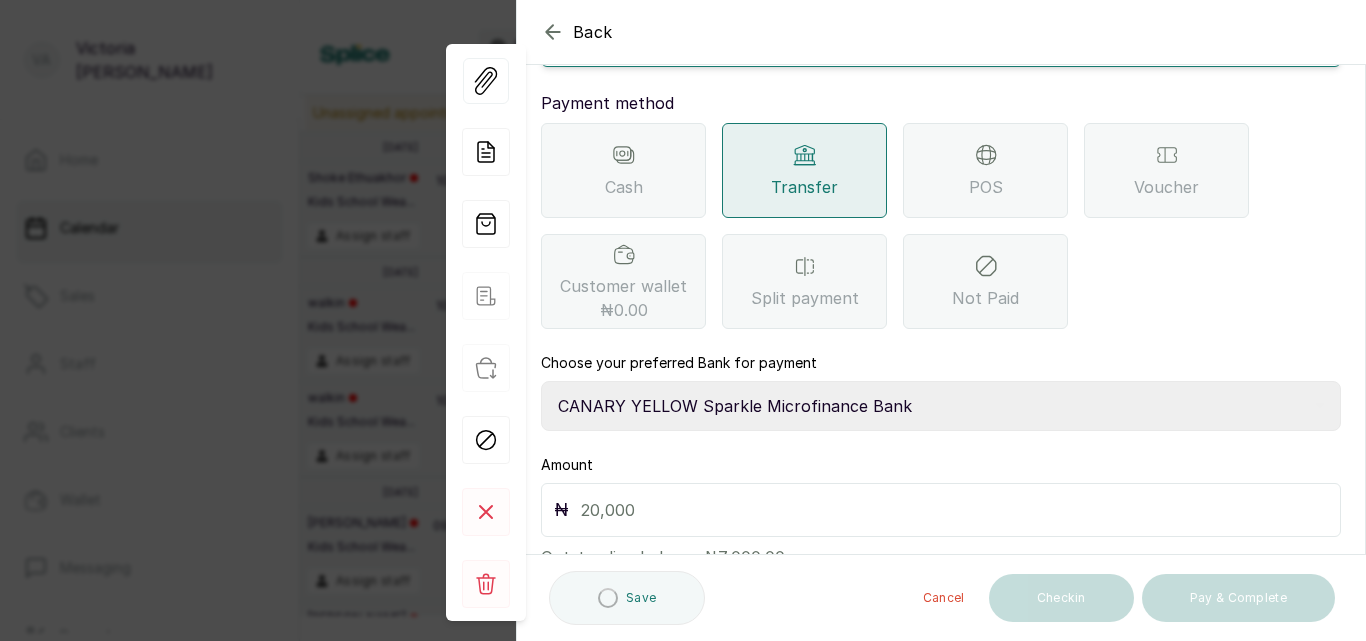 click on "Select Bank CANARY YELLOW Moniepoint MFB CANARY YELLOW Sparkle Microfinance Bank" at bounding box center [941, 406] 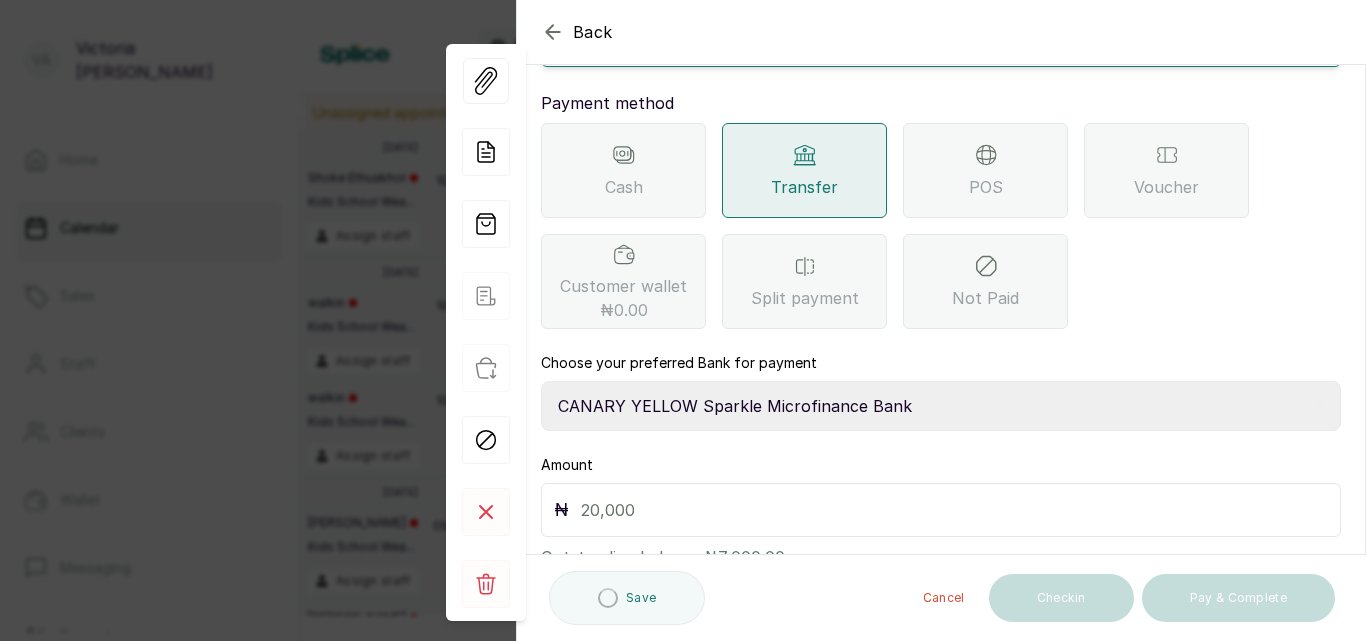 click at bounding box center [954, 510] 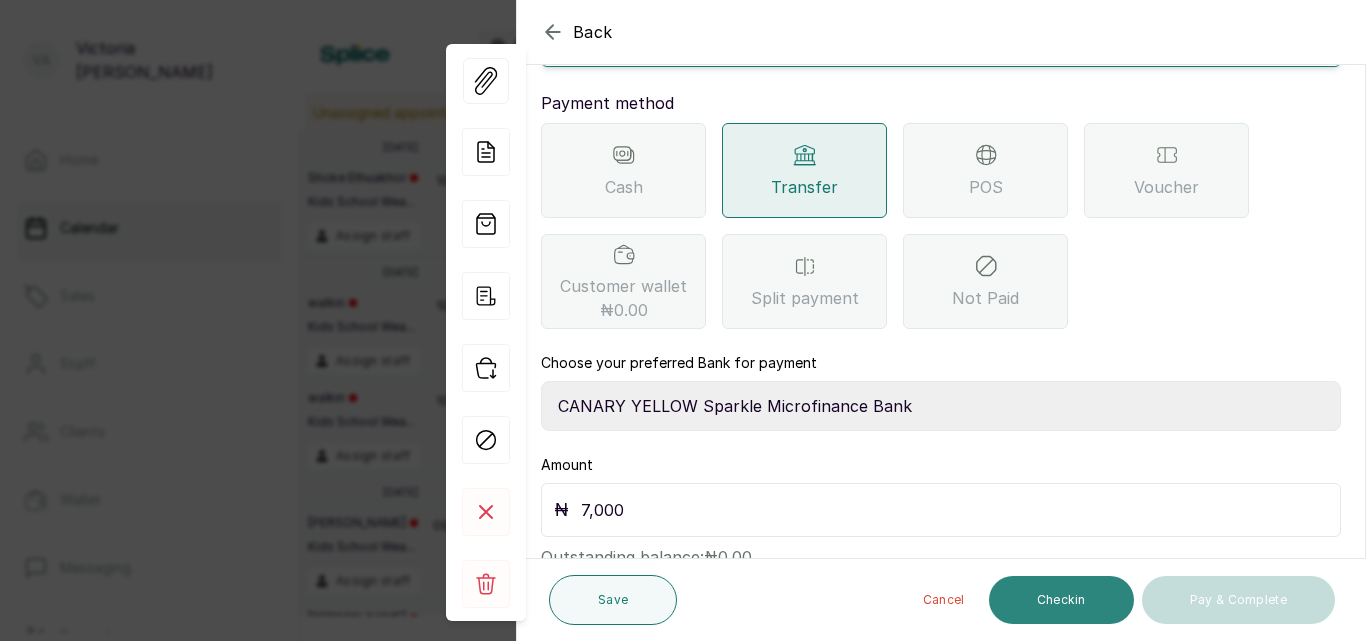 type on "7,000" 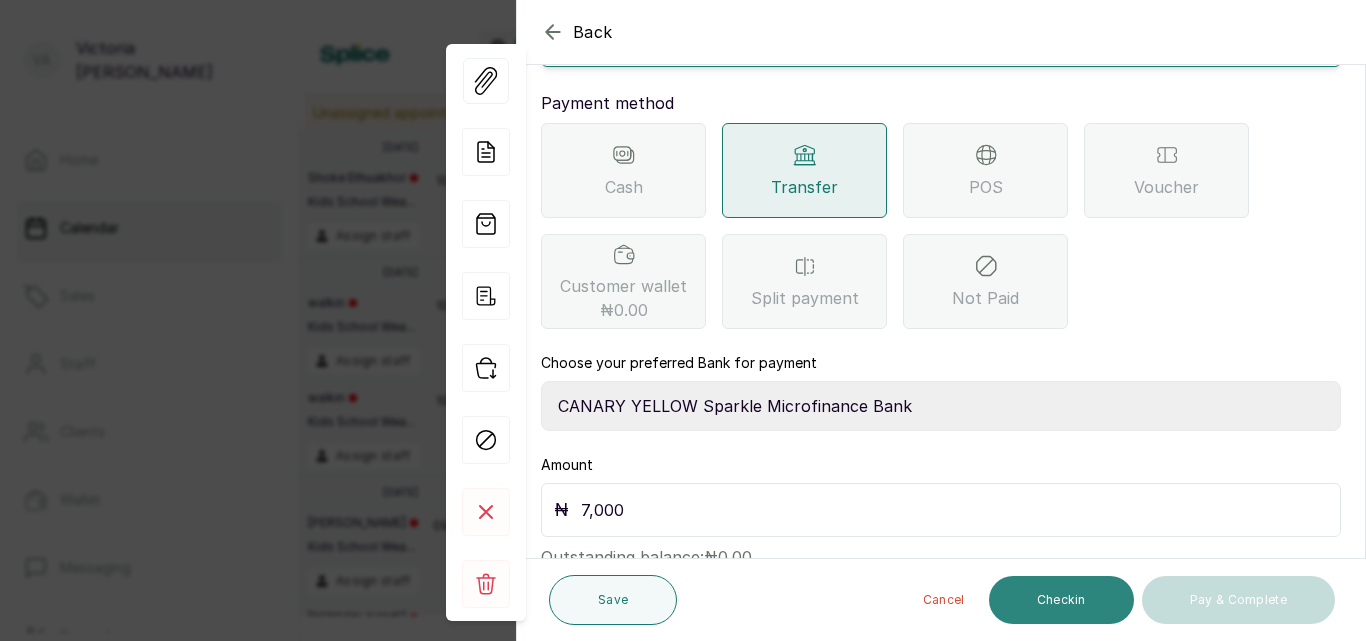 click on "Checkin" at bounding box center (1061, 600) 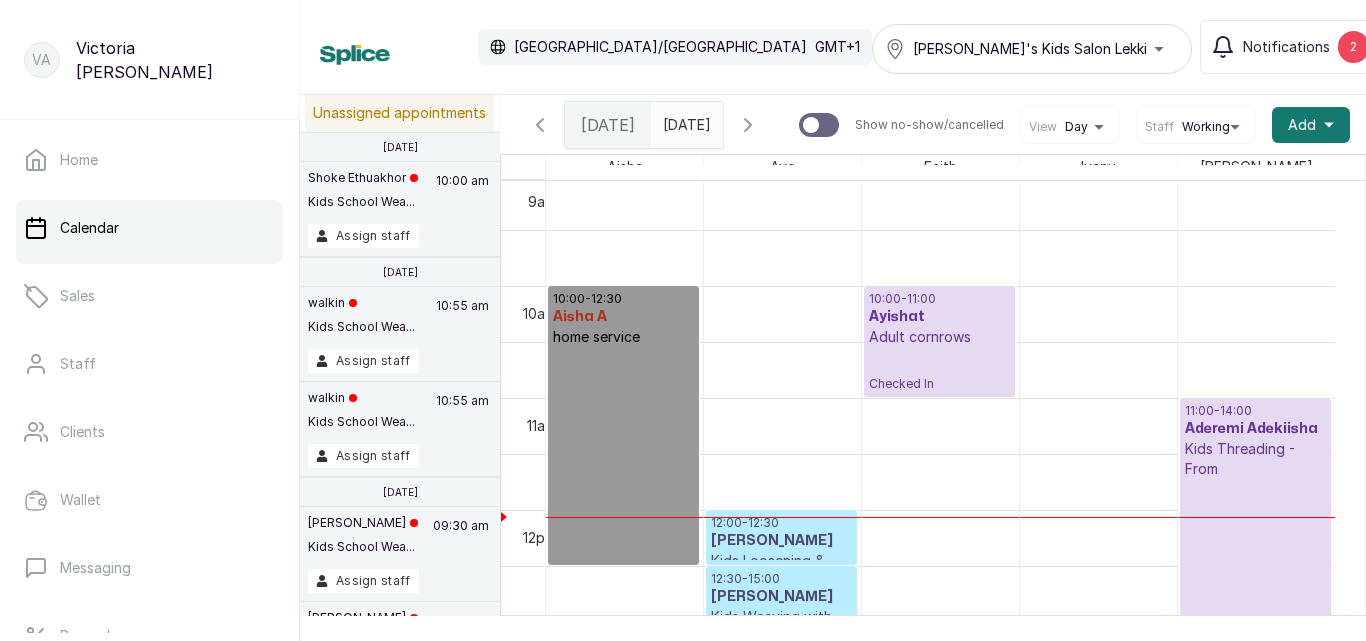 scroll, scrollTop: 1160, scrollLeft: 0, axis: vertical 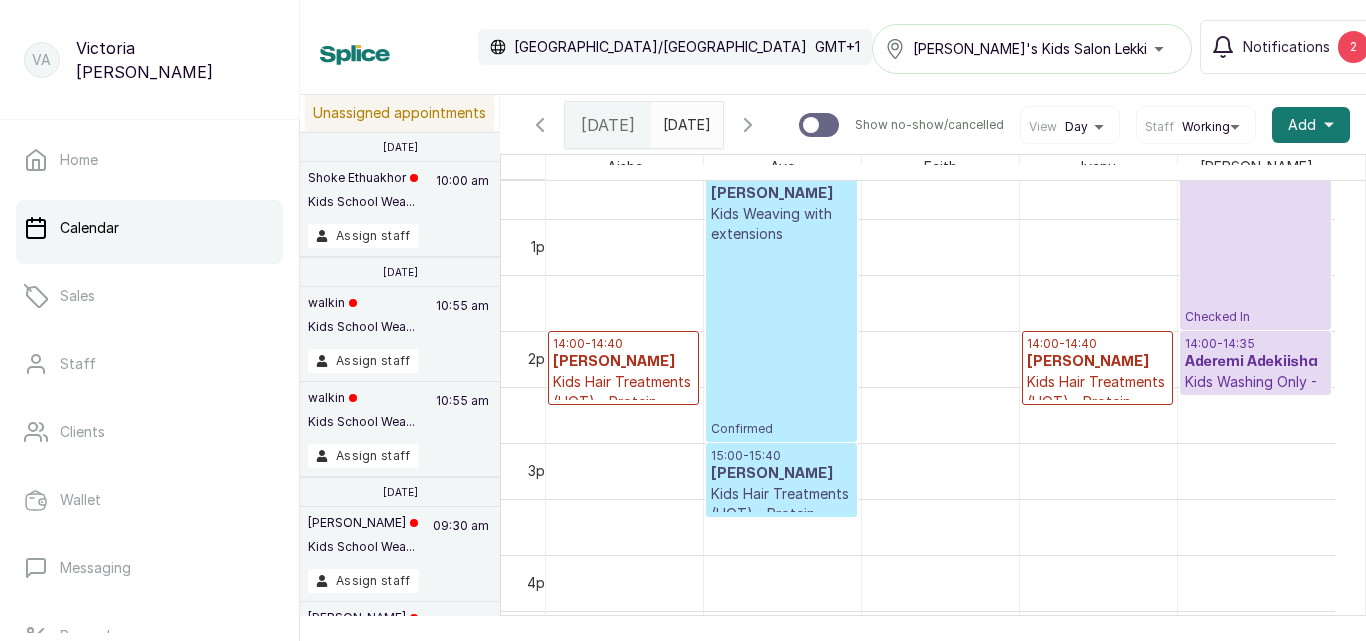 click 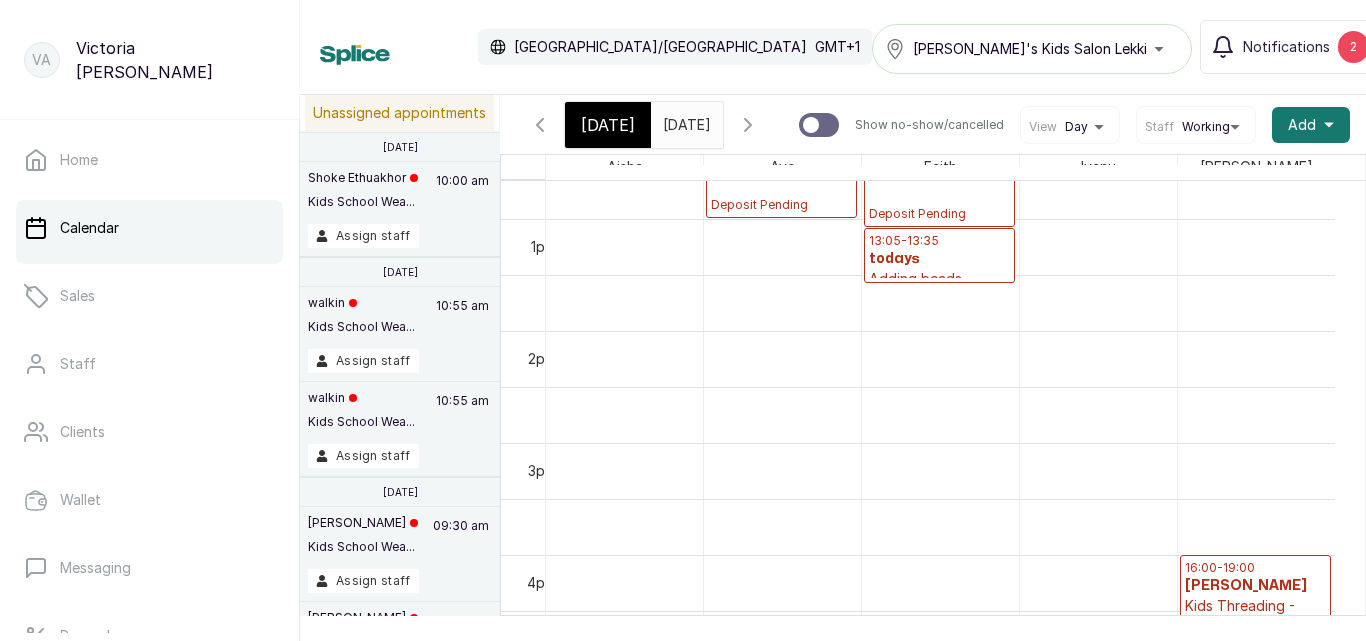 scroll, scrollTop: 673, scrollLeft: 0, axis: vertical 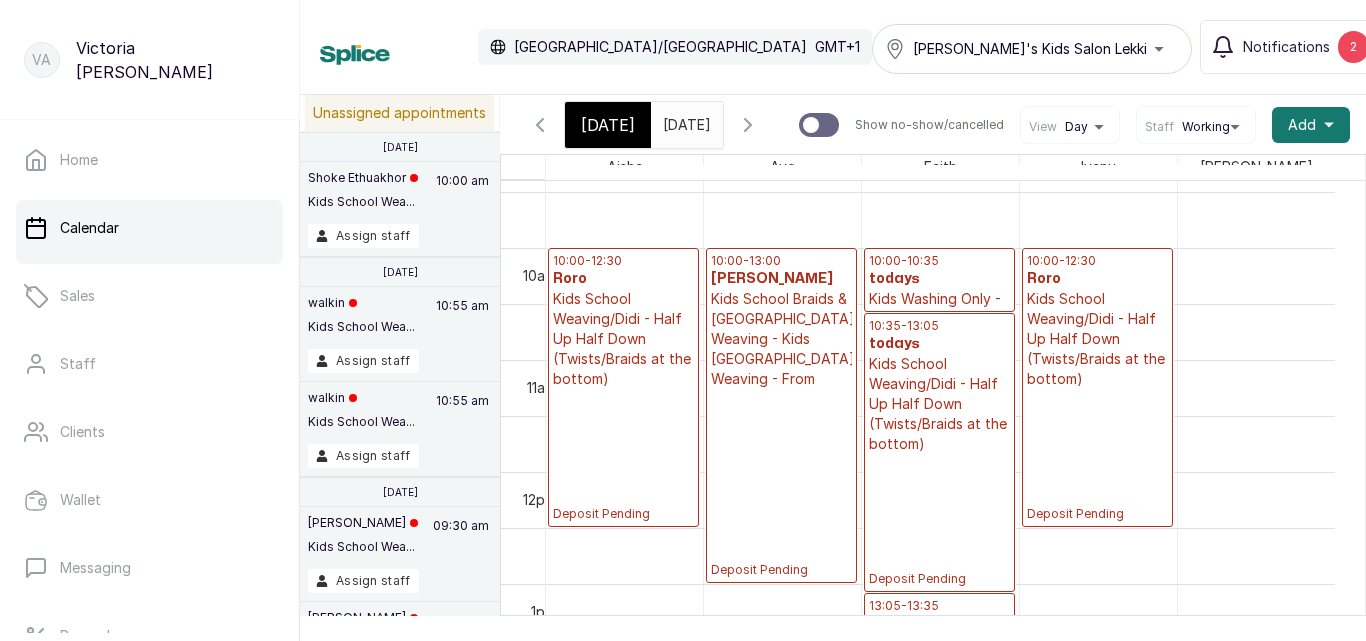 click on "10:00  -  12:30 Roro   Kids School Weaving/Didi - Half Up Half Down (Twists/Braids at the bottom) Deposit Pending" at bounding box center [1097, 387] 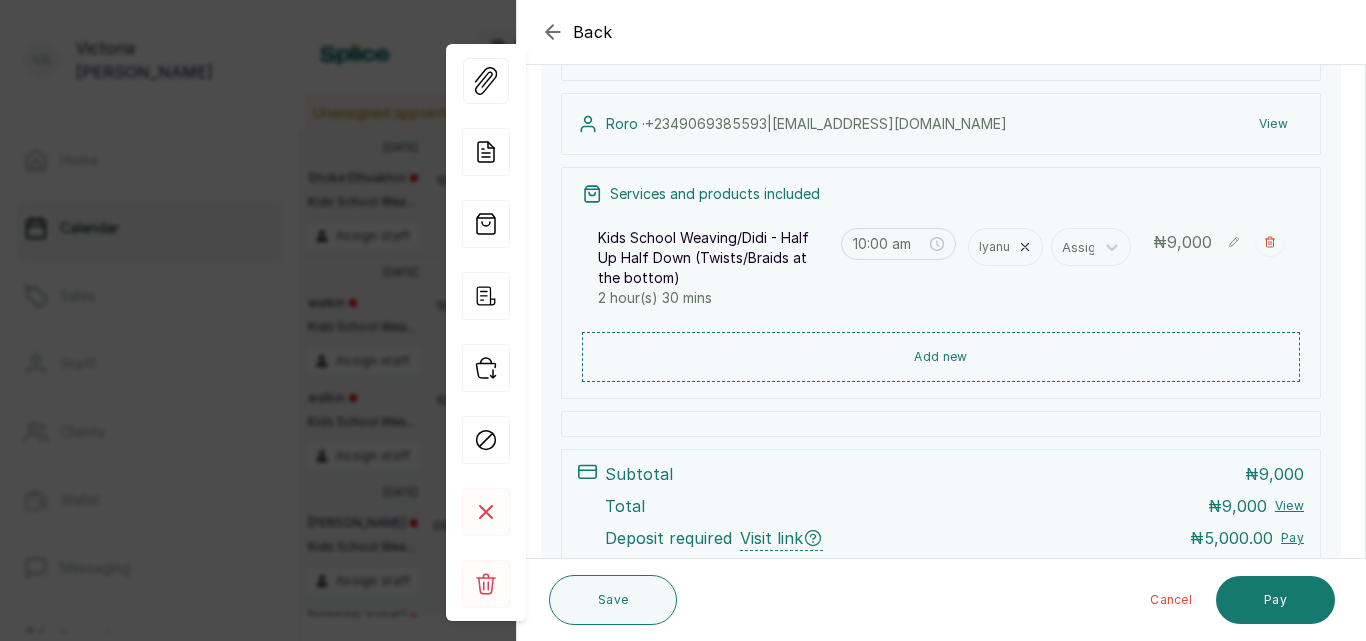 scroll, scrollTop: 0, scrollLeft: 0, axis: both 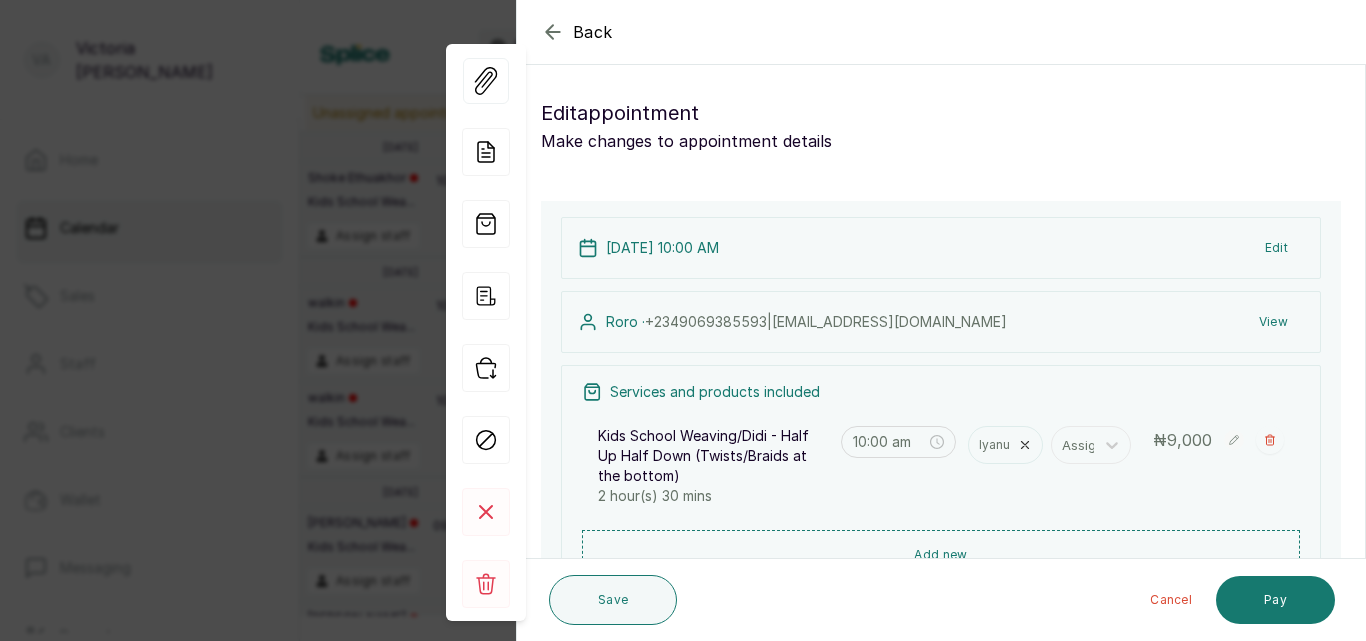 click 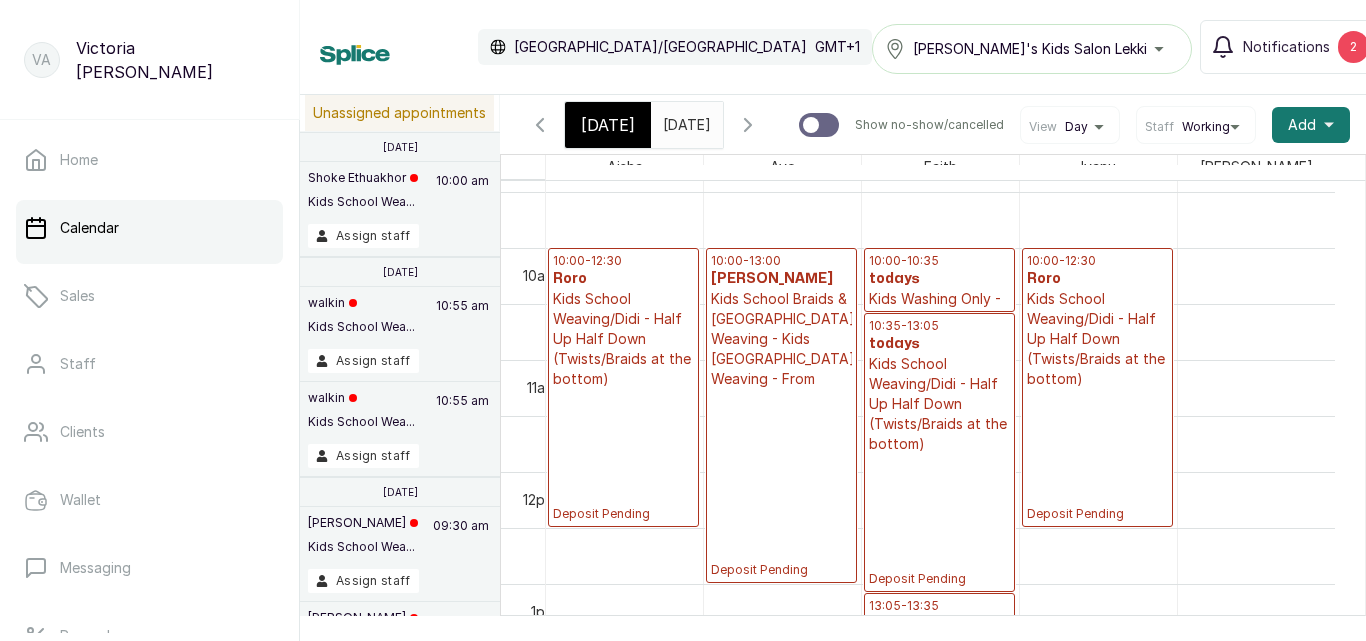 click on "Kids School Weaving/Didi - Half Up Half Down (Twists/Braids at the bottom)" at bounding box center [1097, 339] 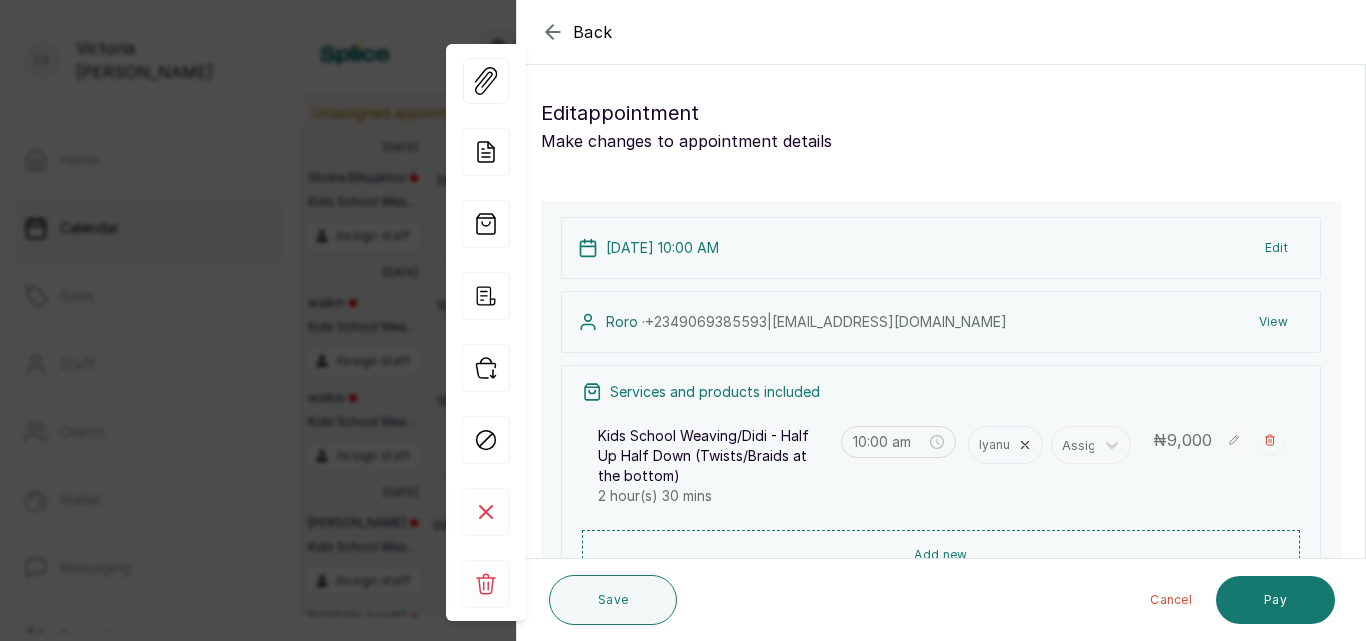 click 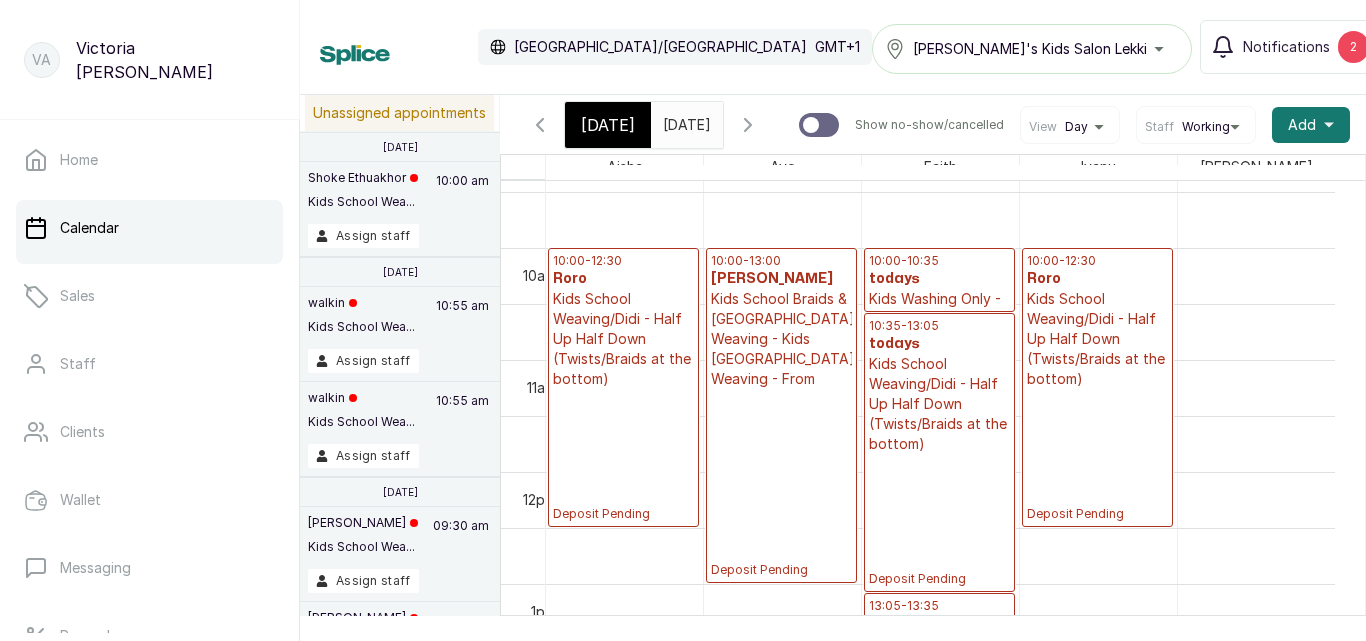 click on "todays" at bounding box center (939, 344) 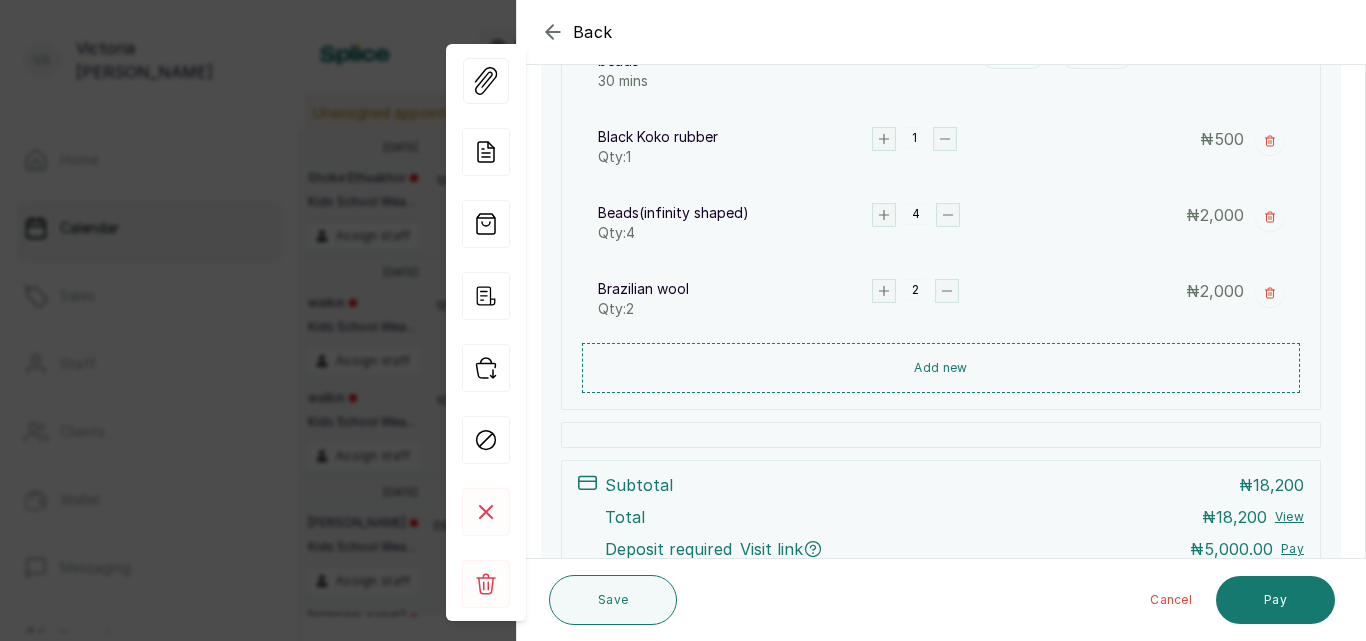 scroll, scrollTop: 697, scrollLeft: 0, axis: vertical 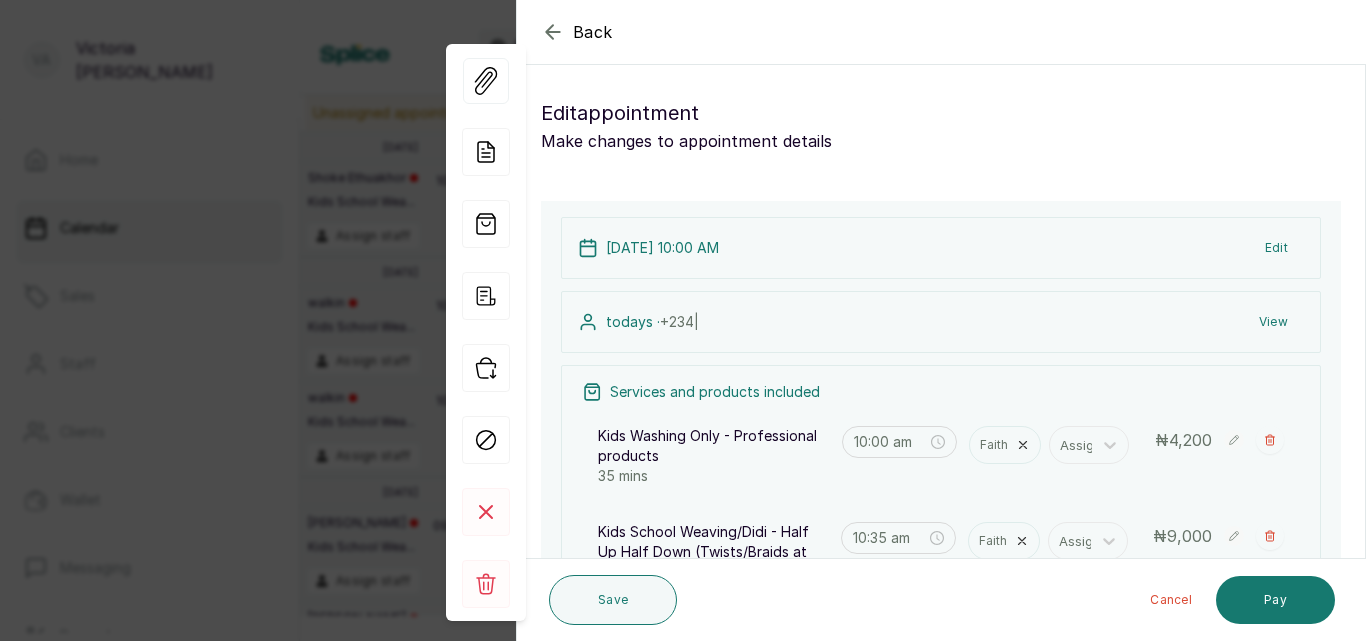 click on "Edit" at bounding box center [1276, 248] 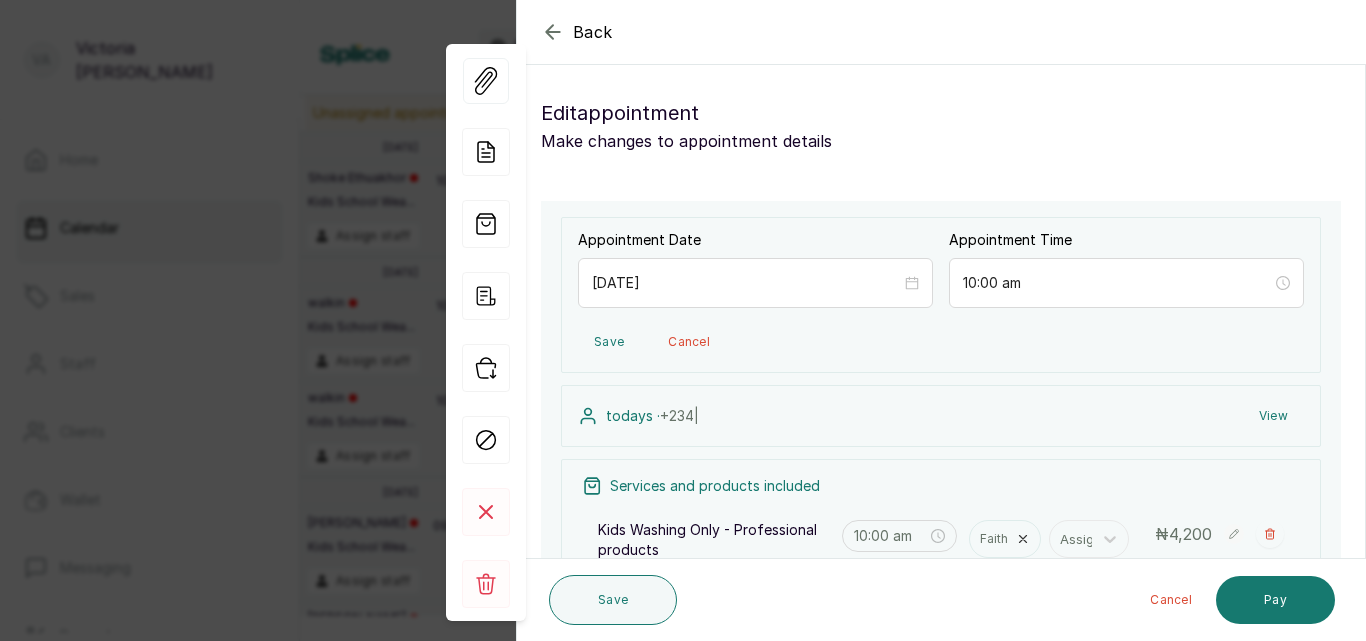 click on "todays      ·  +234  |  View" at bounding box center [941, 416] 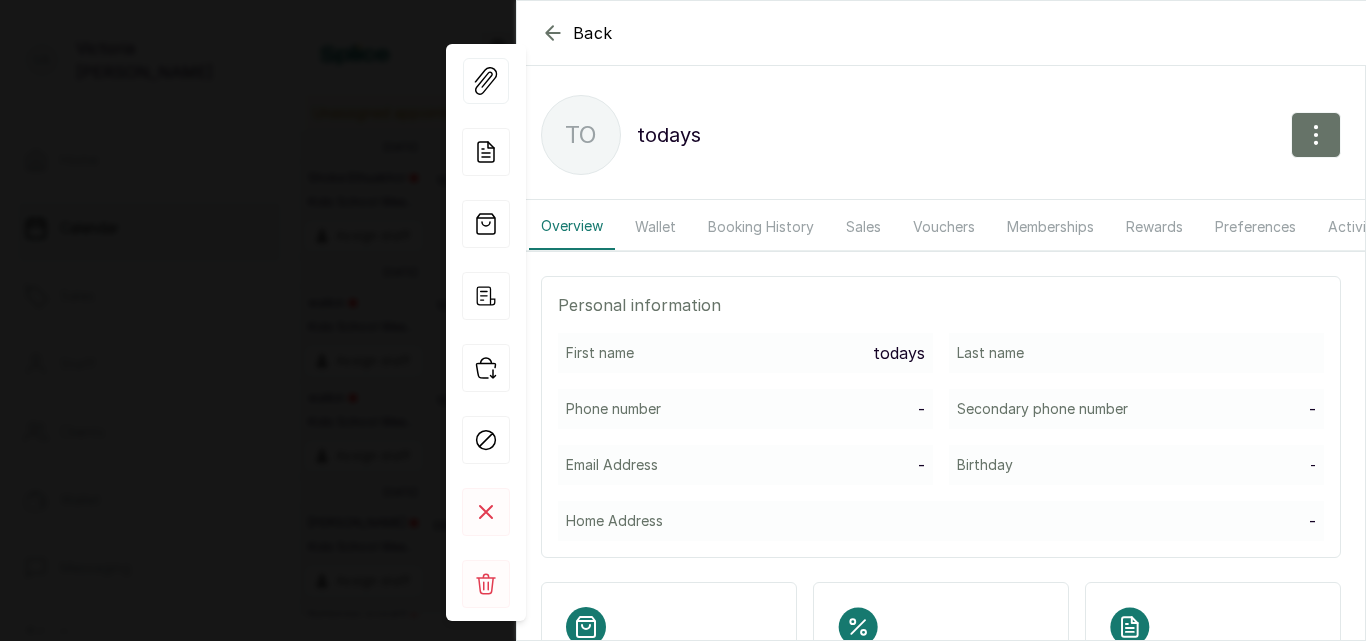 click on "First name todays" at bounding box center [745, 353] 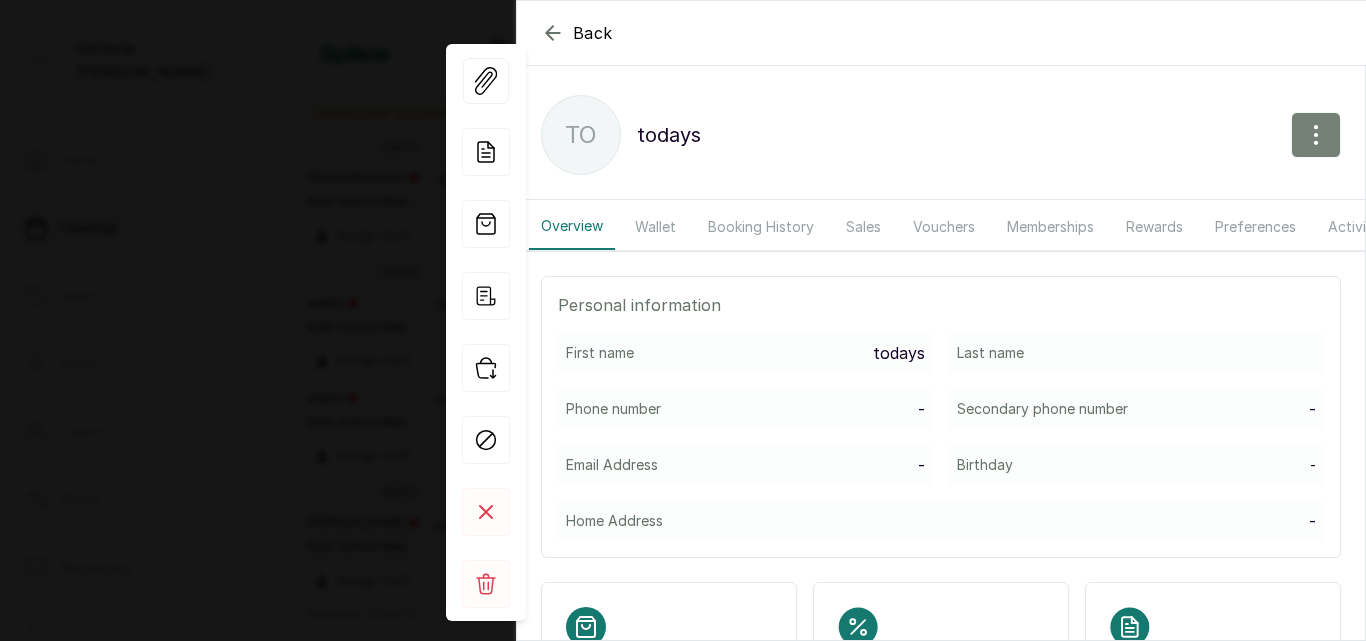 click 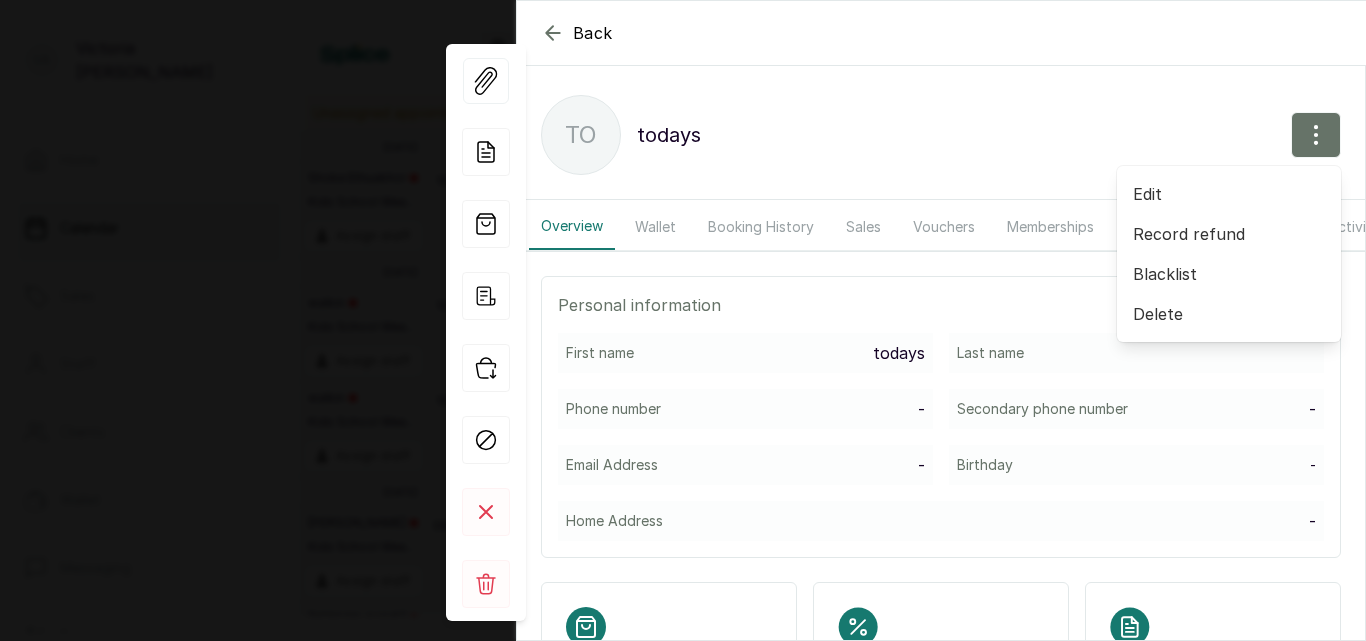 click on "Edit" at bounding box center [1229, 194] 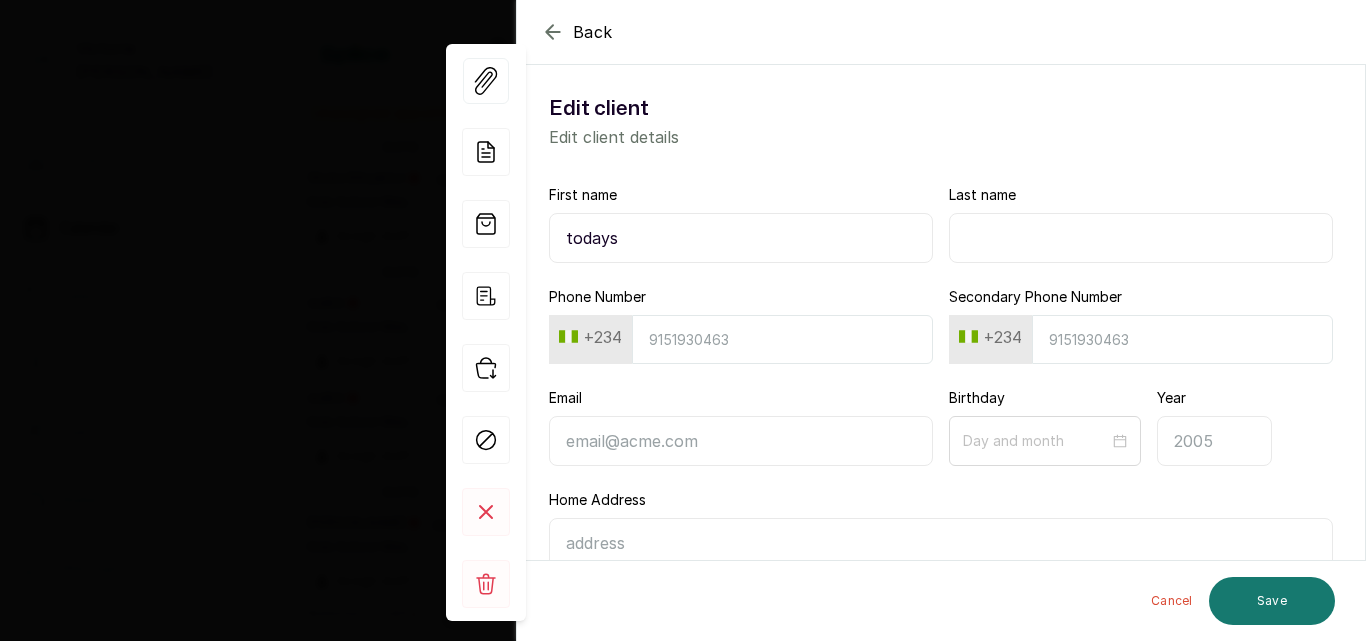 click on "todays" at bounding box center [741, 238] 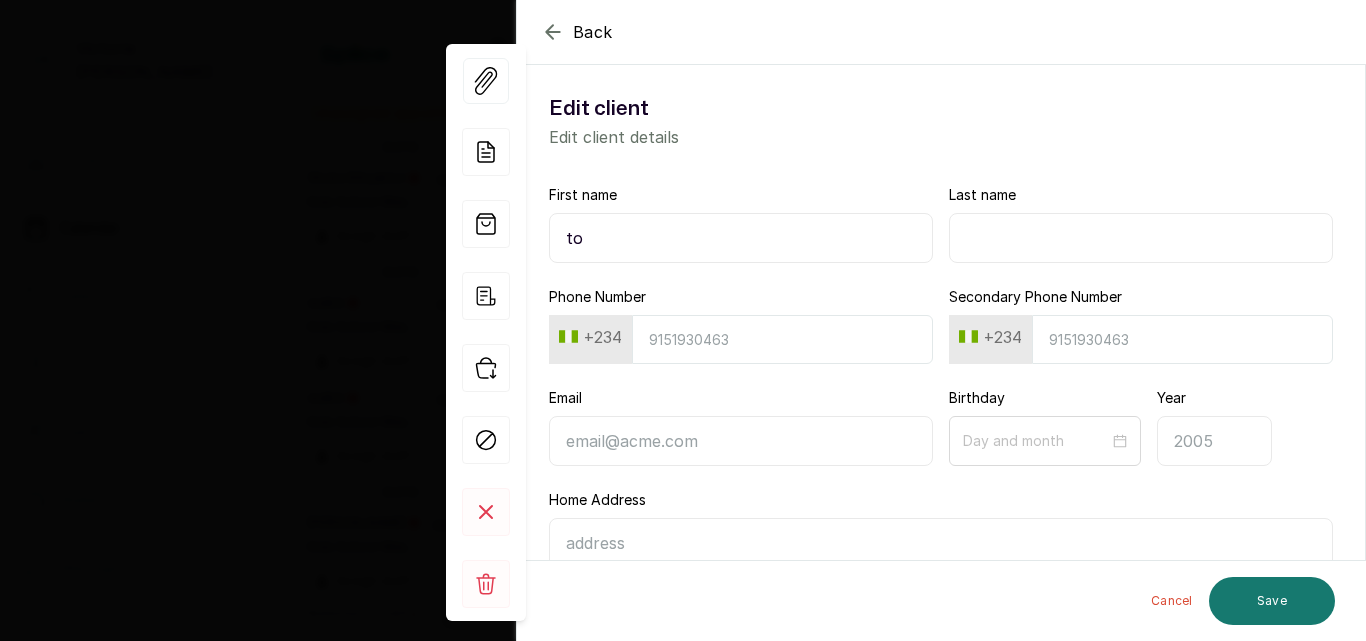 type on "t" 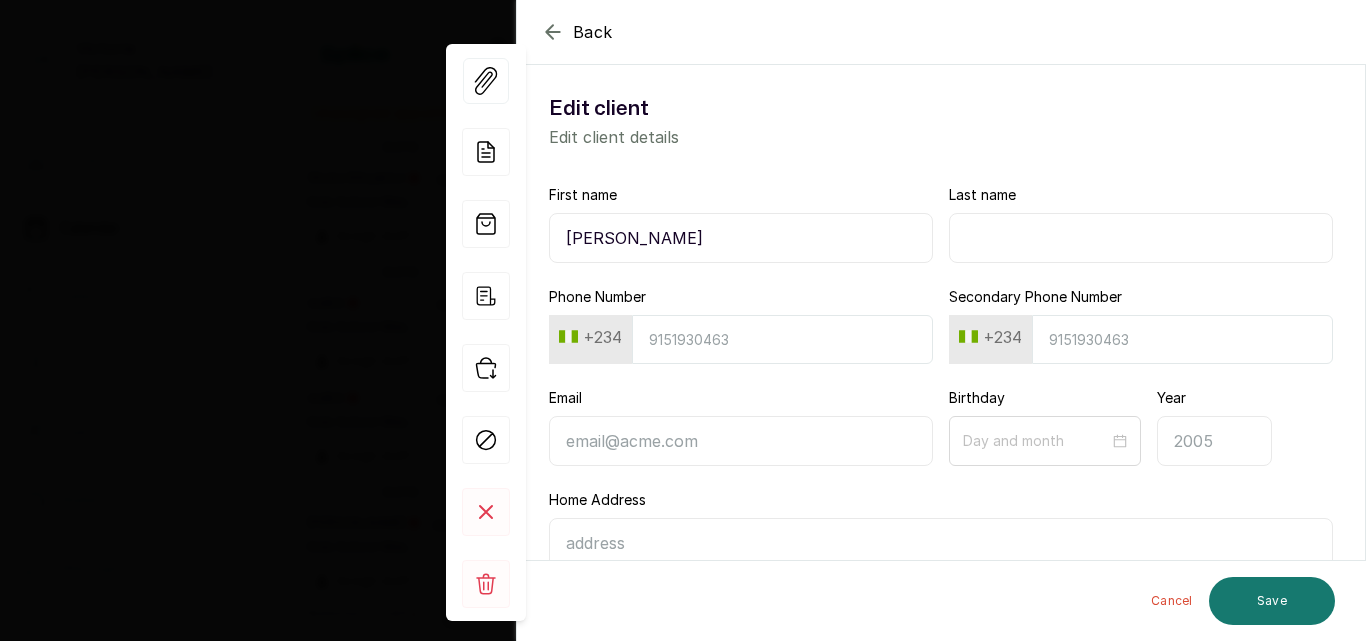 type on "[PERSON_NAME]" 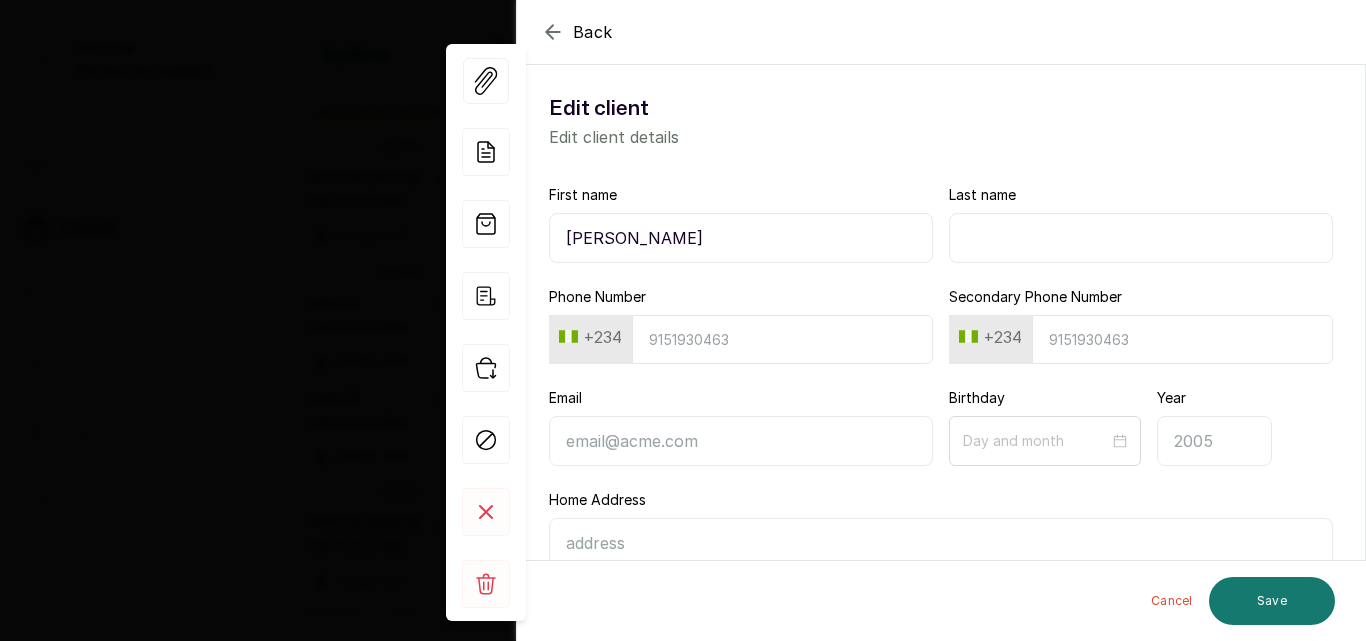 click on "Phone Number" at bounding box center (782, 339) 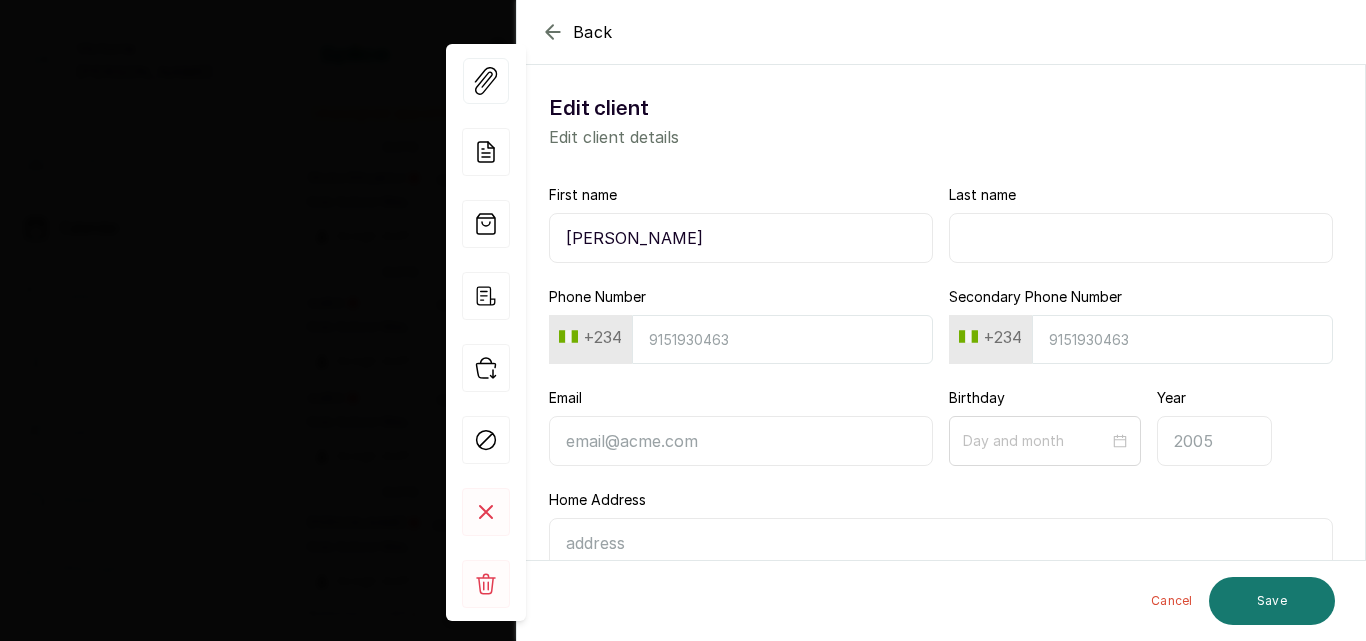 click on "Secondary Phone Number" at bounding box center (1182, 339) 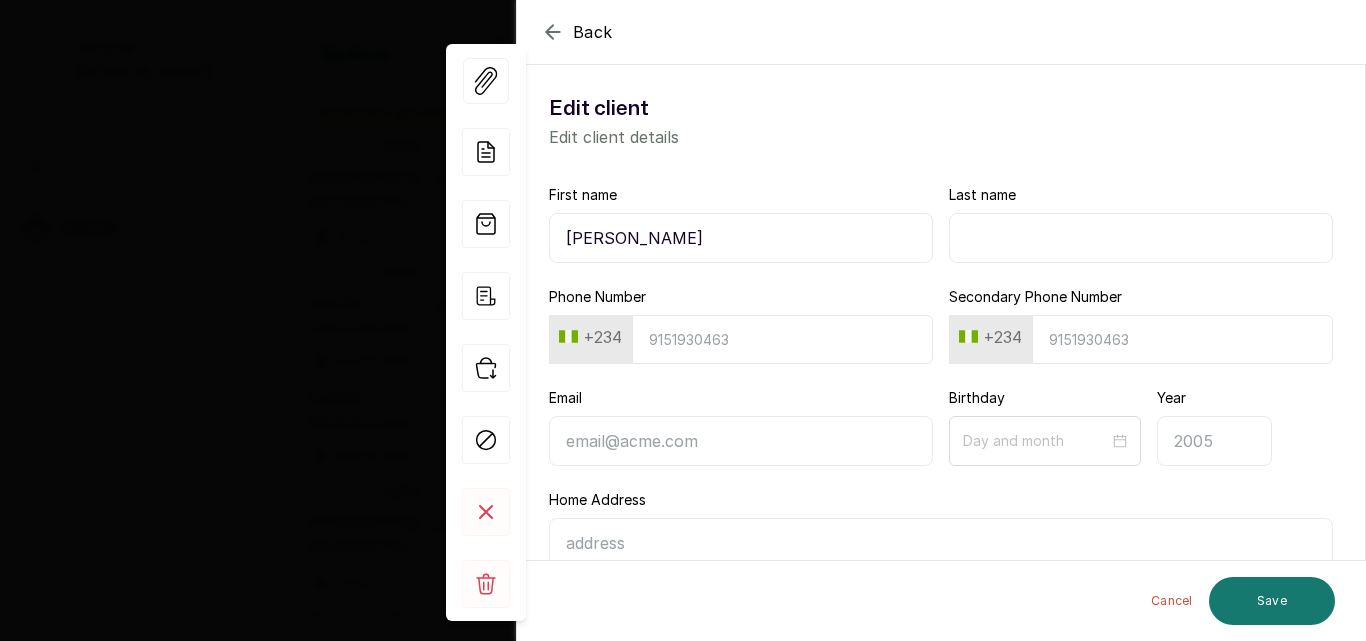 click on "Email" at bounding box center (741, 441) 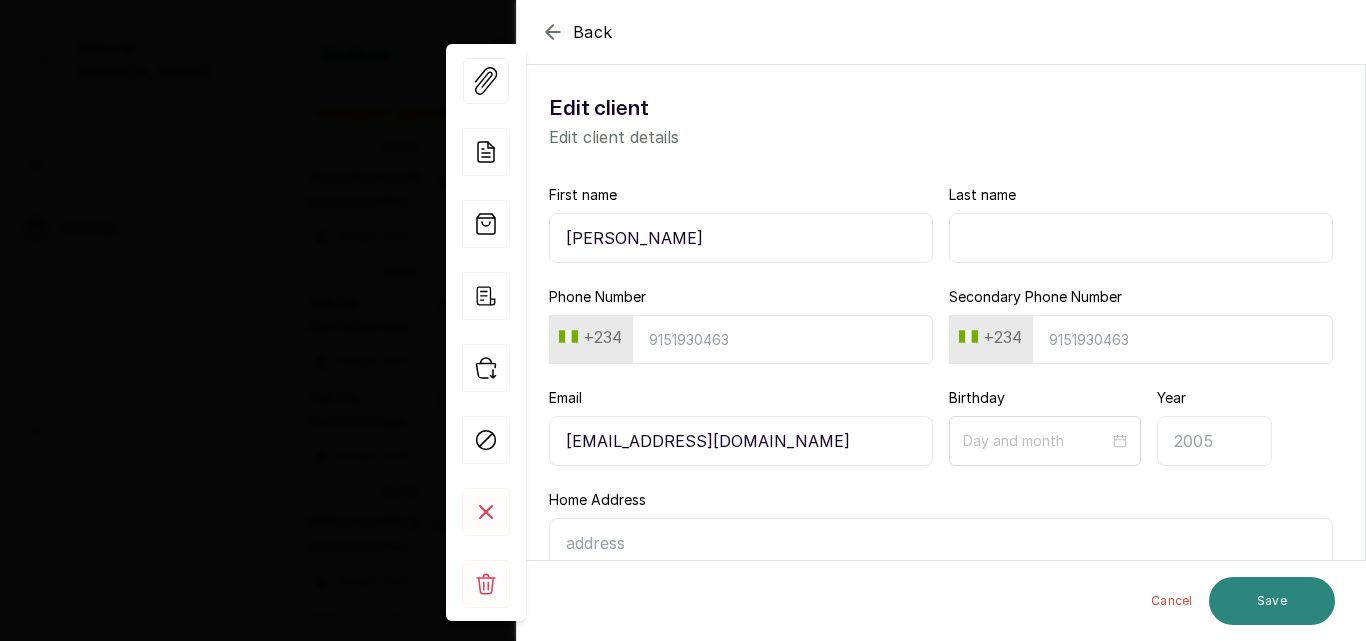 type on "[EMAIL_ADDRESS][DOMAIN_NAME]" 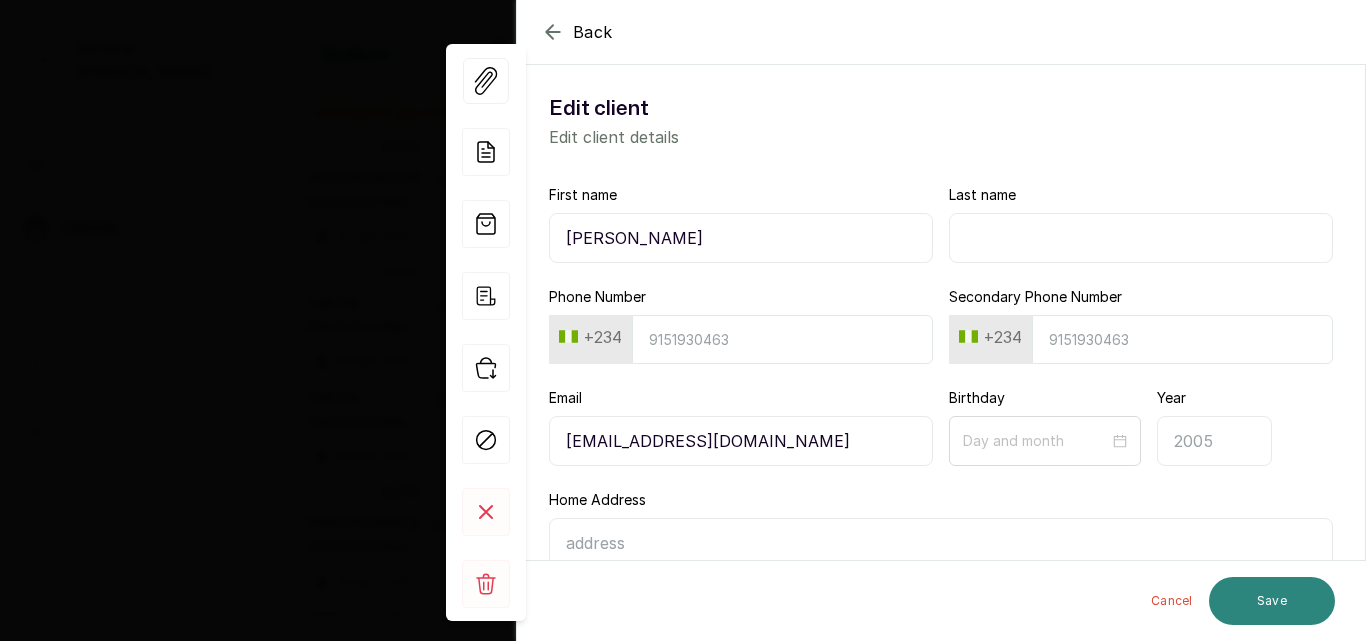 click on "Save" at bounding box center [1272, 601] 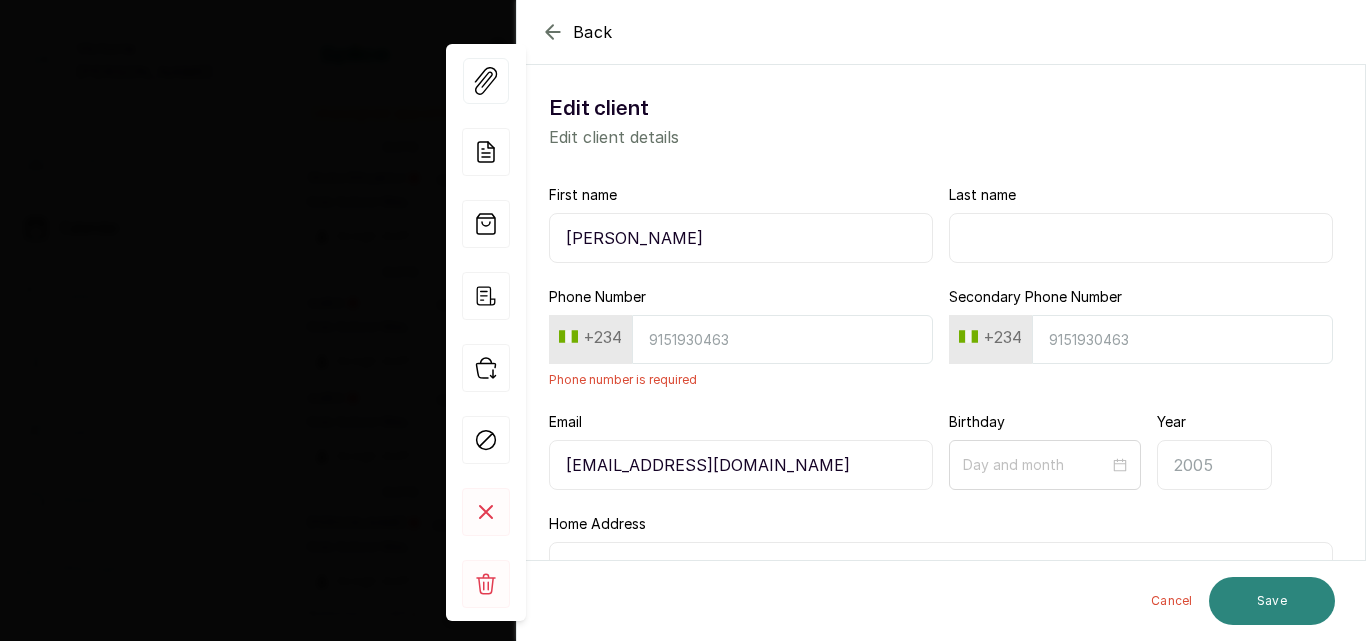click on "Save" at bounding box center (1272, 601) 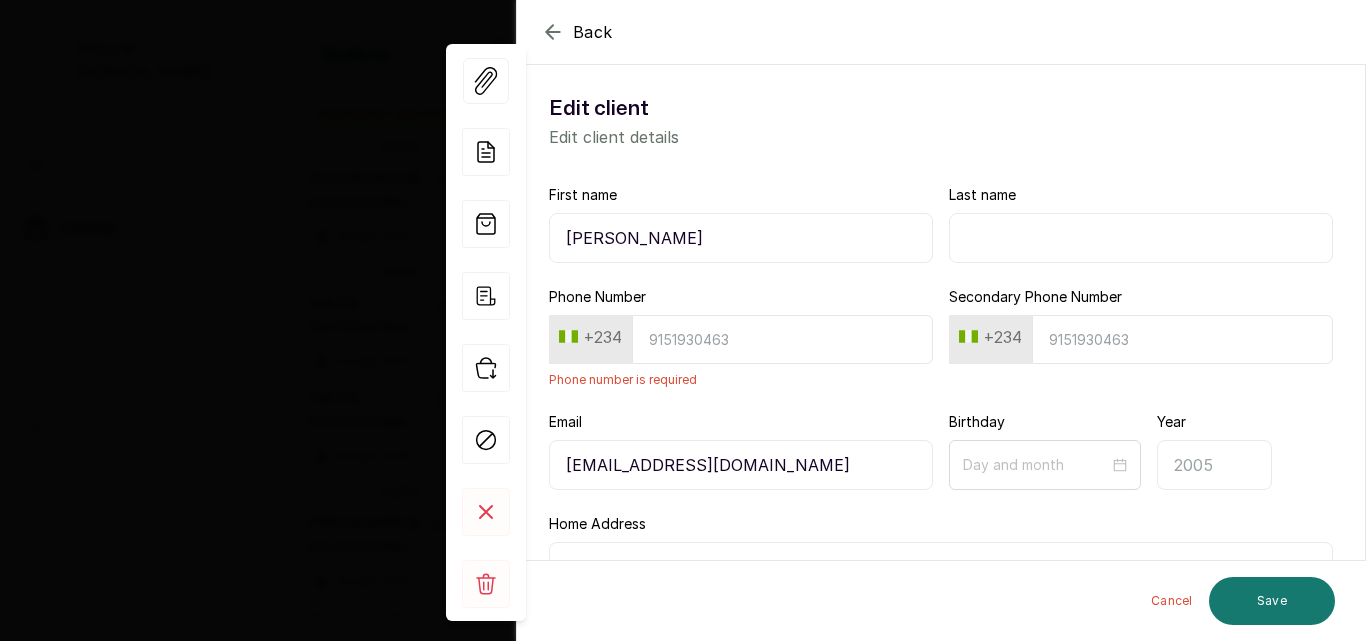click 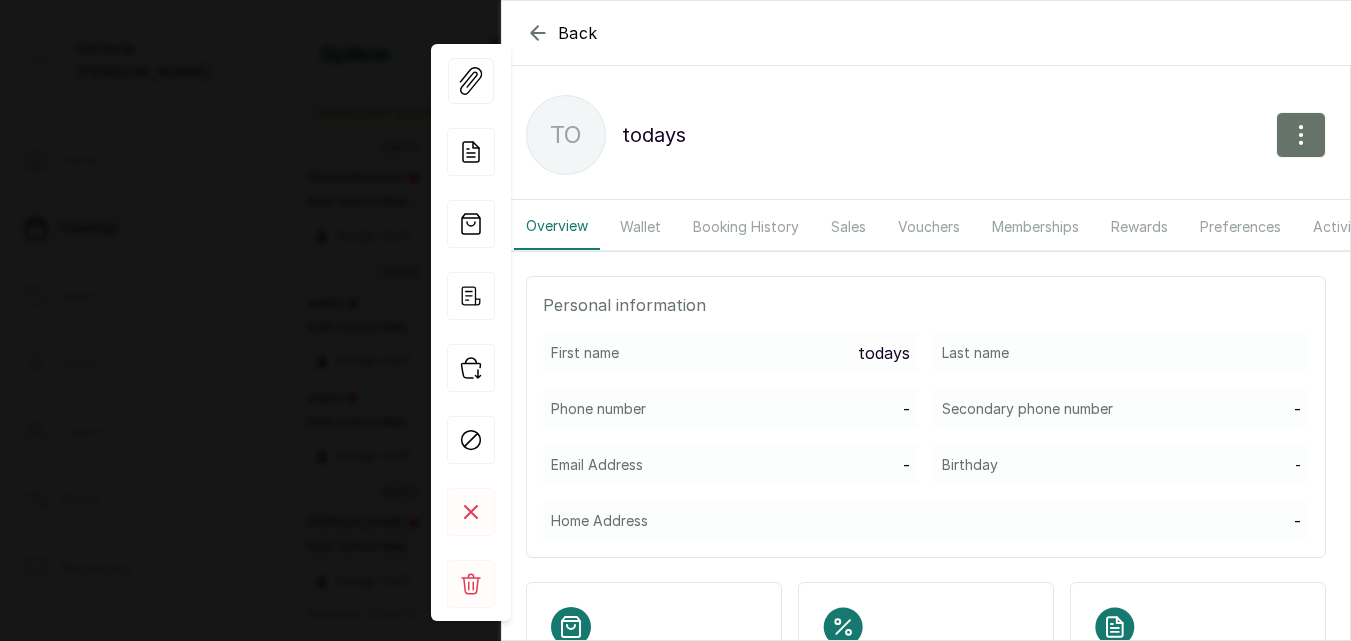 click 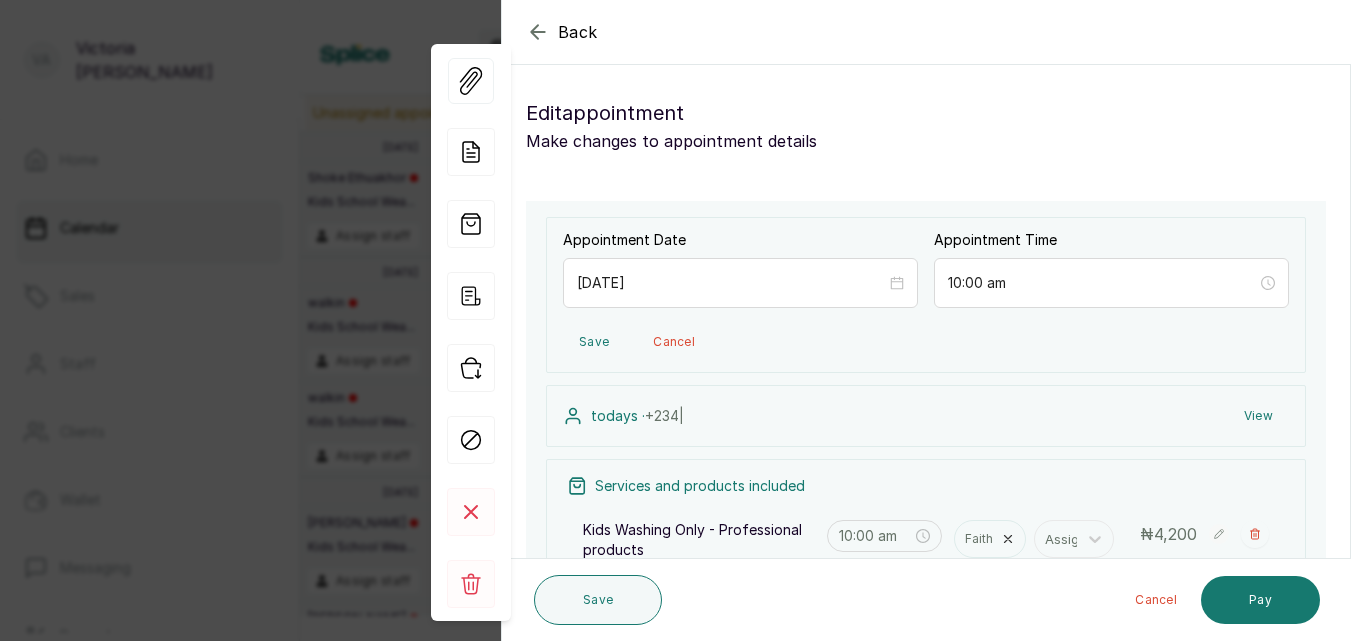 click 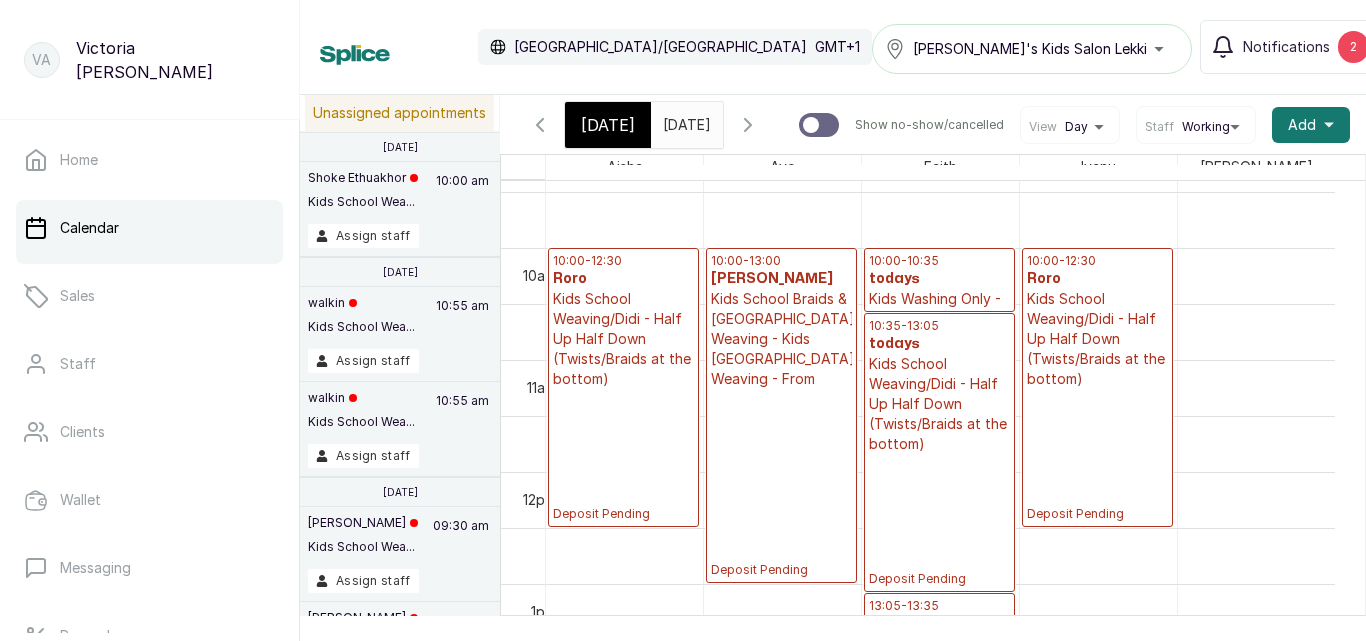 scroll, scrollTop: 1384, scrollLeft: 0, axis: vertical 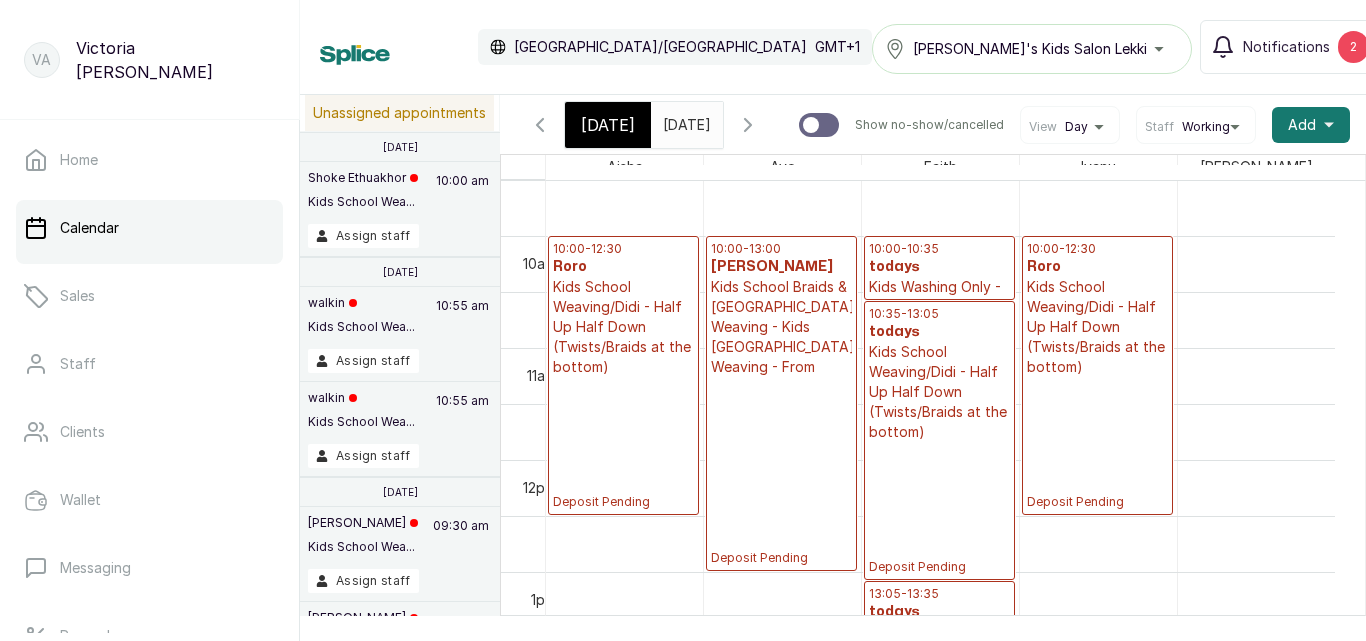 click on "[DATE]" at bounding box center [608, 125] 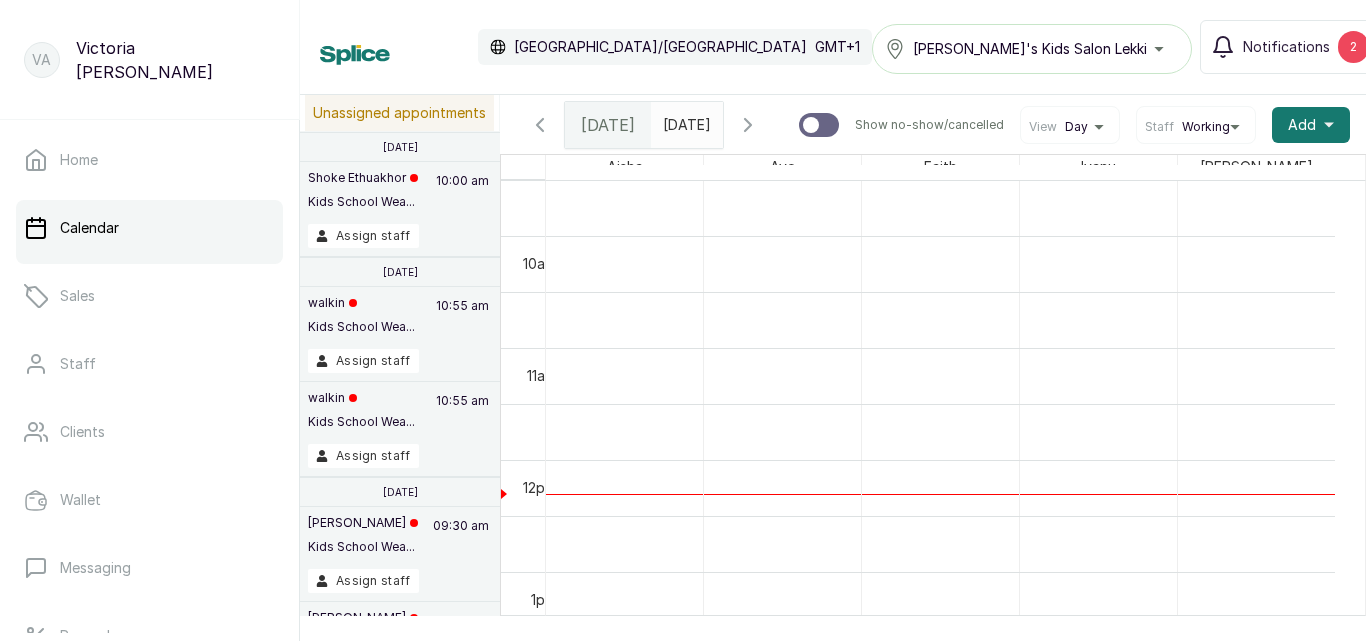 scroll, scrollTop: 673, scrollLeft: 0, axis: vertical 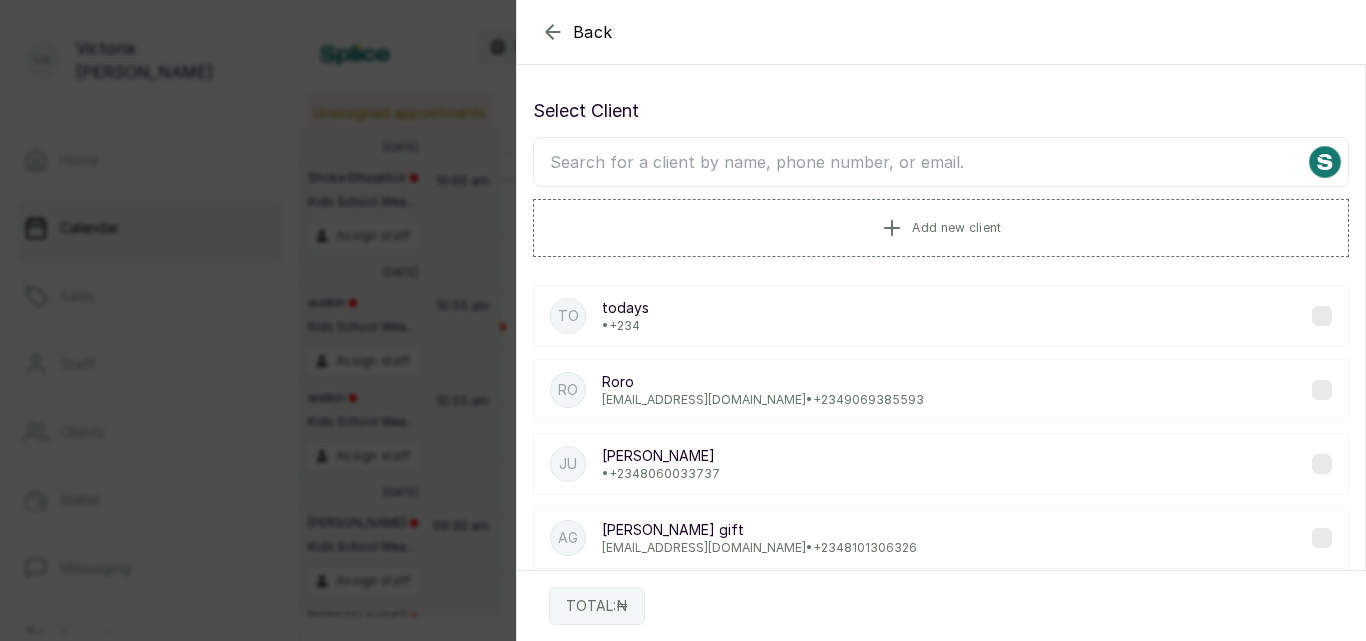 click at bounding box center (941, 162) 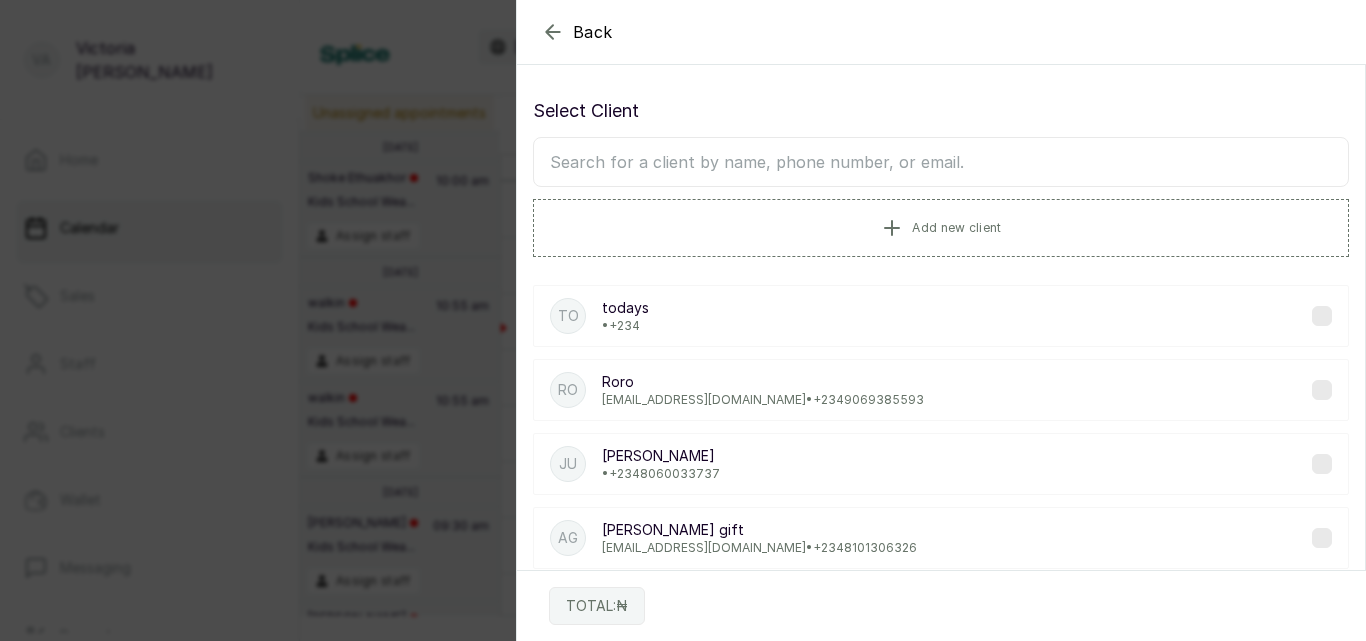 click at bounding box center (941, 162) 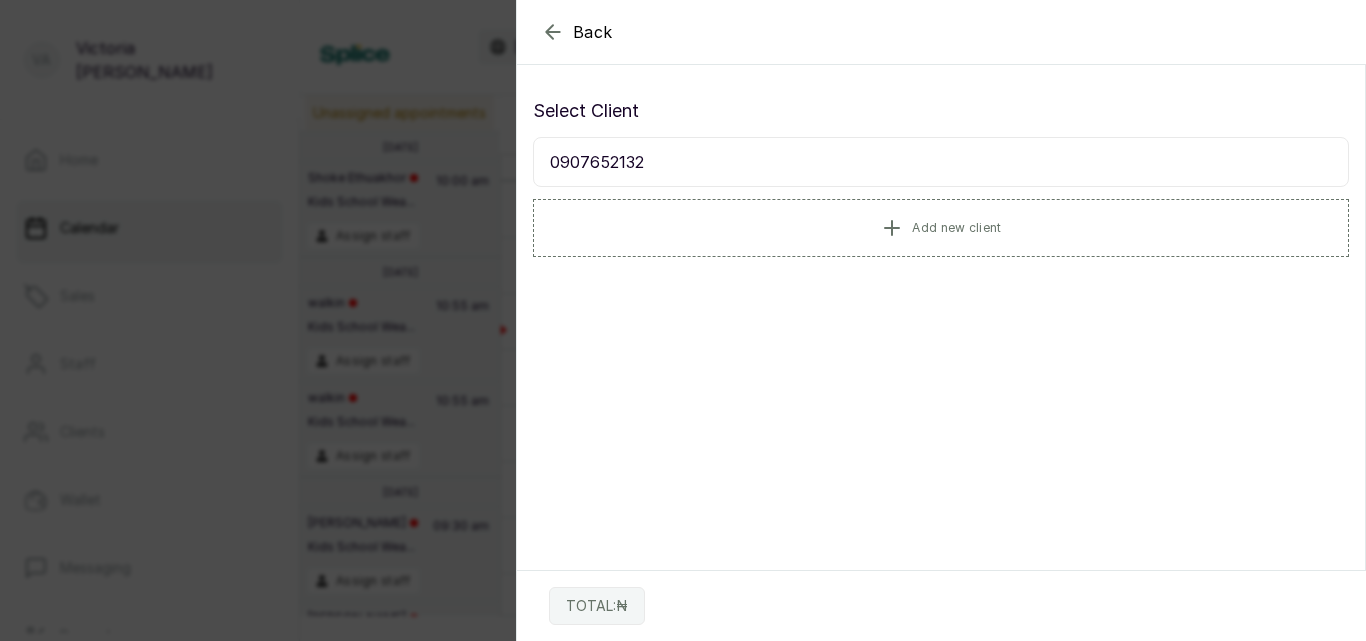 type on "09076521324" 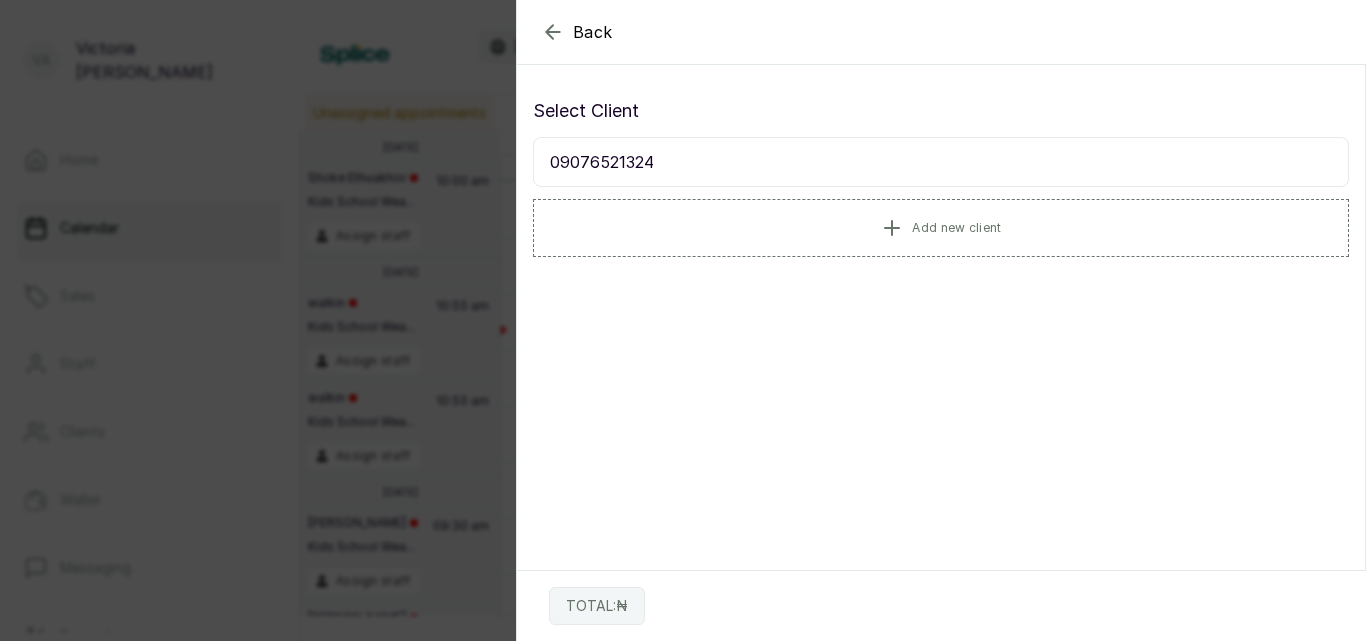 click on "09076521324" at bounding box center [941, 162] 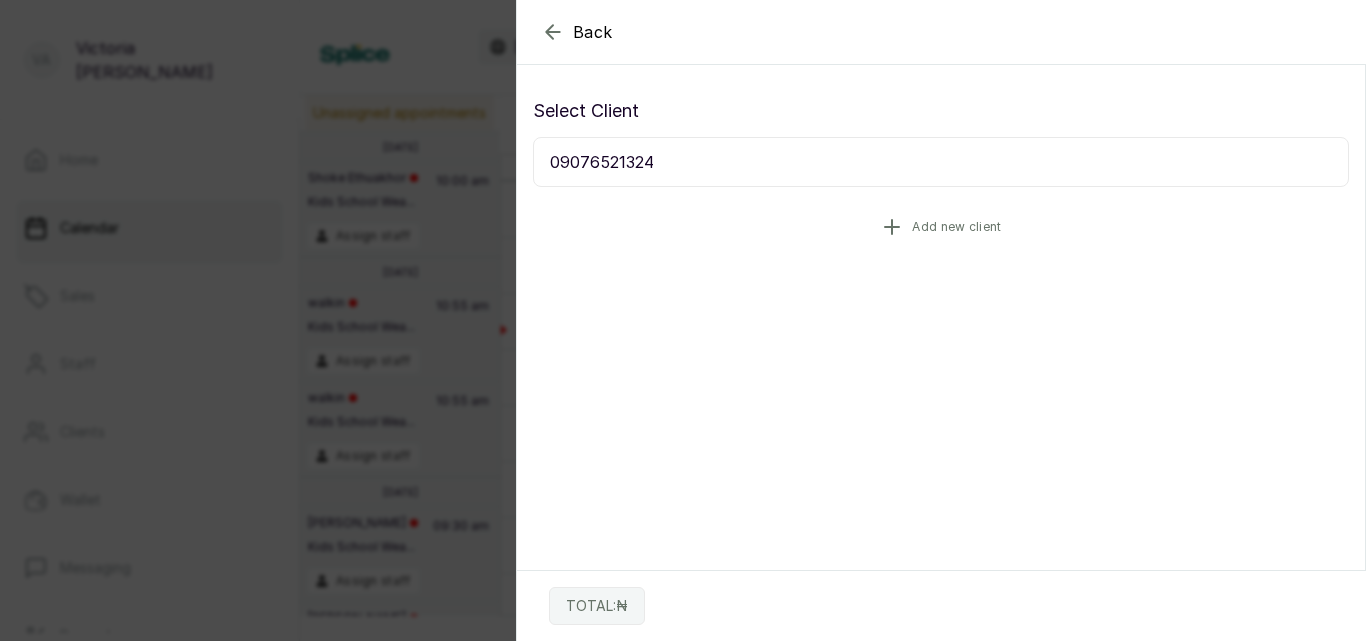 type 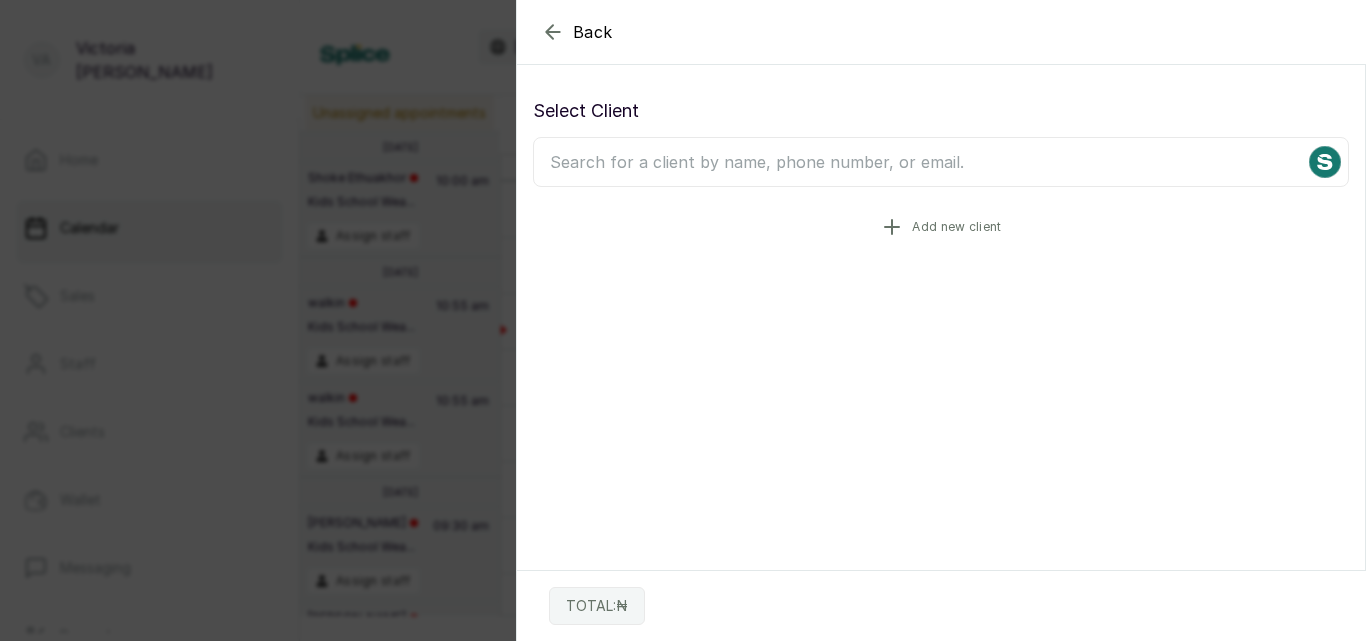 click on "Add new client" at bounding box center [956, 227] 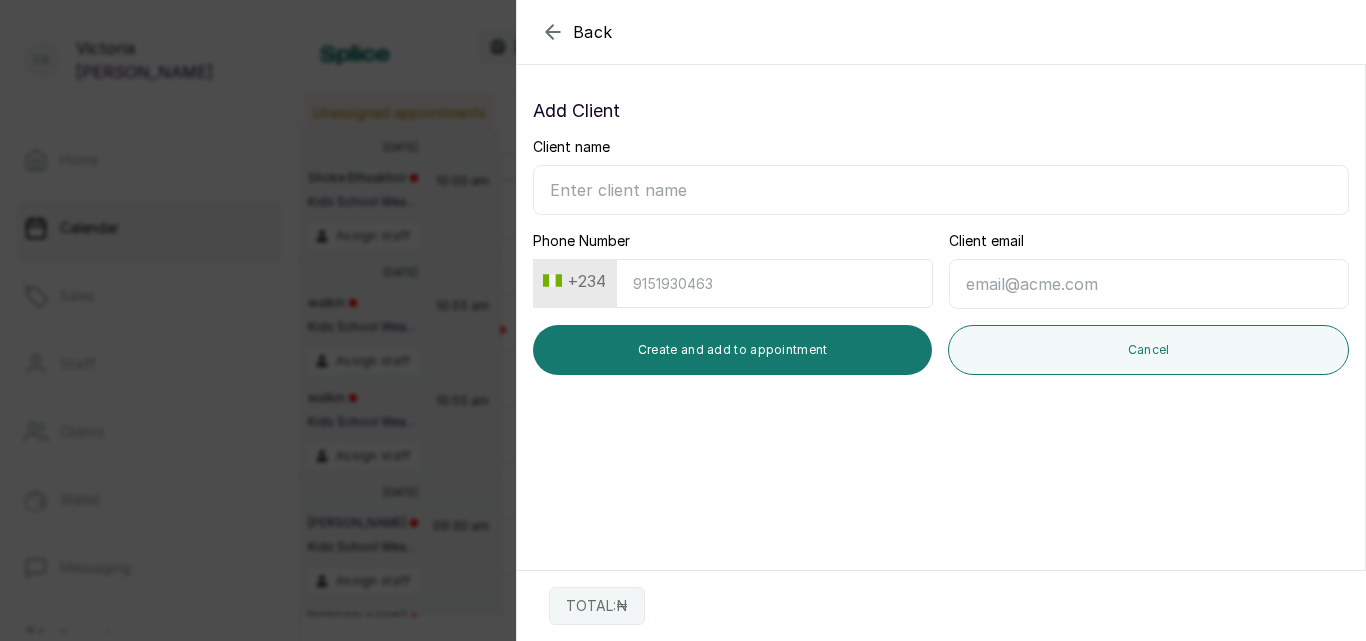 click on "Phone Number" at bounding box center [774, 283] 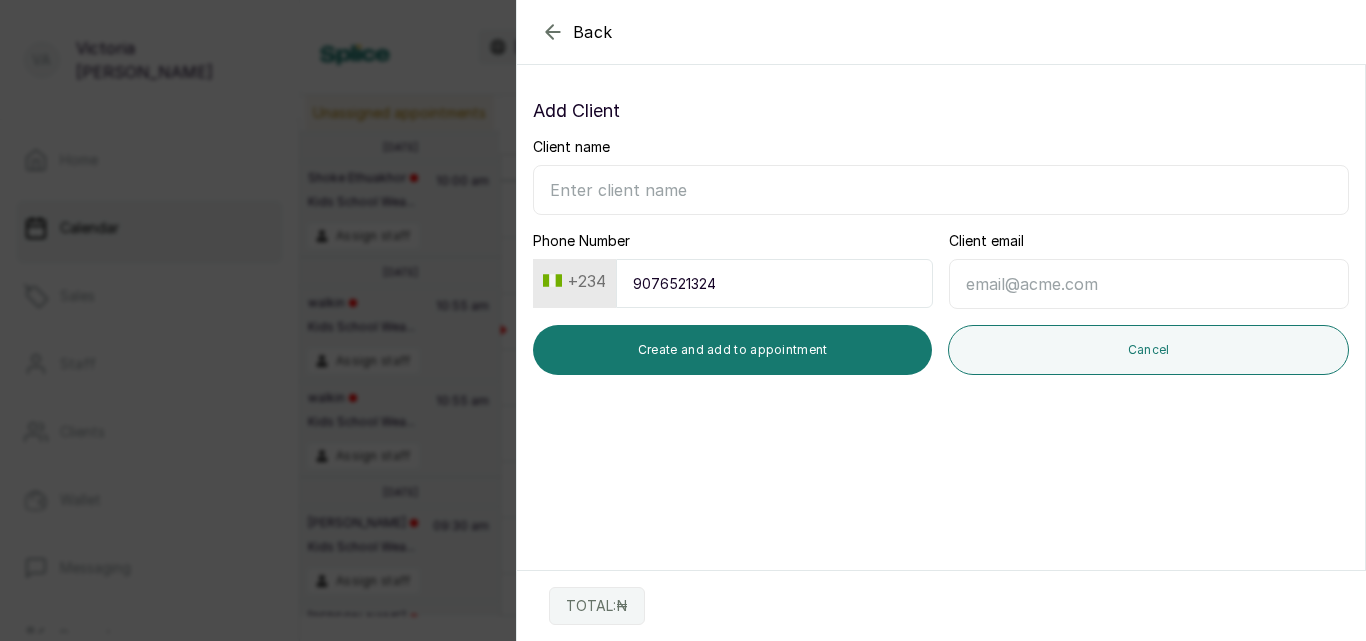 type on "9076521324" 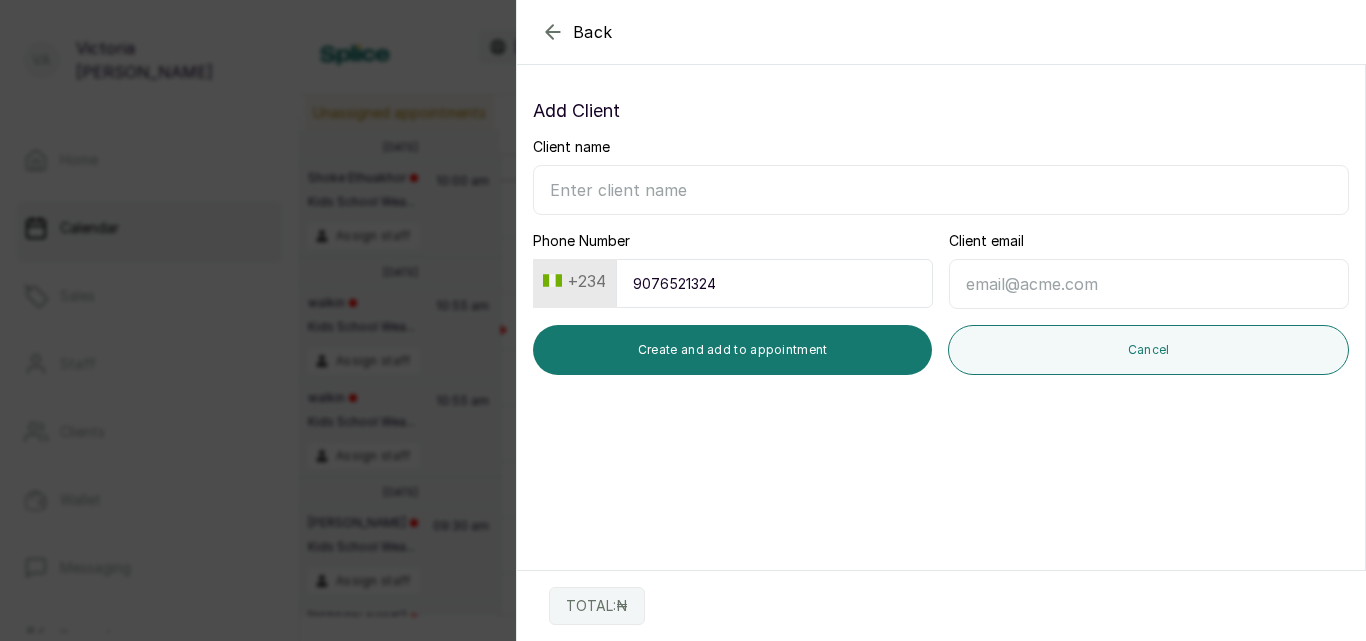 click on "Client name" at bounding box center [941, 190] 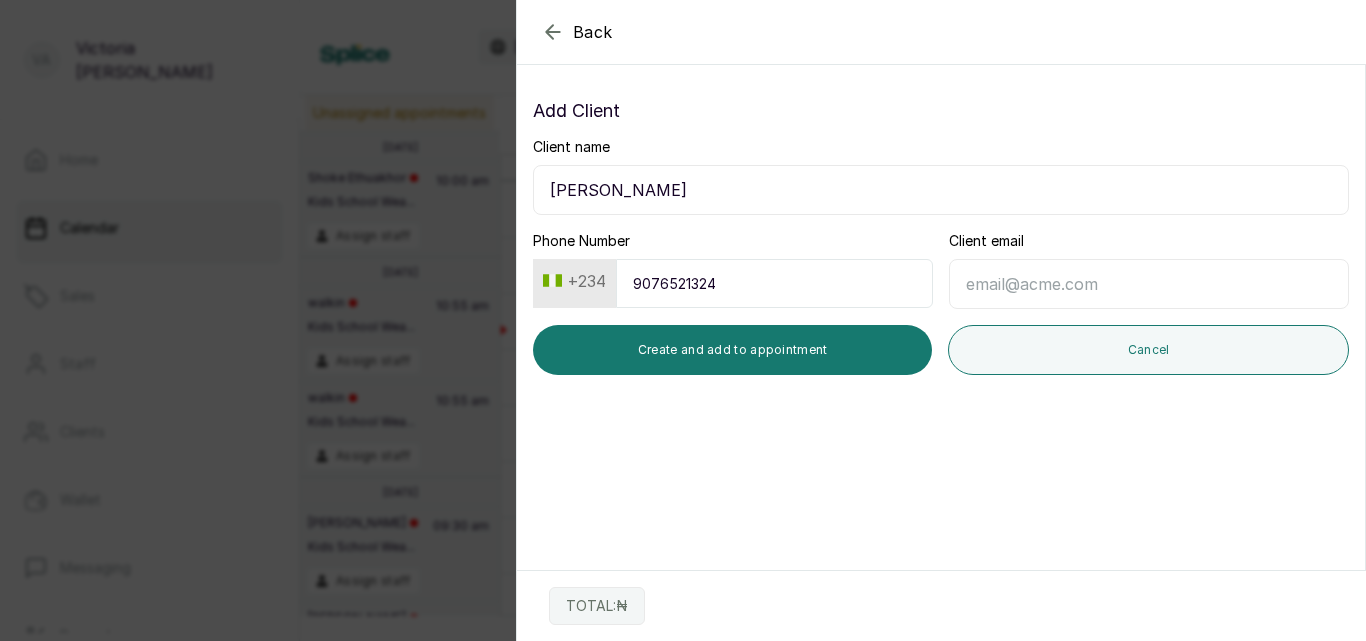 type on "vic client" 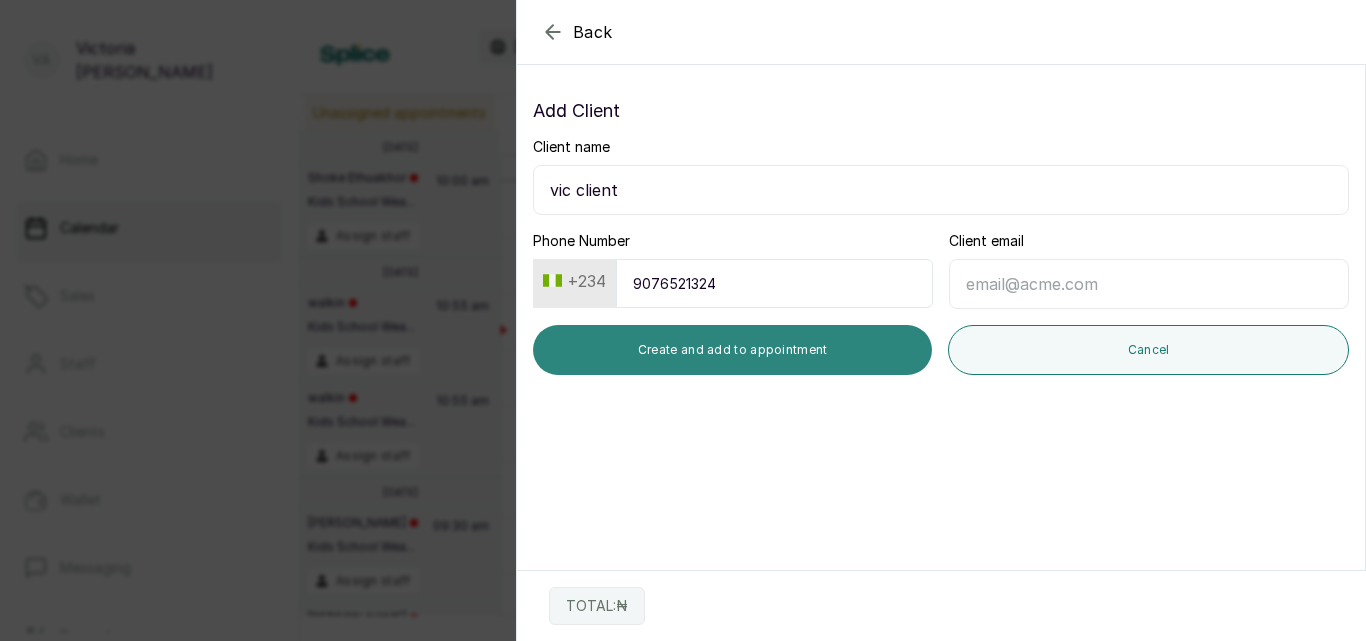 click on "Create and add to appointment" at bounding box center [732, 350] 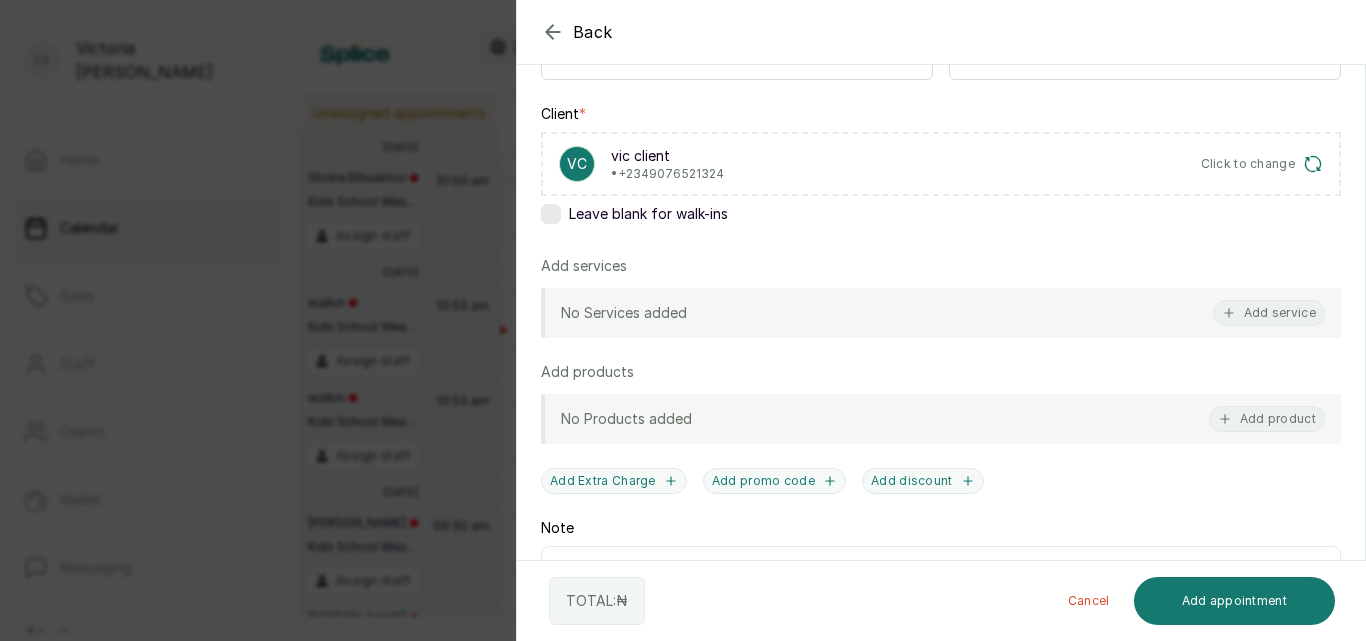 scroll, scrollTop: 284, scrollLeft: 0, axis: vertical 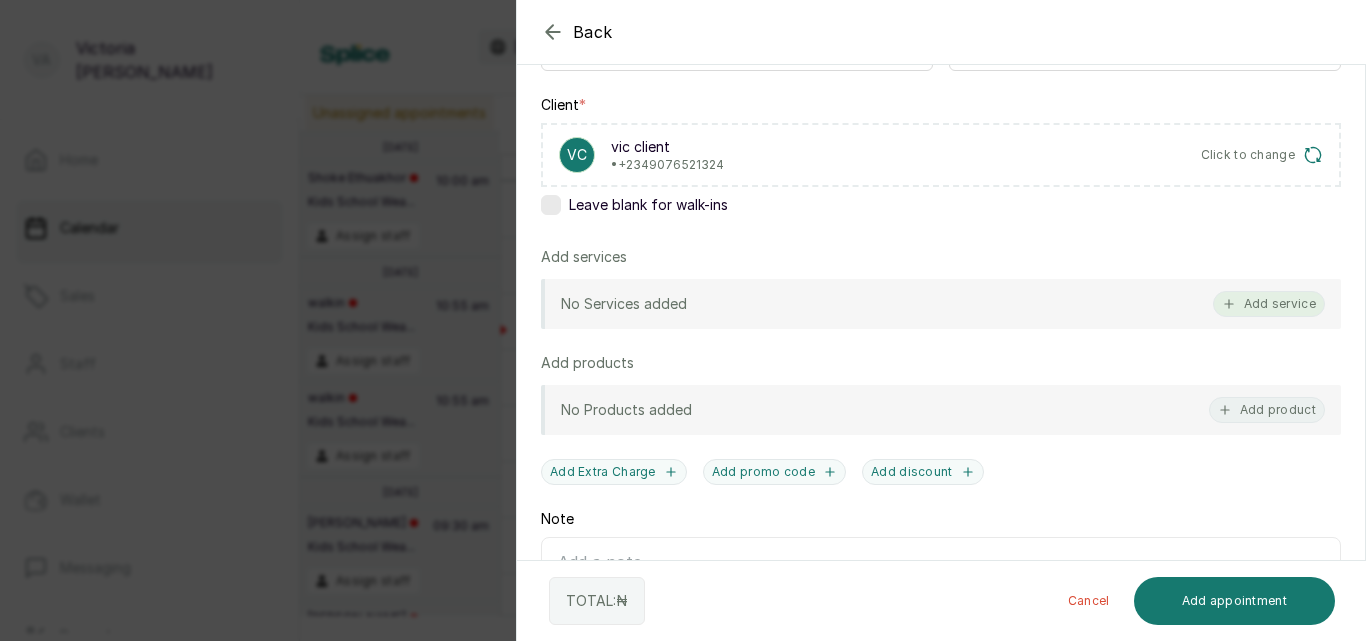 click on "Add service" at bounding box center [1269, 304] 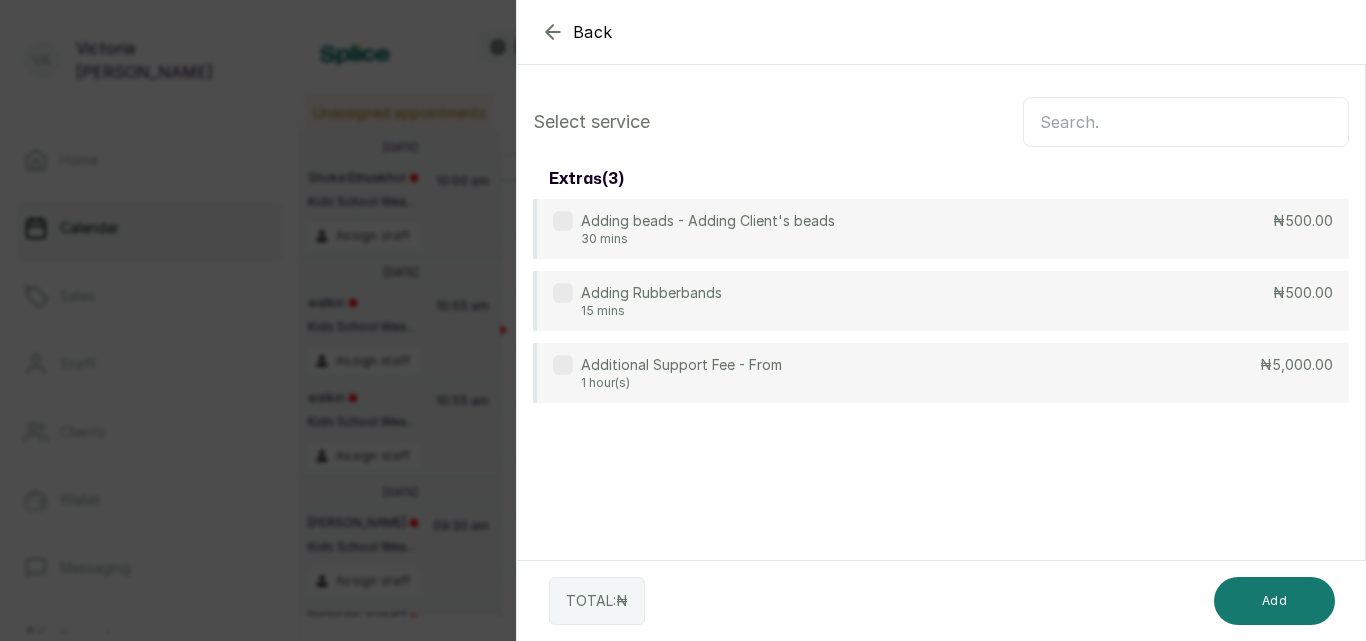 scroll, scrollTop: 0, scrollLeft: 0, axis: both 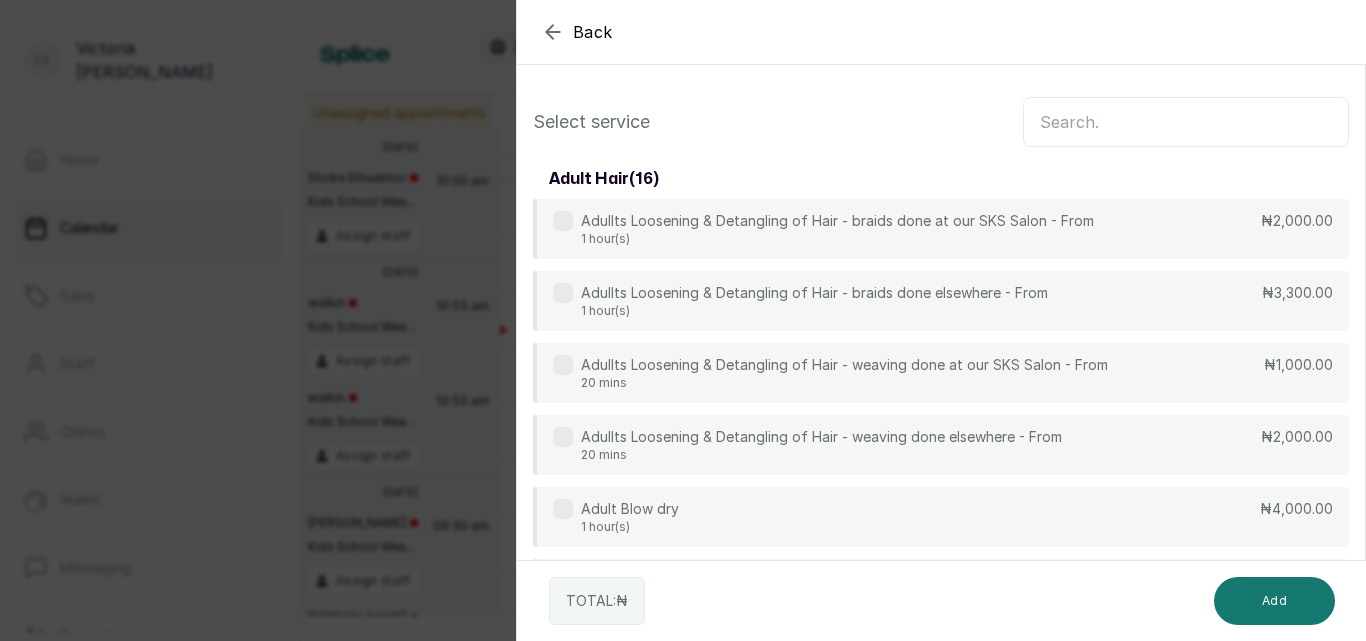 click at bounding box center (1186, 122) 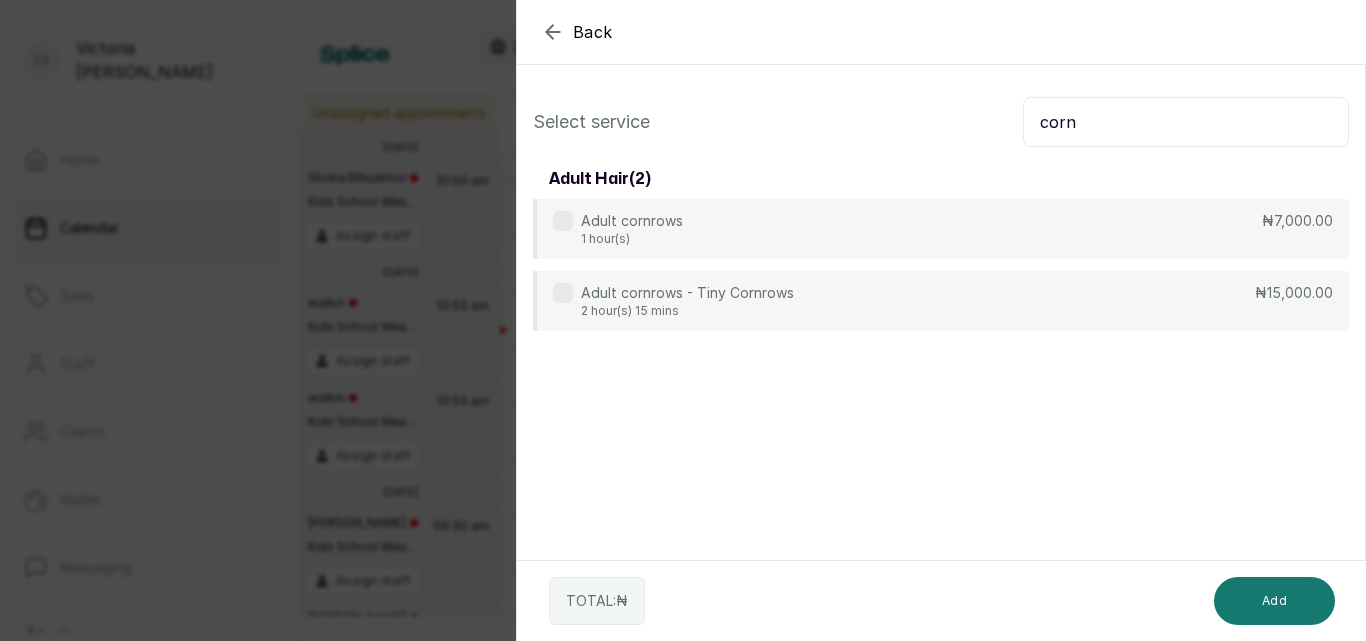 type on "corn" 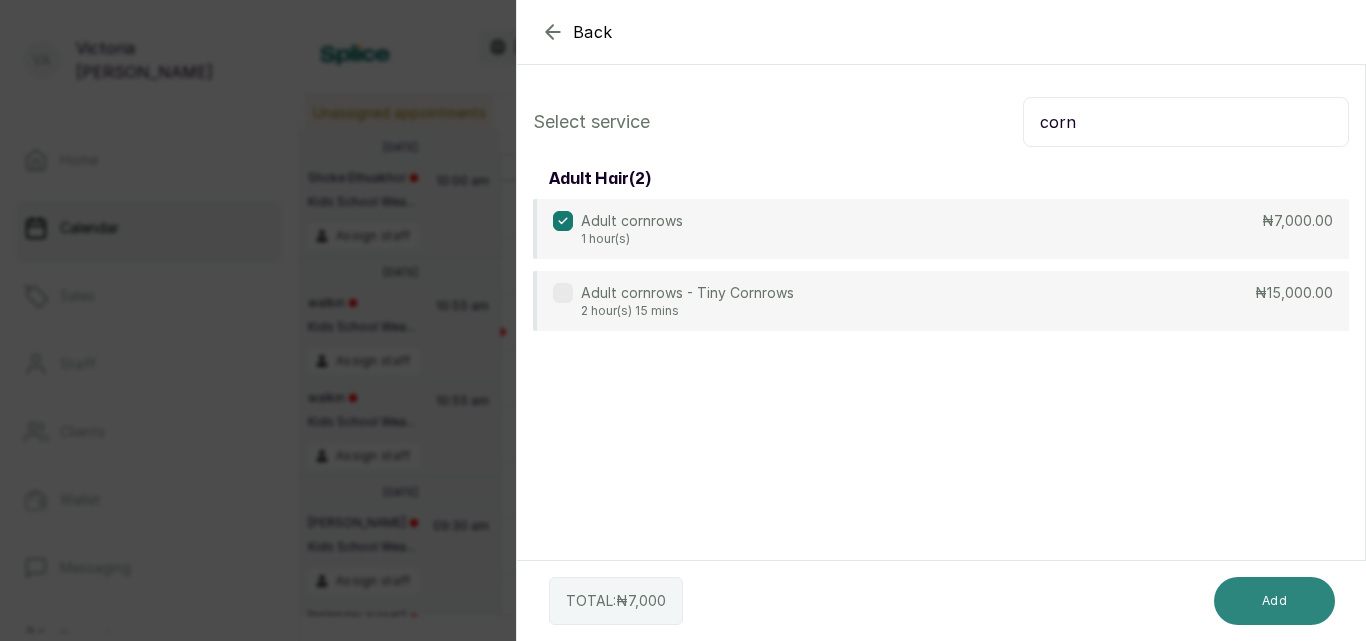 click on "Add" at bounding box center [1274, 601] 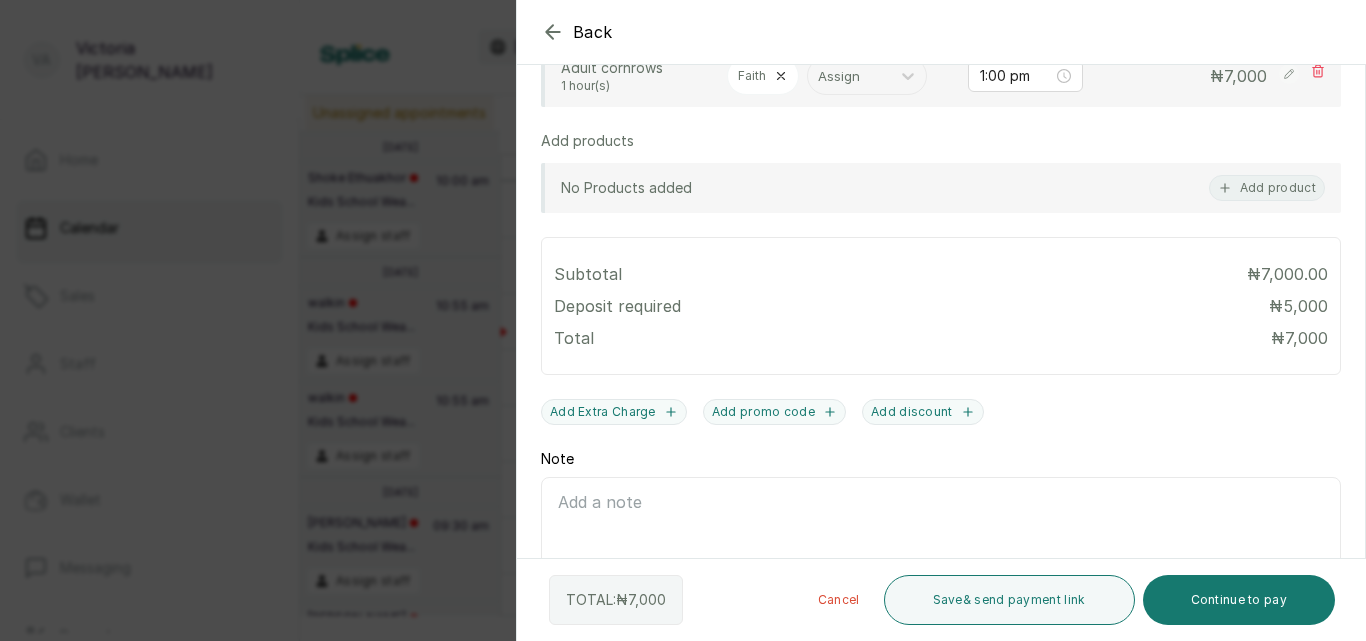 scroll, scrollTop: 547, scrollLeft: 0, axis: vertical 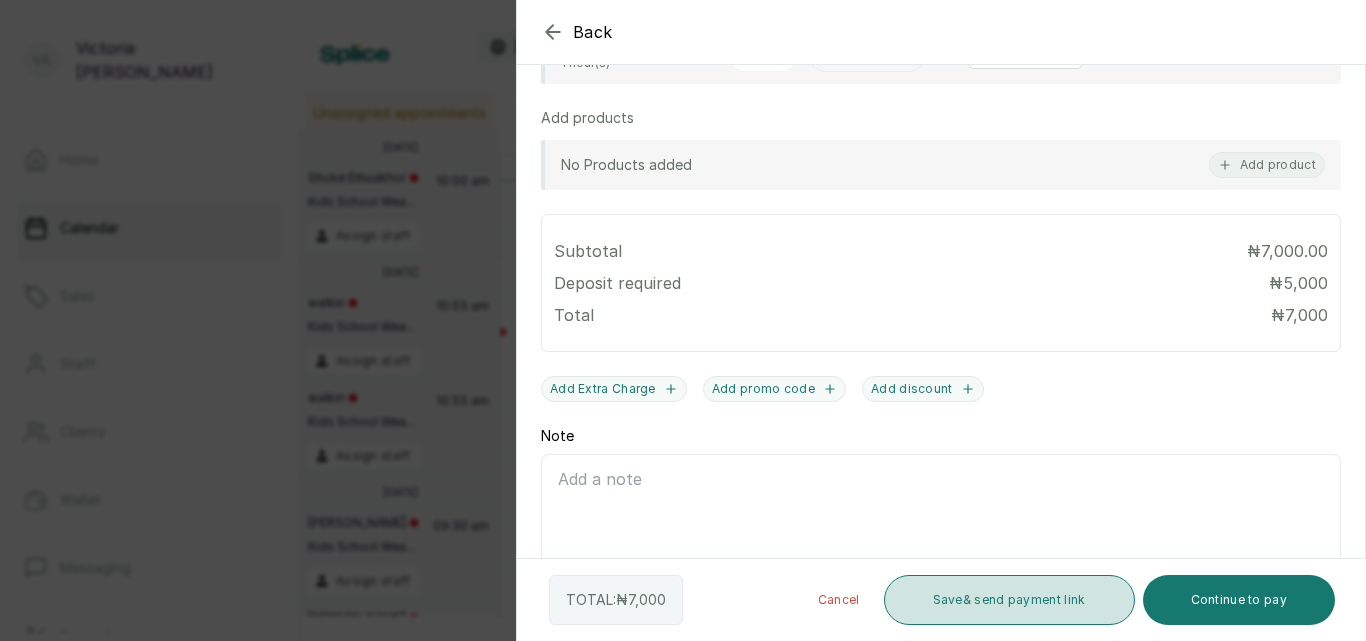 click on "Save  & send payment link" at bounding box center [1009, 600] 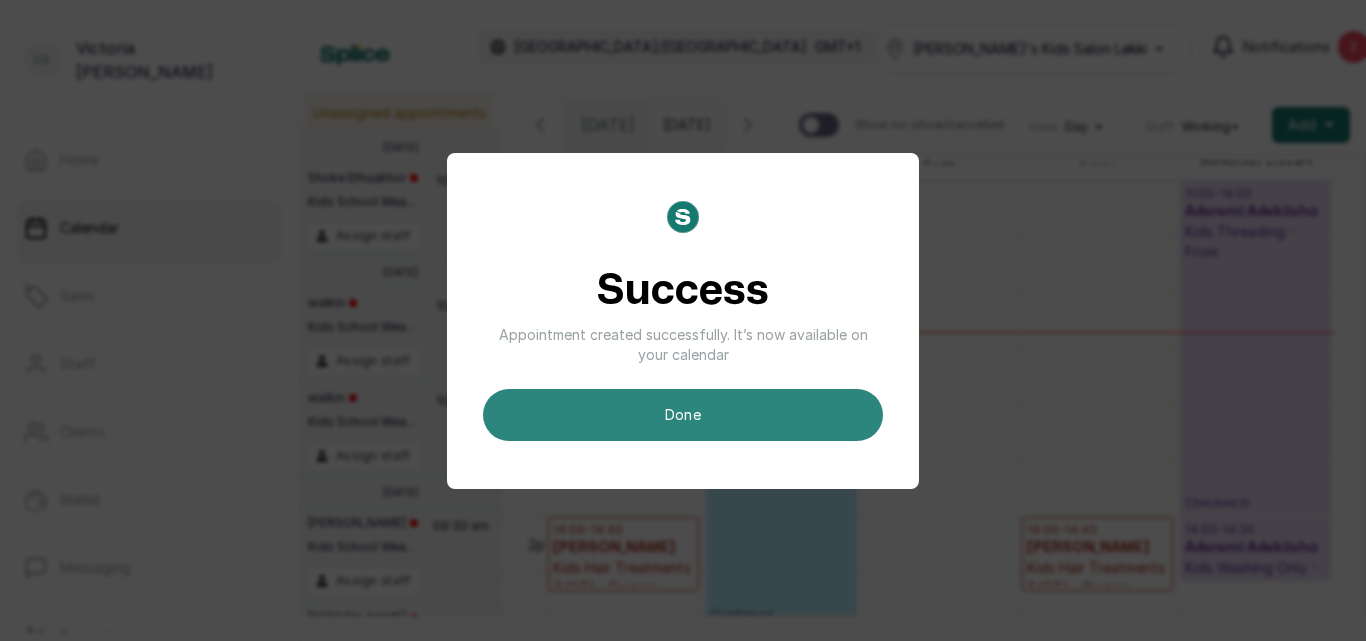 click on "done" at bounding box center [683, 415] 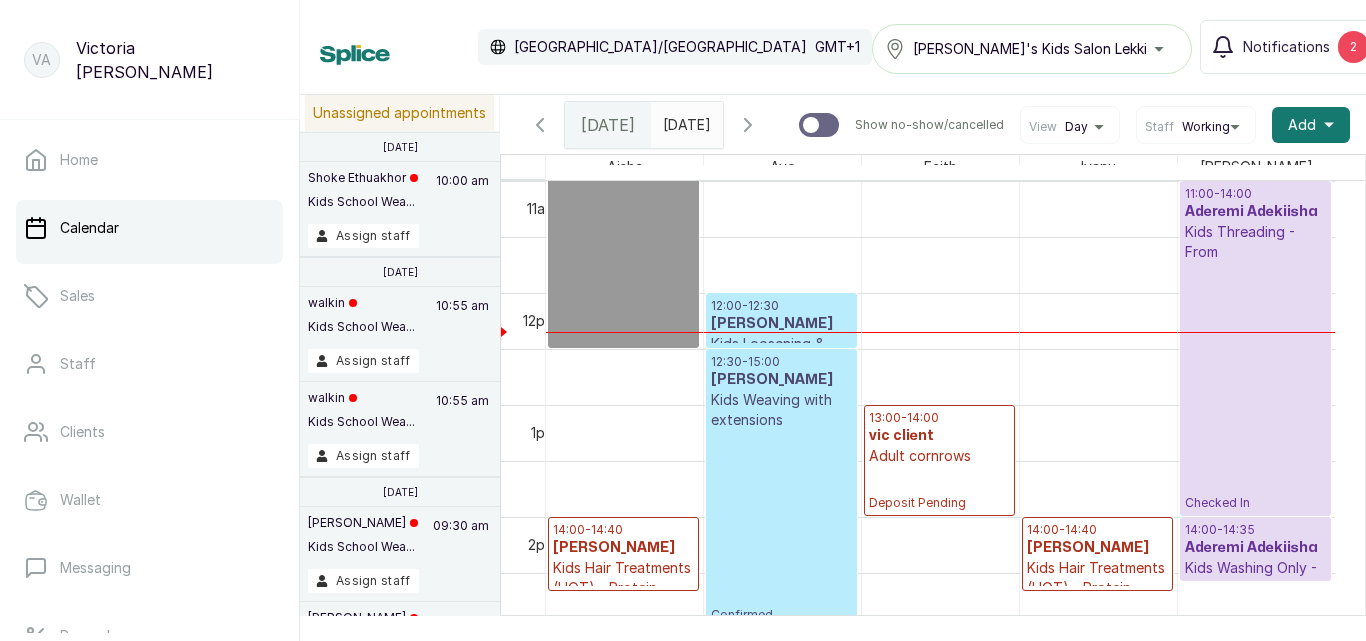 scroll, scrollTop: 673, scrollLeft: 0, axis: vertical 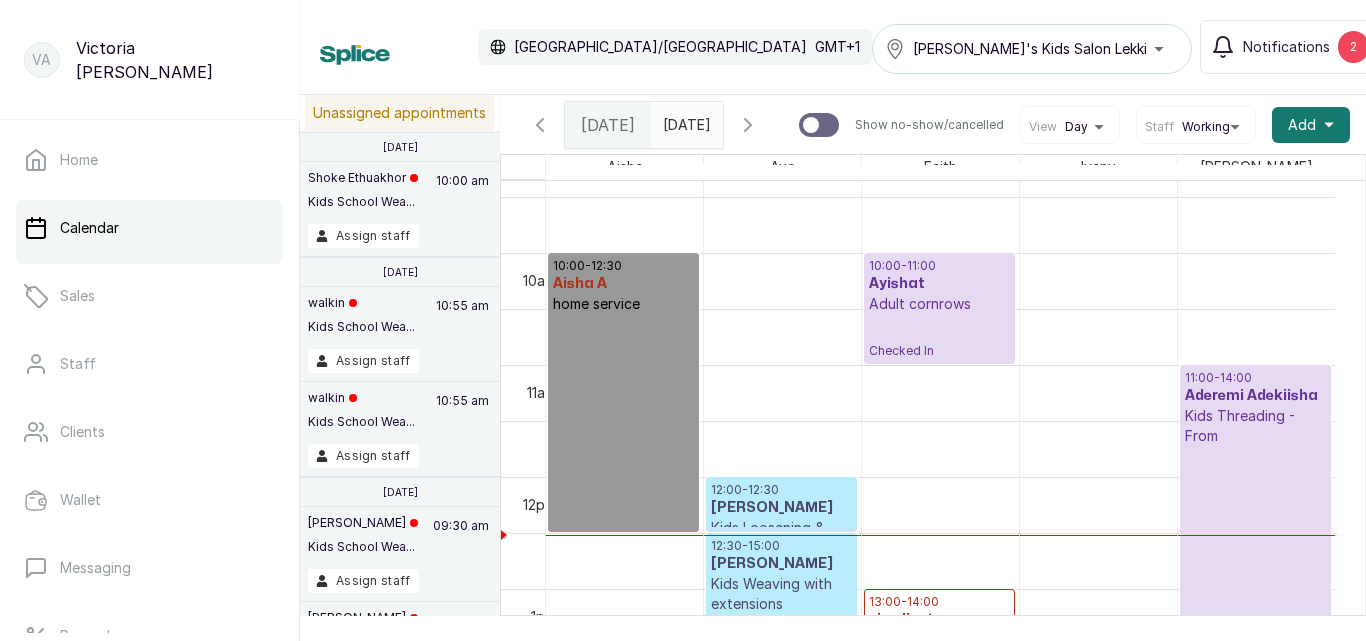click on "10:00  -  11:00 Ayishat   Adult cornrows Checked In" at bounding box center (939, 308) 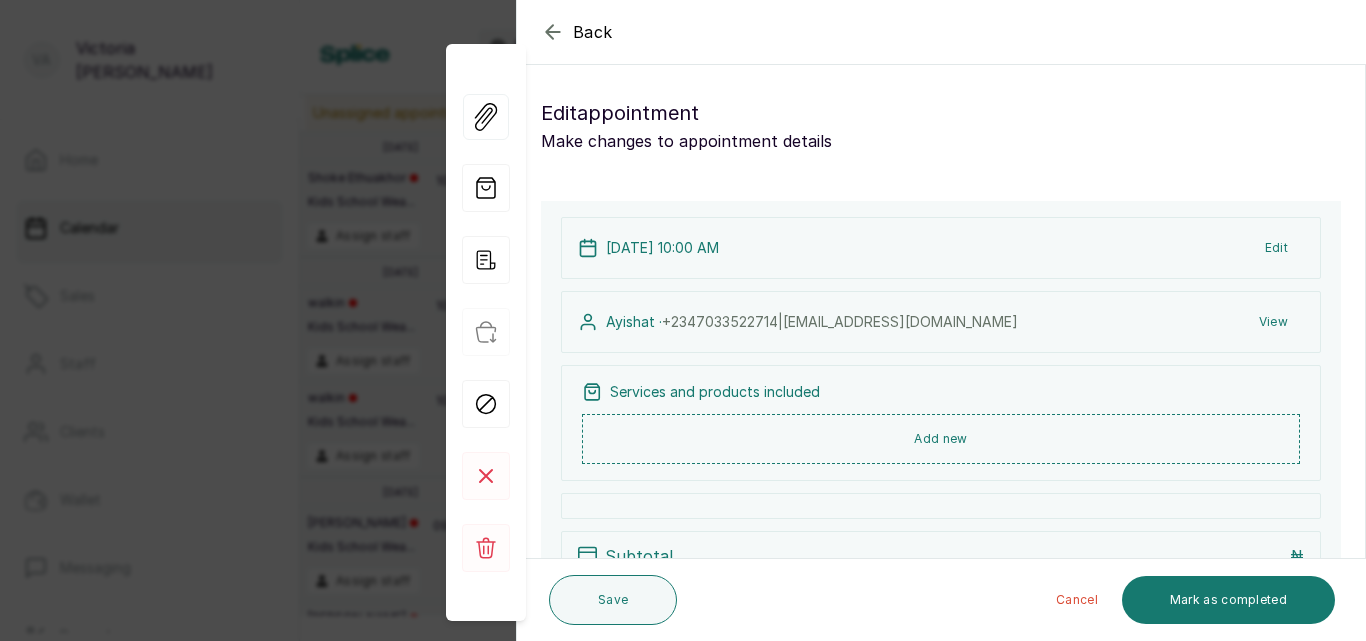 click 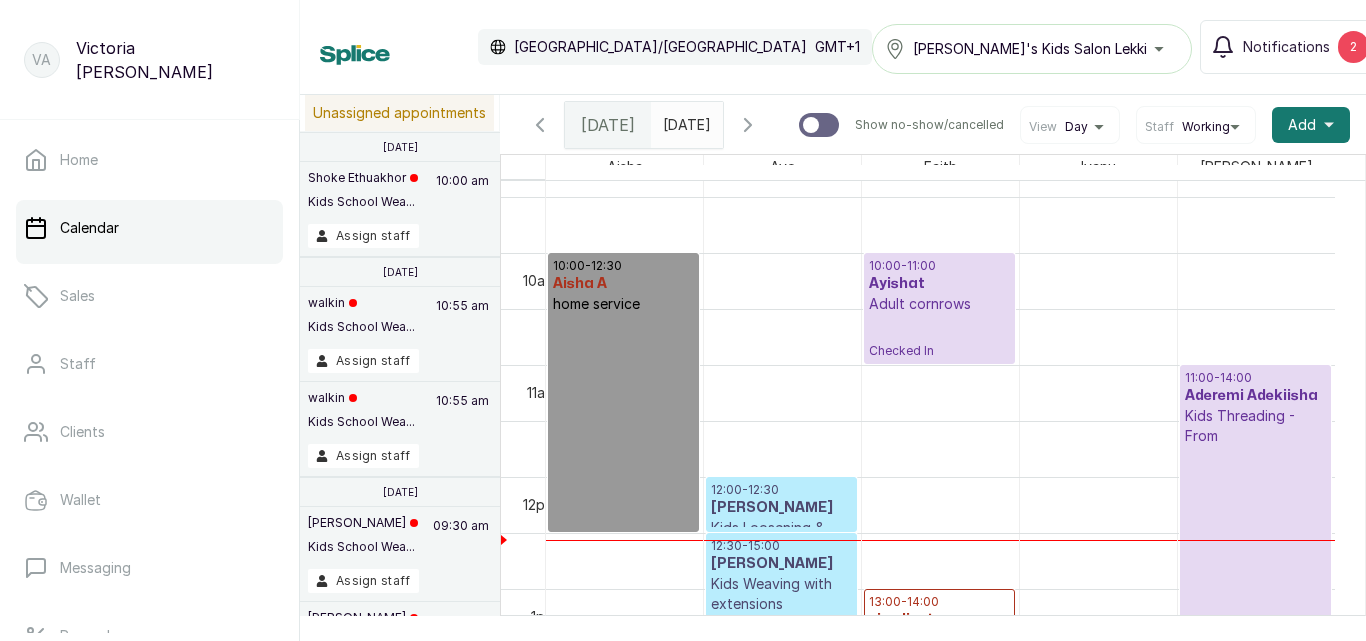 click on "10:00  -  11:00 Ayishat   Adult cornrows Checked In" at bounding box center (939, 308) 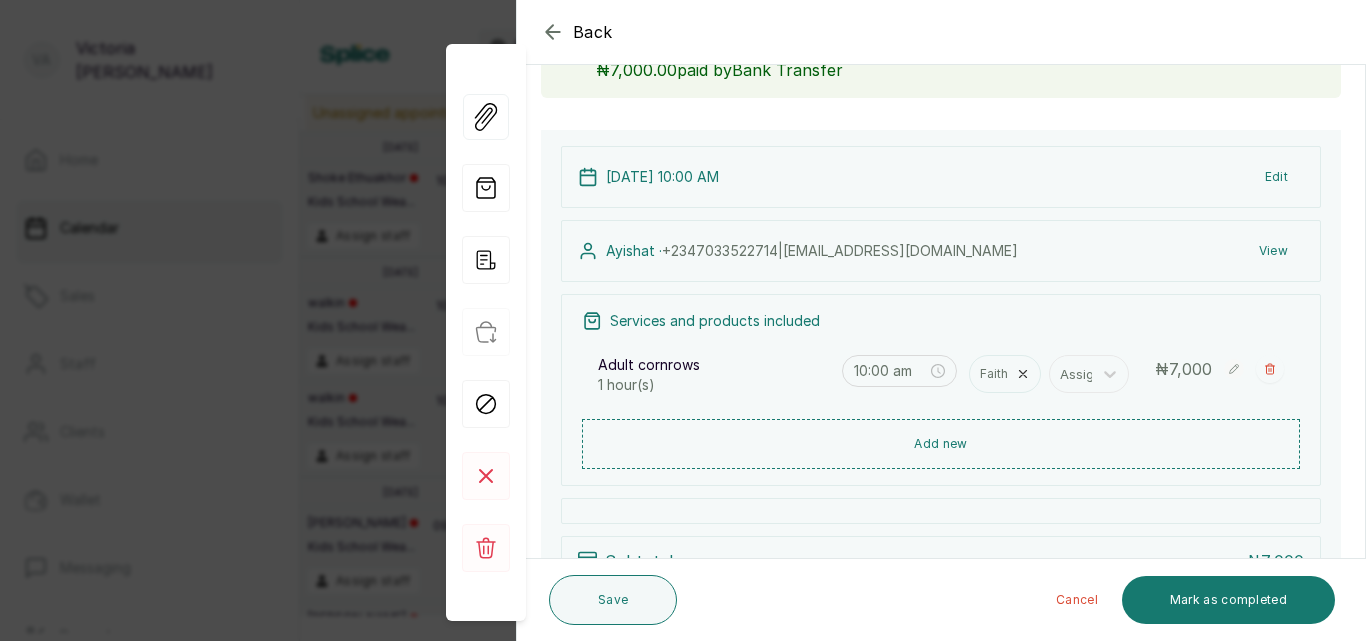 scroll, scrollTop: 216, scrollLeft: 0, axis: vertical 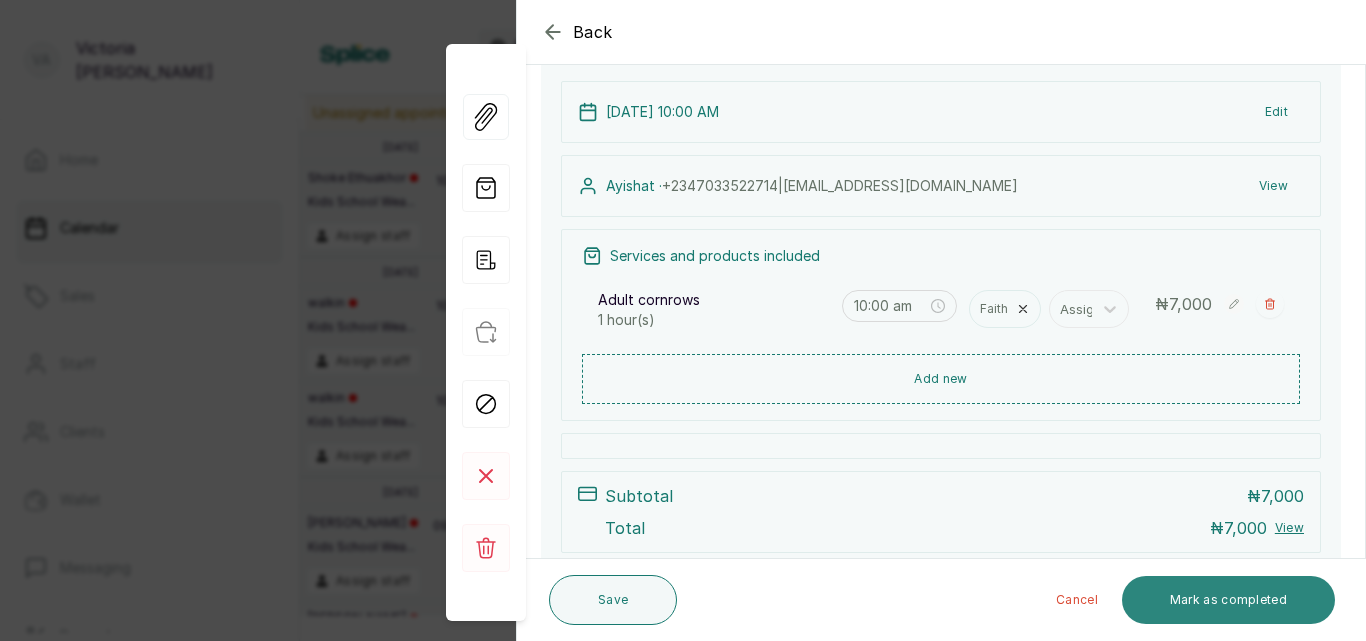 click on "Mark as completed" at bounding box center [1228, 600] 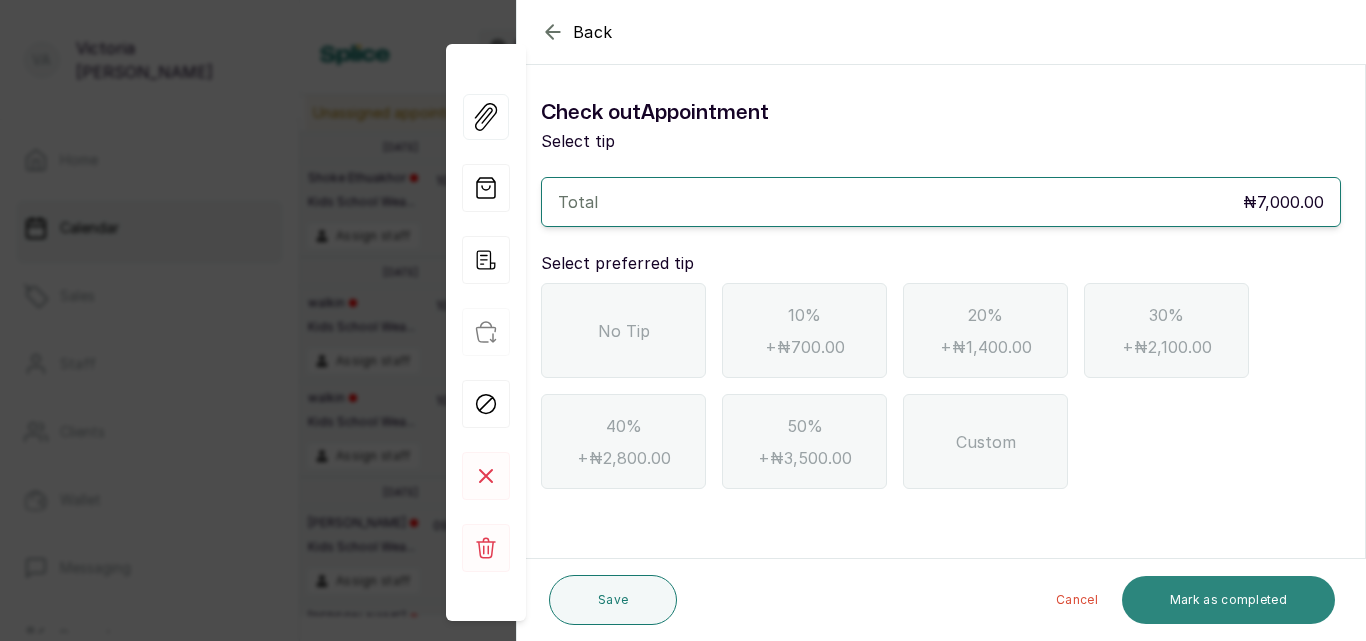 scroll, scrollTop: 0, scrollLeft: 0, axis: both 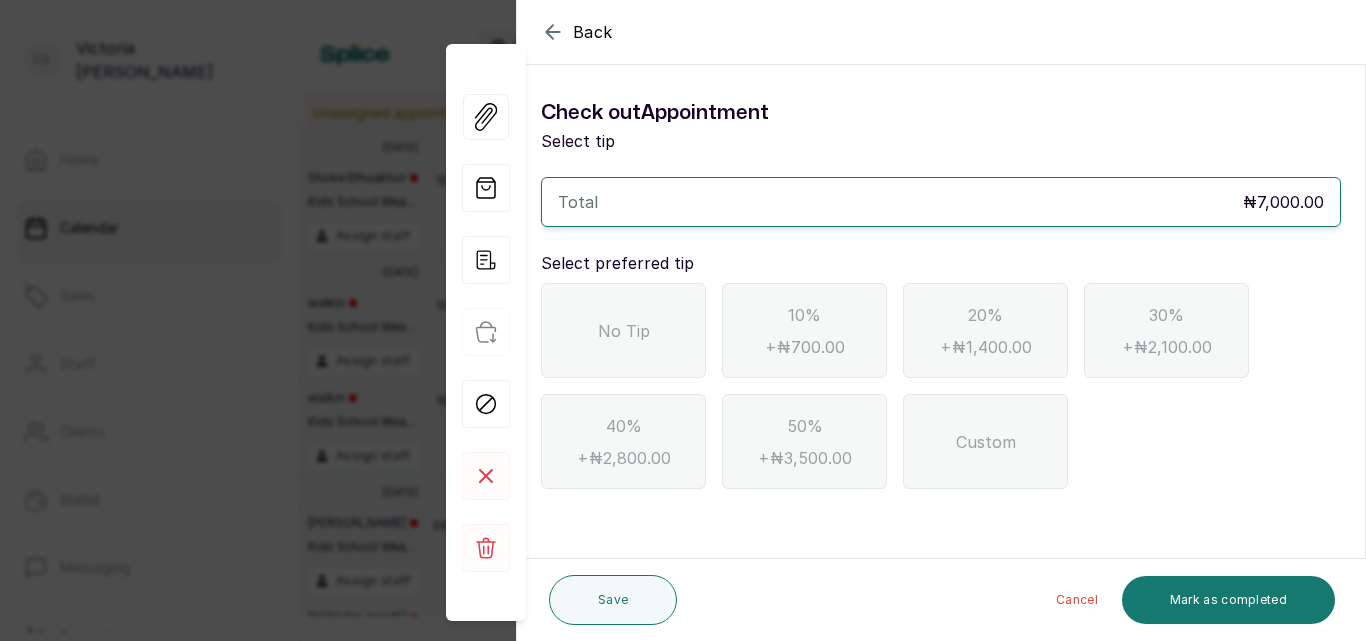 click on "No Tip" at bounding box center (623, 330) 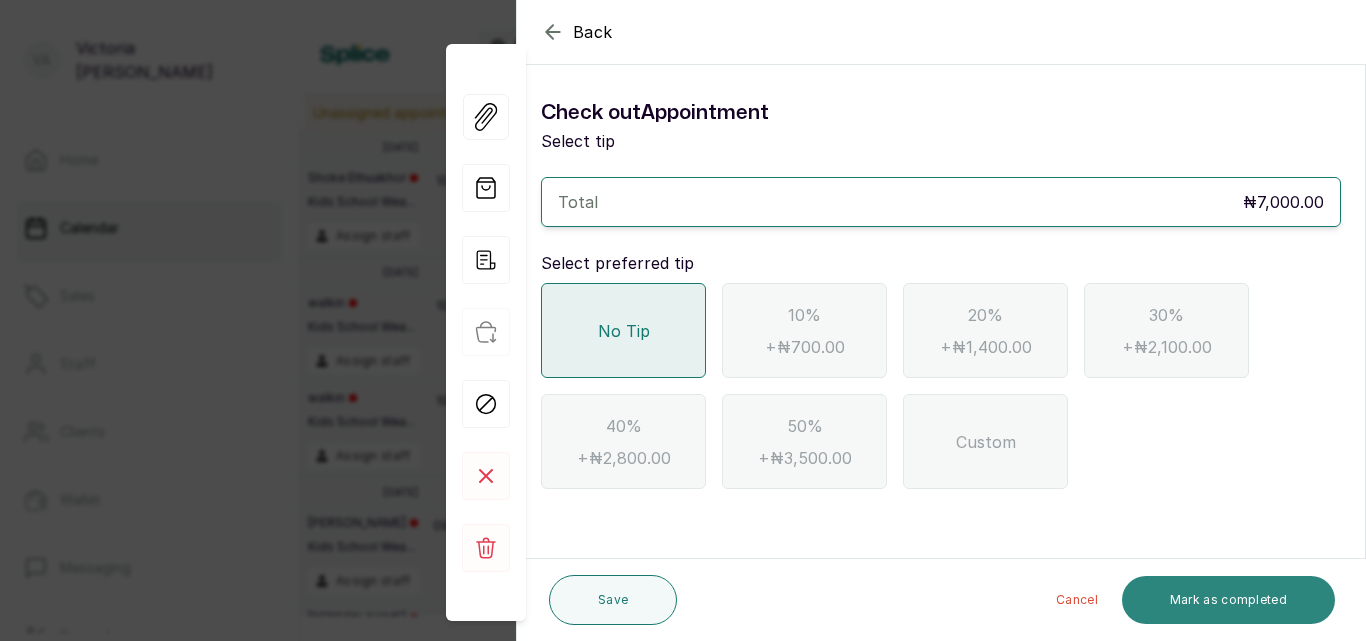 click on "Mark as completed" at bounding box center [1228, 600] 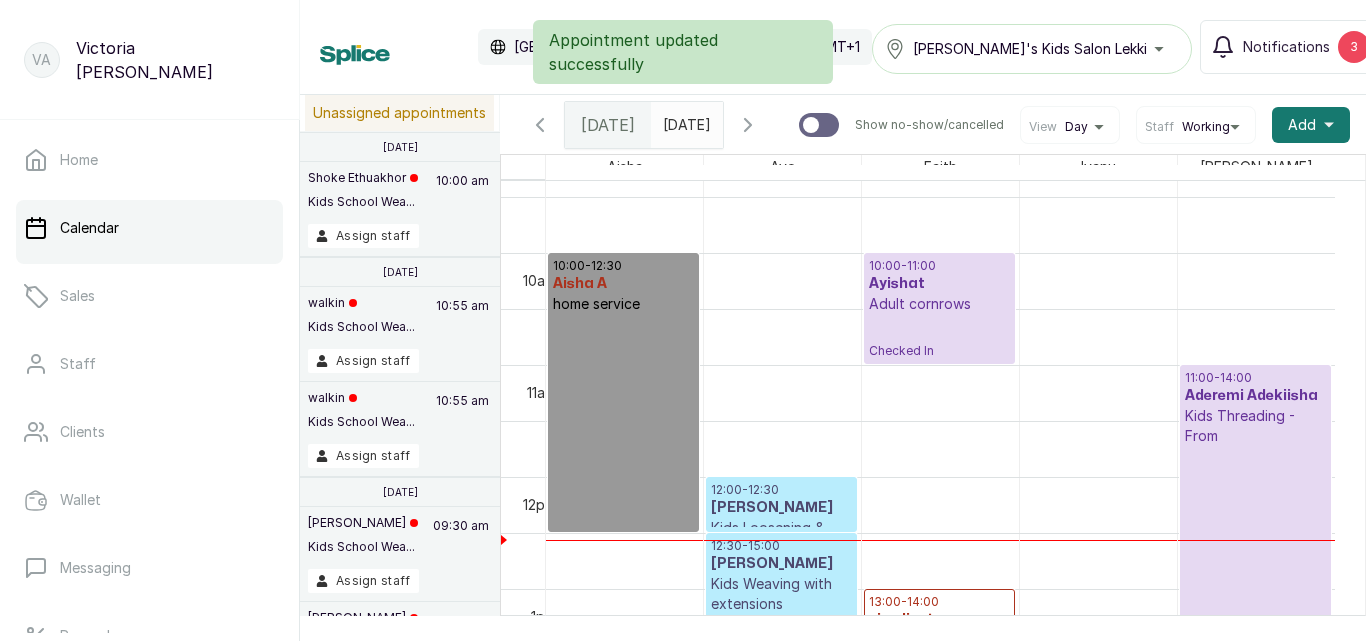 scroll, scrollTop: 1390, scrollLeft: 0, axis: vertical 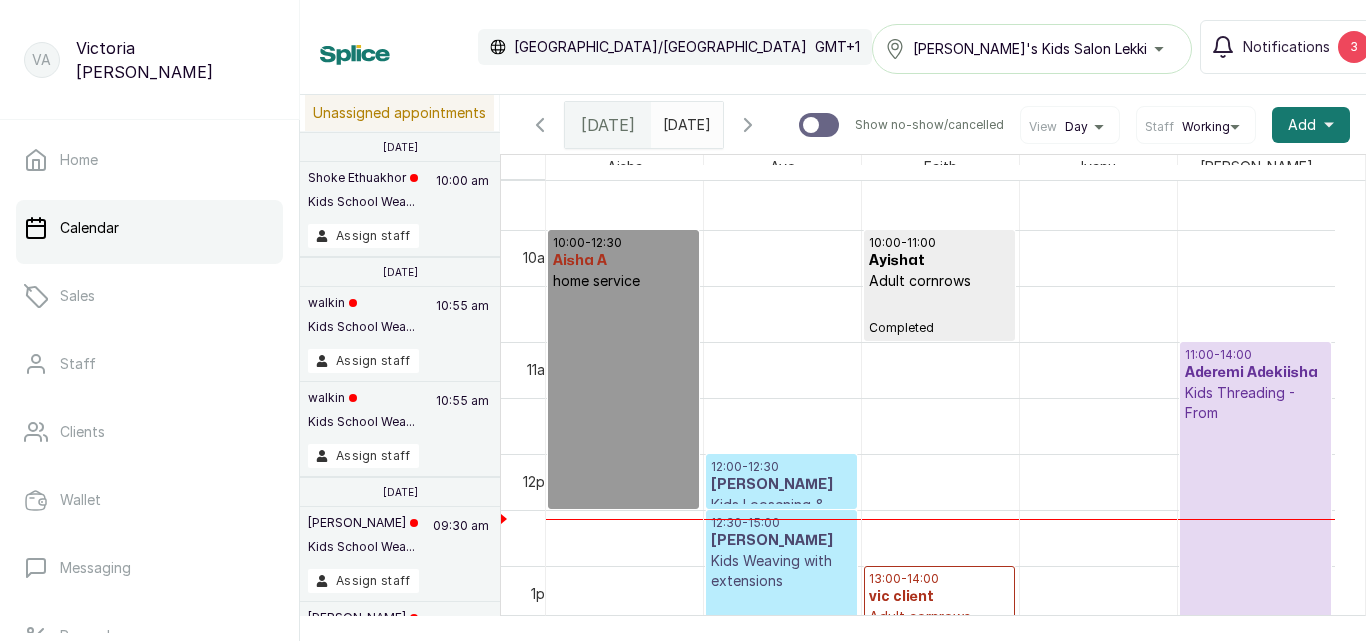 click on "Kids Threading  - From" at bounding box center [1255, 403] 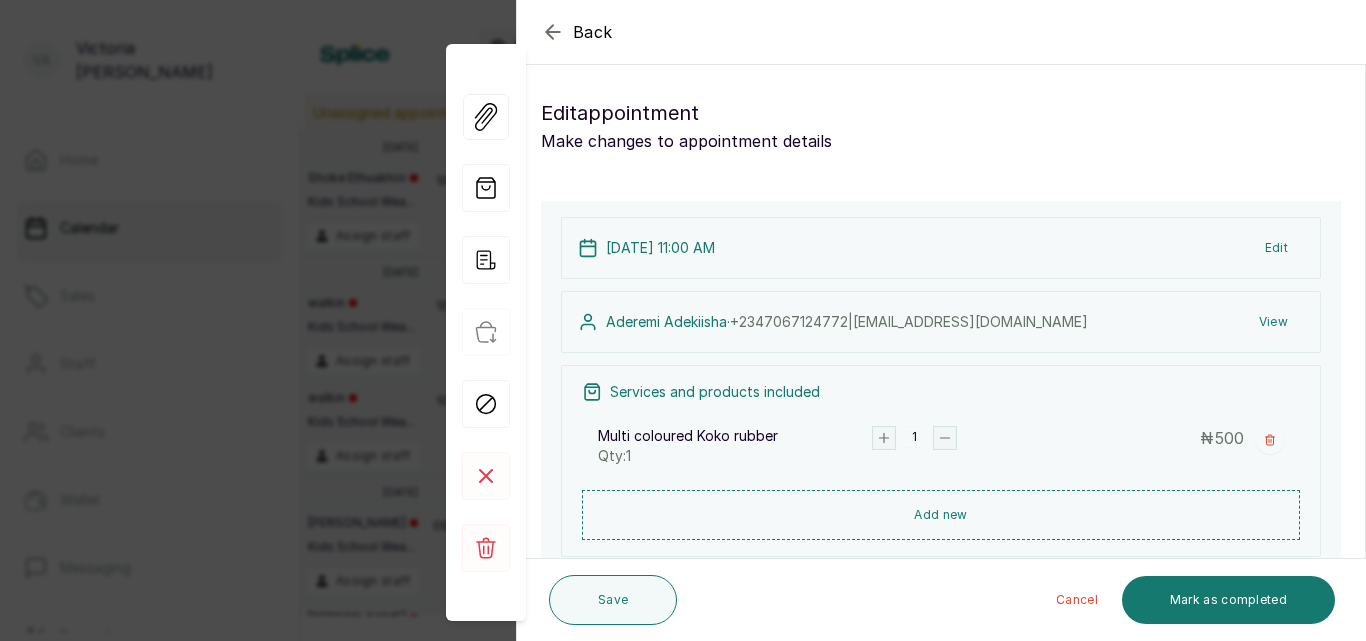click 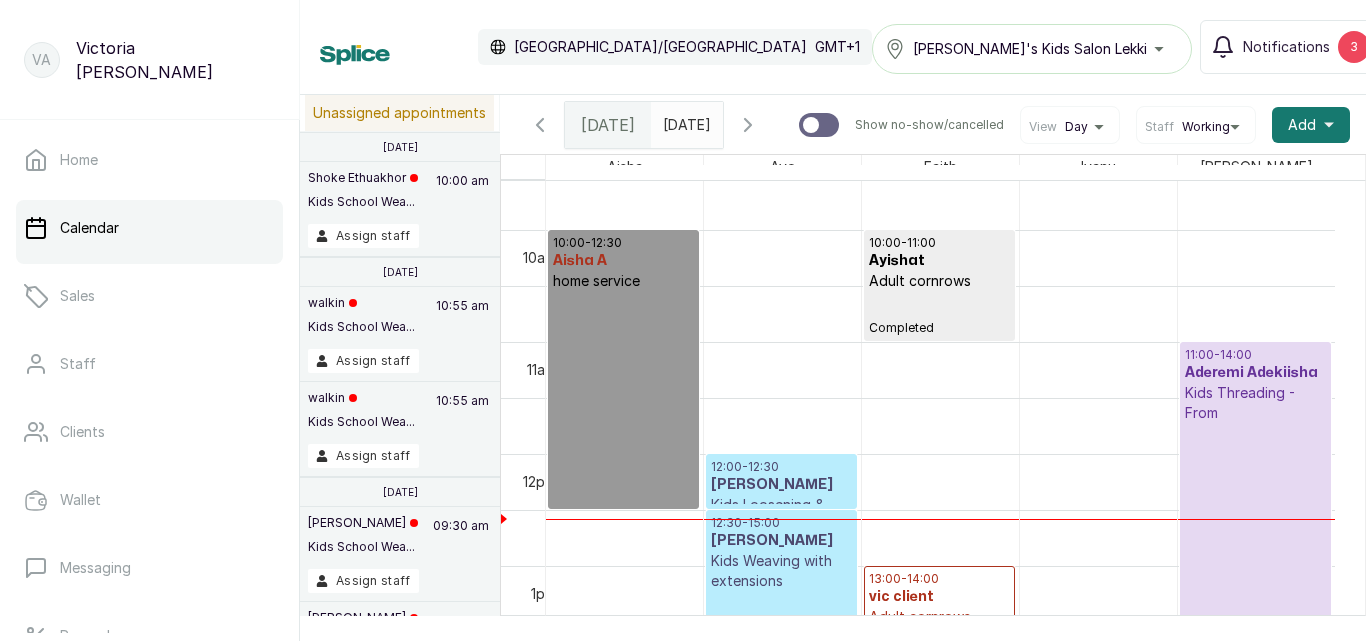 click on "11:00  -  14:00 Aderemi Adekiisha Kids Threading  - From Checked In" at bounding box center (1255, 509) 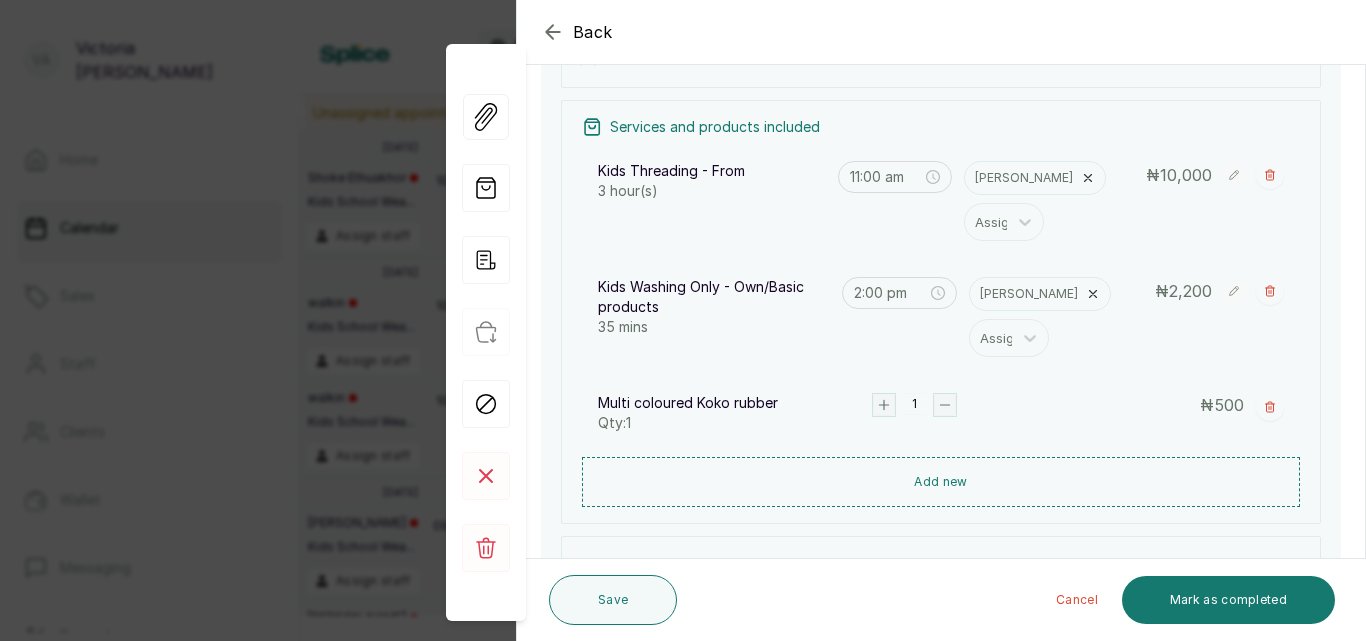 scroll, scrollTop: 351, scrollLeft: 0, axis: vertical 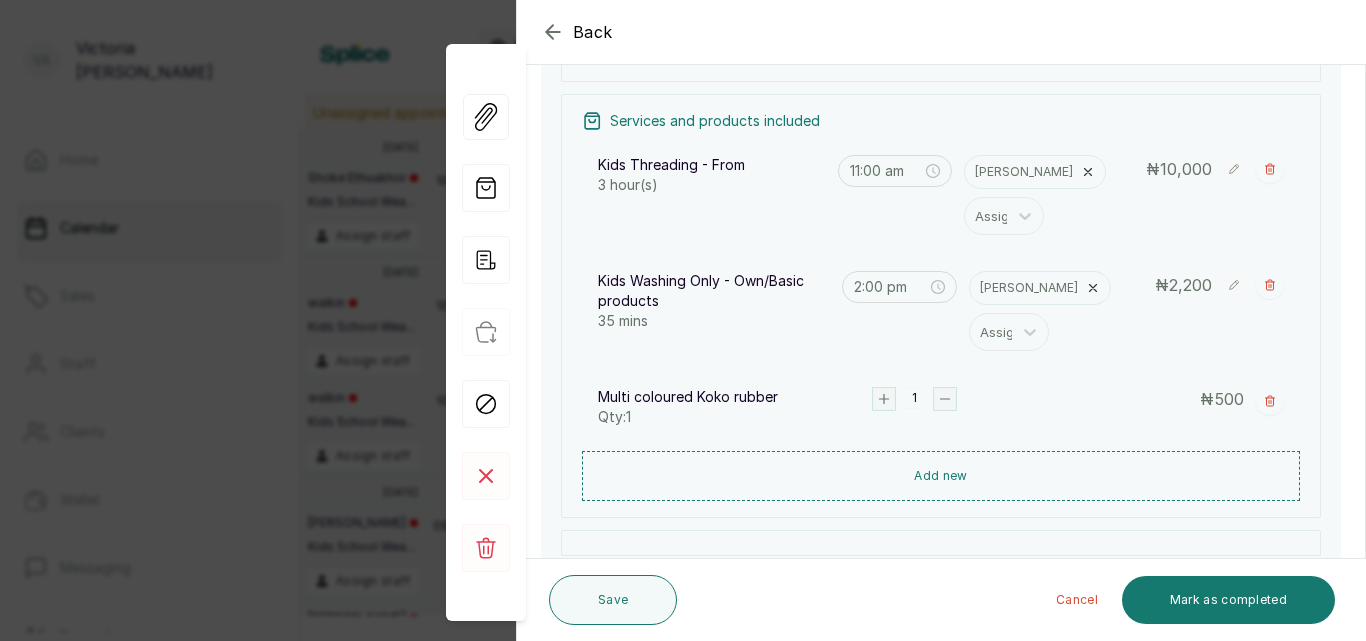 click 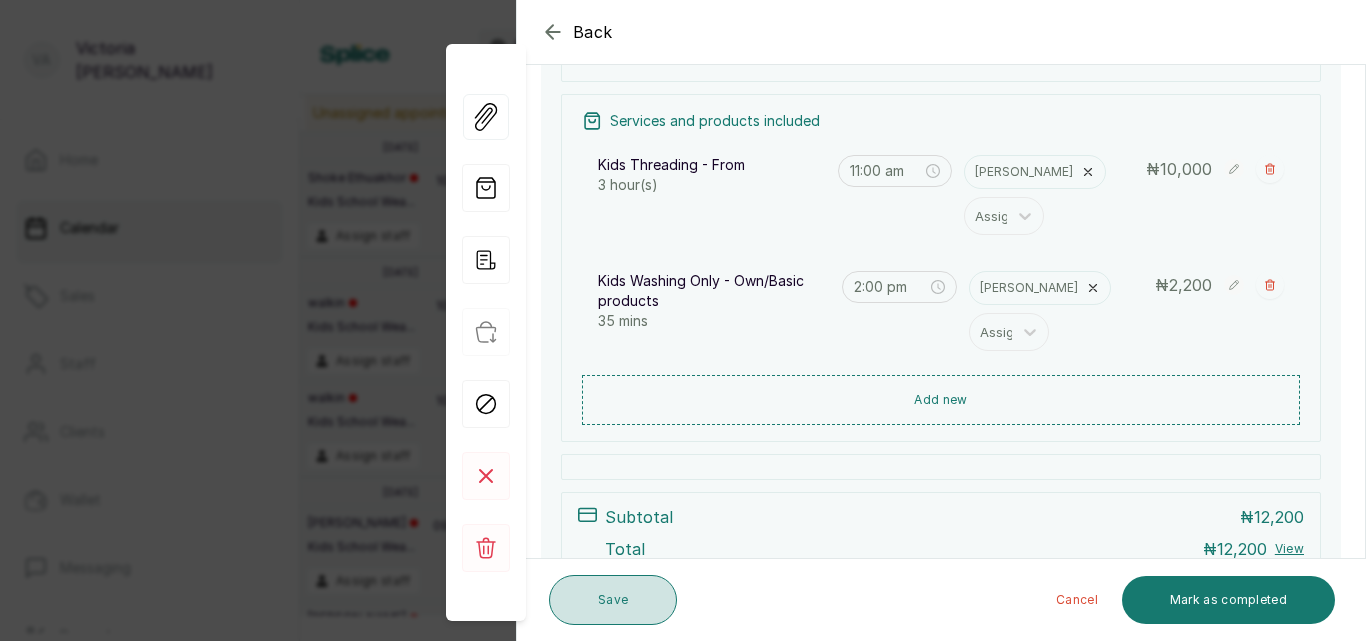 click on "Save" at bounding box center (613, 600) 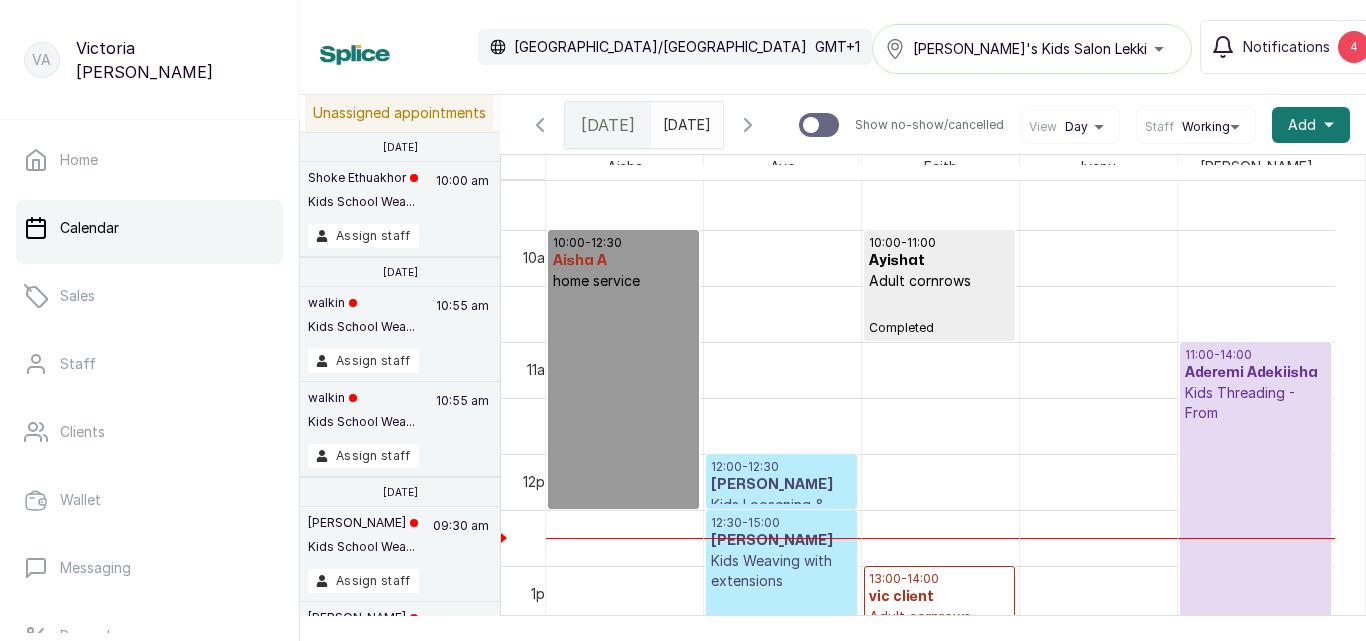 scroll, scrollTop: 1373, scrollLeft: 0, axis: vertical 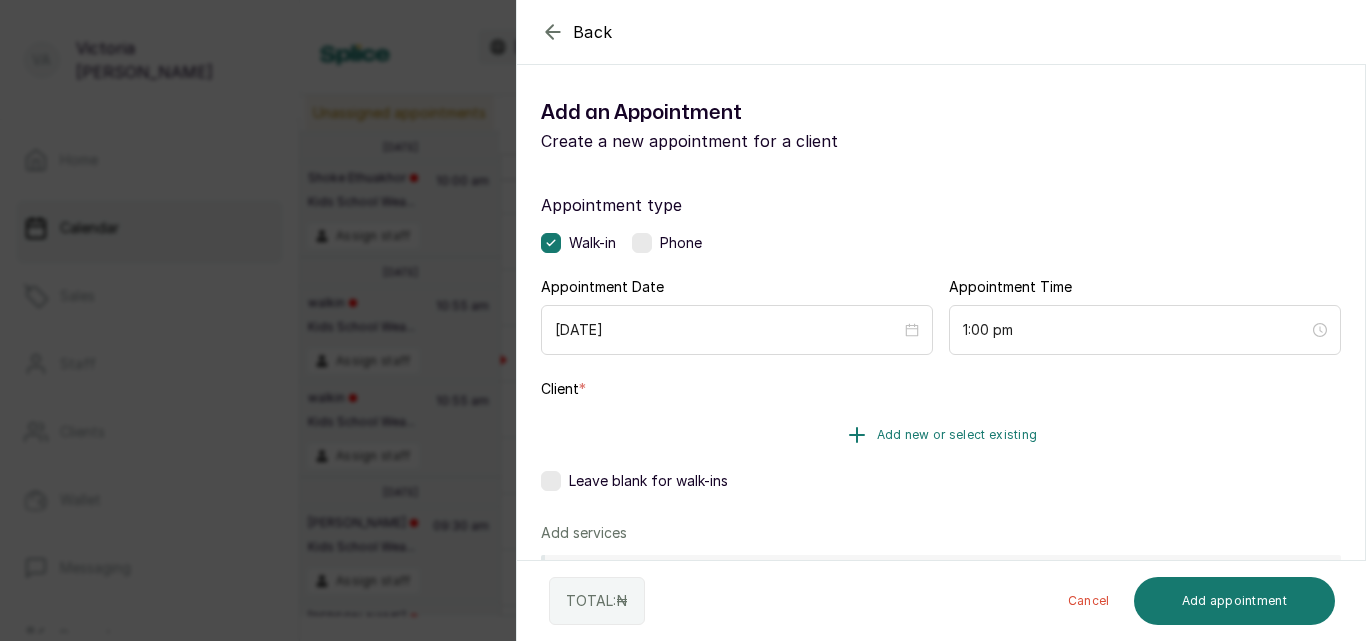 click on "Add new or select existing" at bounding box center (957, 435) 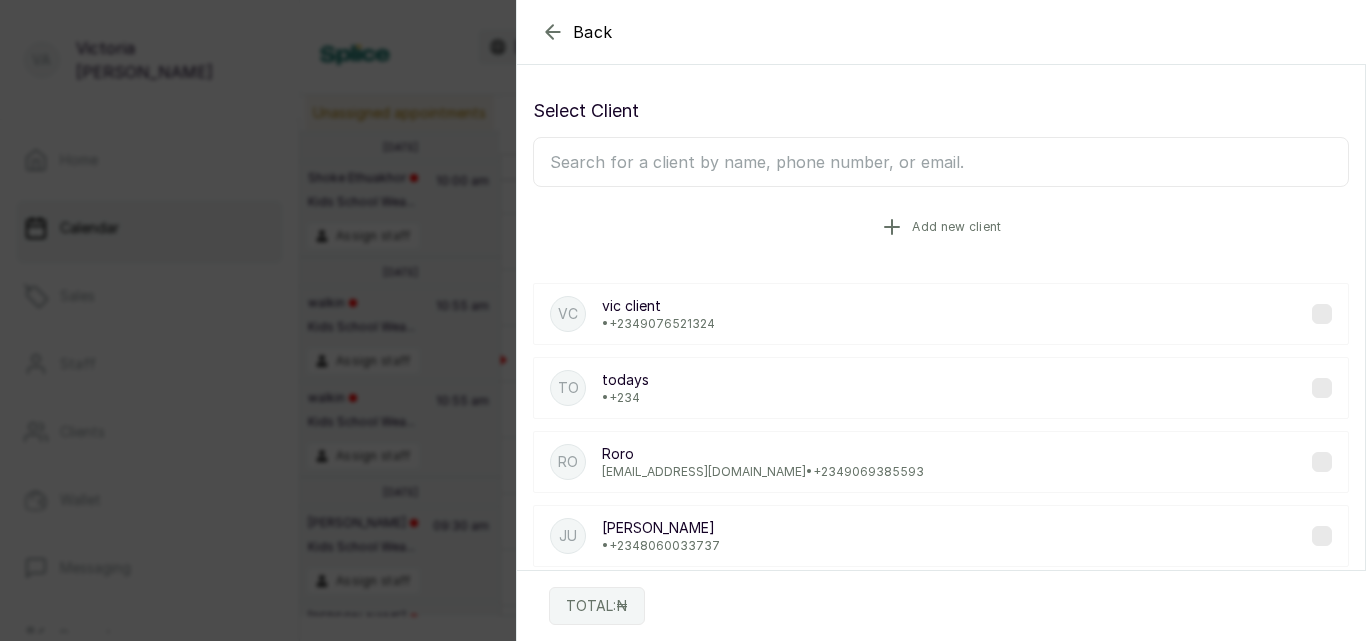 click on "Add new client" at bounding box center [956, 227] 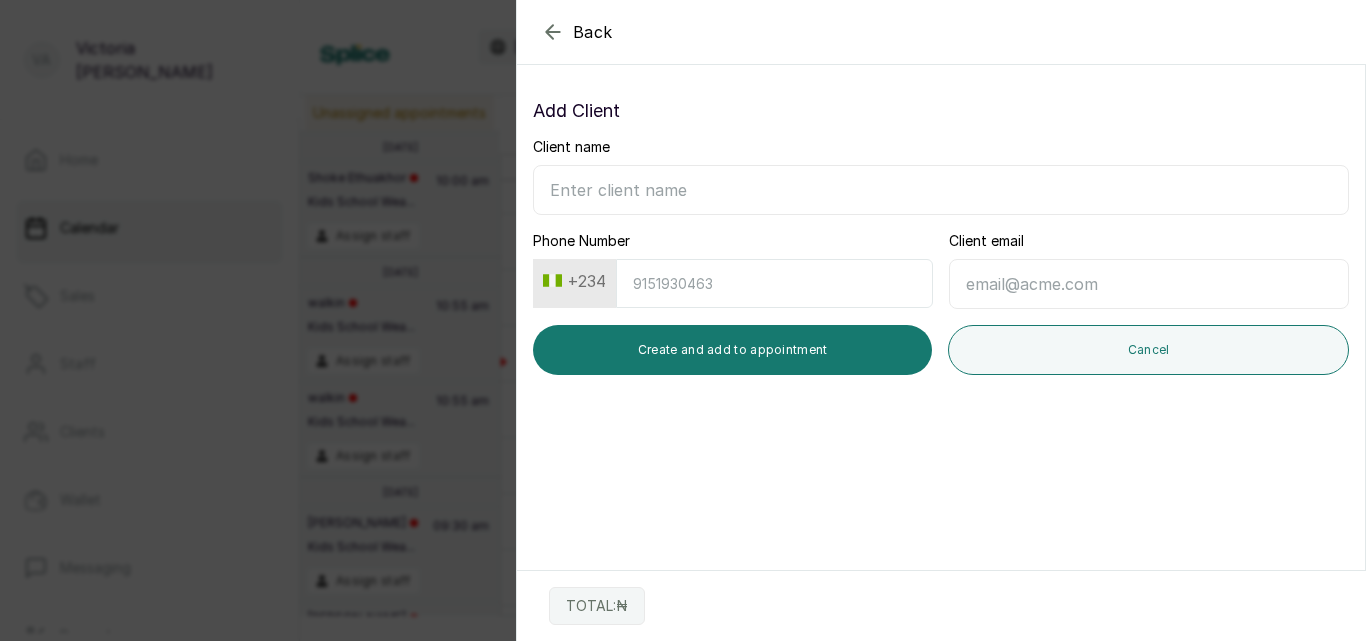 click on "Client name" at bounding box center (941, 190) 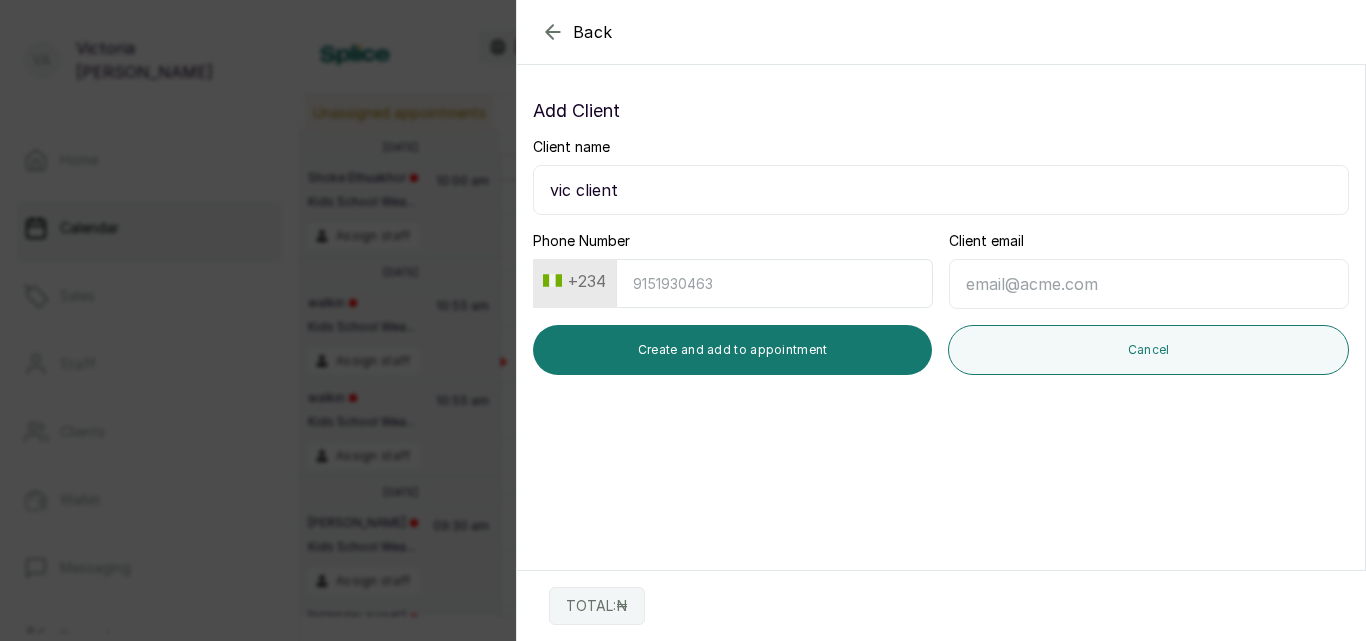 type on "vic client" 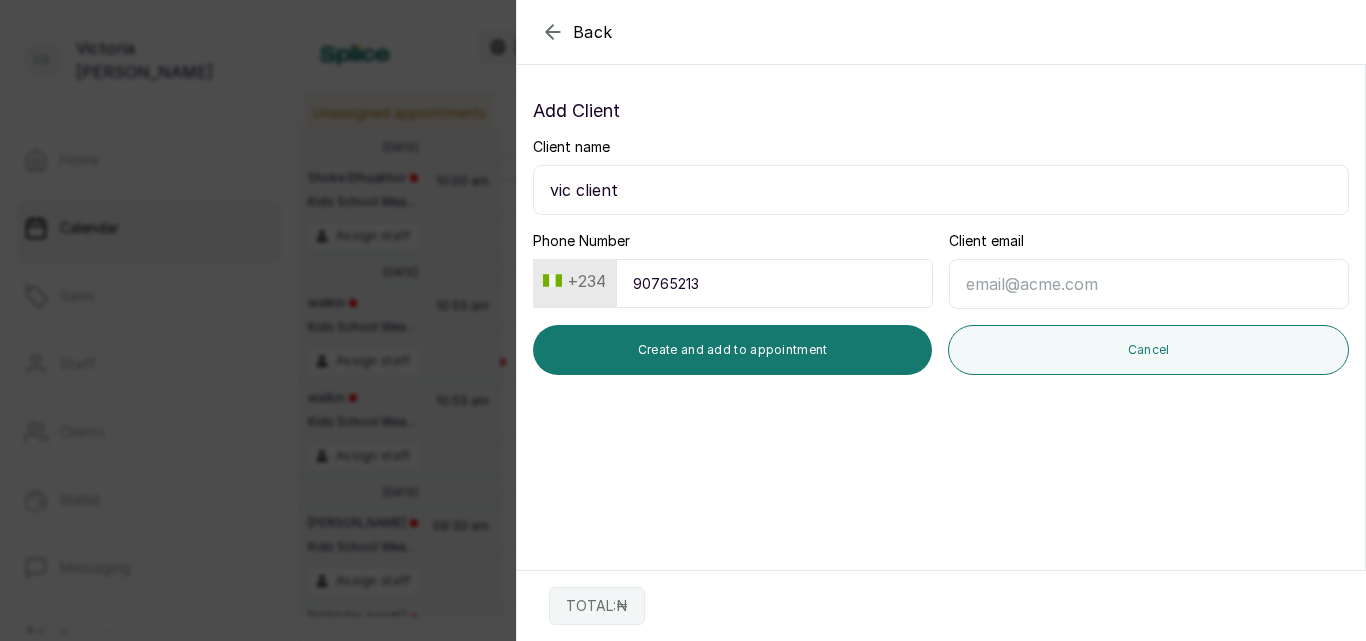 type on "907652132" 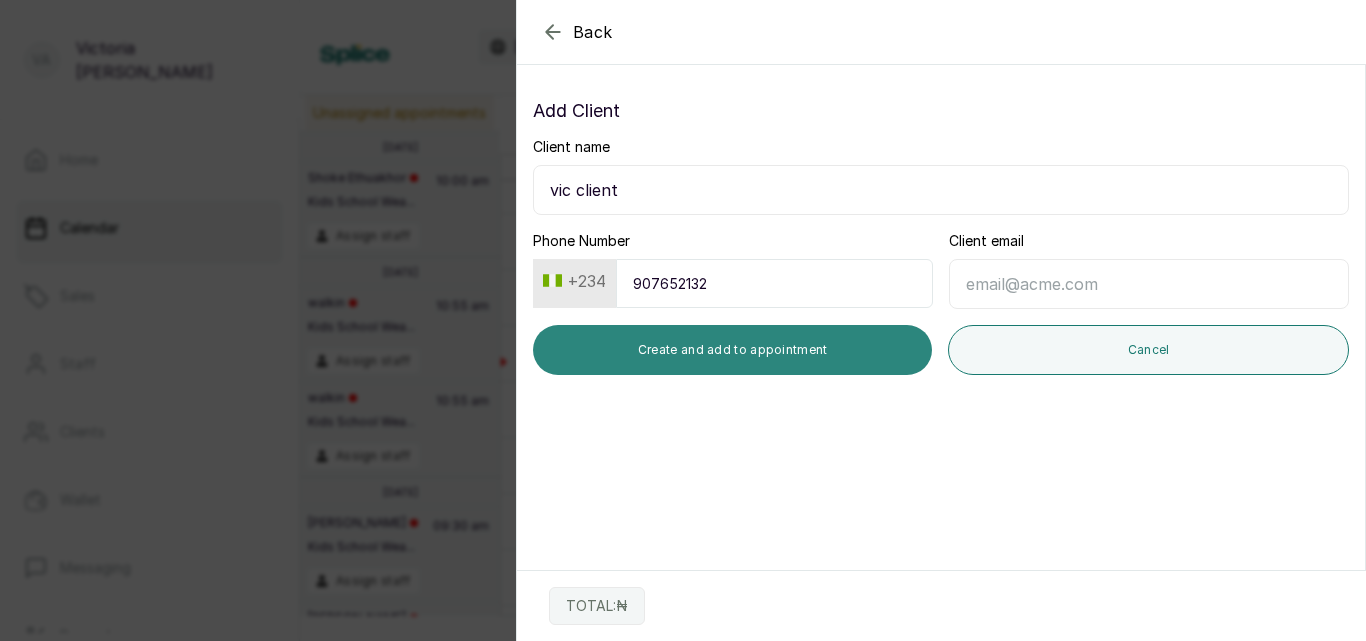 click on "Create and add to appointment" at bounding box center (732, 350) 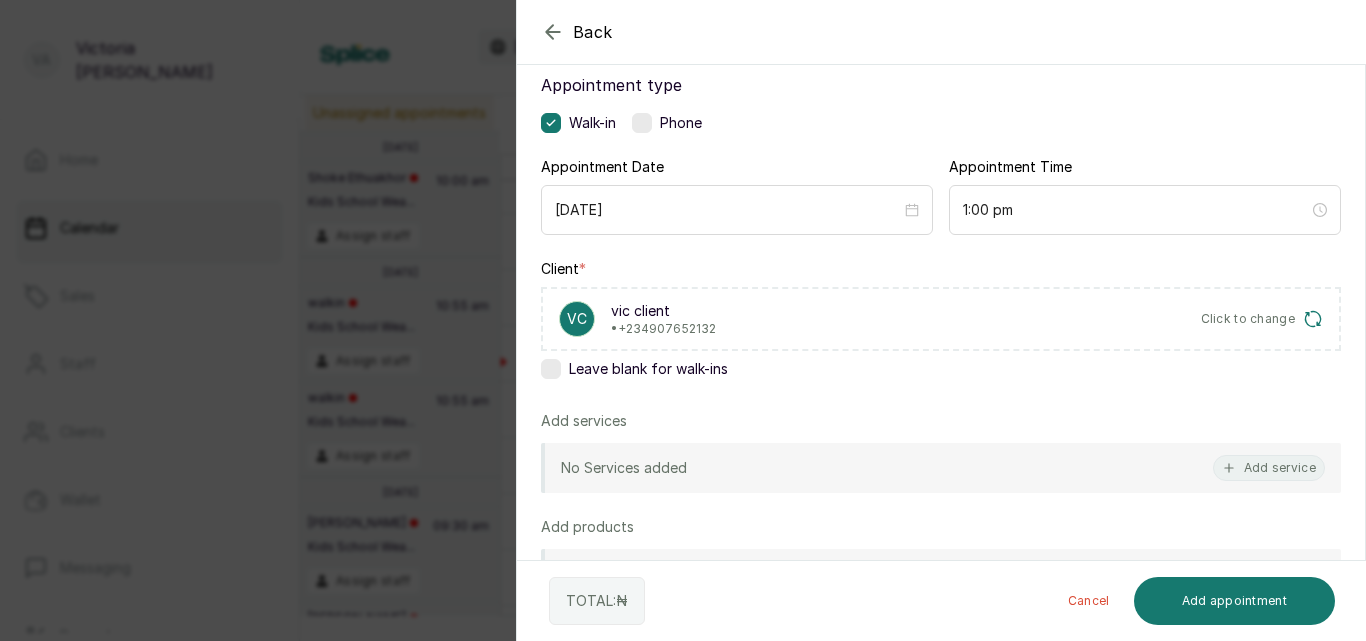 scroll, scrollTop: 123, scrollLeft: 0, axis: vertical 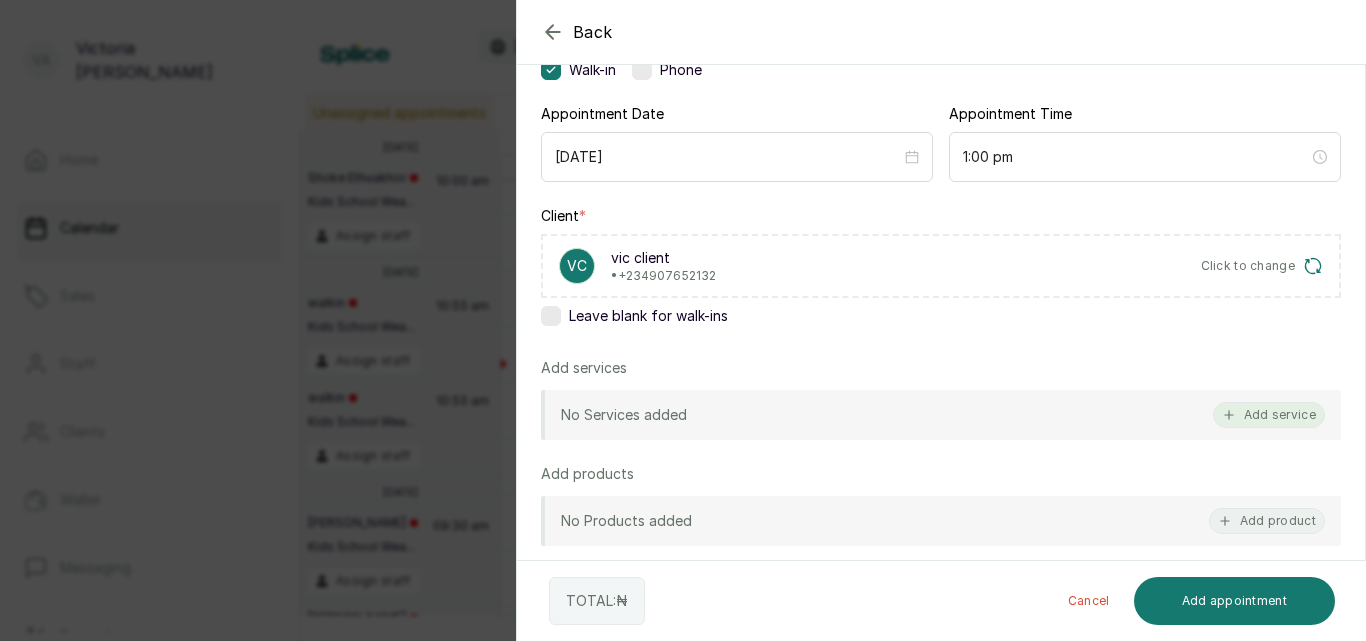 click on "Add service" at bounding box center [1269, 415] 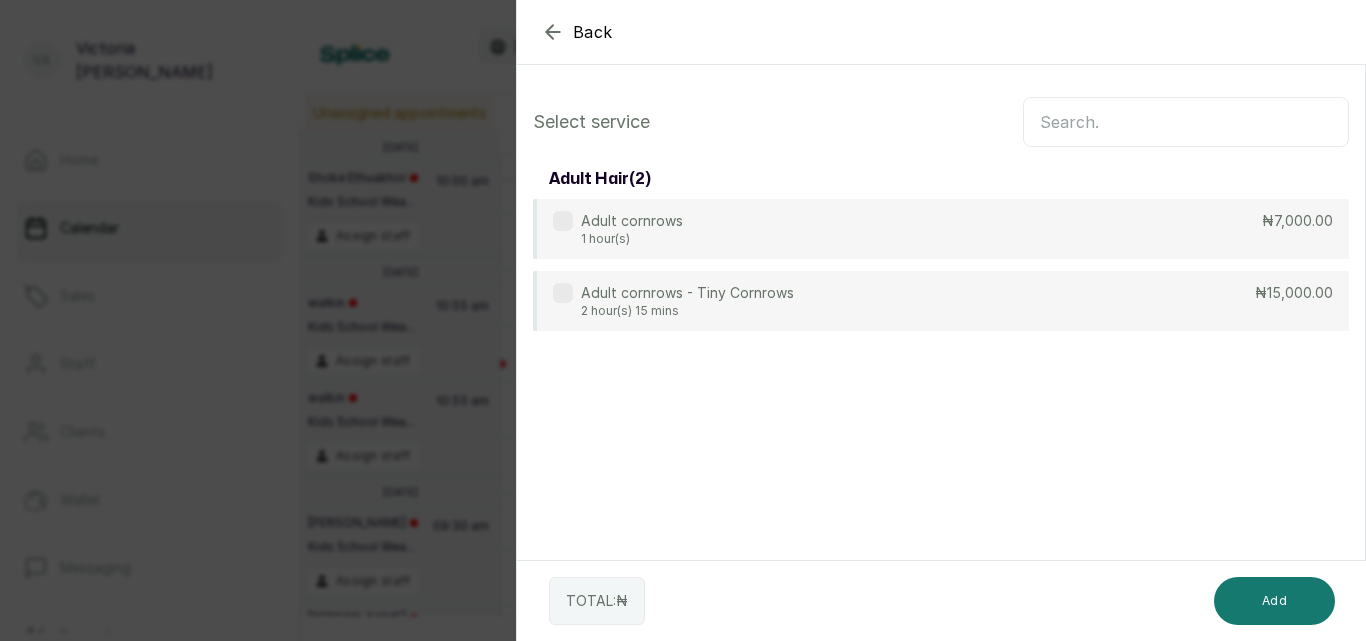 scroll, scrollTop: 0, scrollLeft: 0, axis: both 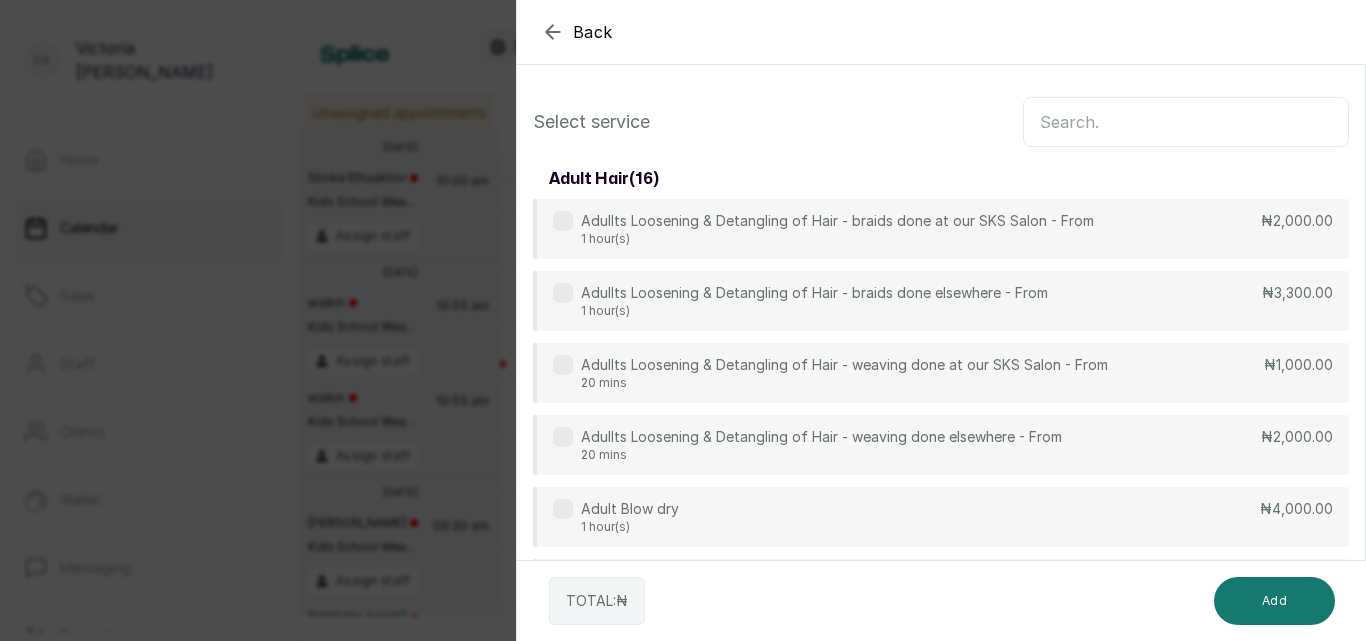 click at bounding box center [1186, 122] 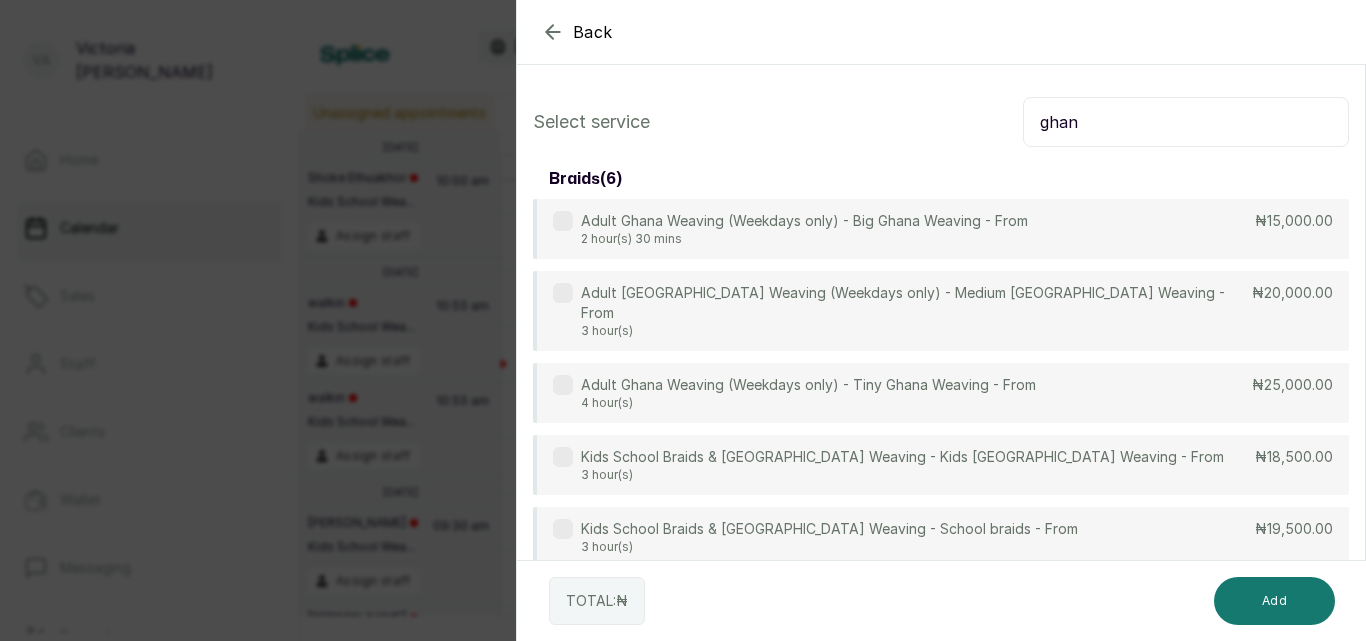 type on "ghan" 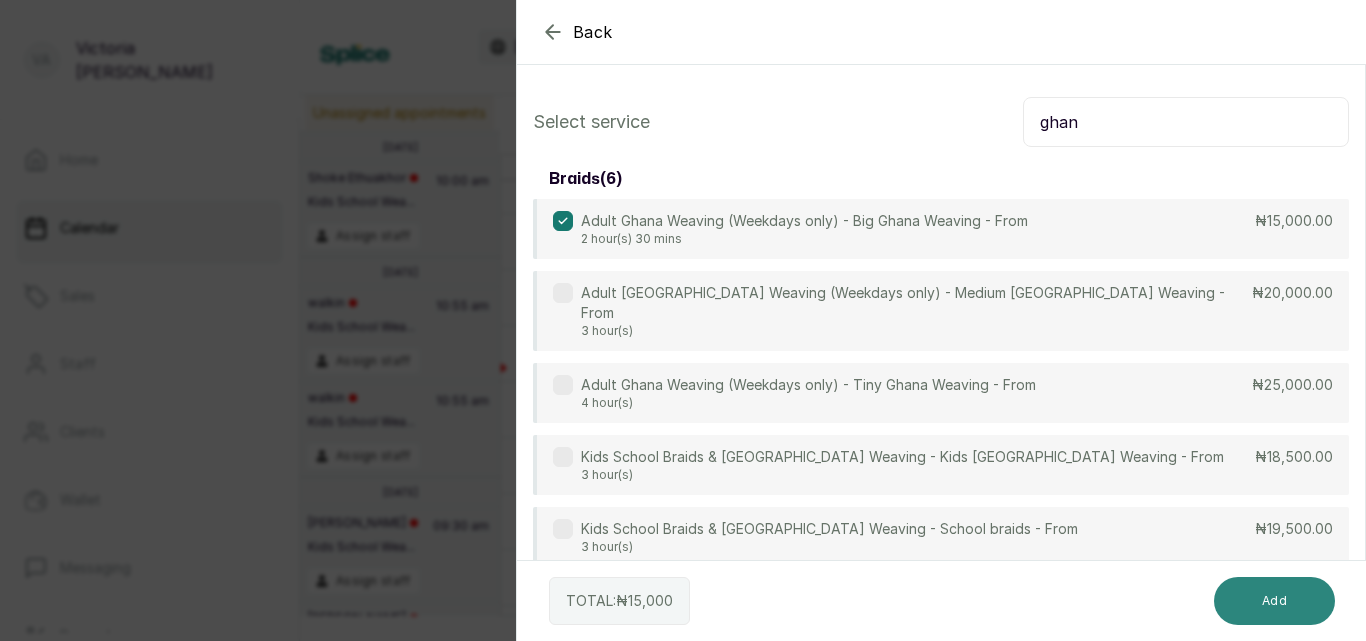 click on "Add" at bounding box center [1274, 601] 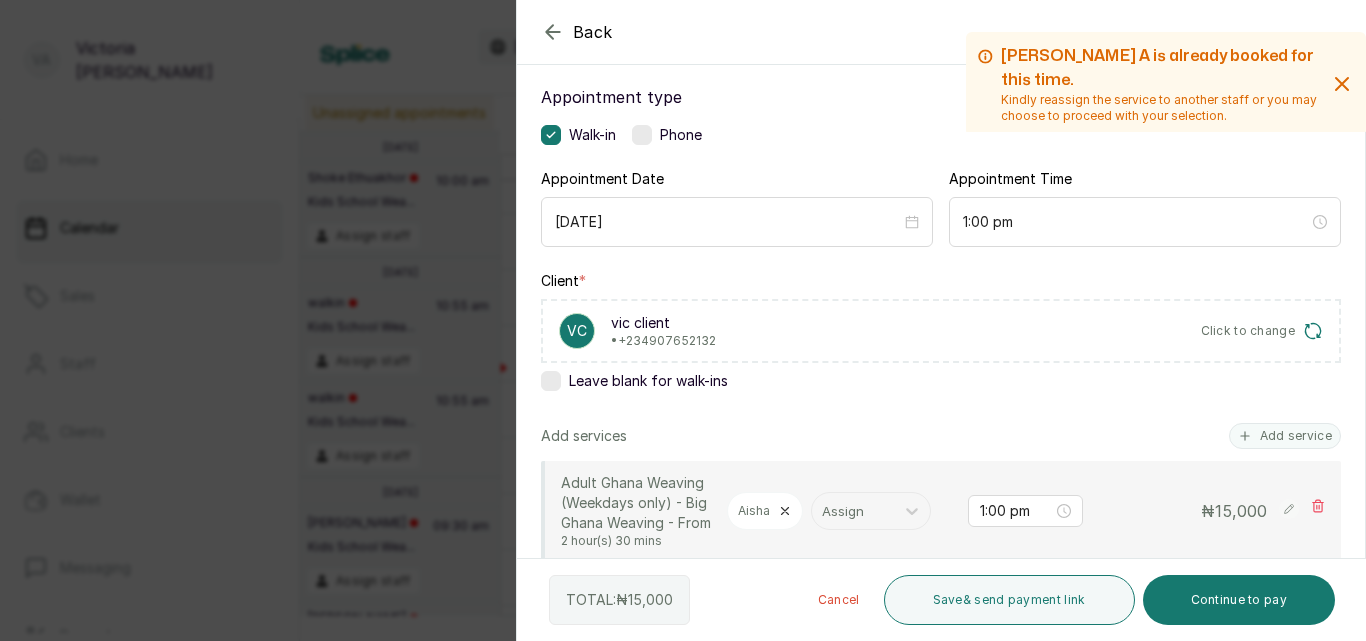 scroll, scrollTop: 0, scrollLeft: 0, axis: both 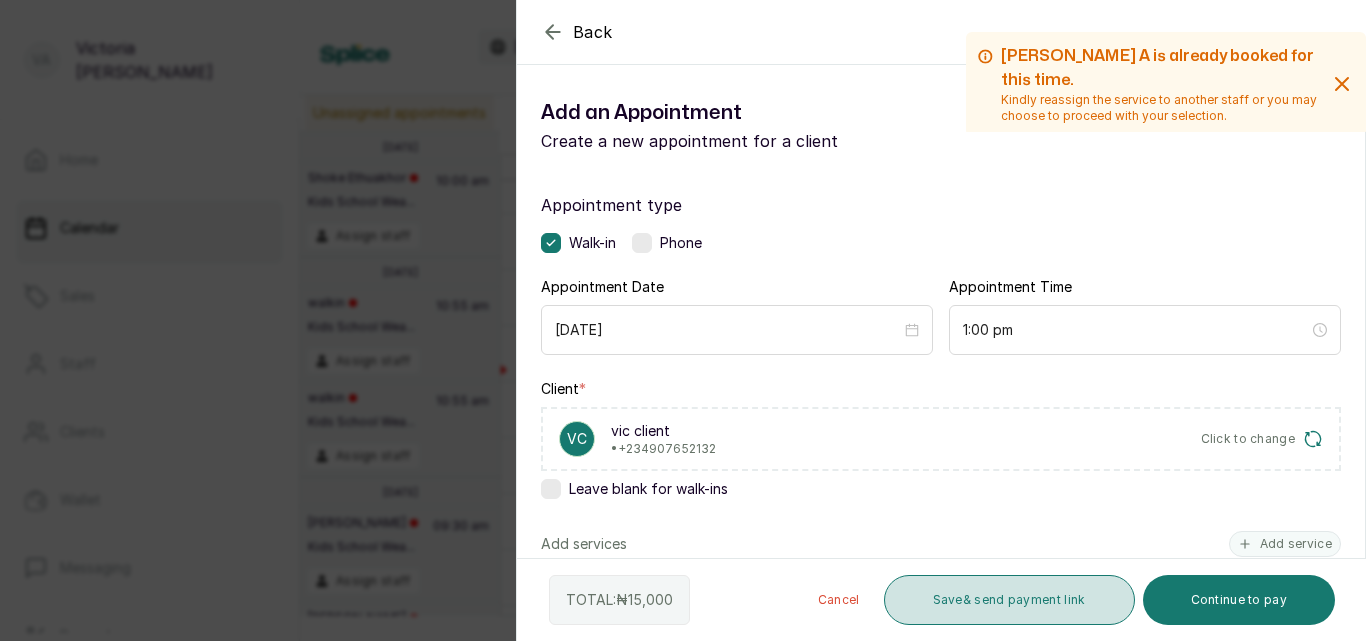 click on "Save  & send payment link" at bounding box center [1009, 600] 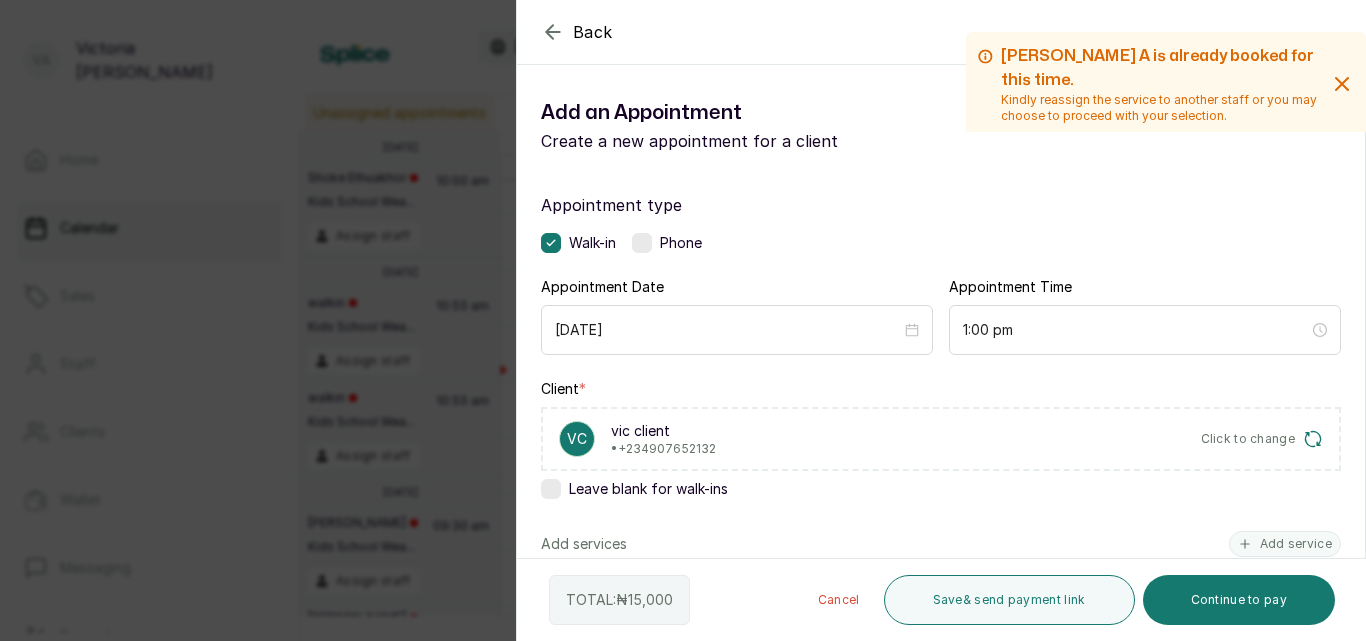 click on "Click to change" at bounding box center [1248, 439] 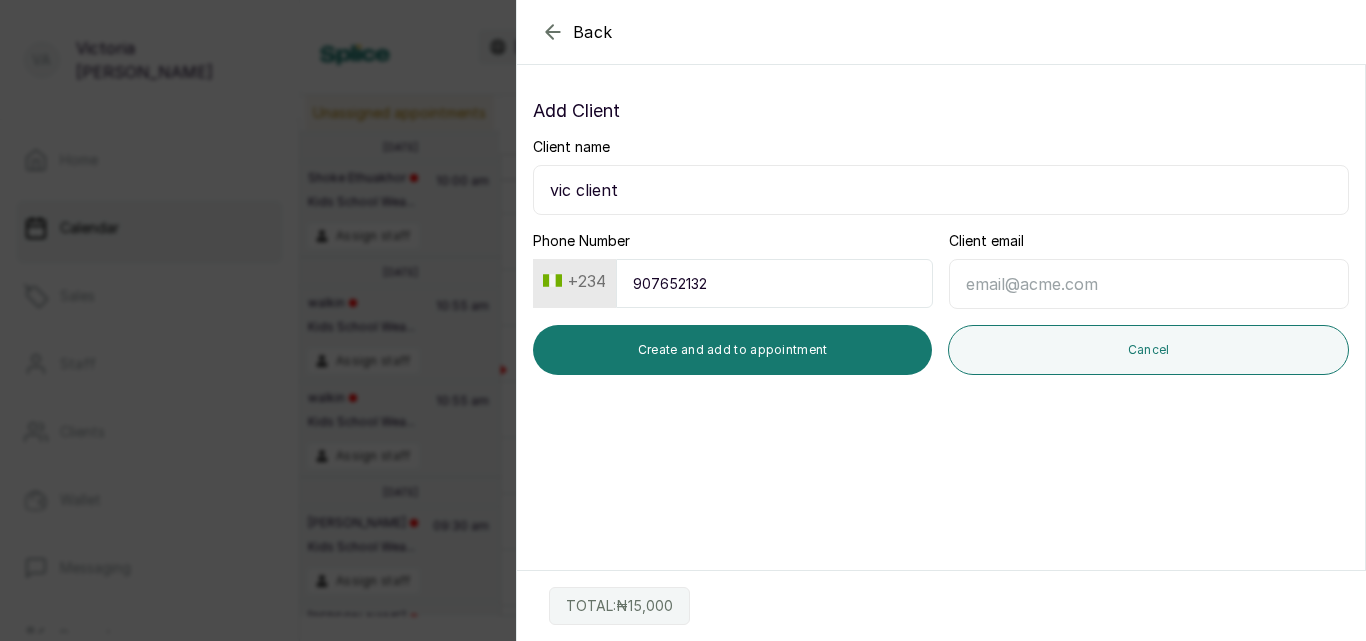 click on "907652132" at bounding box center [774, 283] 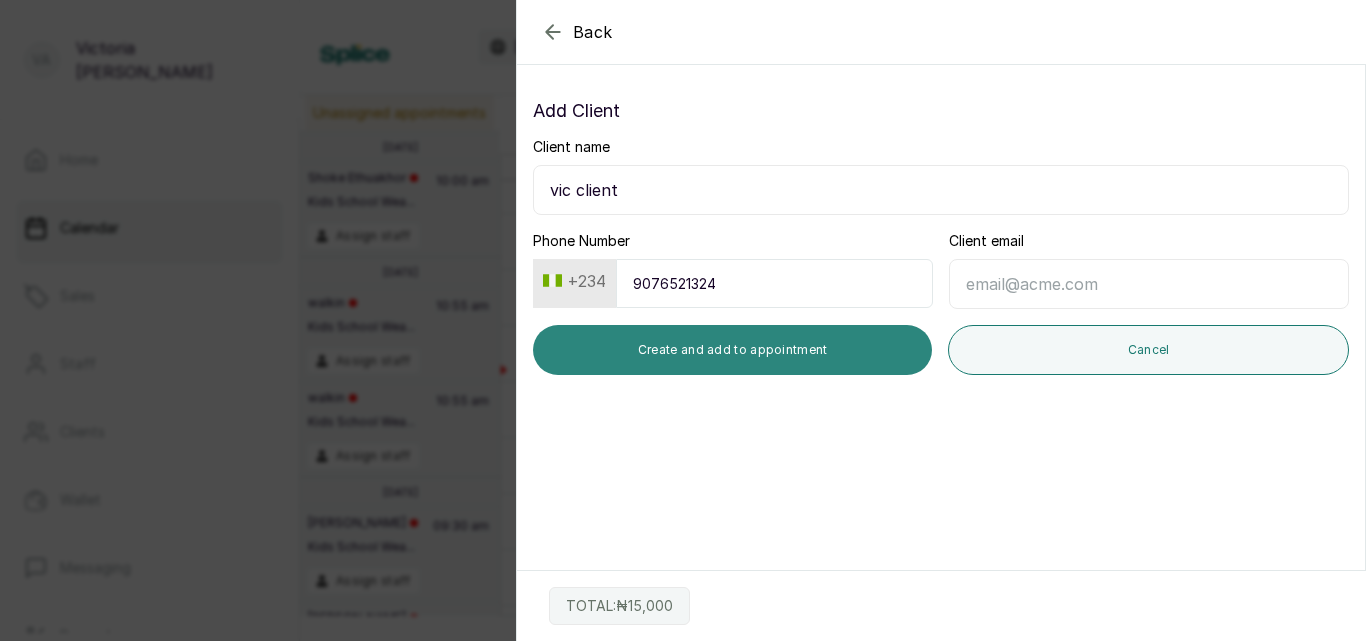 click on "Create and add to appointment" at bounding box center (732, 350) 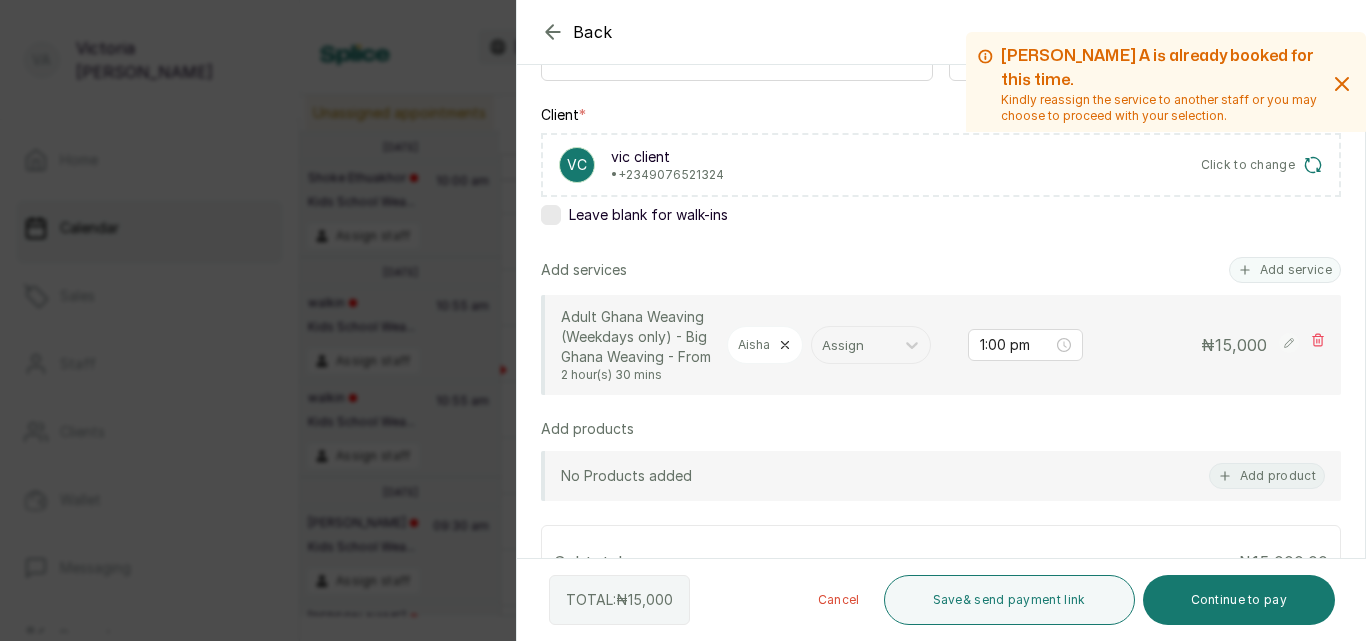 scroll, scrollTop: 279, scrollLeft: 0, axis: vertical 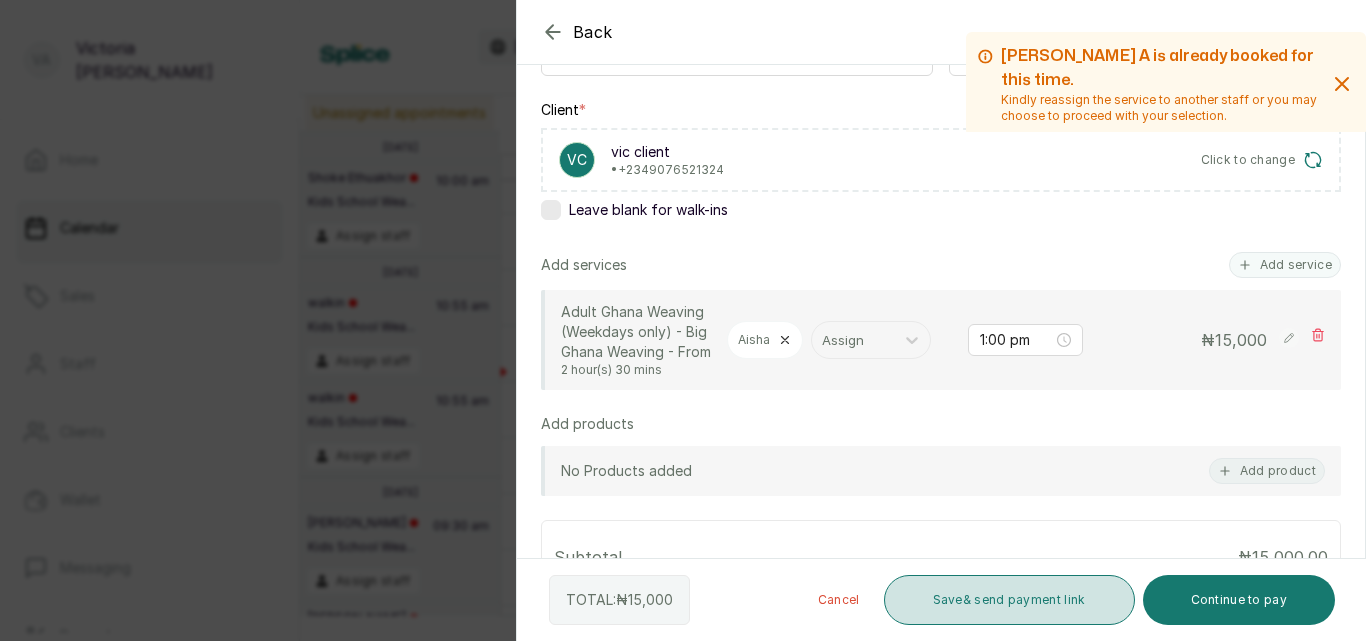 click on "Save  & send payment link" at bounding box center (1009, 600) 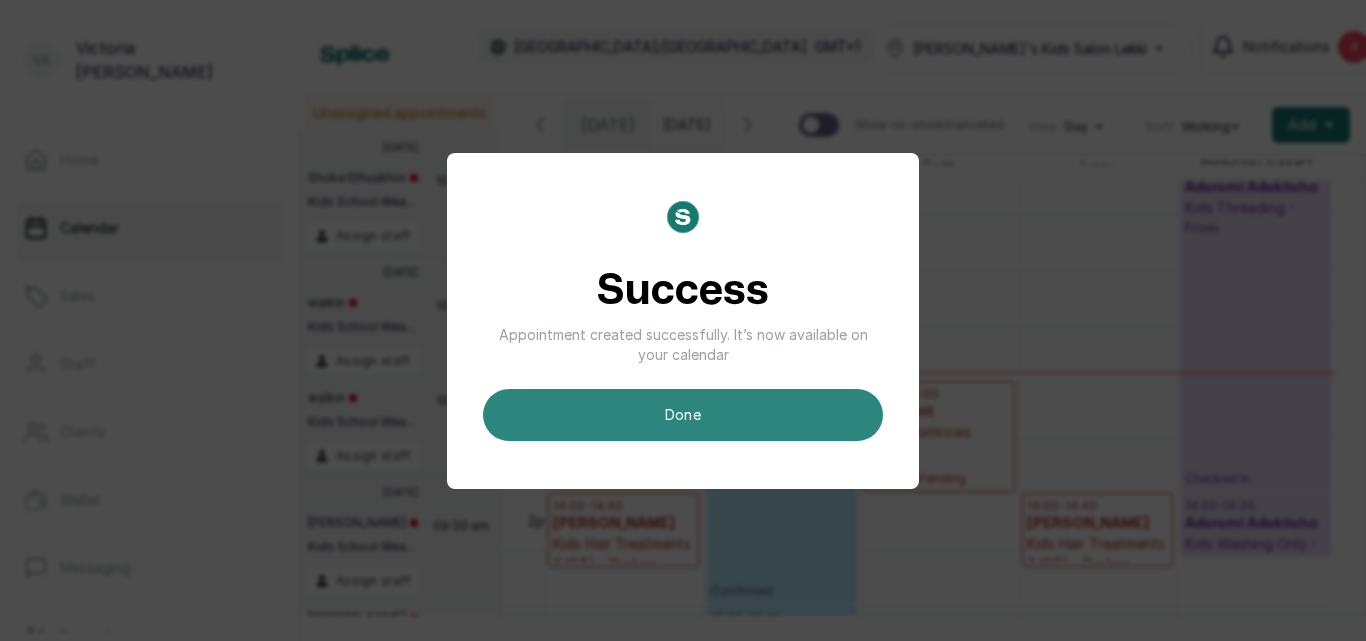 click on "done" at bounding box center (683, 415) 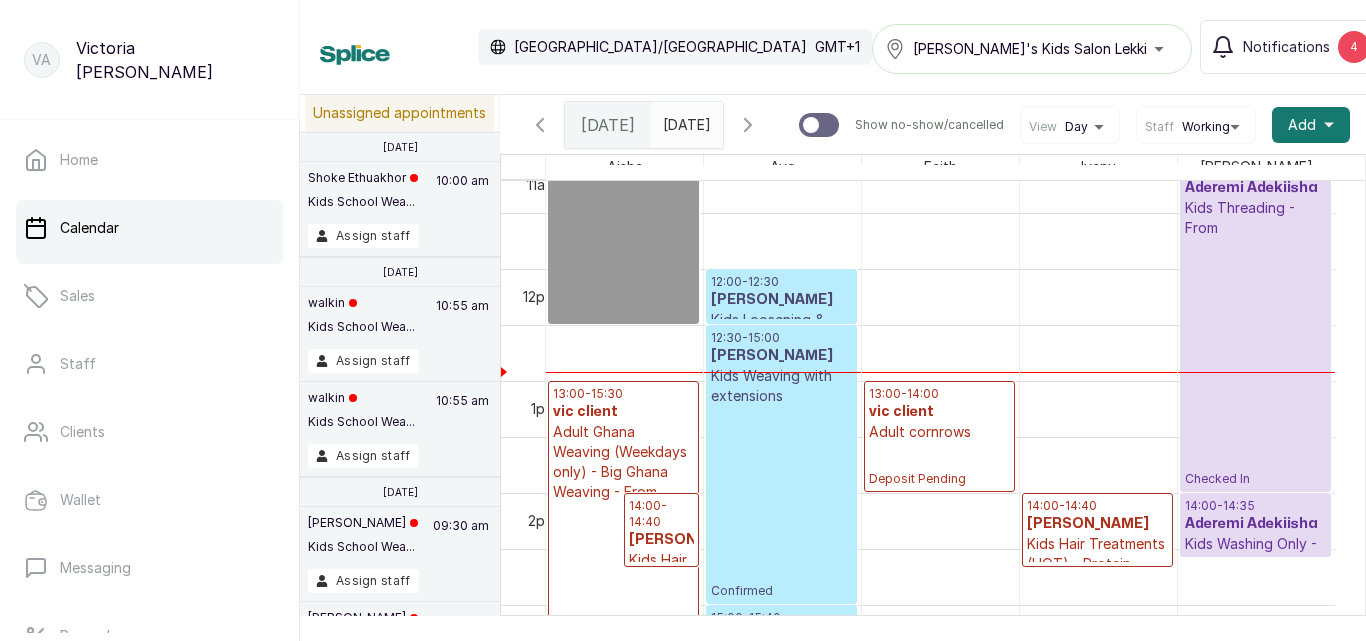 scroll, scrollTop: 673, scrollLeft: 0, axis: vertical 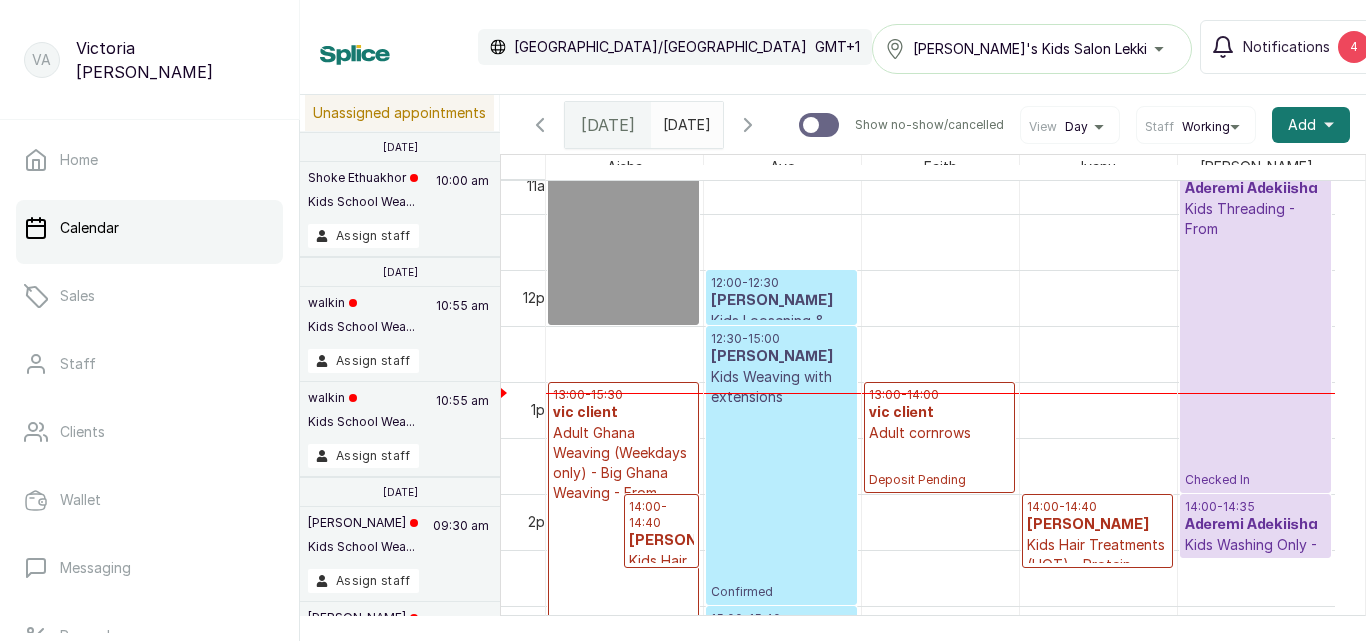 click on "[PERSON_NAME]" at bounding box center [781, 357] 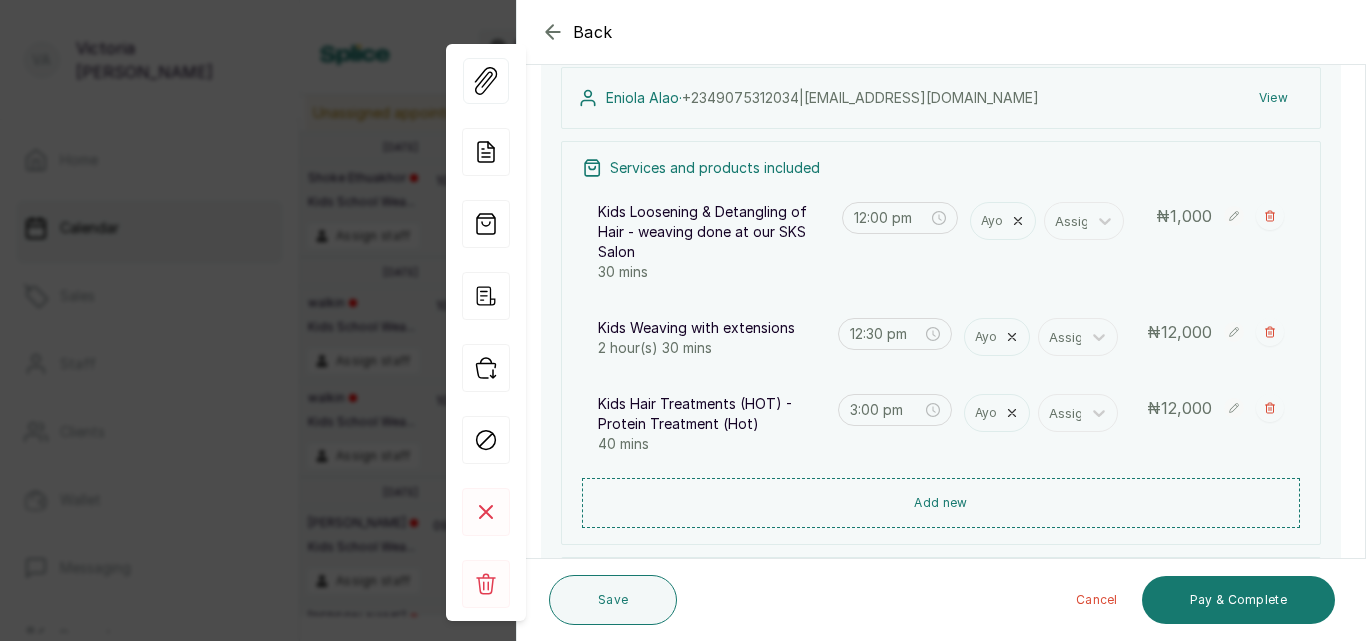 scroll, scrollTop: 306, scrollLeft: 0, axis: vertical 